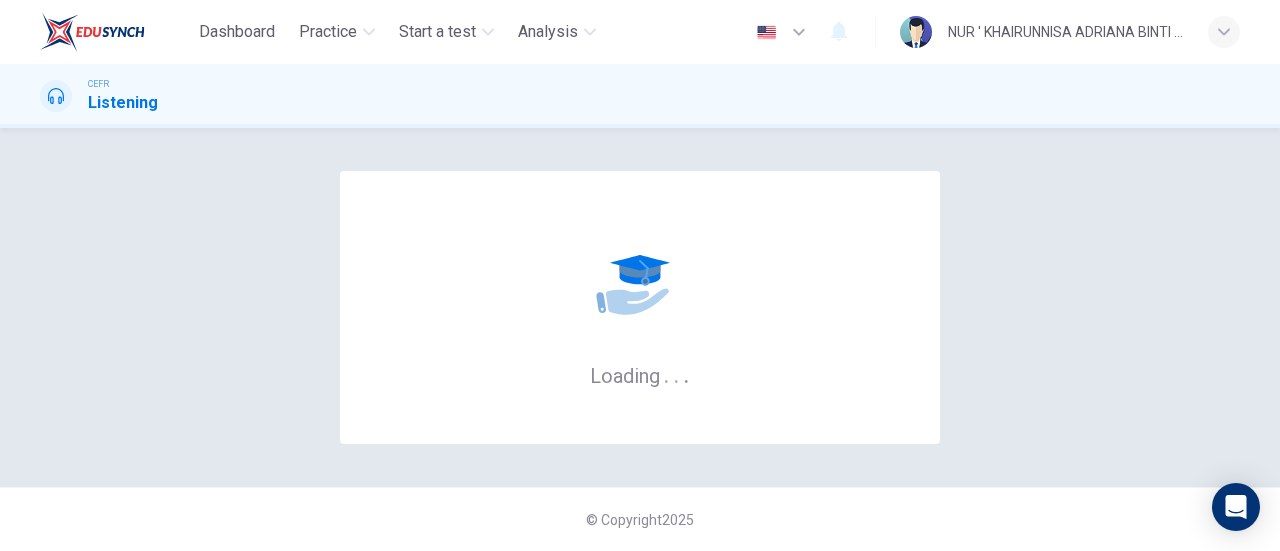 scroll, scrollTop: 0, scrollLeft: 0, axis: both 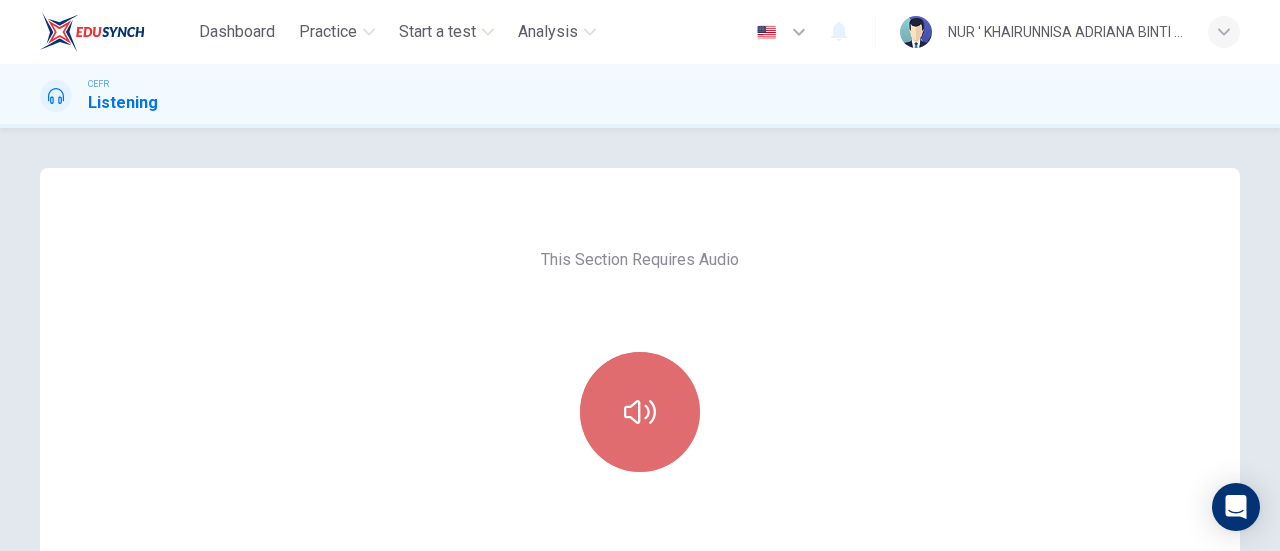 click at bounding box center [640, 412] 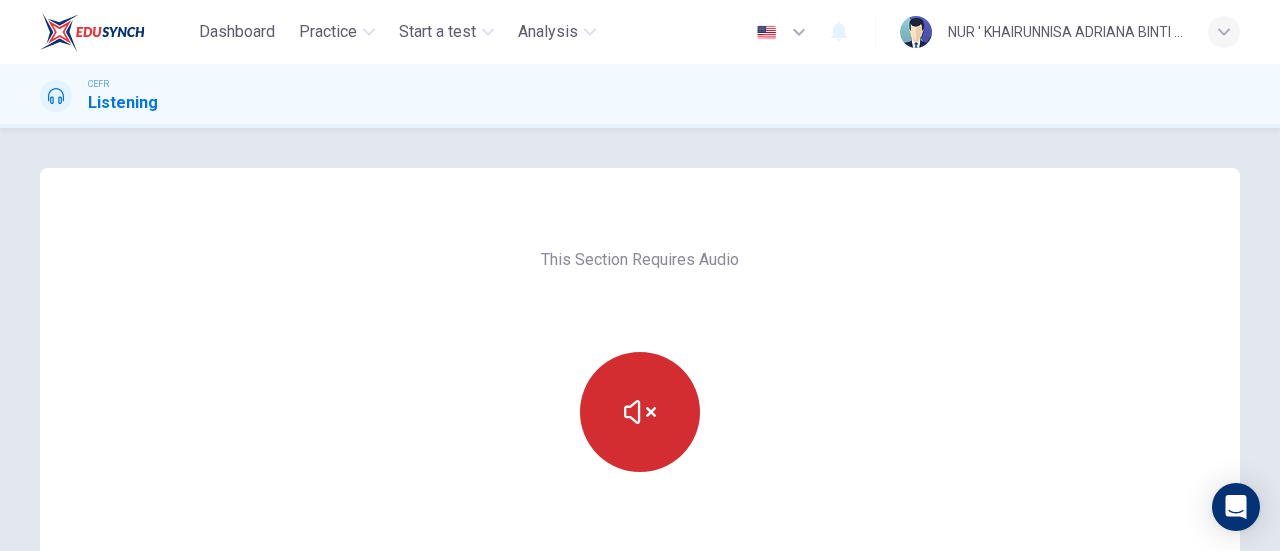 scroll, scrollTop: 226, scrollLeft: 0, axis: vertical 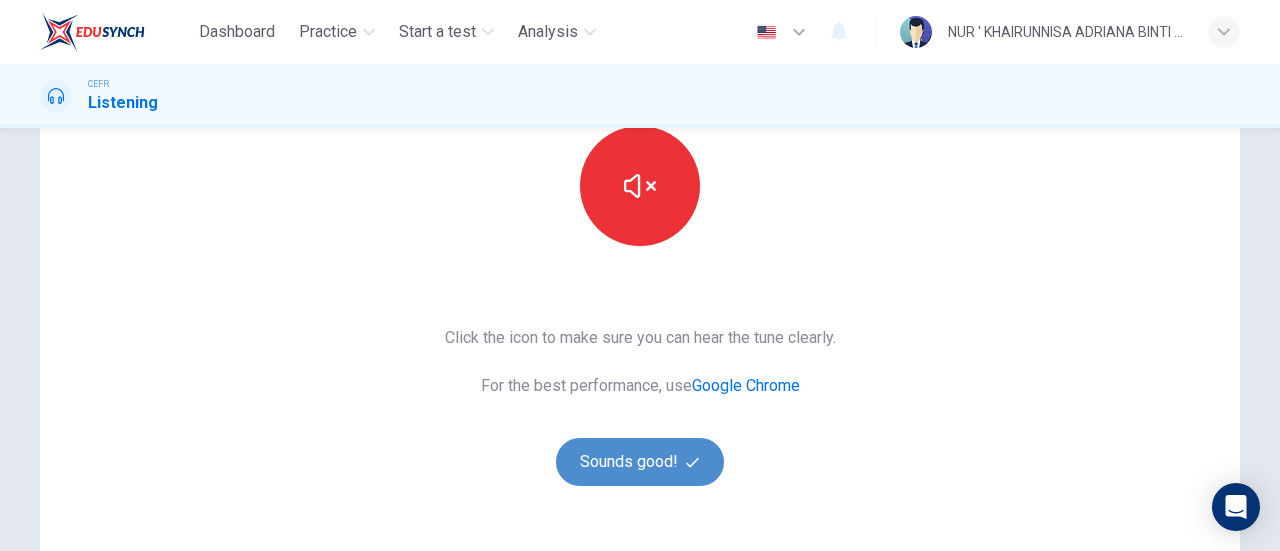 click on "Sounds good!" at bounding box center (640, 462) 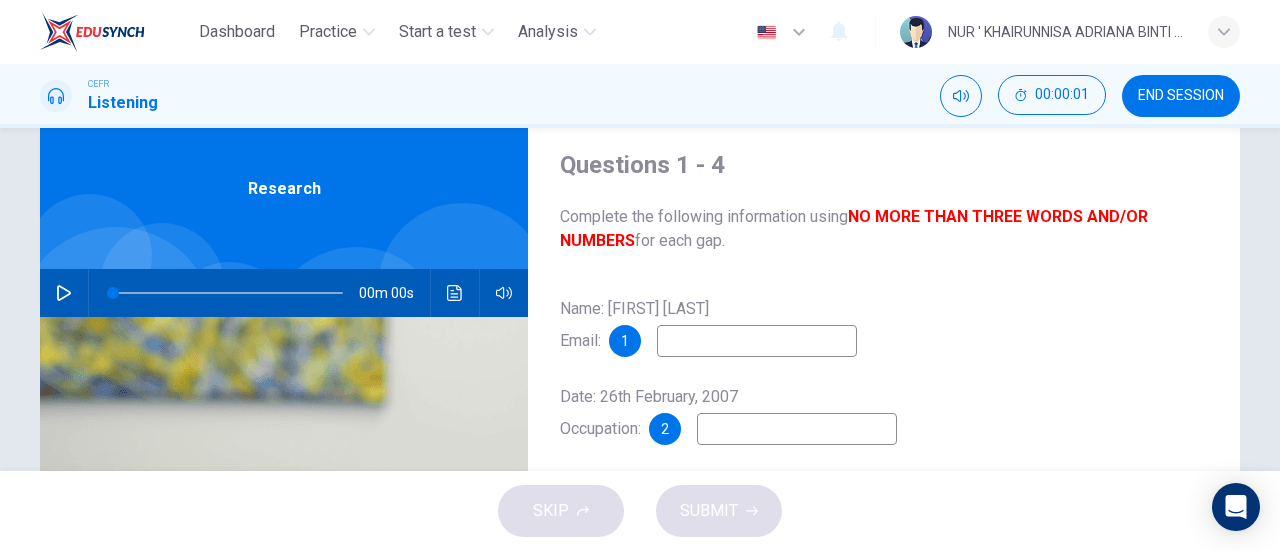 scroll, scrollTop: 58, scrollLeft: 0, axis: vertical 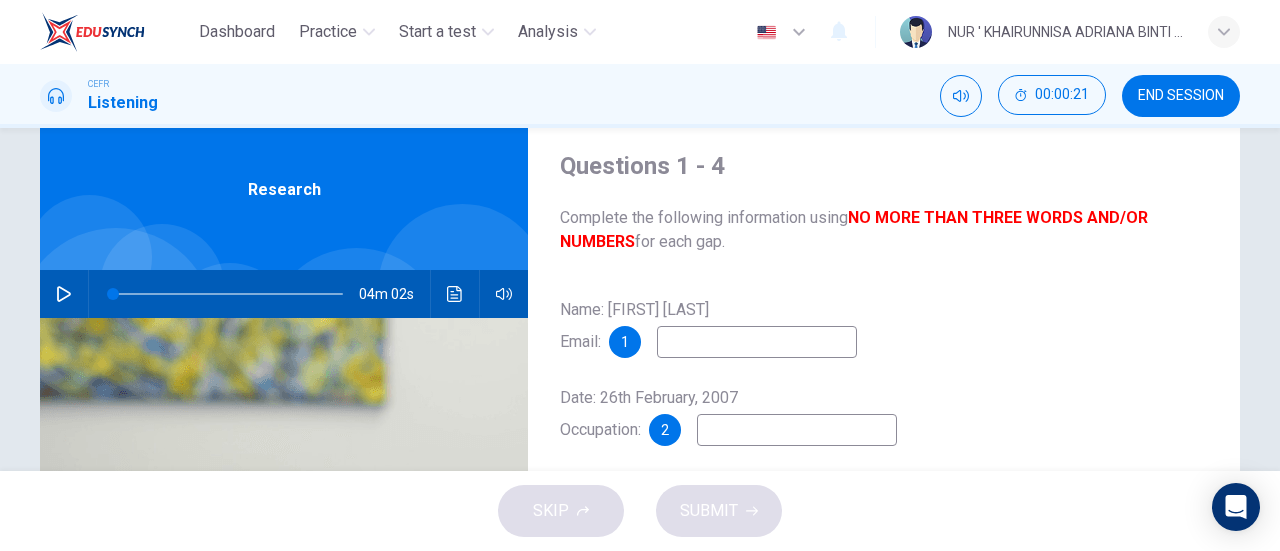 click at bounding box center [757, 342] 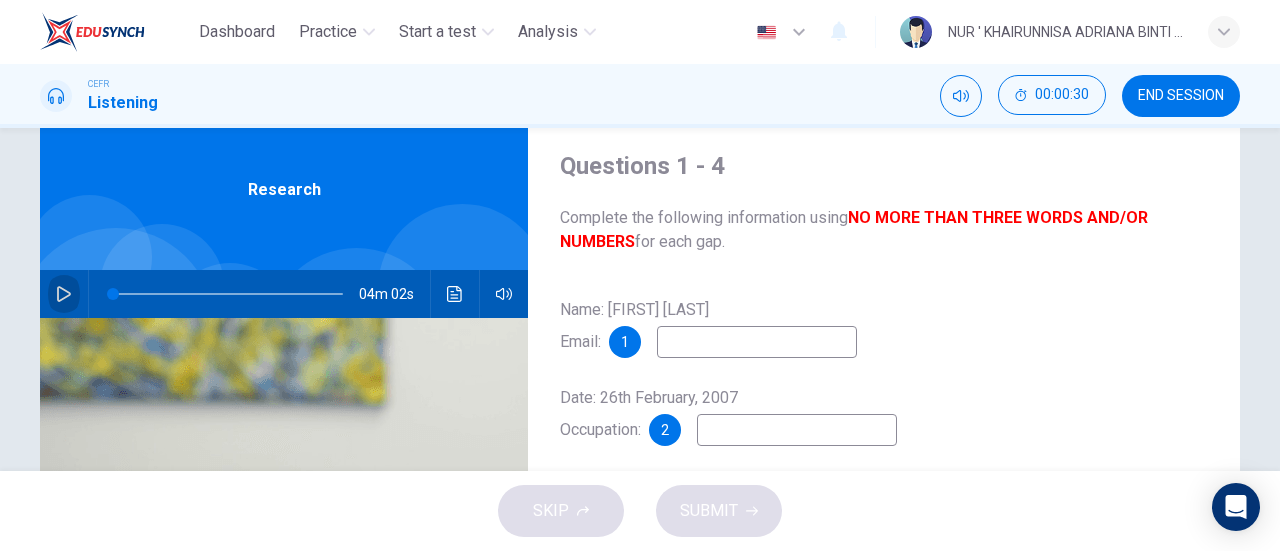 click at bounding box center (64, 294) 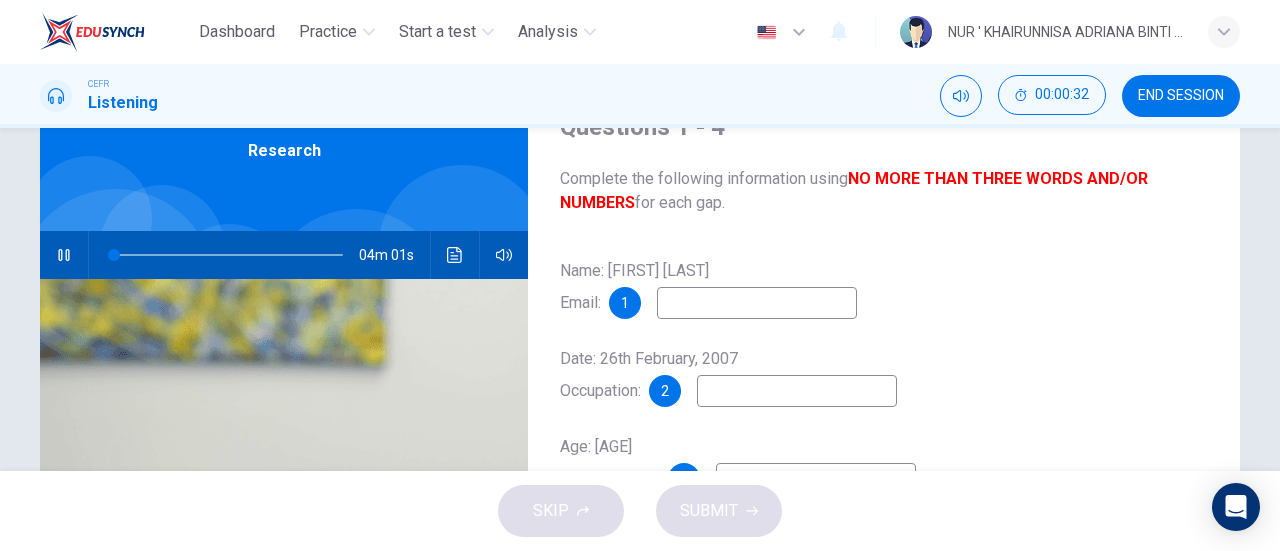 scroll, scrollTop: 98, scrollLeft: 0, axis: vertical 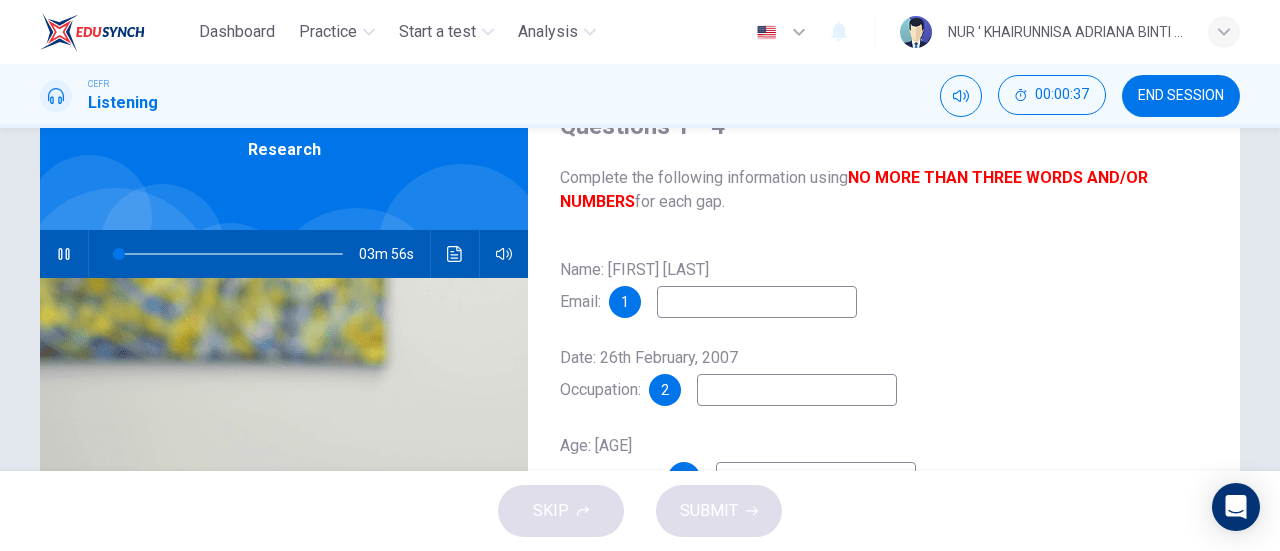 type 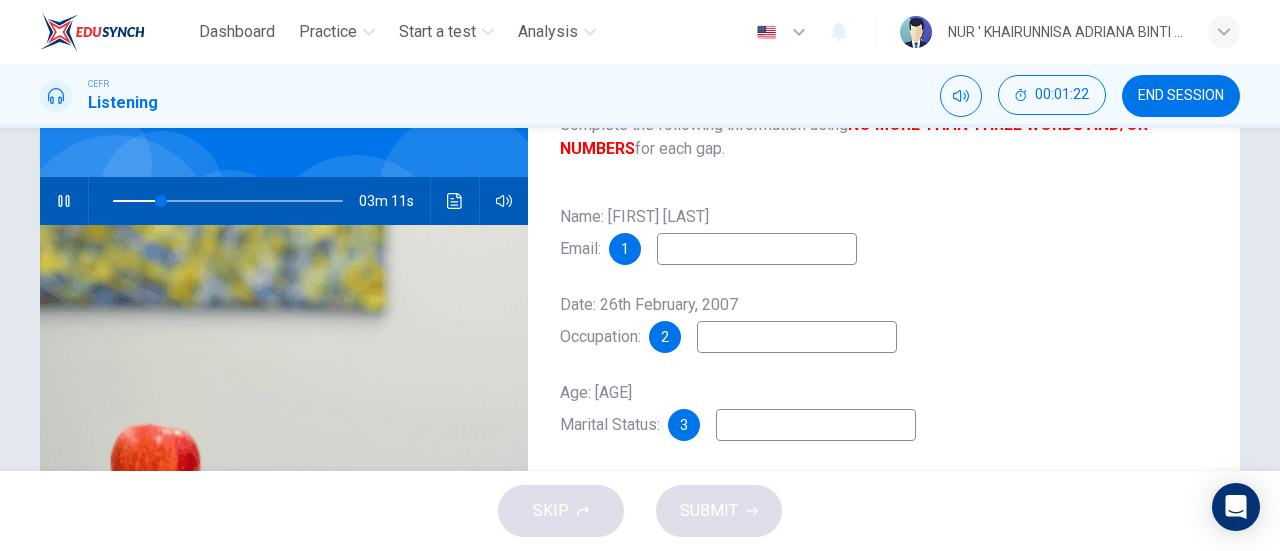 scroll, scrollTop: 152, scrollLeft: 0, axis: vertical 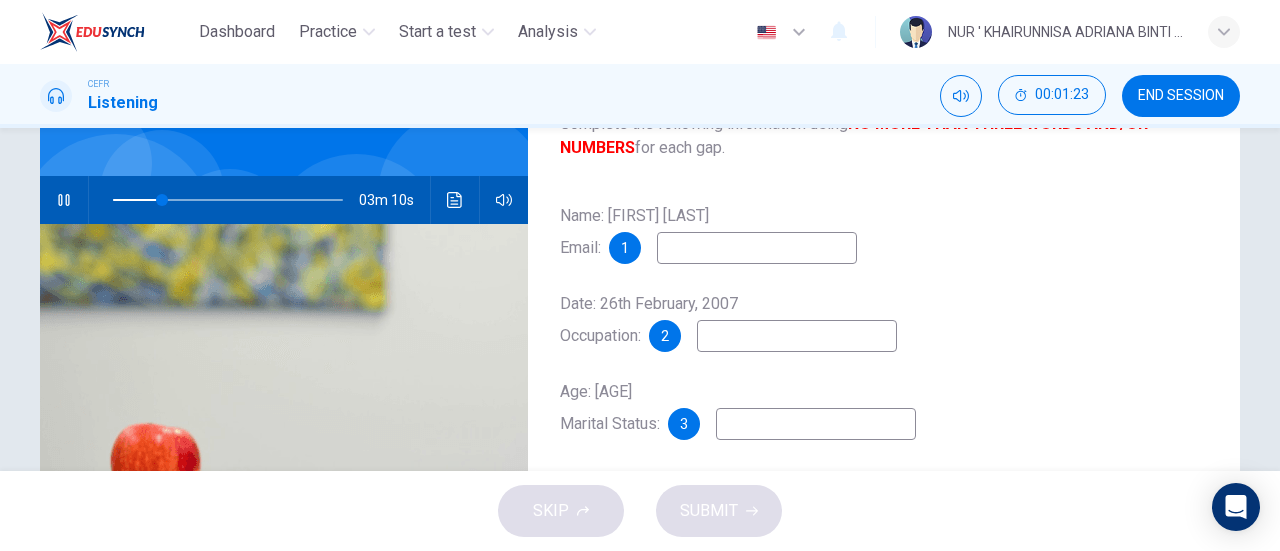 click at bounding box center [757, 248] 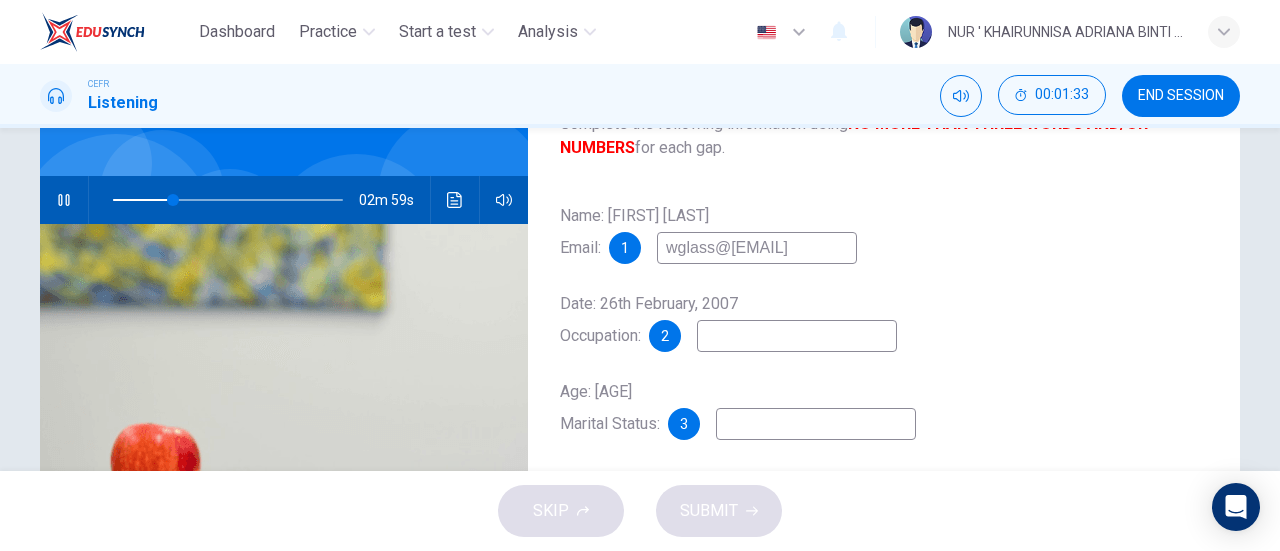 type on "wglass@[EMAIL]" 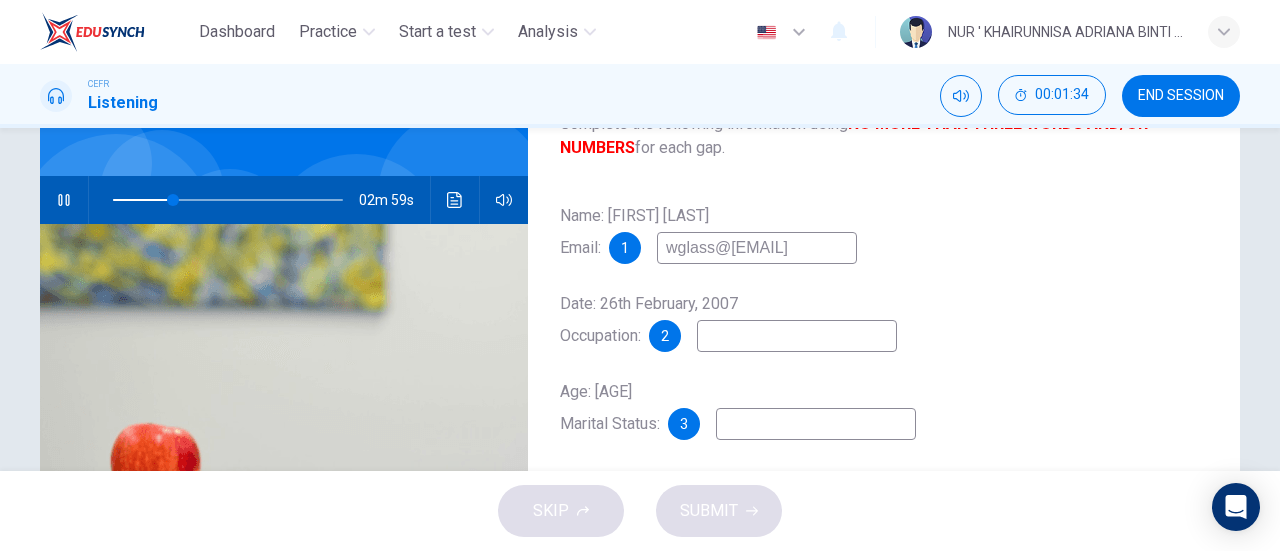 click at bounding box center [757, 248] 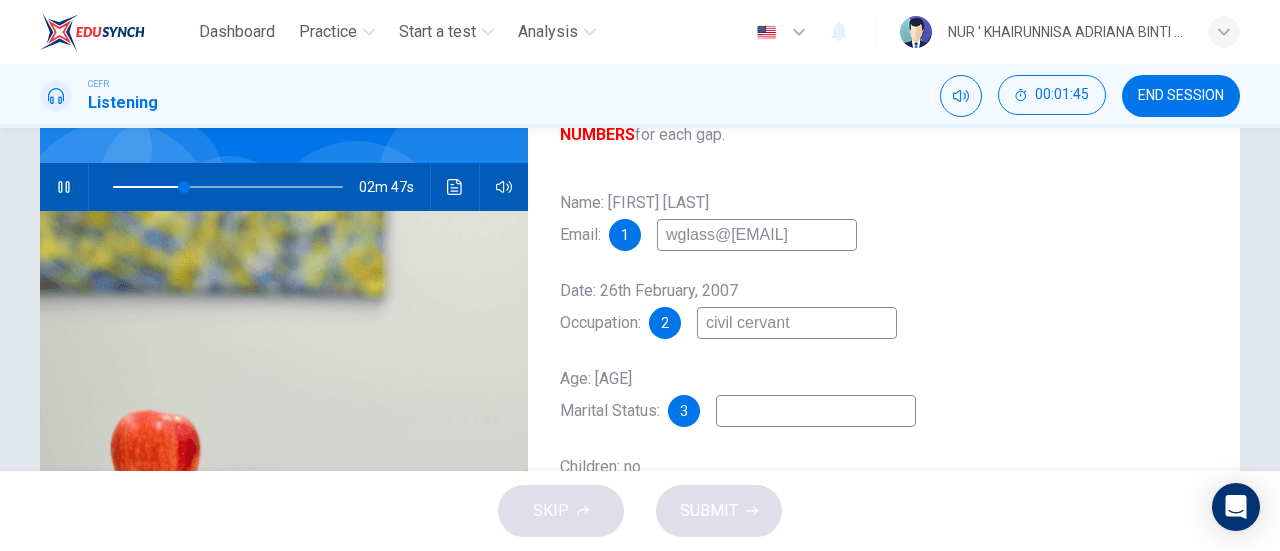 scroll, scrollTop: 260, scrollLeft: 0, axis: vertical 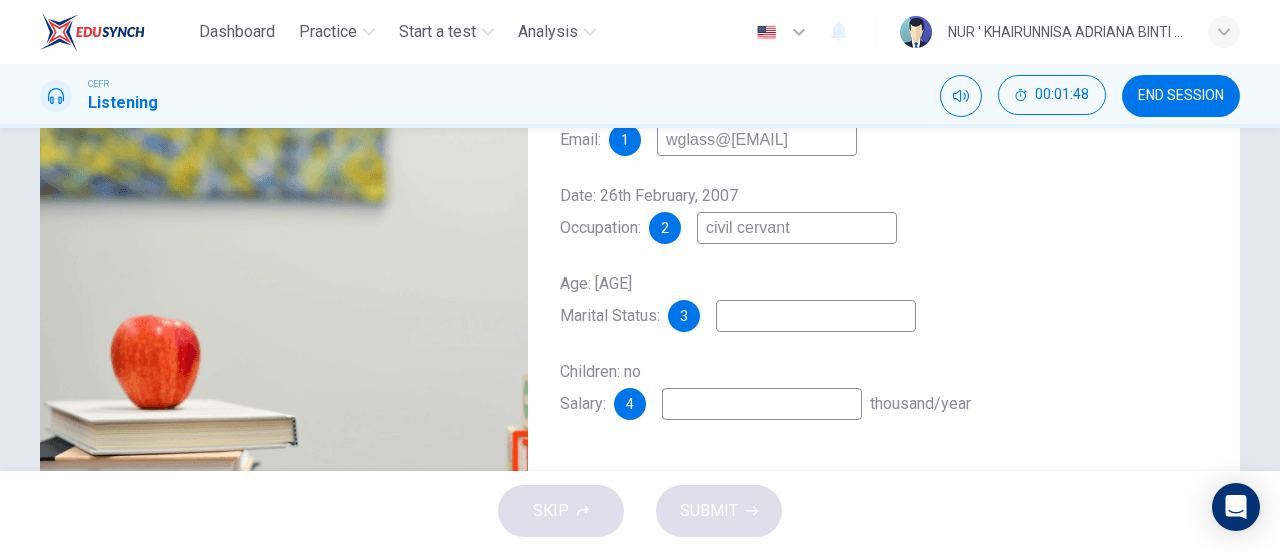 click on "civil cervant" at bounding box center (757, 140) 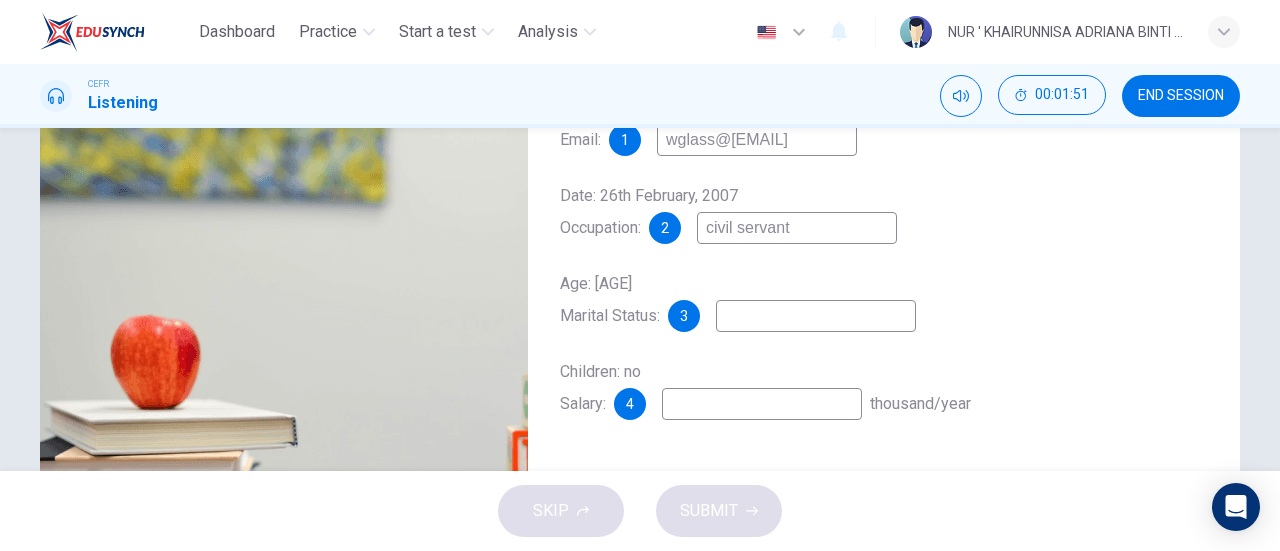 type on "civil servant" 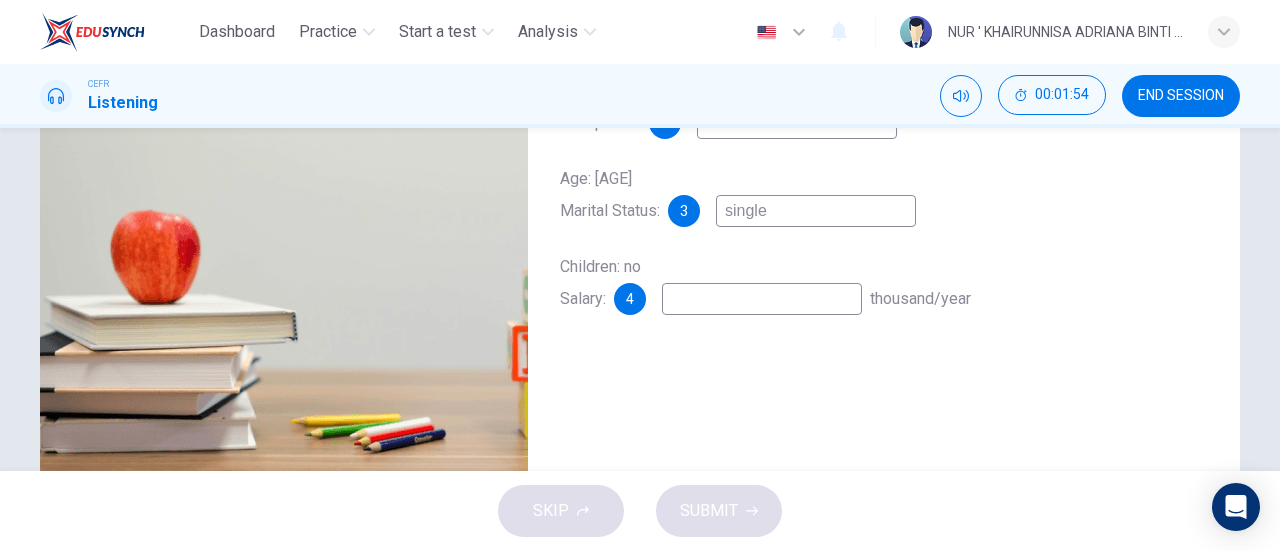 scroll, scrollTop: 366, scrollLeft: 0, axis: vertical 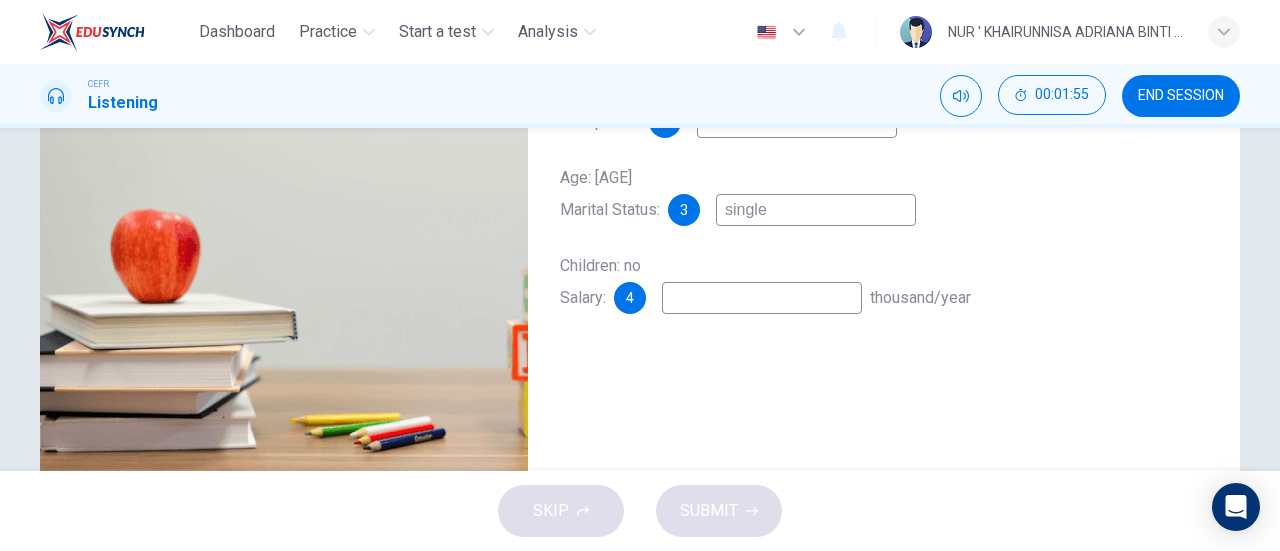type on "single" 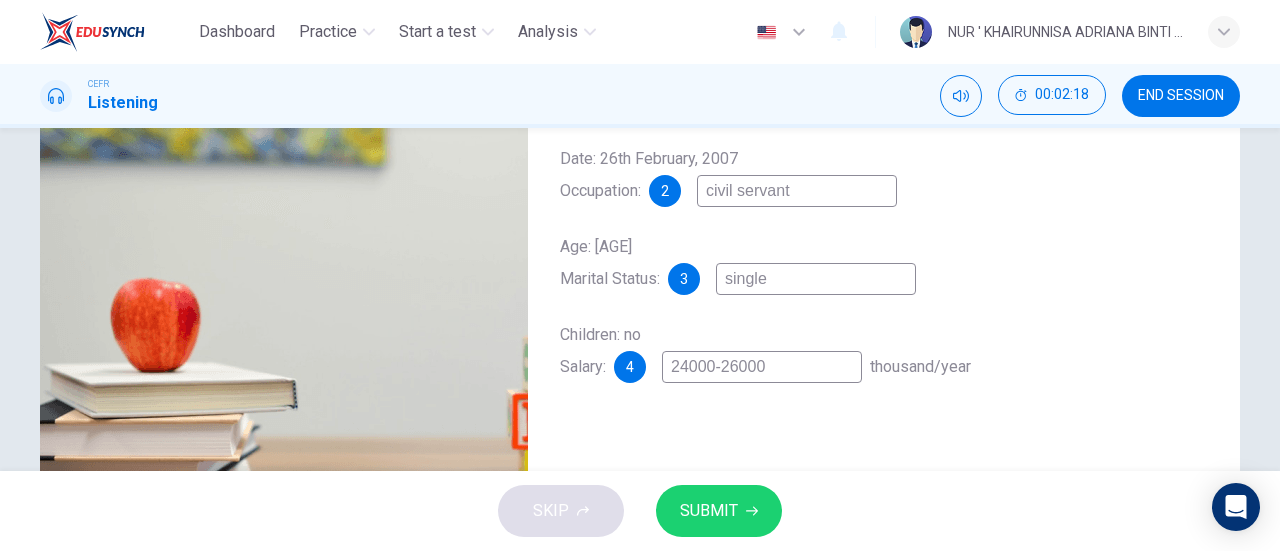 scroll, scrollTop: 377, scrollLeft: 0, axis: vertical 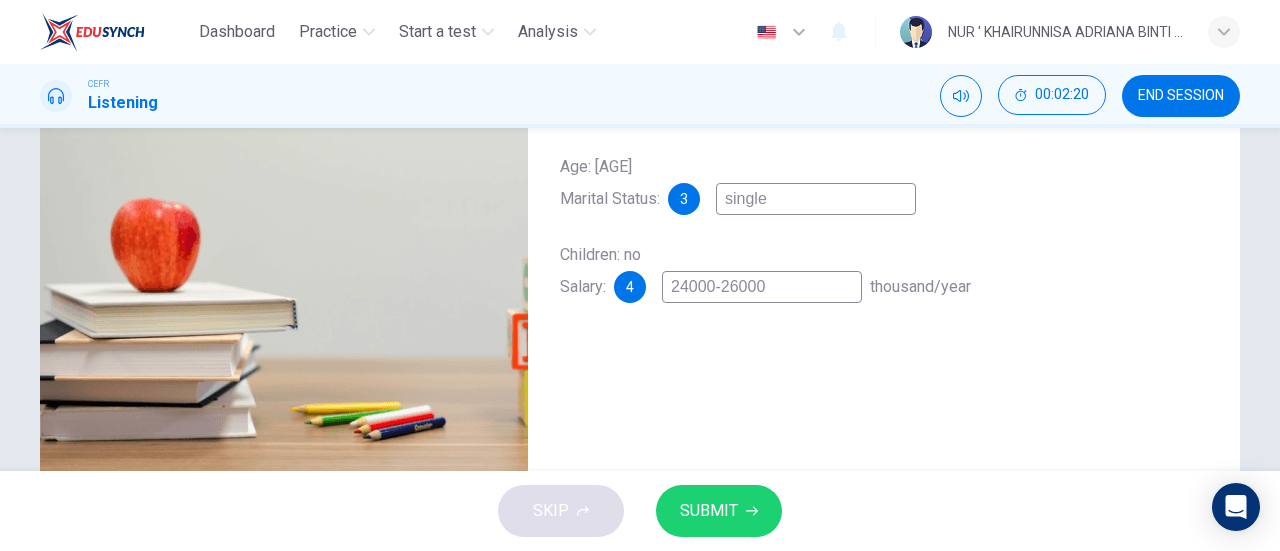 type on "24000-26000" 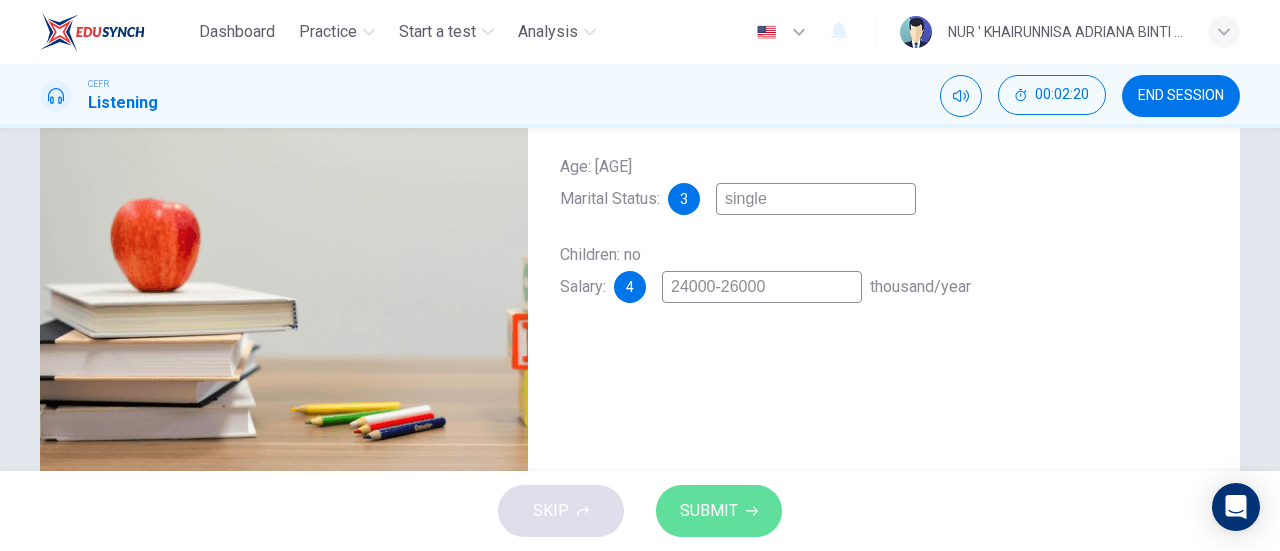 click on "SUBMIT" at bounding box center (709, 511) 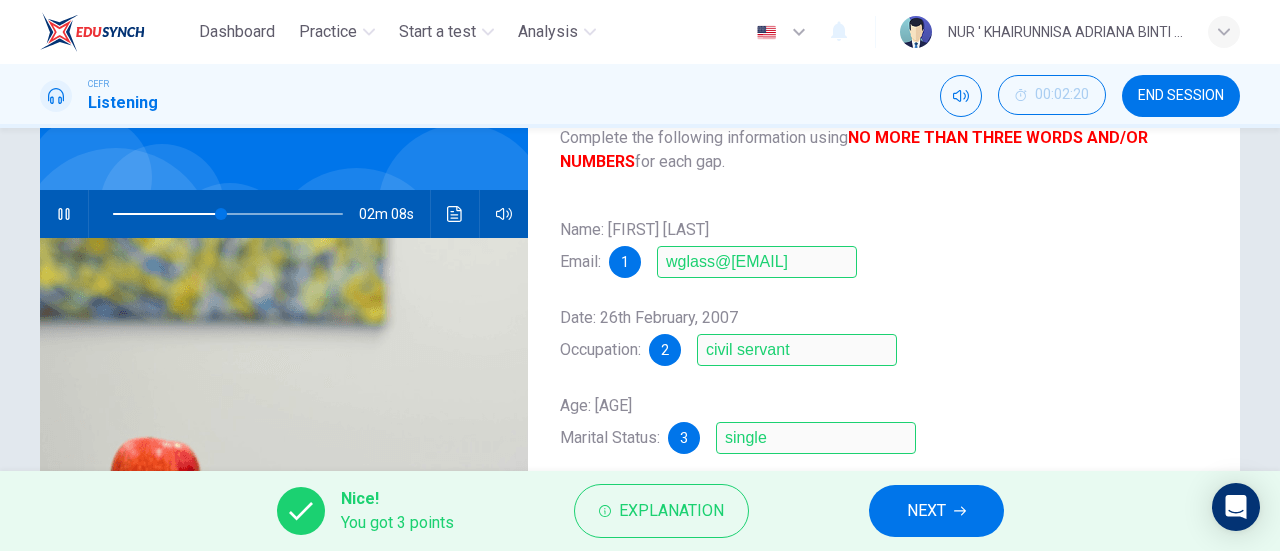 scroll, scrollTop: 137, scrollLeft: 0, axis: vertical 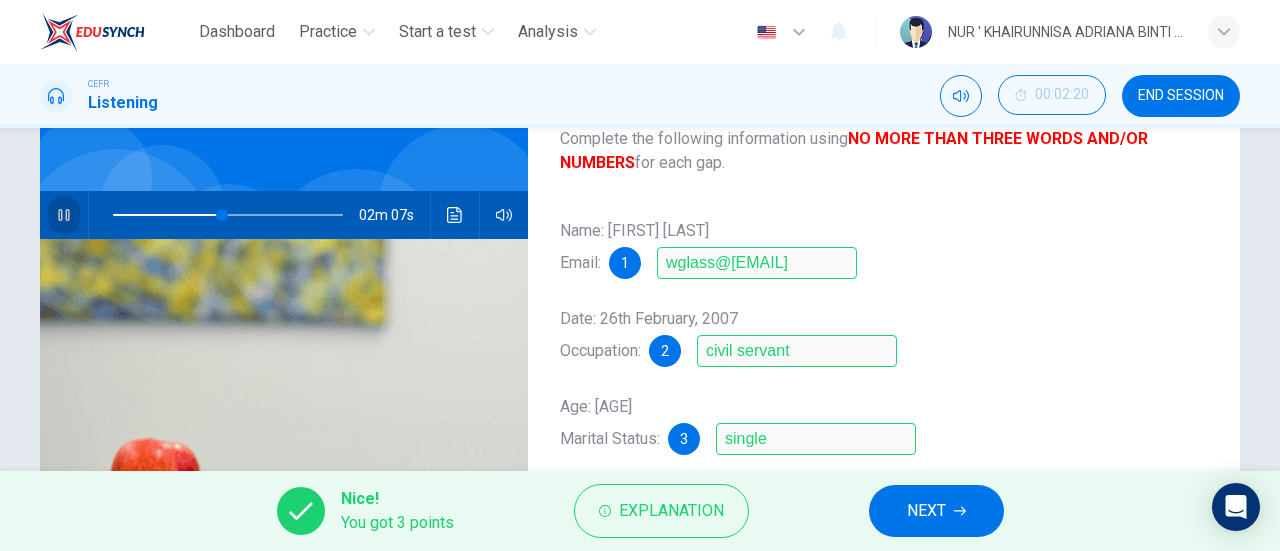 click at bounding box center (64, 215) 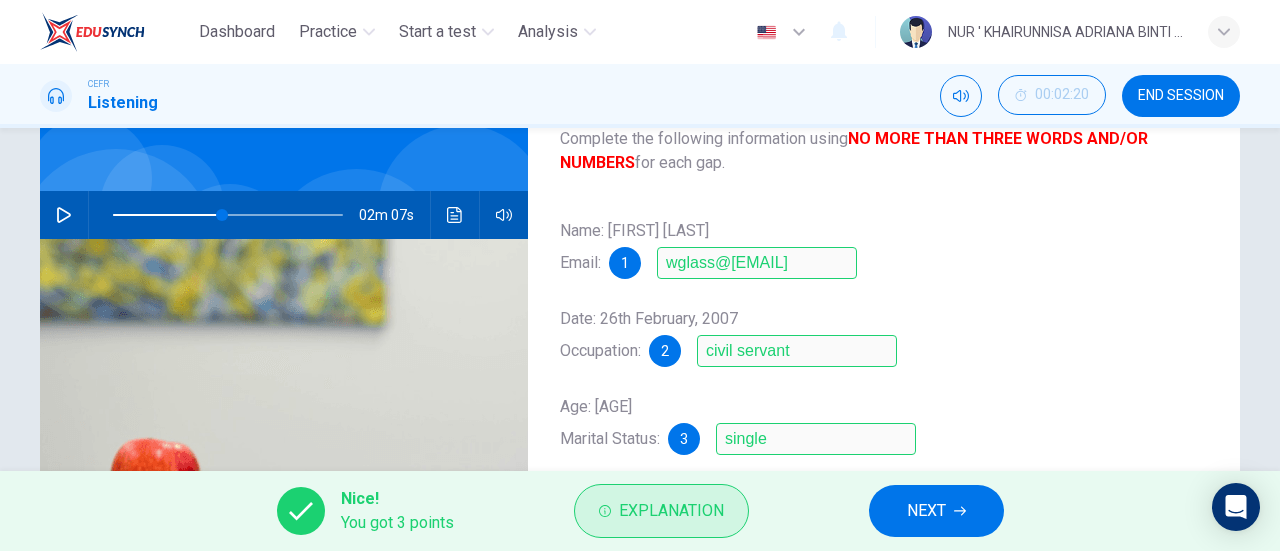 click on "Explanation" at bounding box center (671, 511) 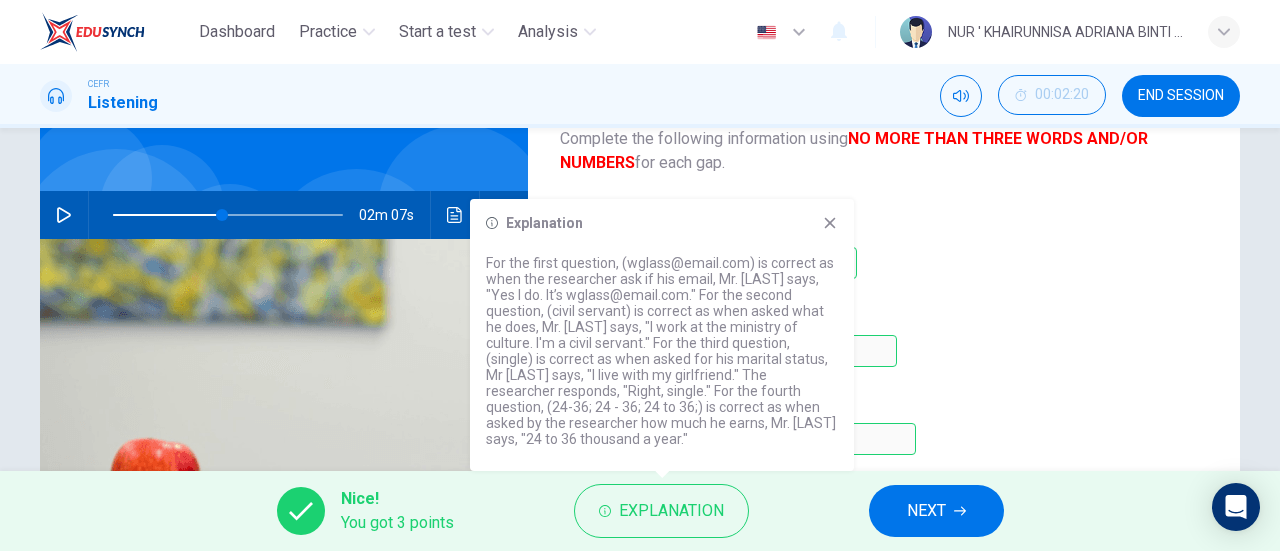 click at bounding box center (830, 223) 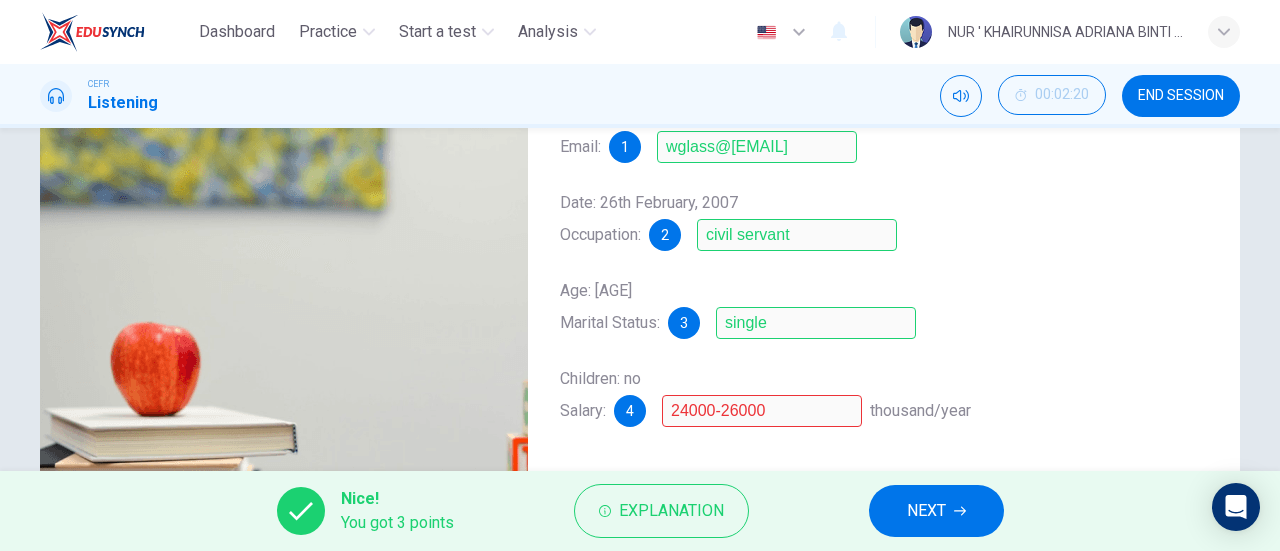 scroll, scrollTop: 257, scrollLeft: 0, axis: vertical 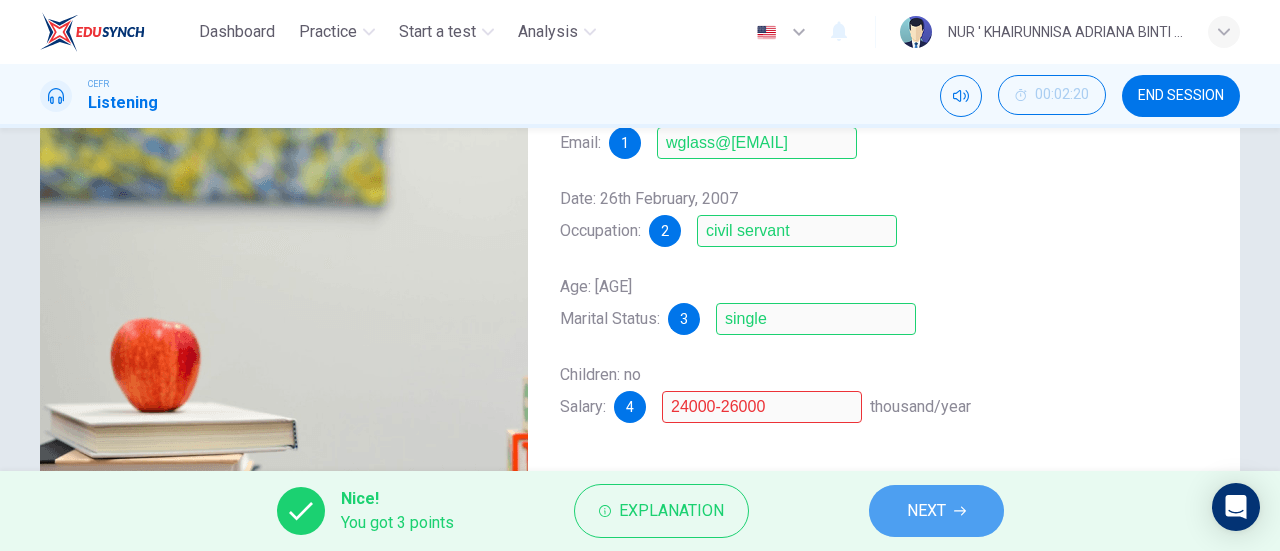 click on "NEXT" at bounding box center [926, 511] 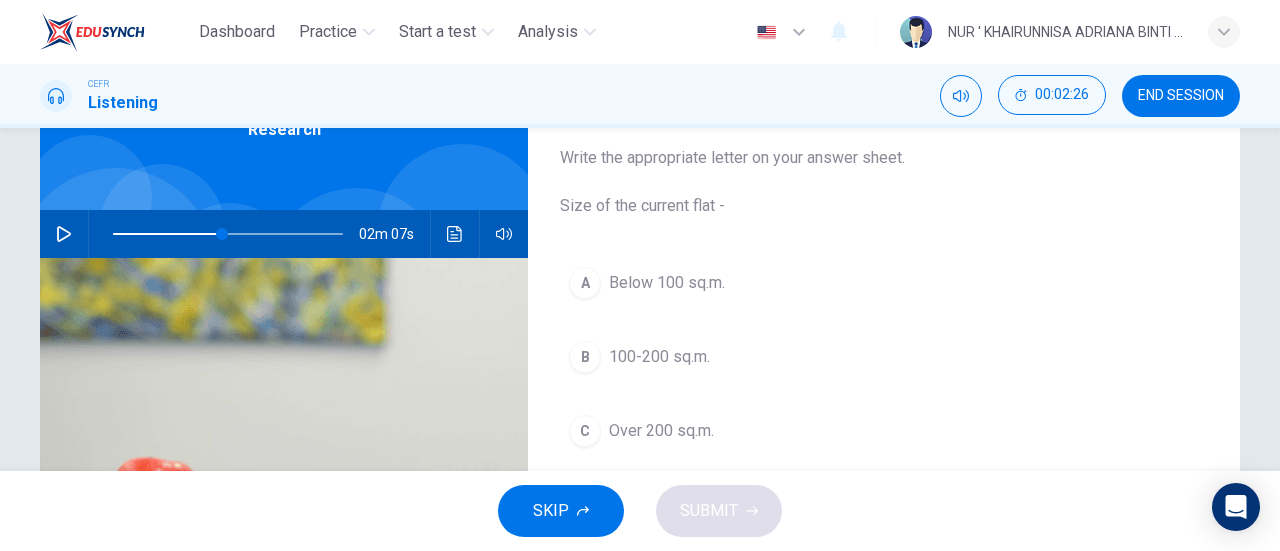 scroll, scrollTop: 119, scrollLeft: 0, axis: vertical 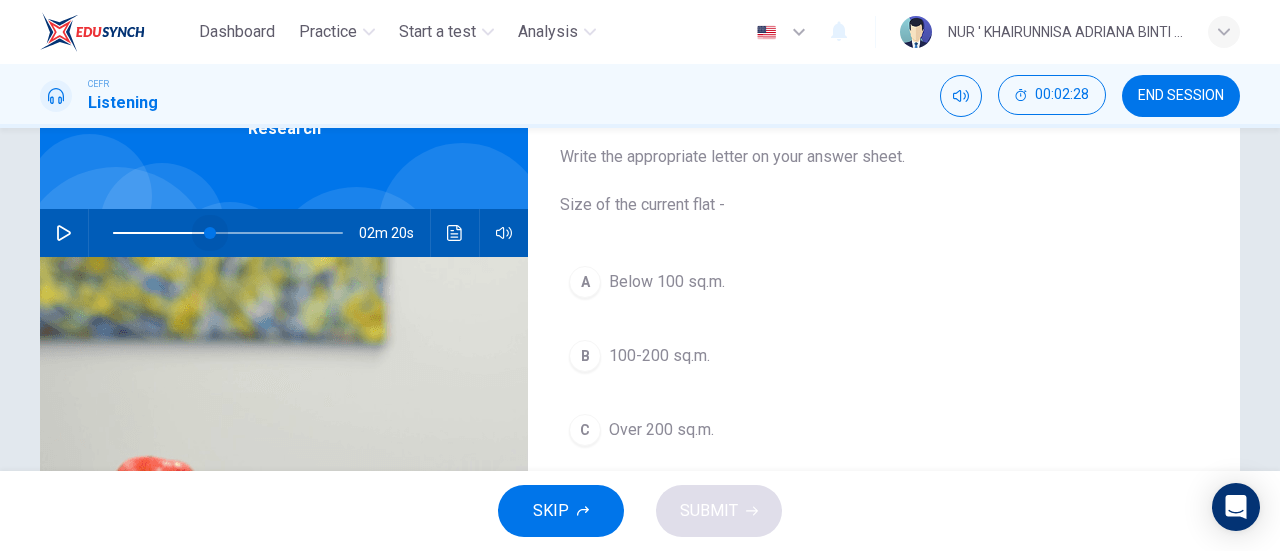 click at bounding box center (210, 233) 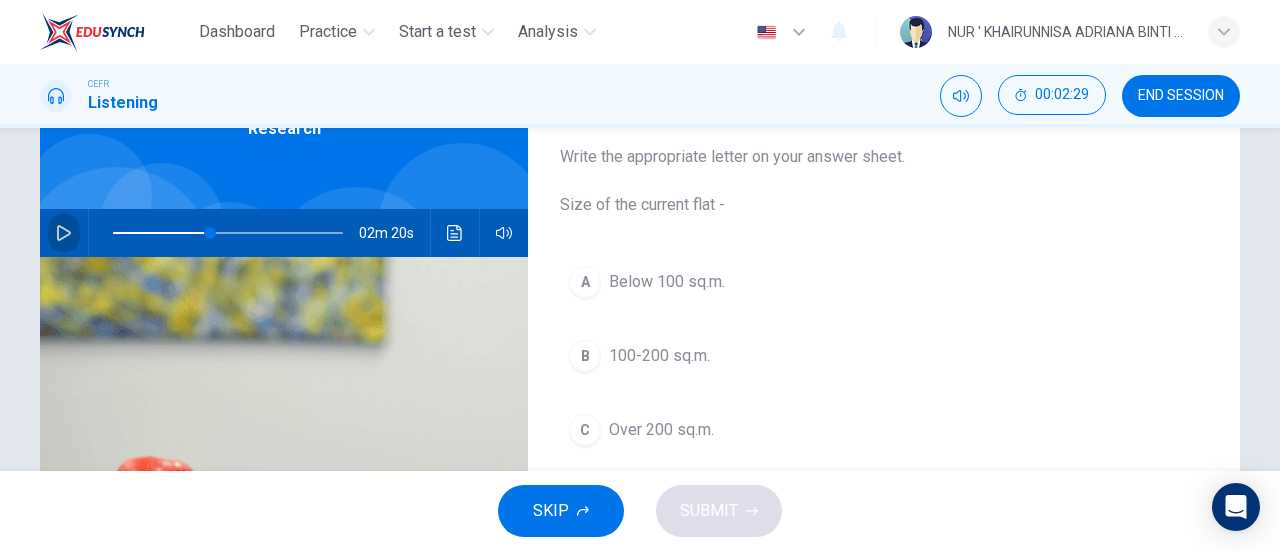 click at bounding box center (64, 233) 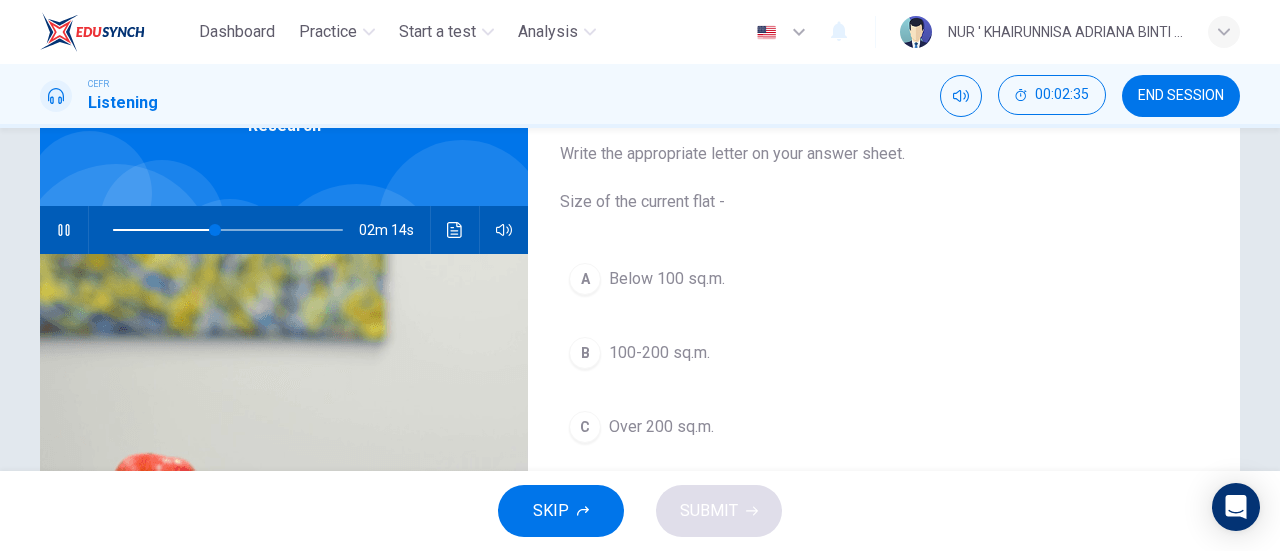 scroll, scrollTop: 134, scrollLeft: 0, axis: vertical 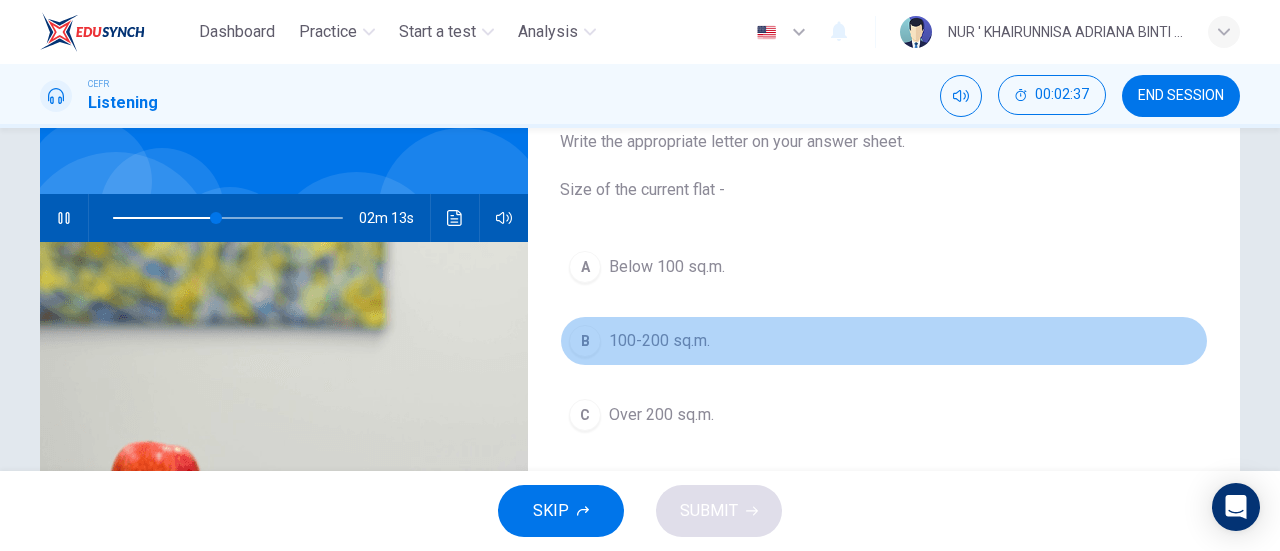 click on "B 100-200 sq.m." at bounding box center (884, 341) 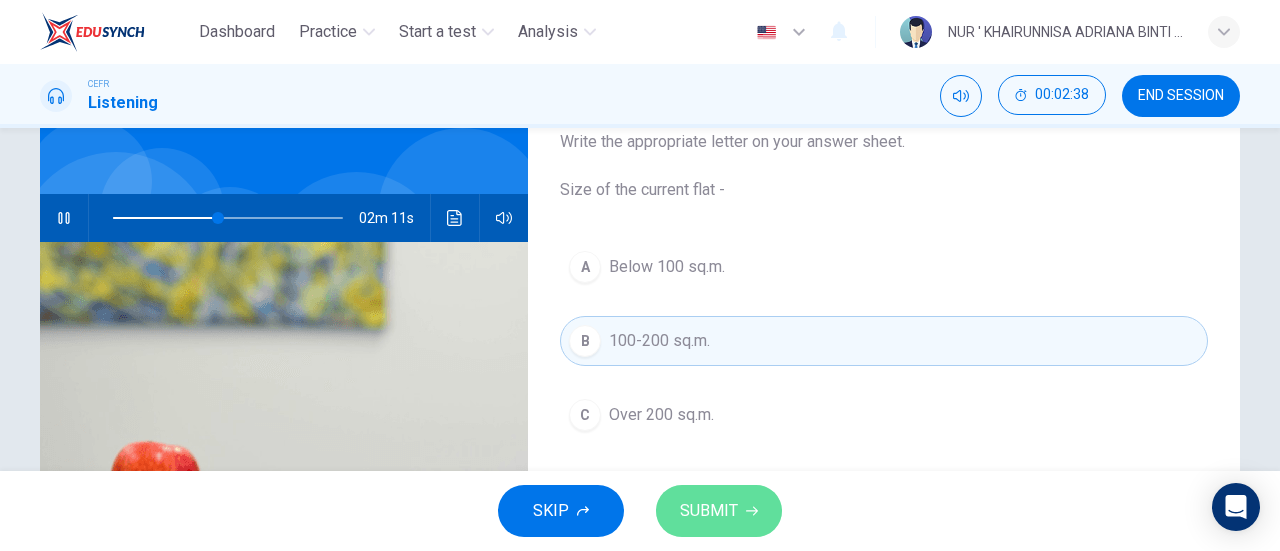 click on "SUBMIT" at bounding box center [709, 511] 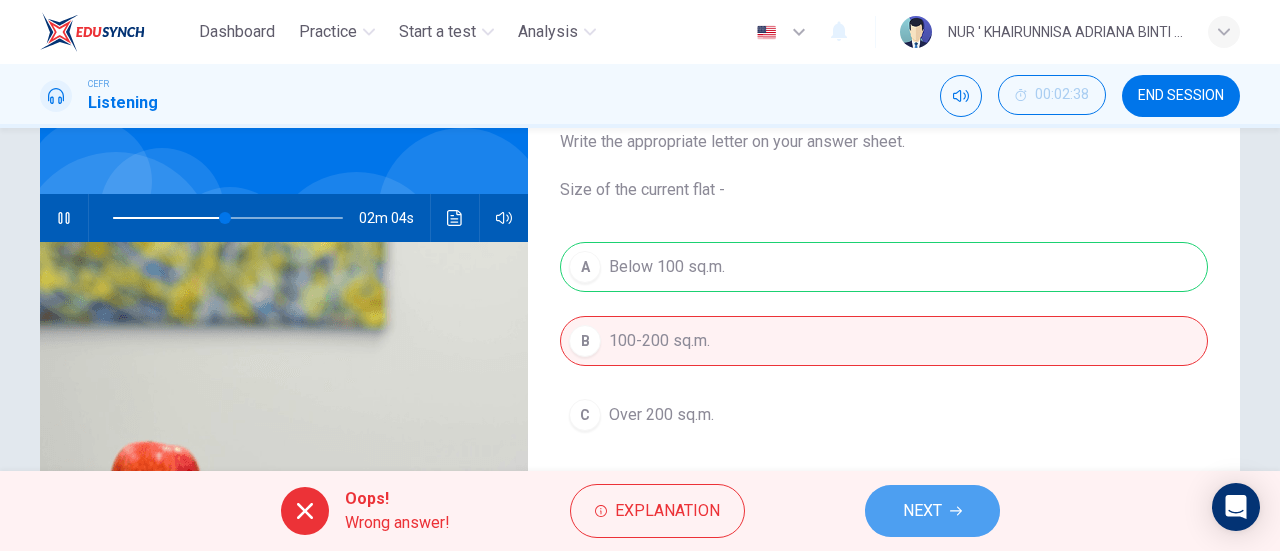 click on "NEXT" at bounding box center (922, 511) 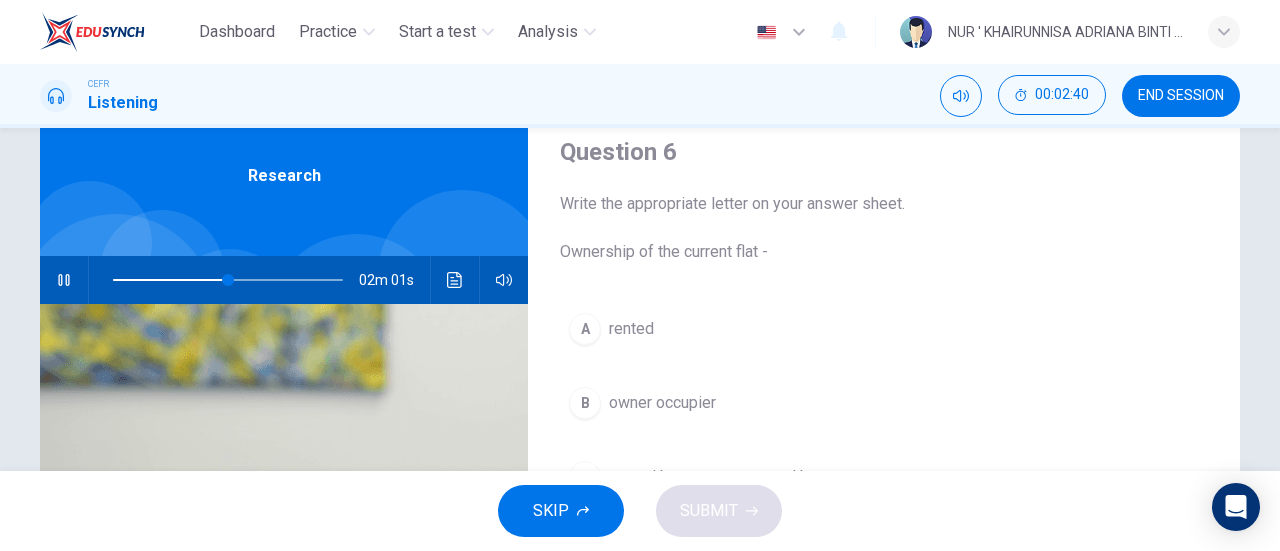 scroll, scrollTop: 71, scrollLeft: 0, axis: vertical 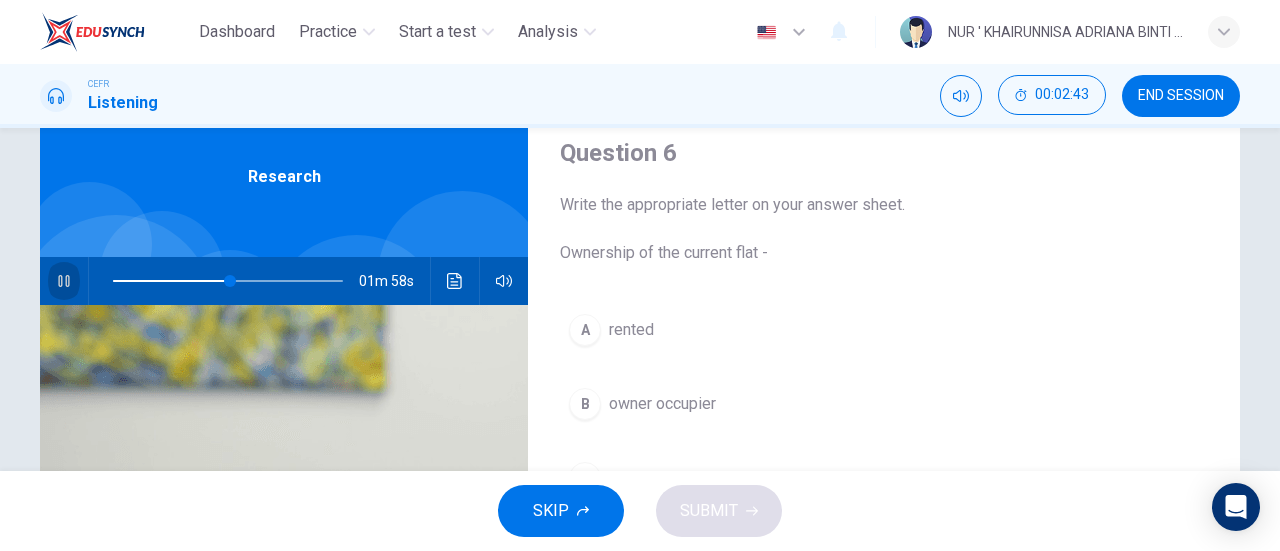 click at bounding box center [63, 281] 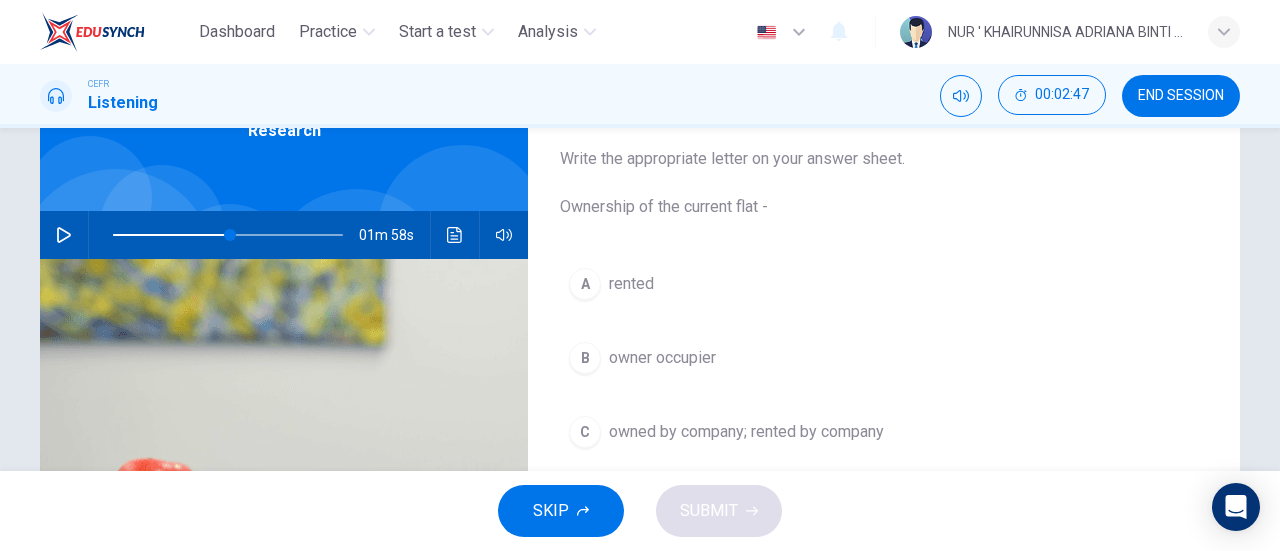 scroll, scrollTop: 141, scrollLeft: 0, axis: vertical 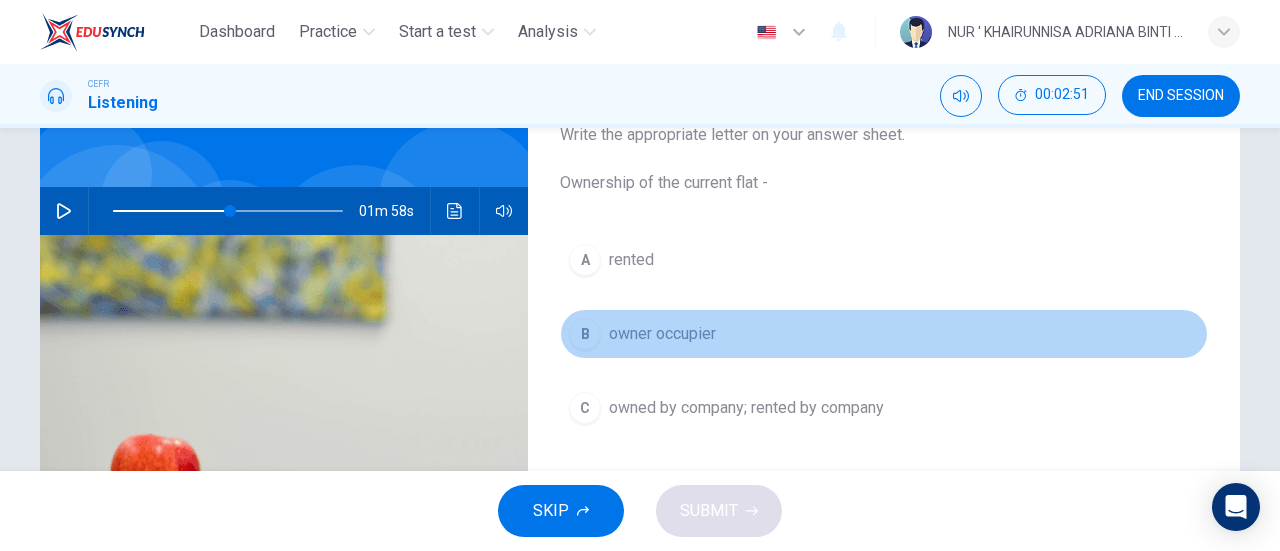click on "B" at bounding box center [585, 260] 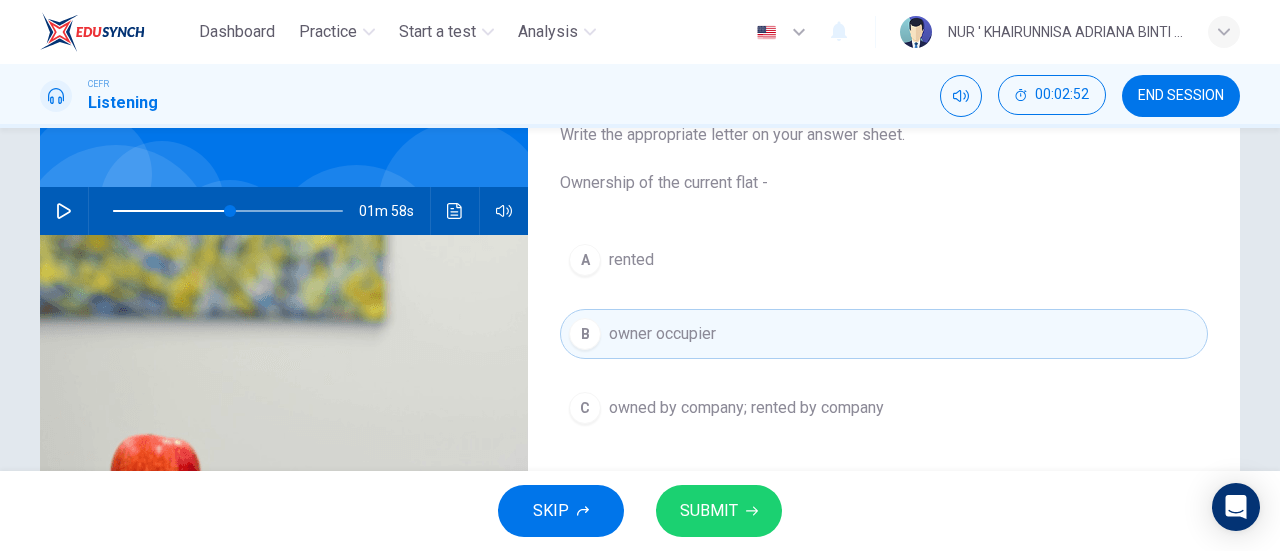 click on "SUBMIT" at bounding box center (709, 511) 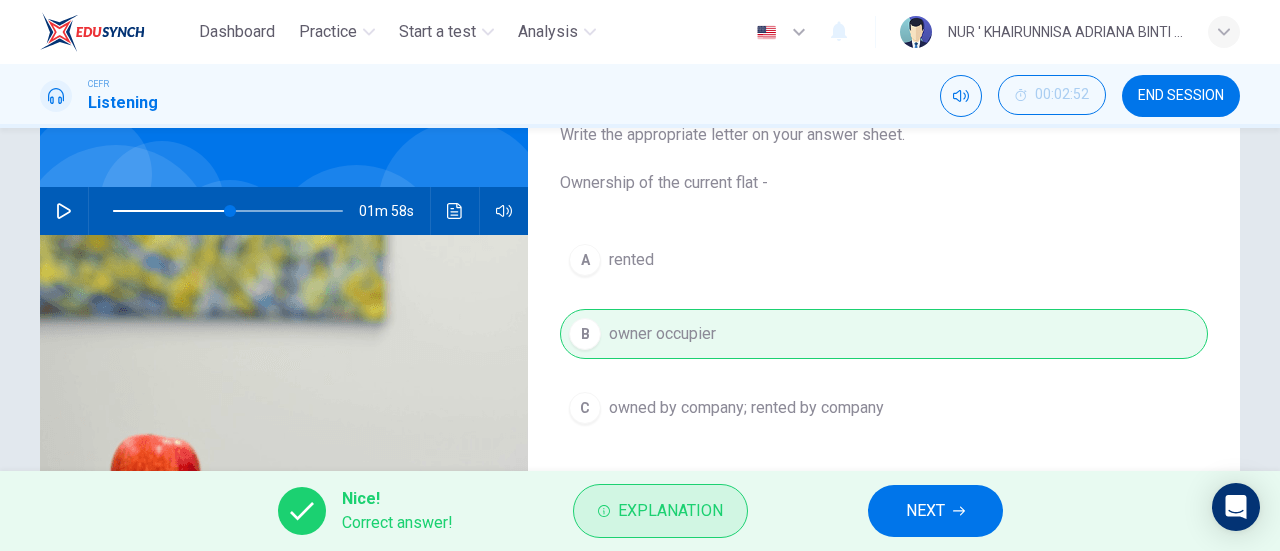 click on "Explanation" at bounding box center [670, 511] 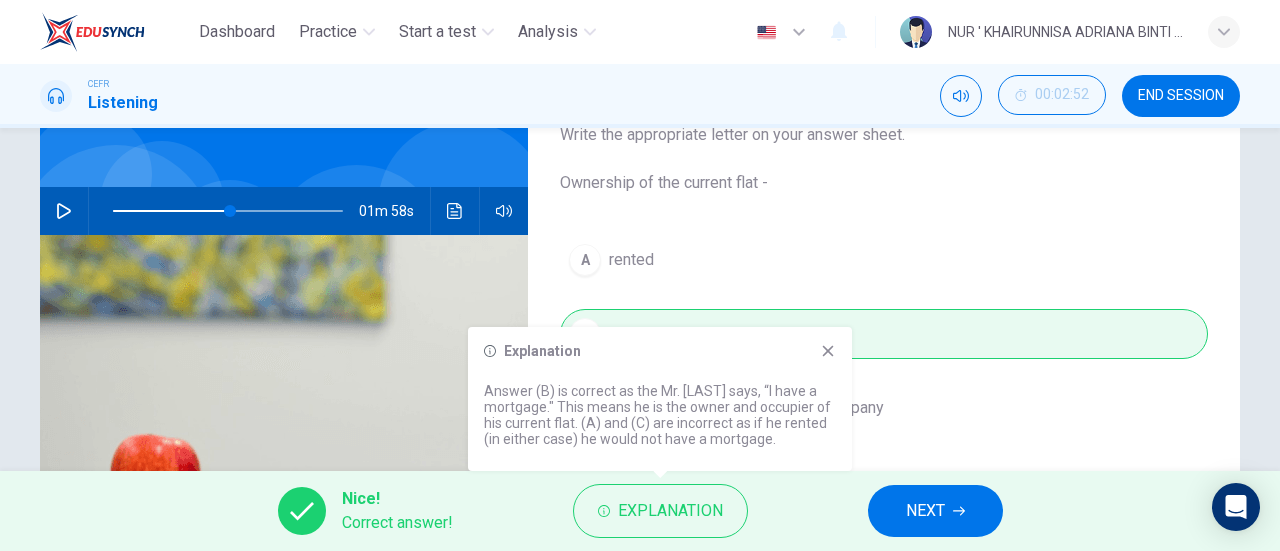 click at bounding box center (828, 351) 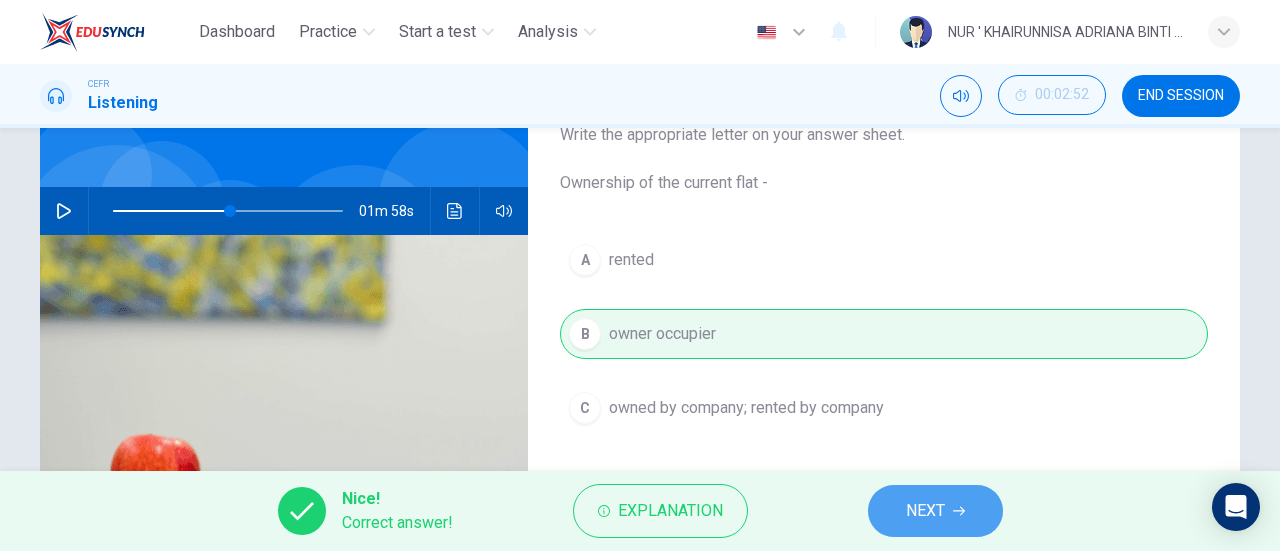 click on "NEXT" at bounding box center [925, 511] 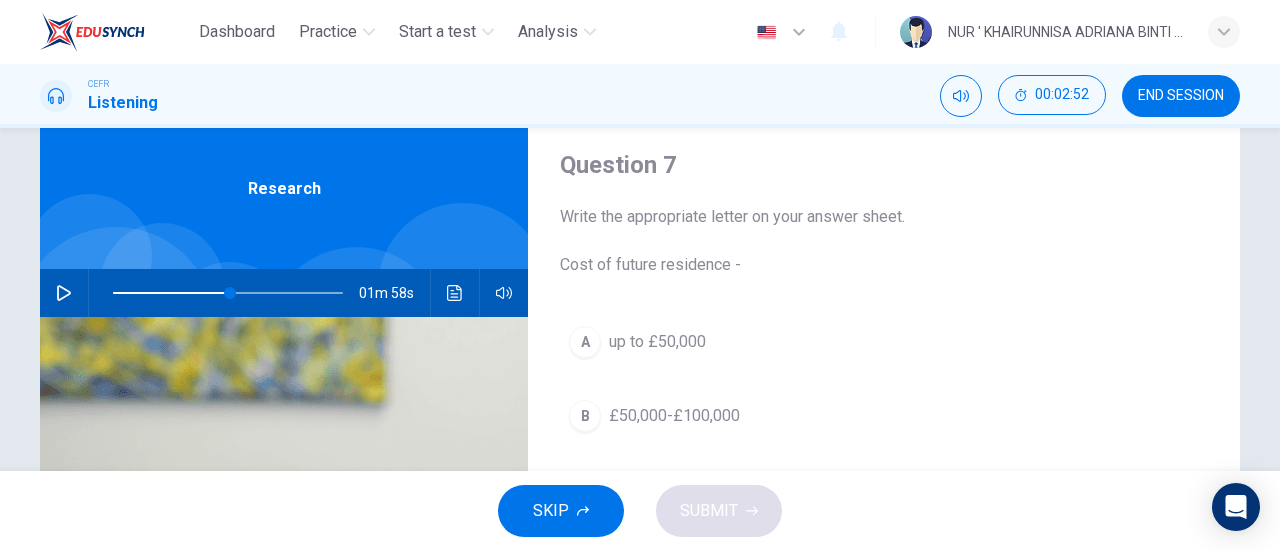 scroll, scrollTop: 57, scrollLeft: 0, axis: vertical 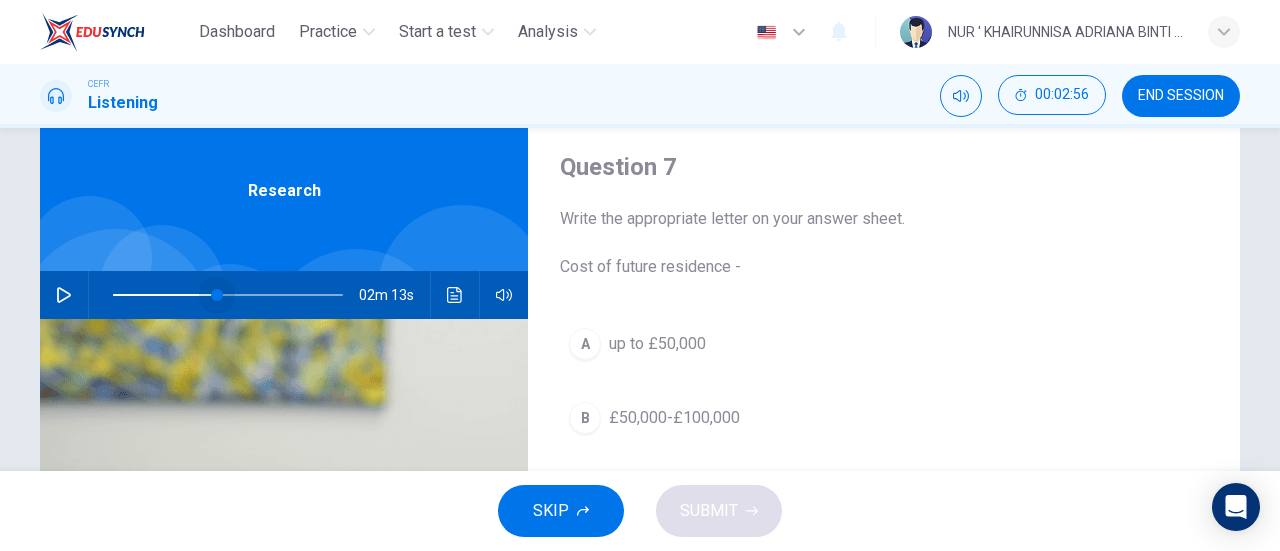 click at bounding box center (217, 295) 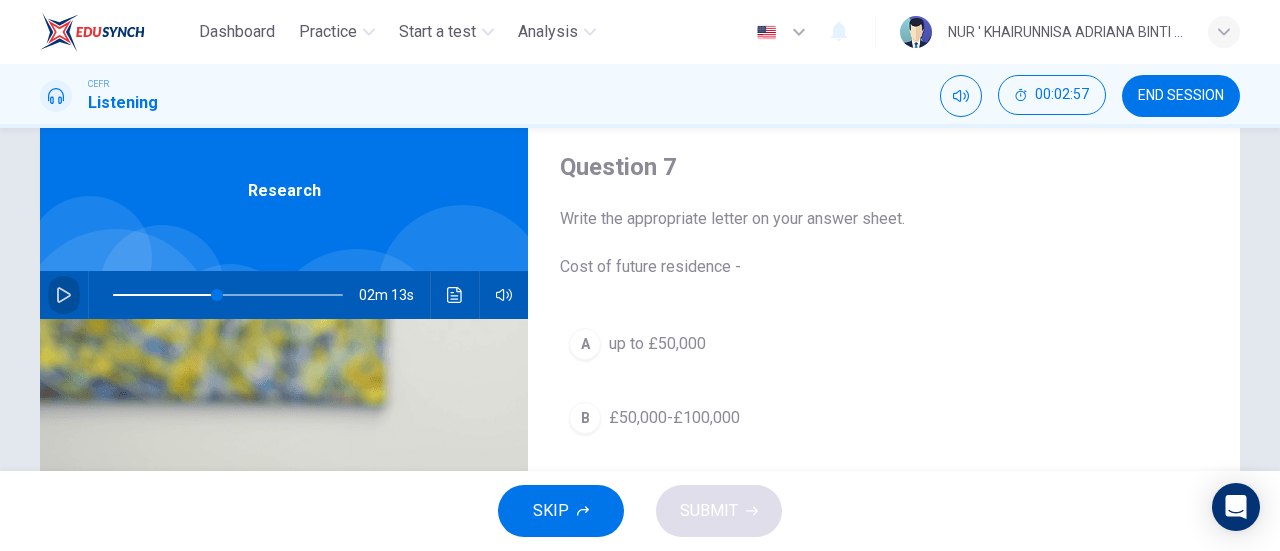 click at bounding box center [64, 295] 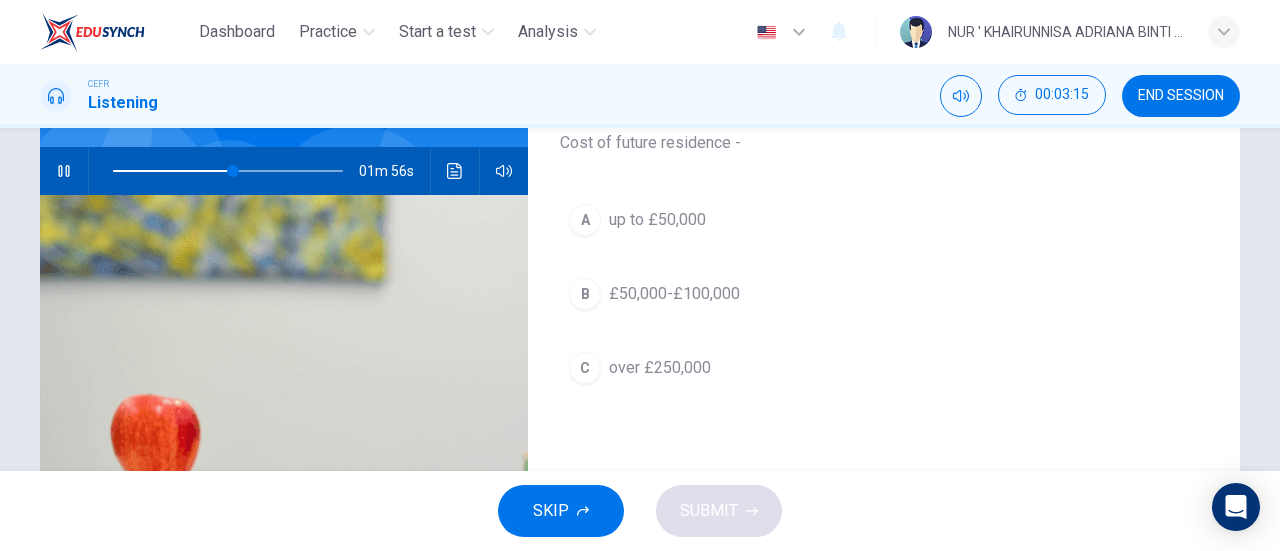 scroll, scrollTop: 182, scrollLeft: 0, axis: vertical 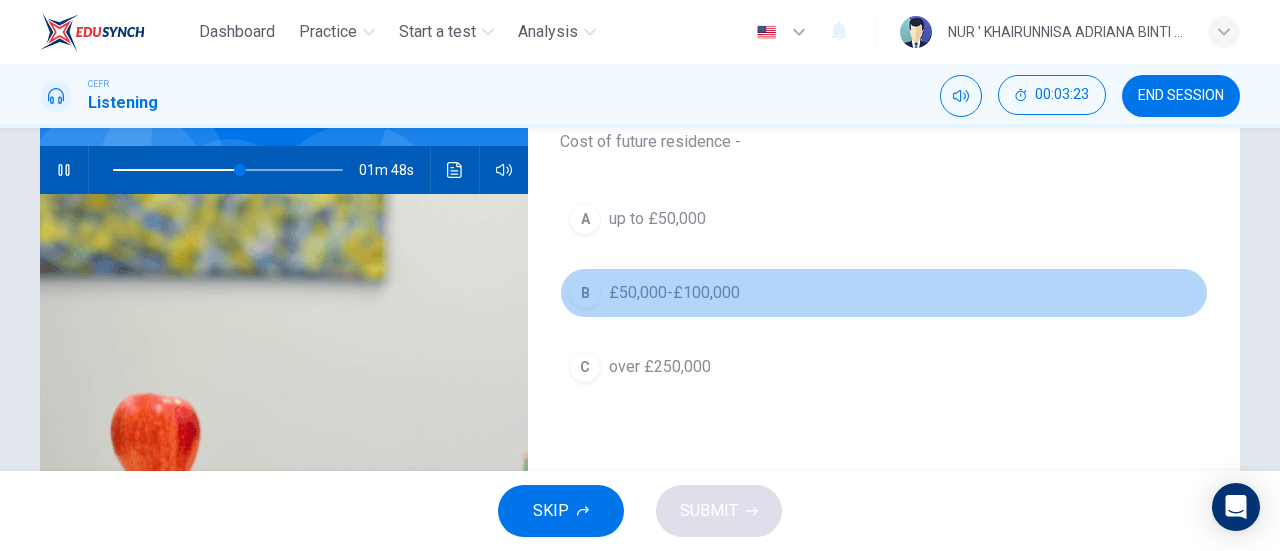 click on "B" at bounding box center [585, 219] 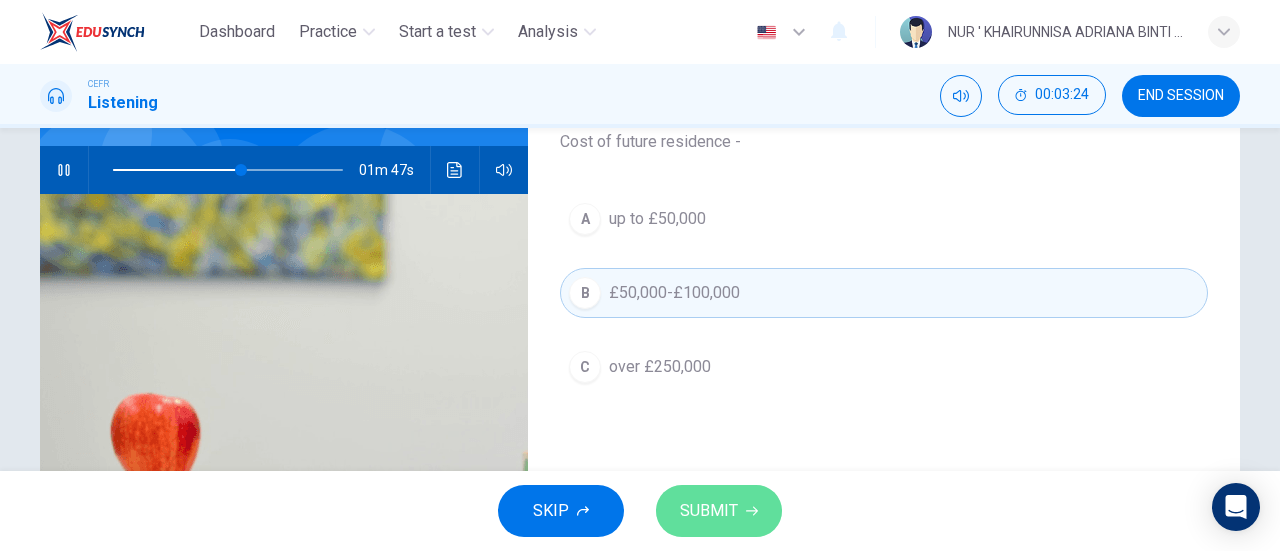 click on "SUBMIT" at bounding box center (719, 511) 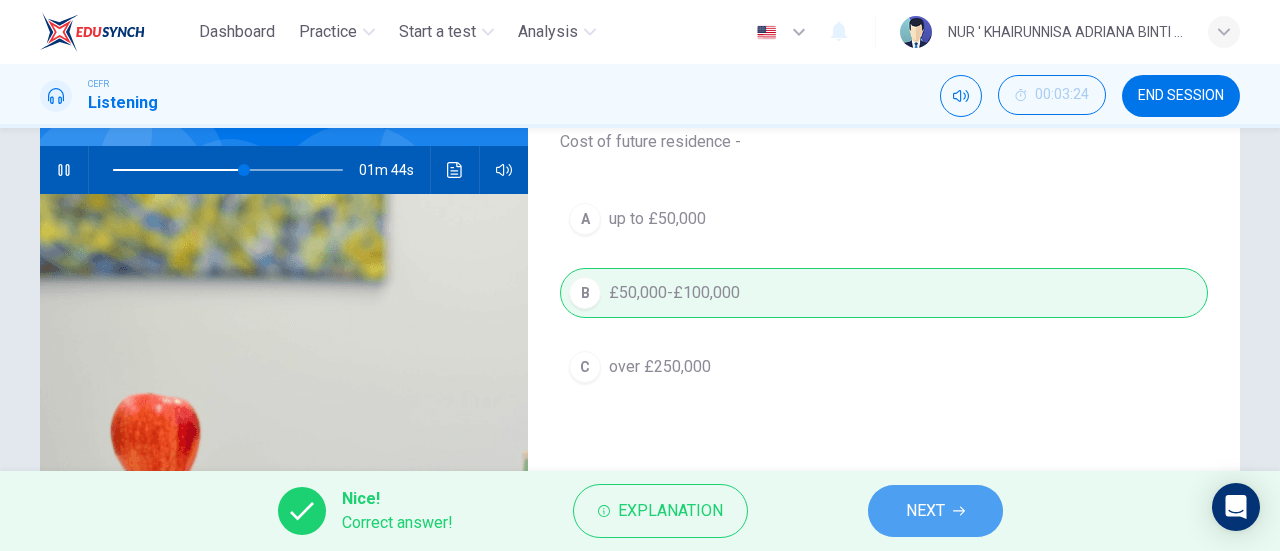 click on "NEXT" at bounding box center [925, 511] 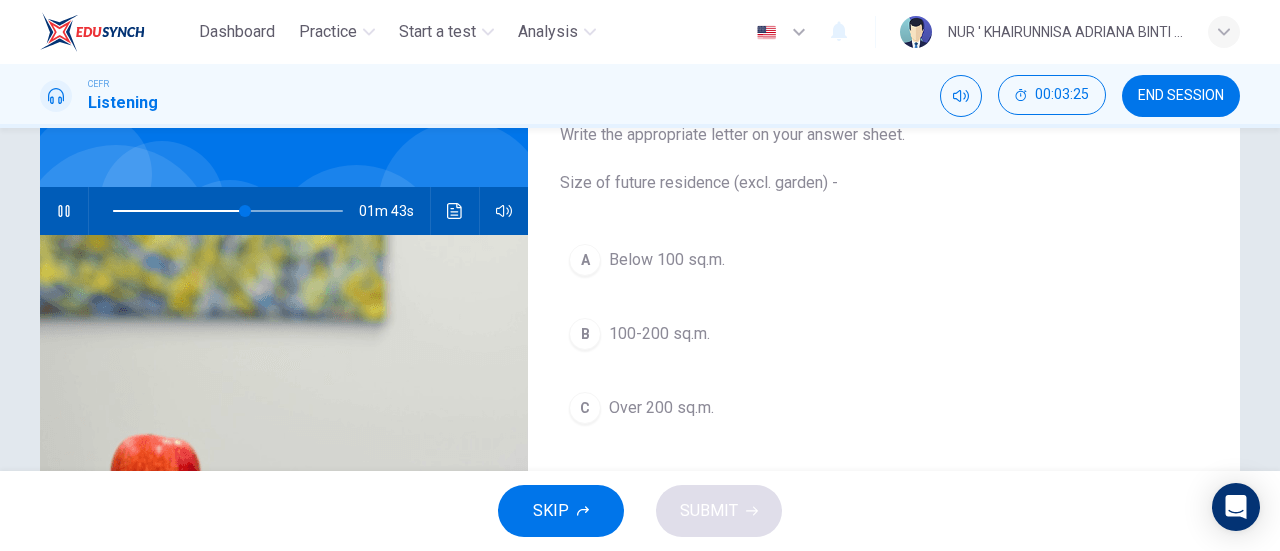 scroll, scrollTop: 139, scrollLeft: 0, axis: vertical 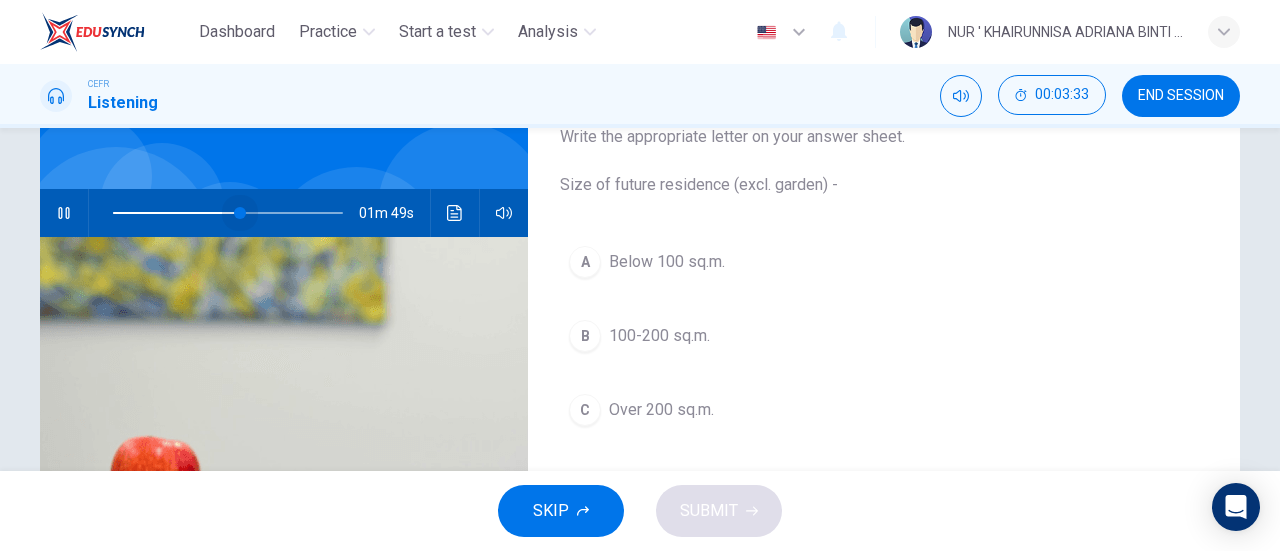 click at bounding box center [240, 213] 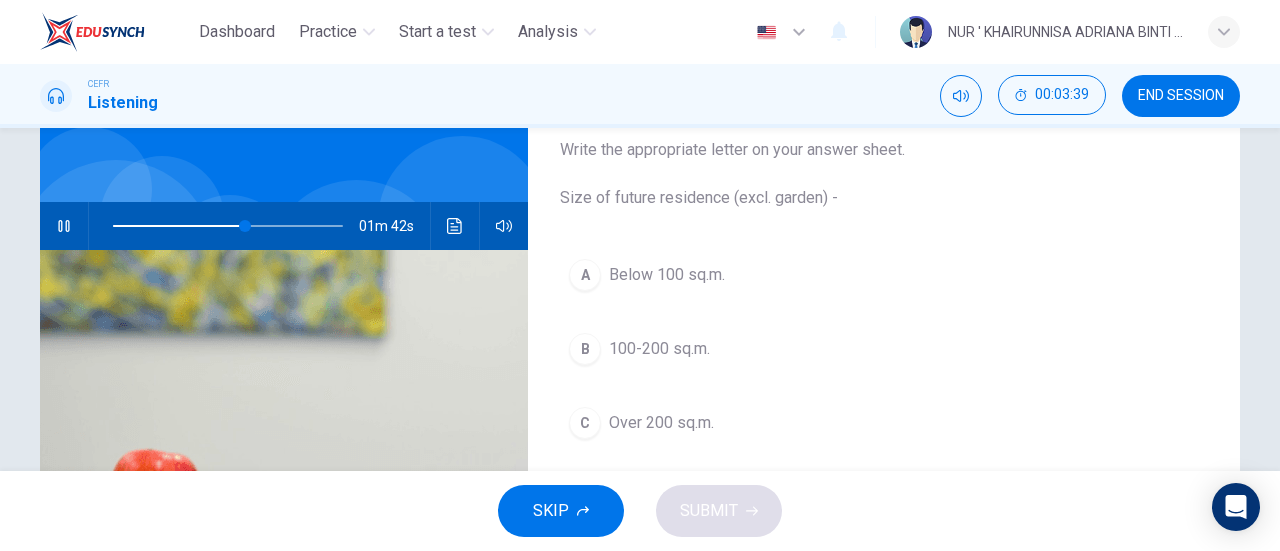 scroll, scrollTop: 127, scrollLeft: 0, axis: vertical 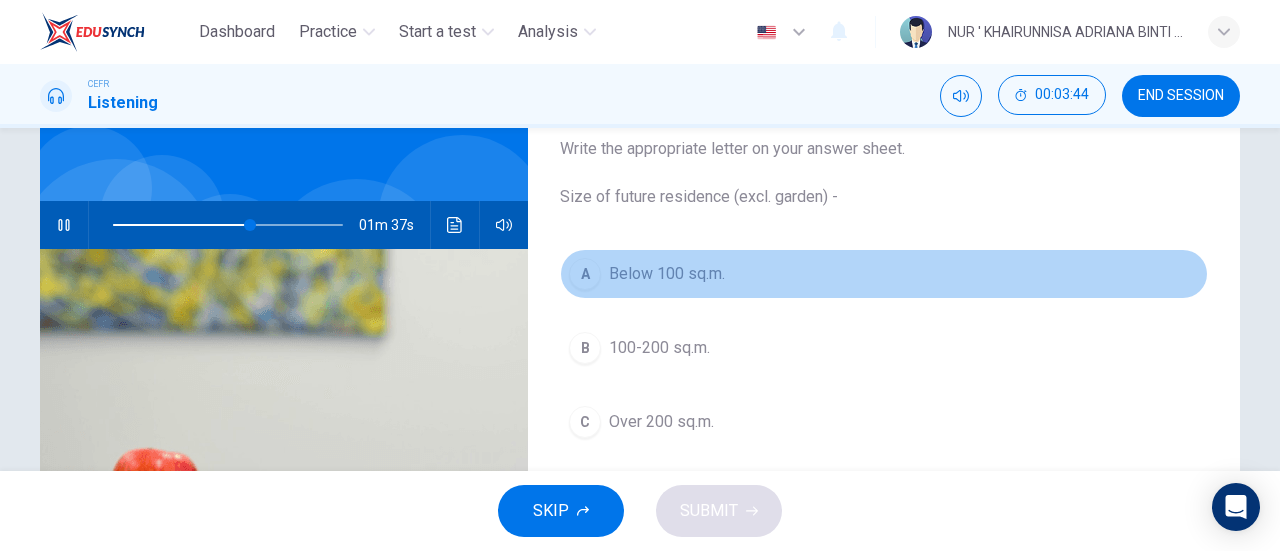 click on "A" at bounding box center [585, 274] 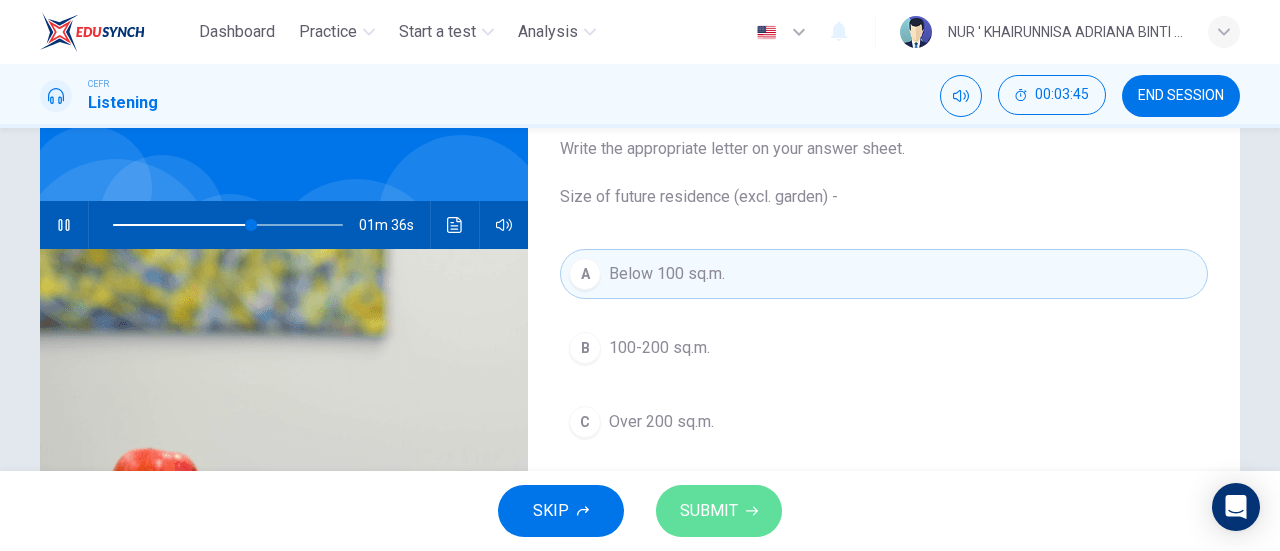 click on "SUBMIT" at bounding box center [709, 511] 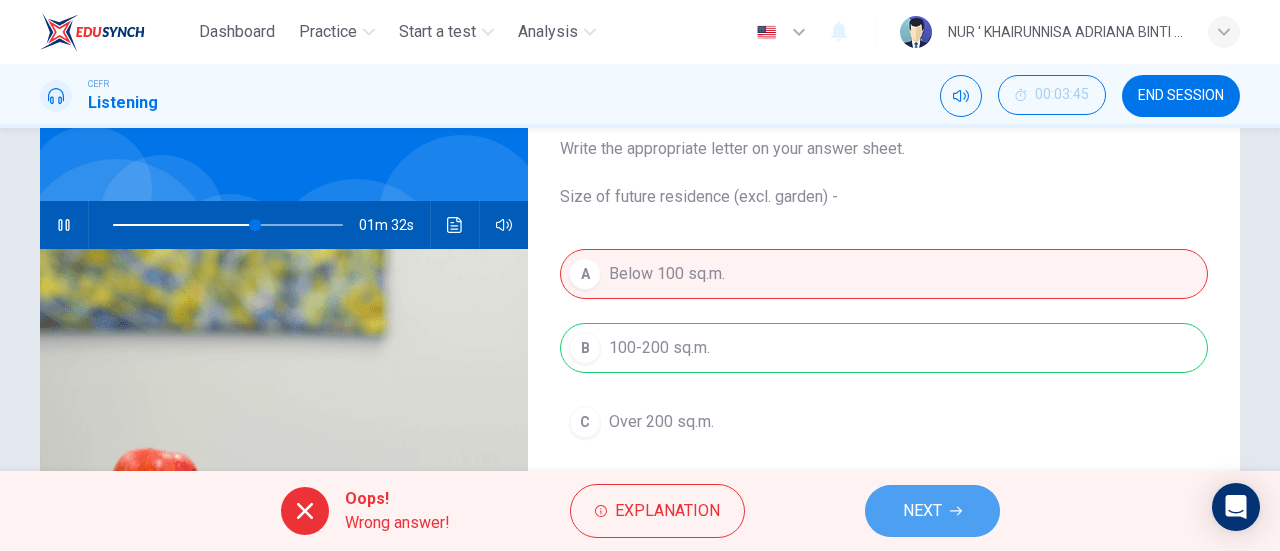 click on "NEXT" at bounding box center [932, 511] 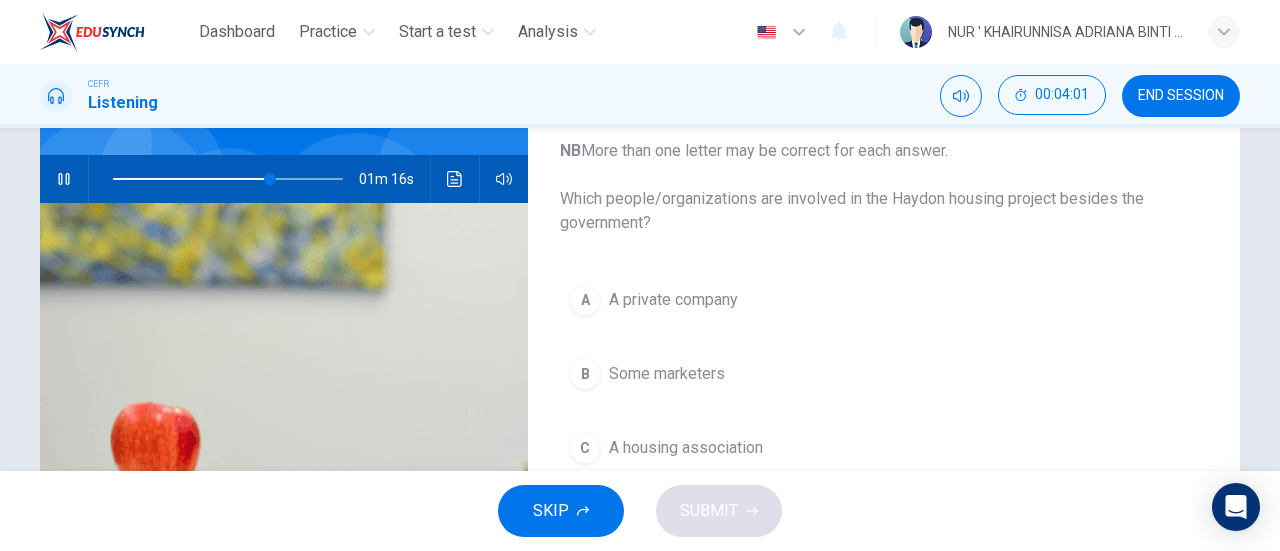 scroll, scrollTop: 212, scrollLeft: 0, axis: vertical 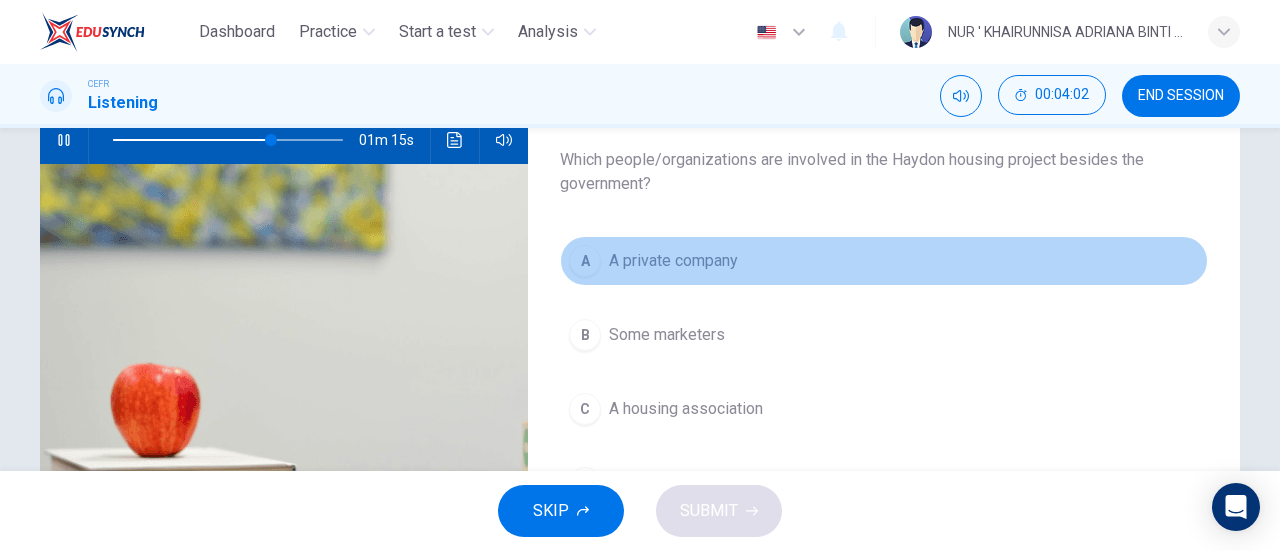 click on "A" at bounding box center (585, 261) 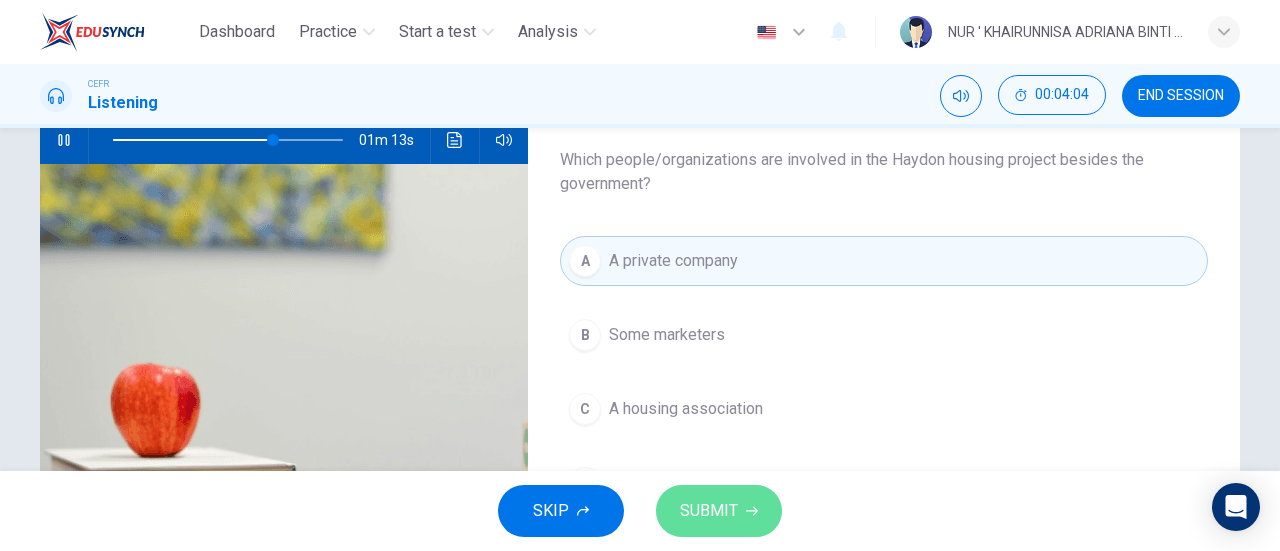 click on "SUBMIT" at bounding box center (709, 511) 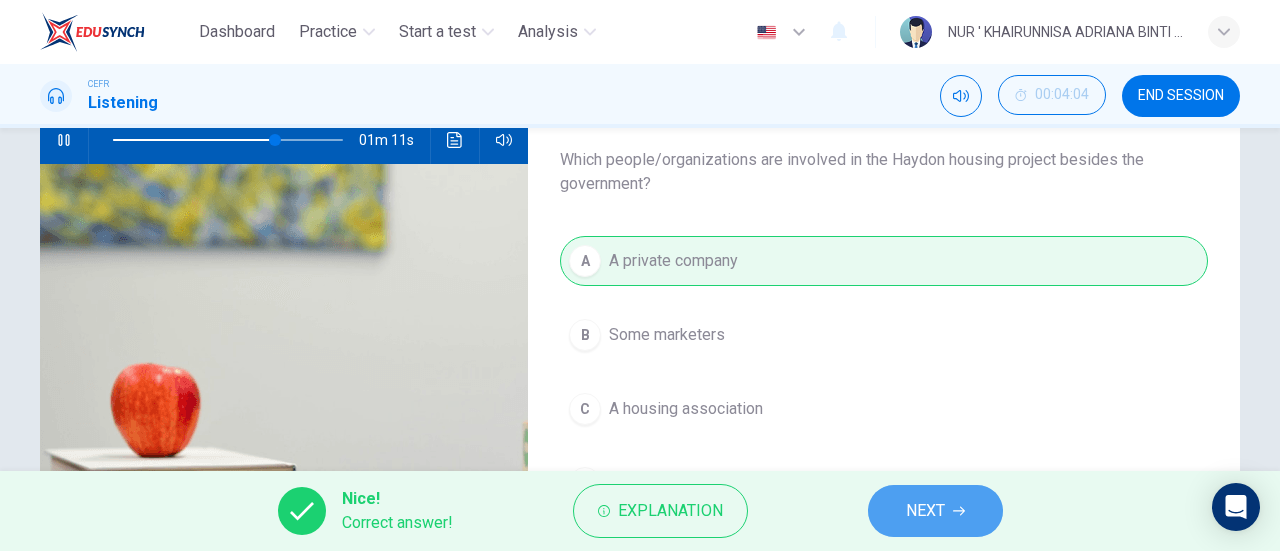 click on "NEXT" at bounding box center (925, 511) 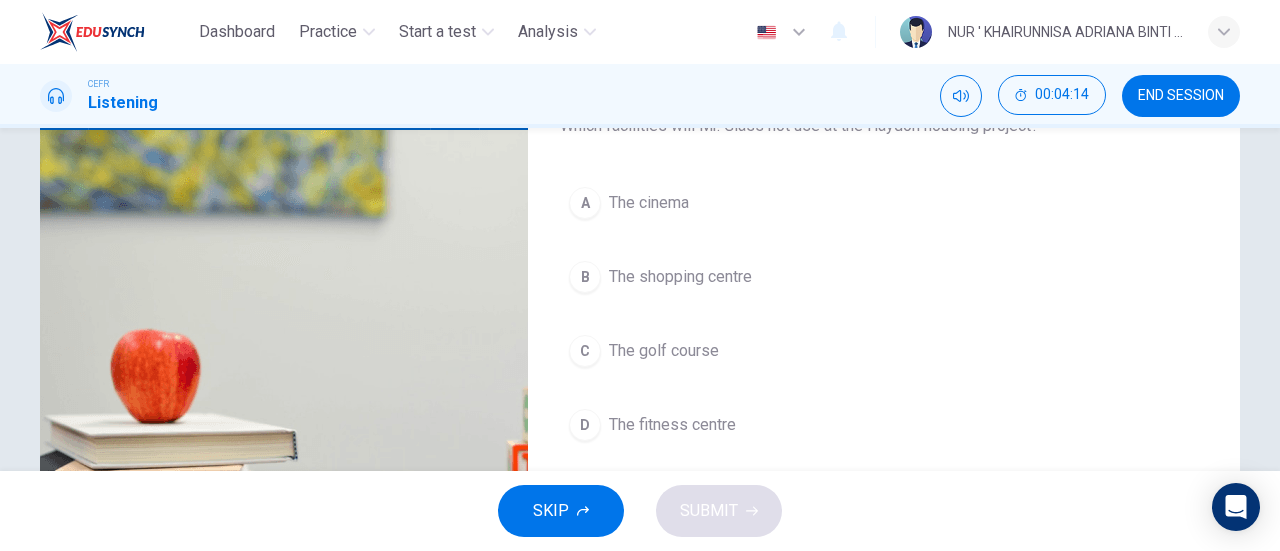 scroll, scrollTop: 247, scrollLeft: 0, axis: vertical 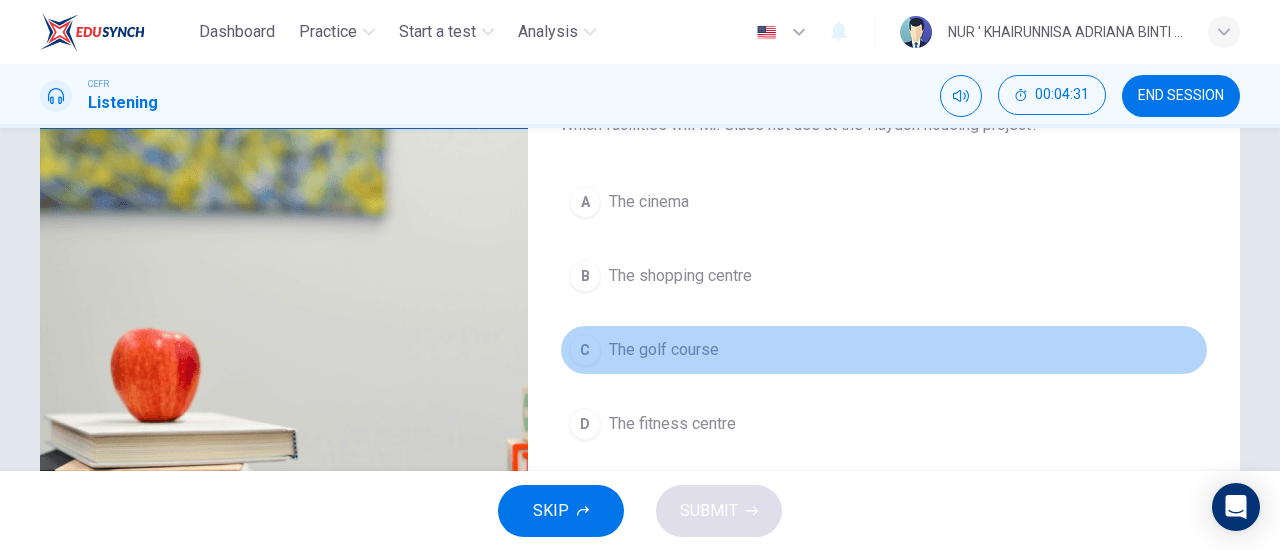 click on "C" at bounding box center [585, 202] 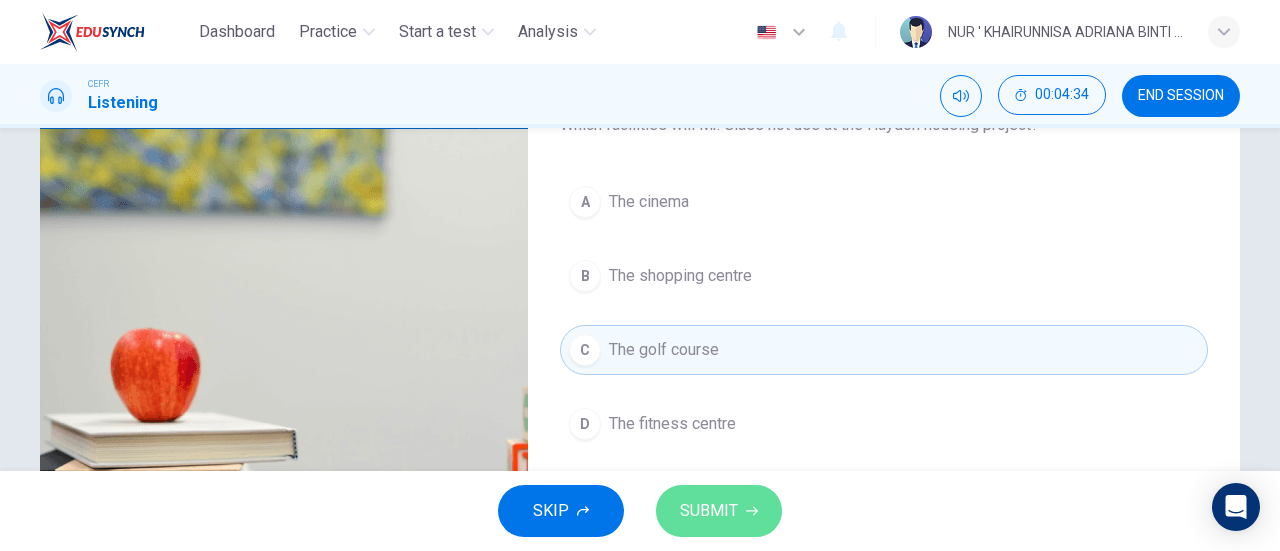 click on "SUBMIT" at bounding box center (719, 511) 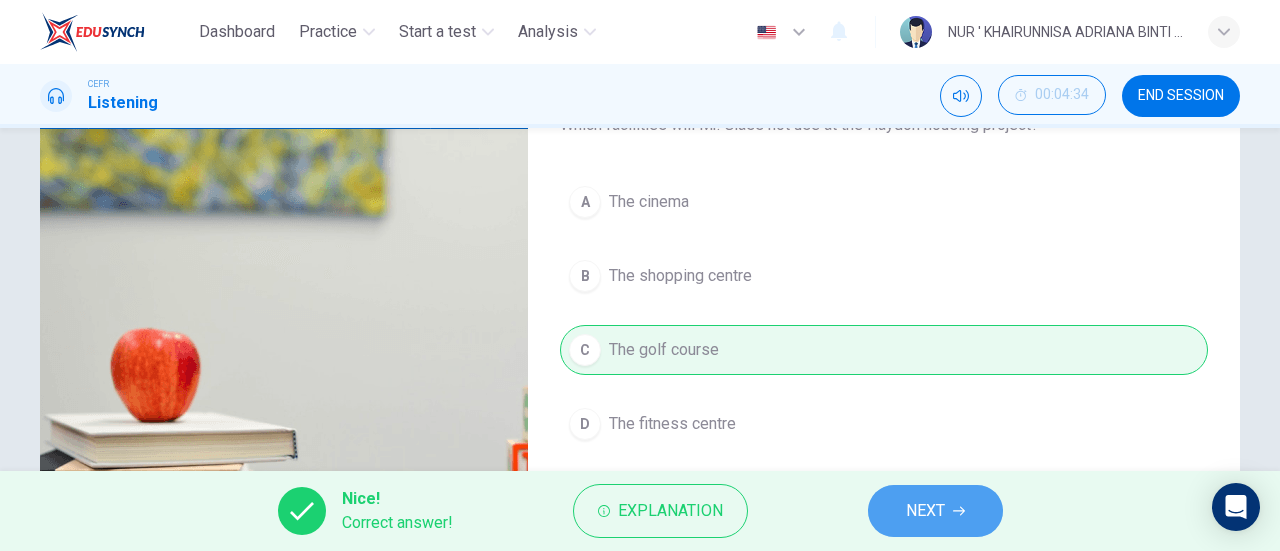 click on "NEXT" at bounding box center [935, 511] 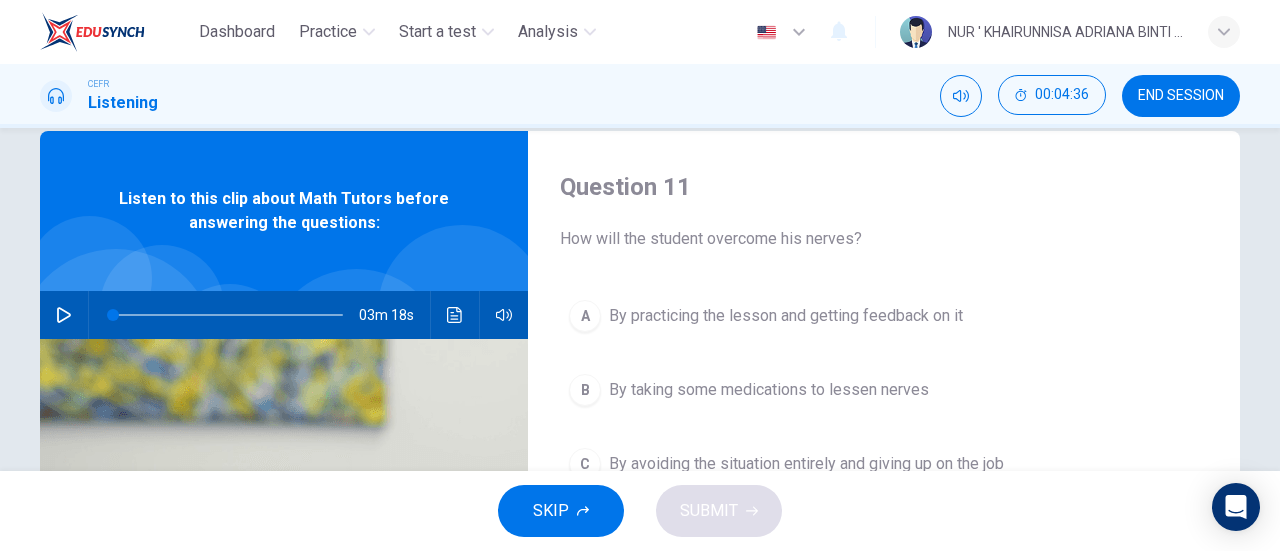 scroll, scrollTop: 38, scrollLeft: 0, axis: vertical 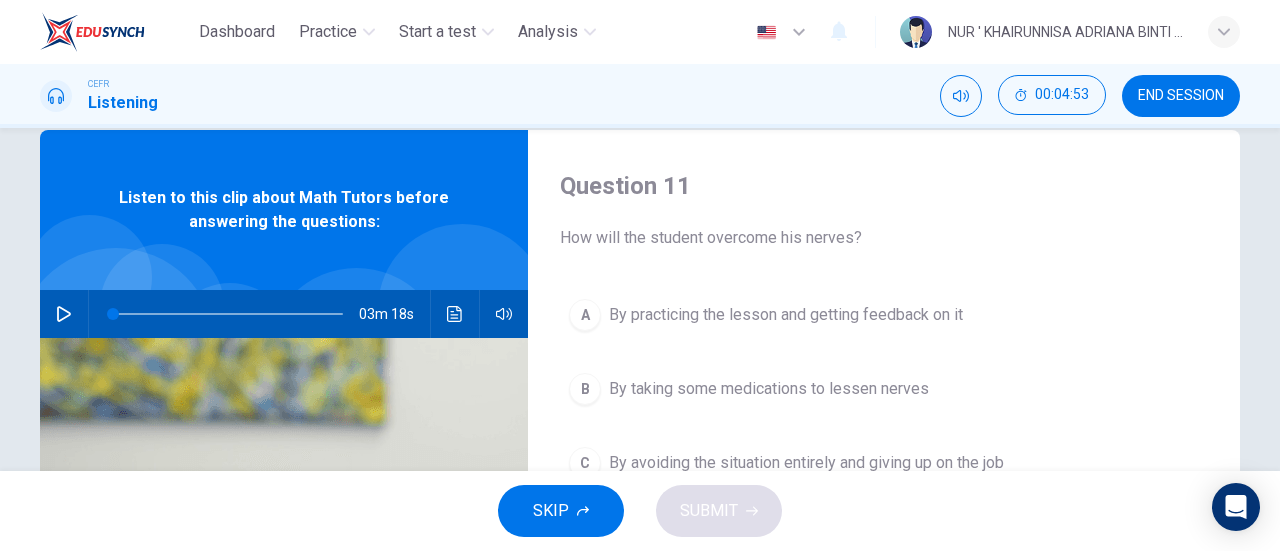 click at bounding box center [64, 314] 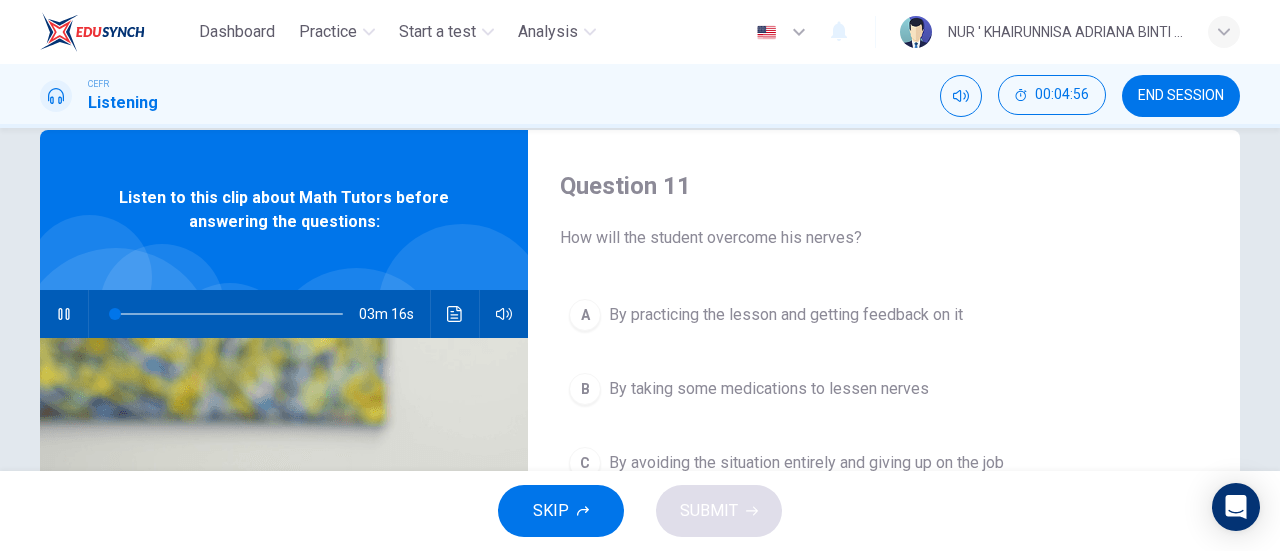 type 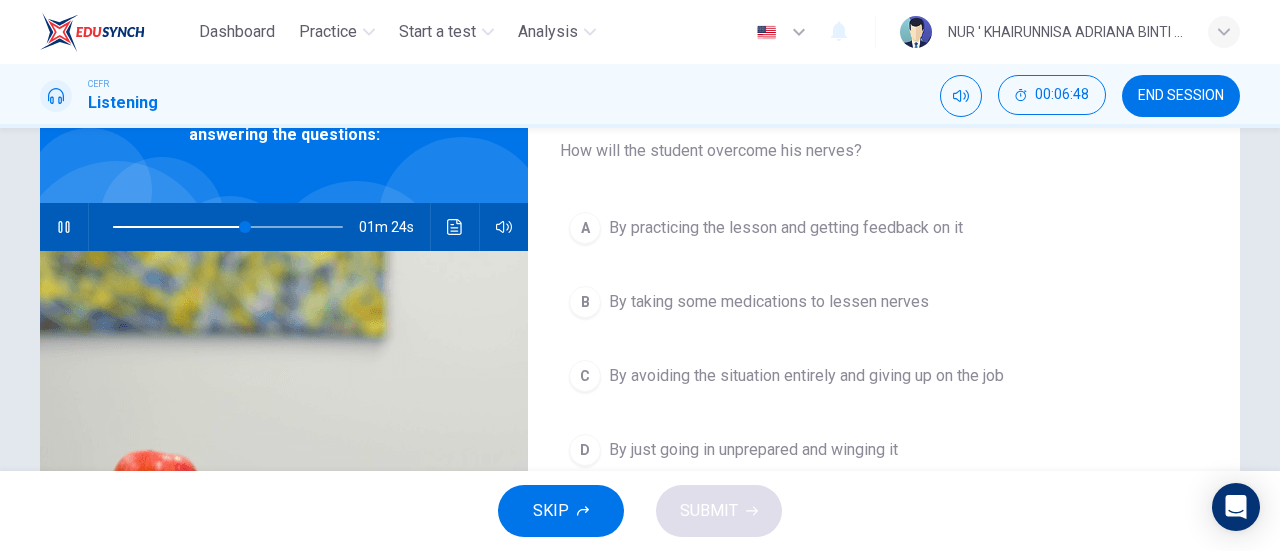 scroll, scrollTop: 126, scrollLeft: 0, axis: vertical 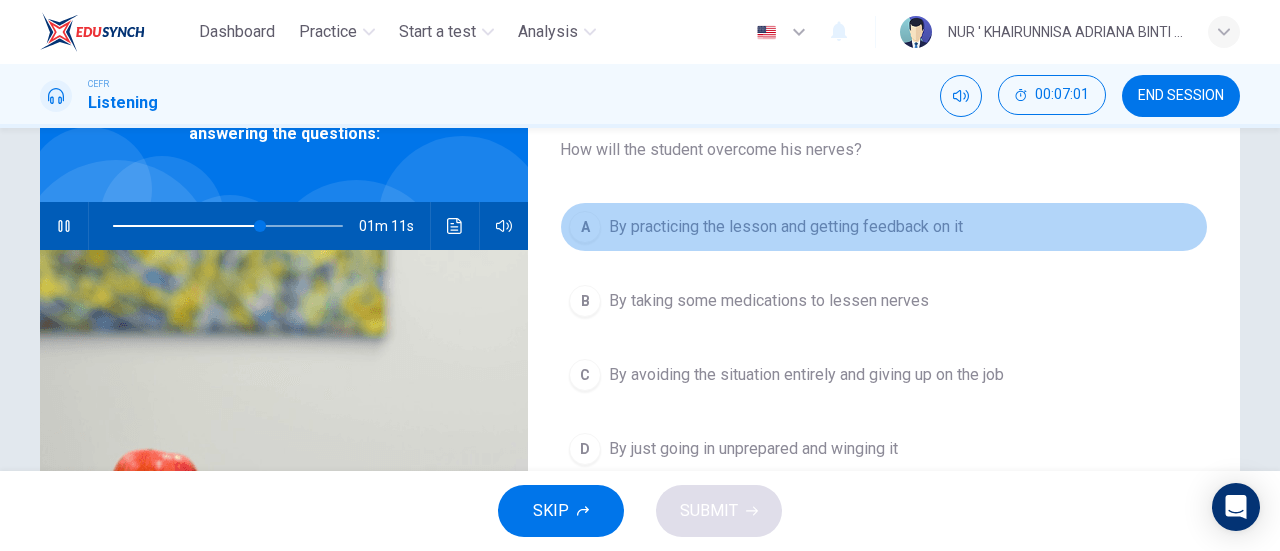 click on "A" at bounding box center [585, 227] 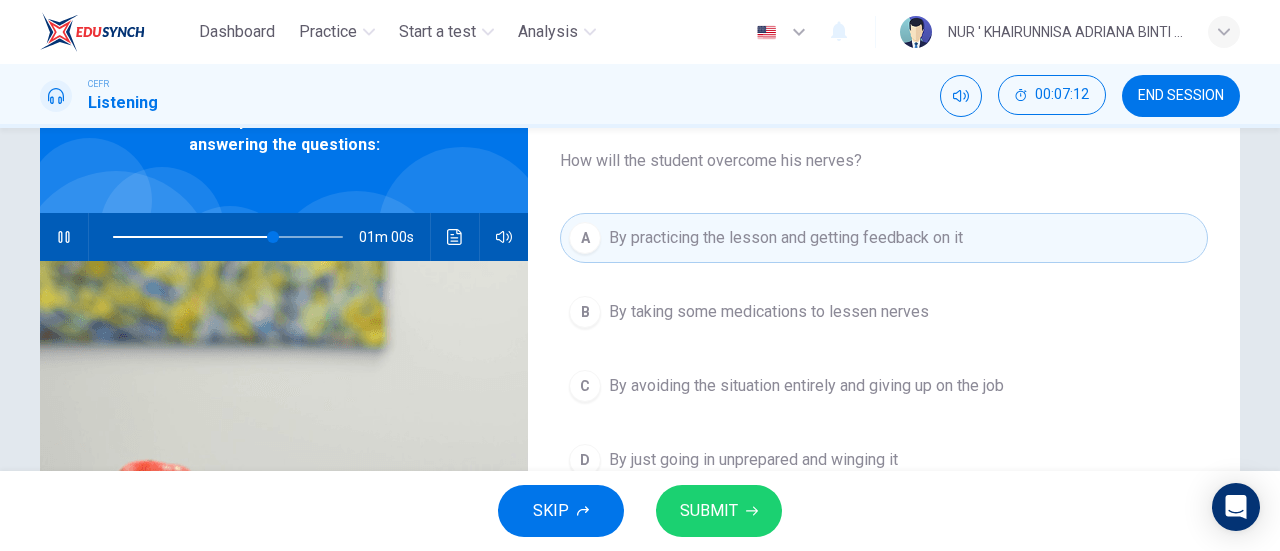 scroll, scrollTop: 116, scrollLeft: 0, axis: vertical 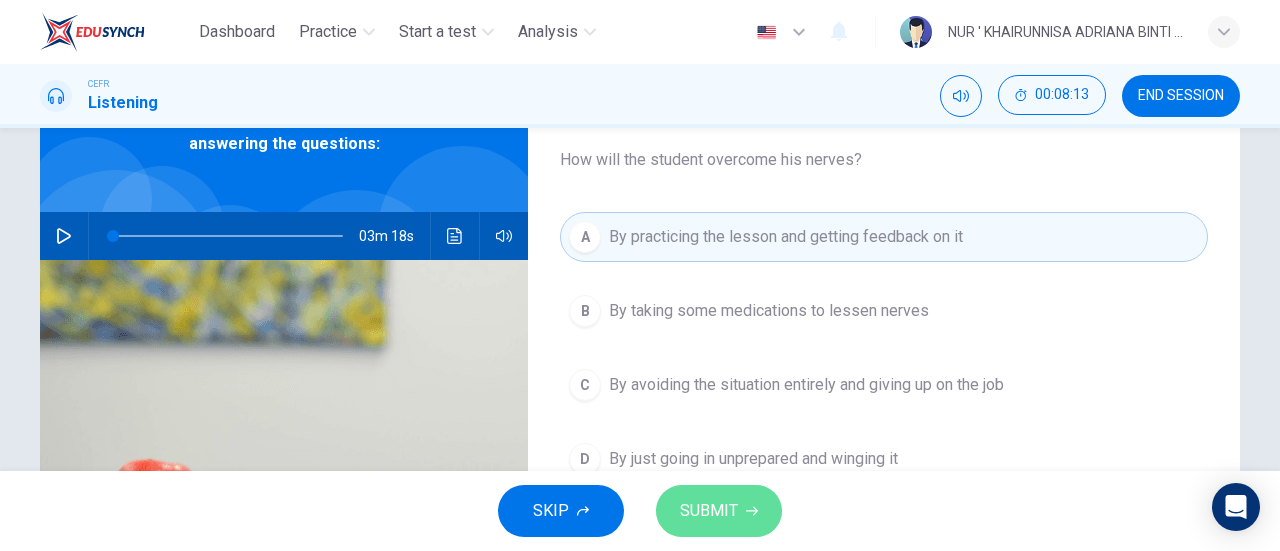 click on "SUBMIT" at bounding box center [709, 511] 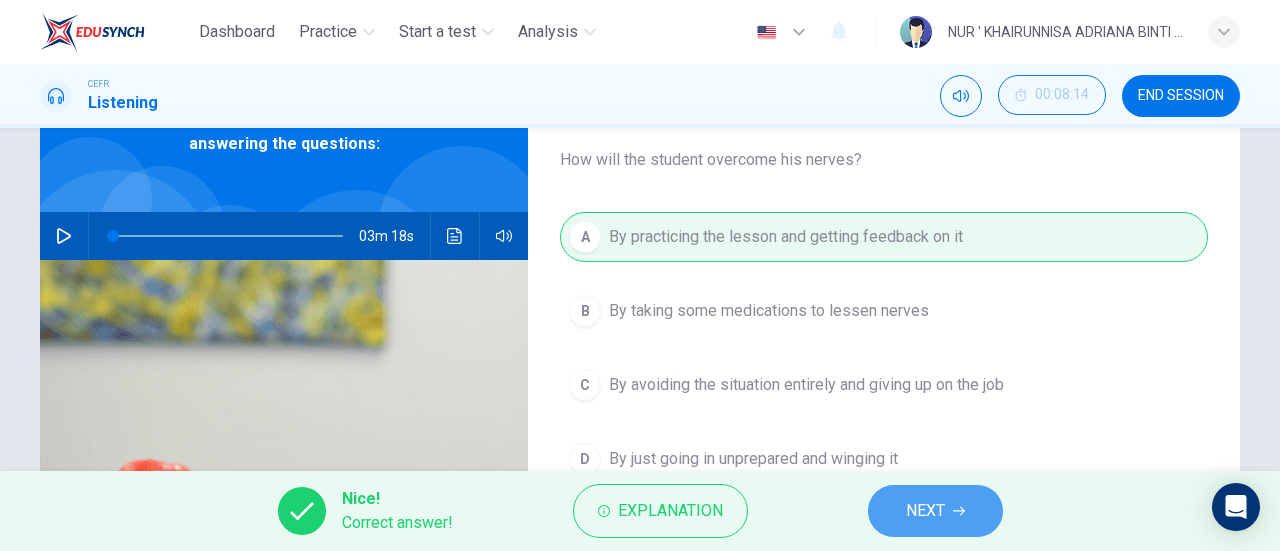 click on "NEXT" at bounding box center [925, 511] 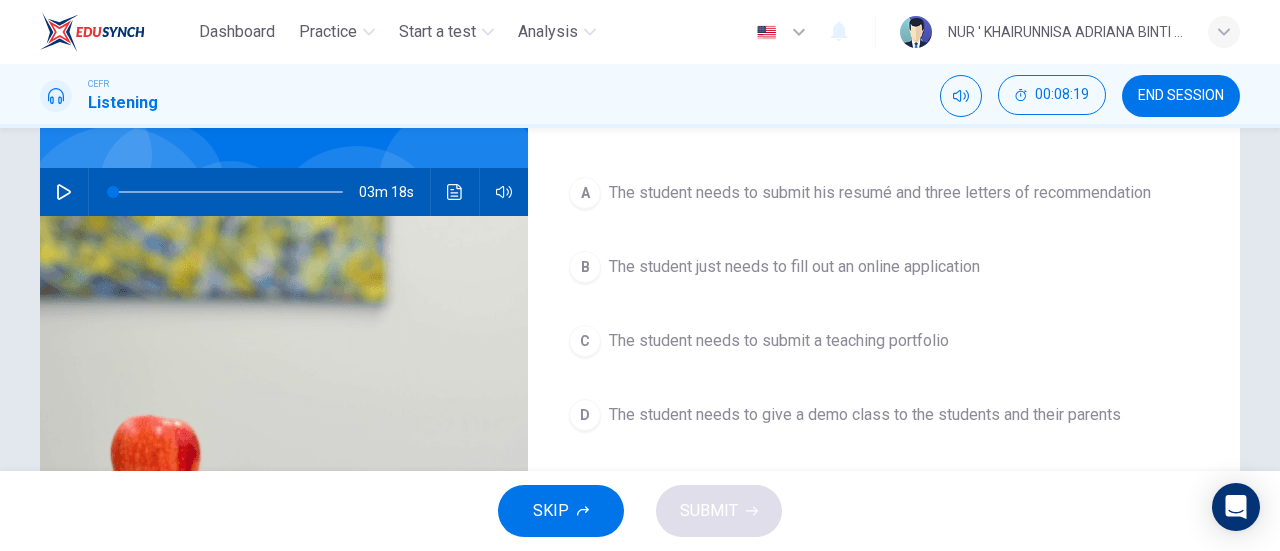 scroll, scrollTop: 223, scrollLeft: 0, axis: vertical 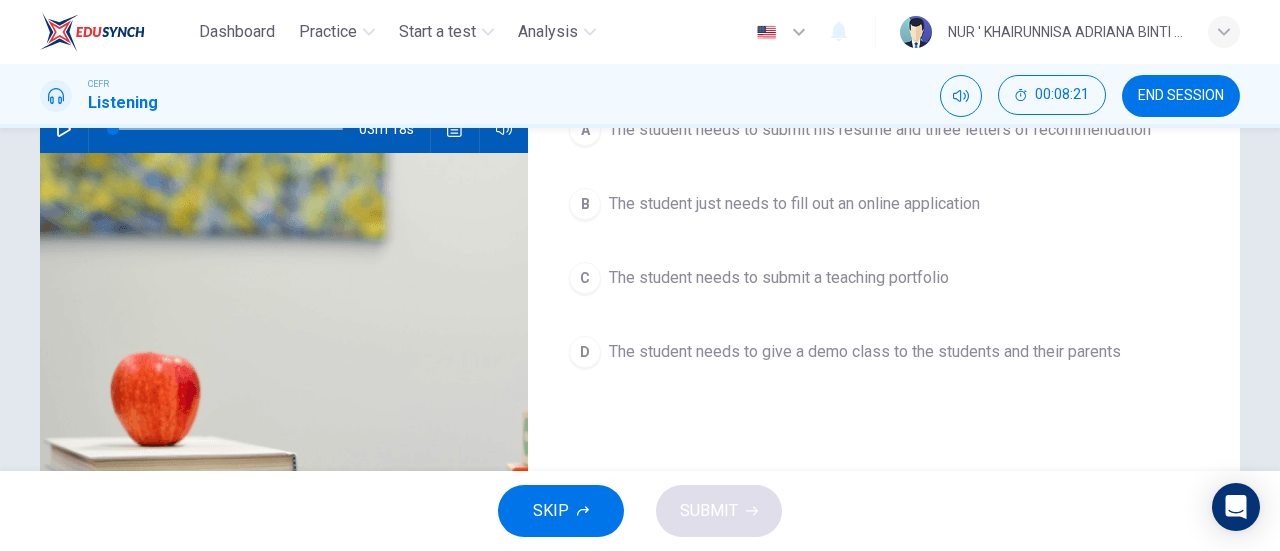 click on "D" at bounding box center [585, 130] 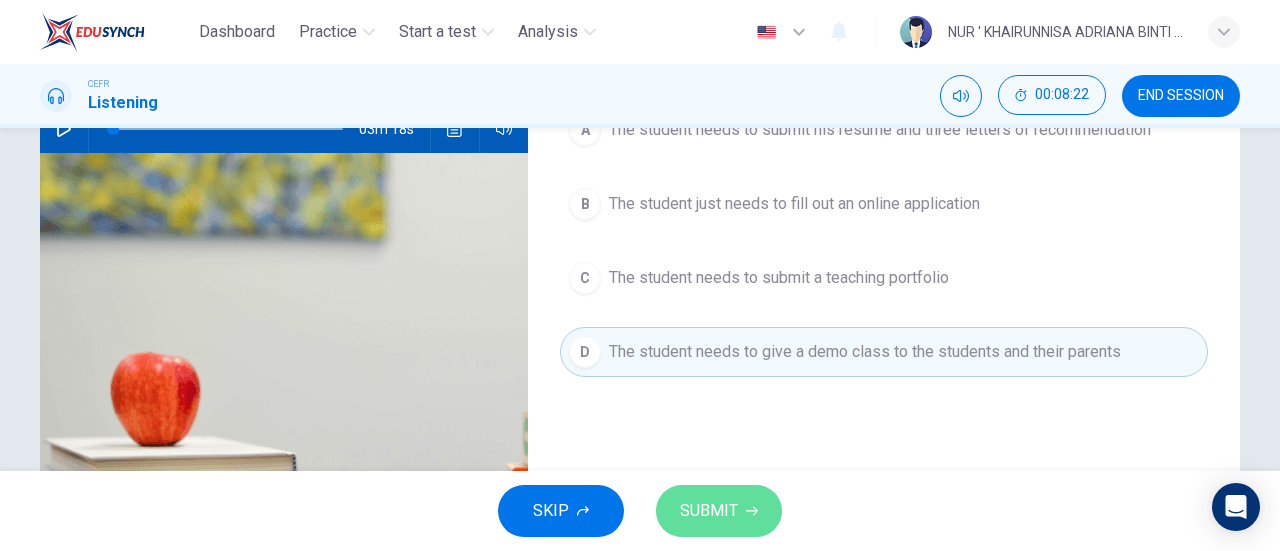 click on "SUBMIT" at bounding box center [709, 511] 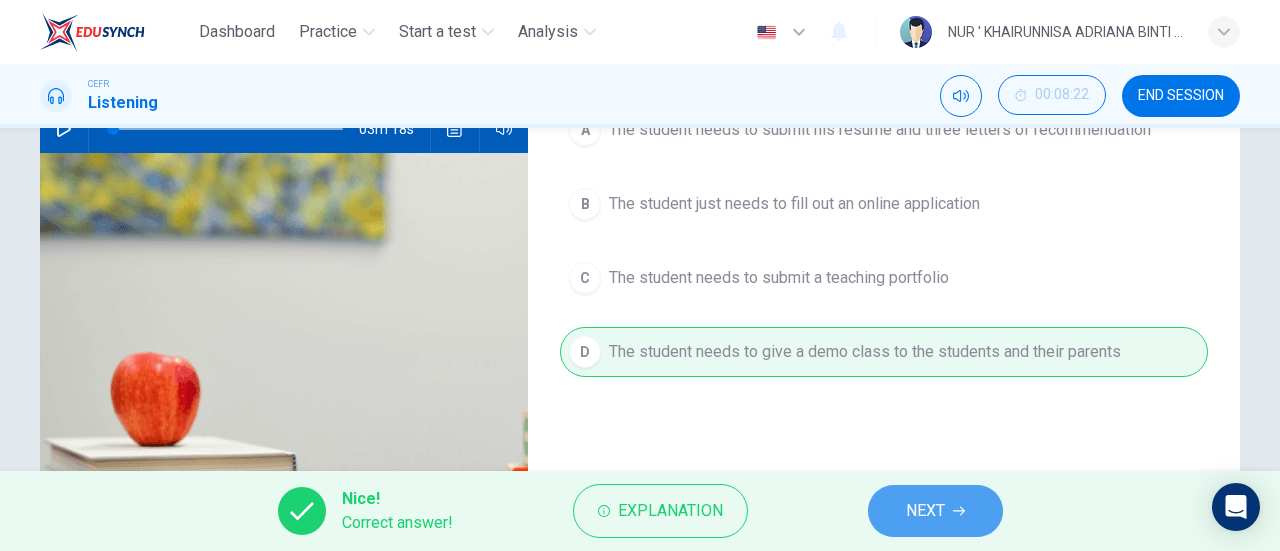 click on "NEXT" at bounding box center (935, 511) 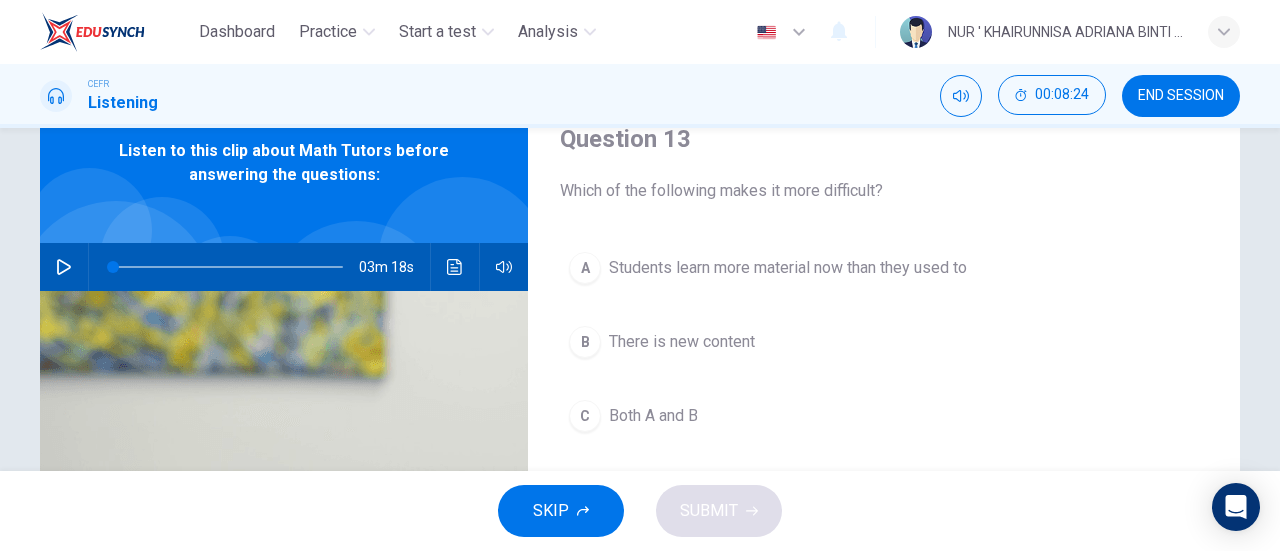 scroll, scrollTop: 140, scrollLeft: 0, axis: vertical 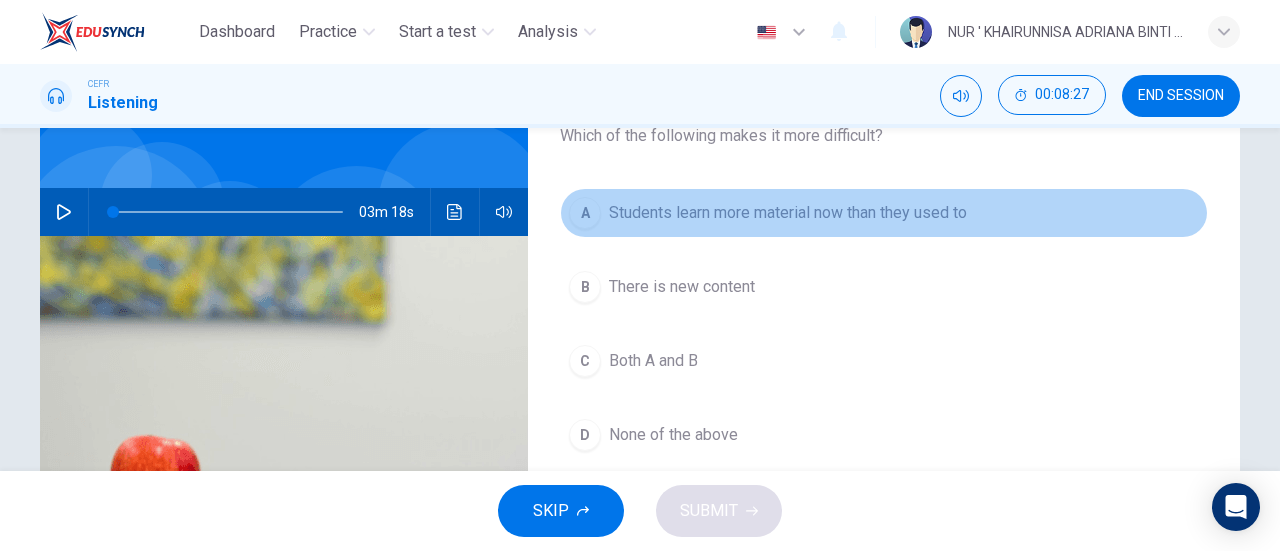 click on "A" at bounding box center (585, 213) 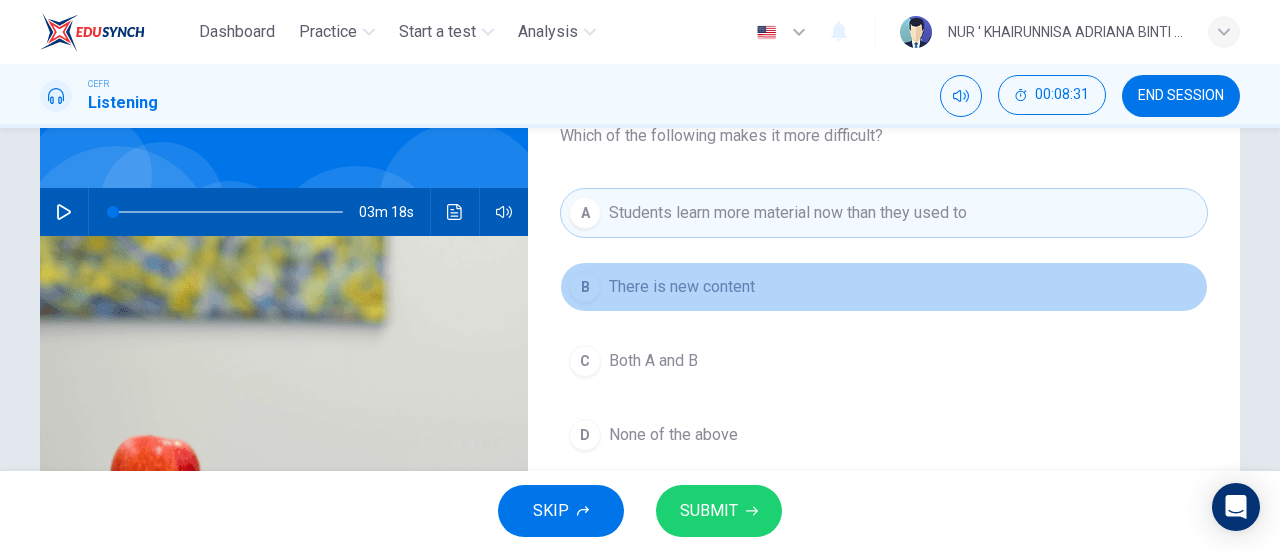 click on "B" at bounding box center (585, 287) 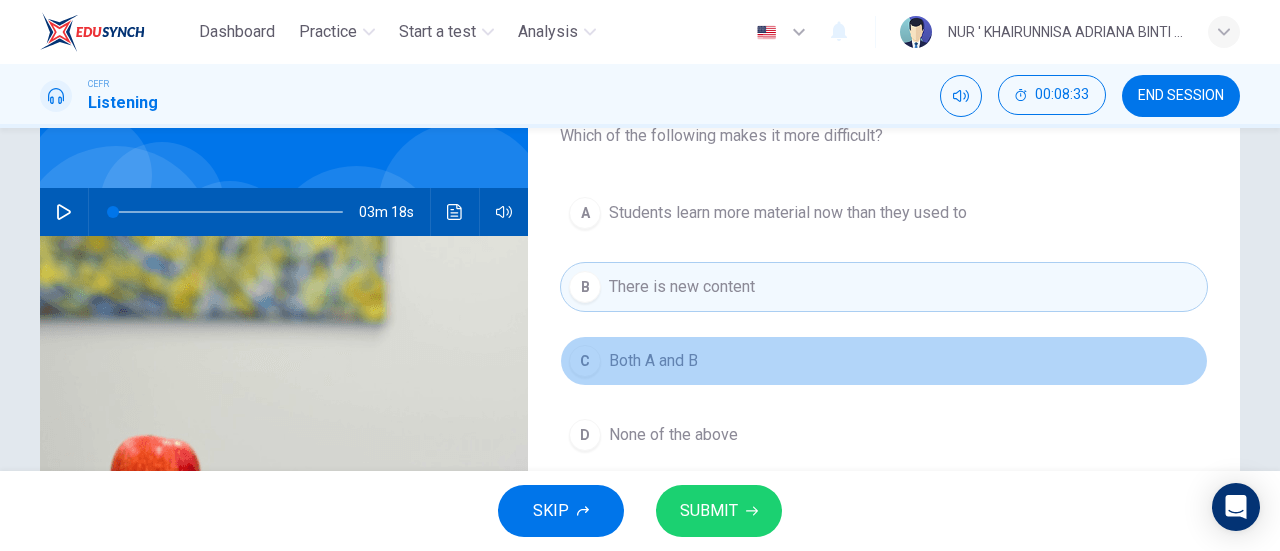 click on "C" at bounding box center [585, 213] 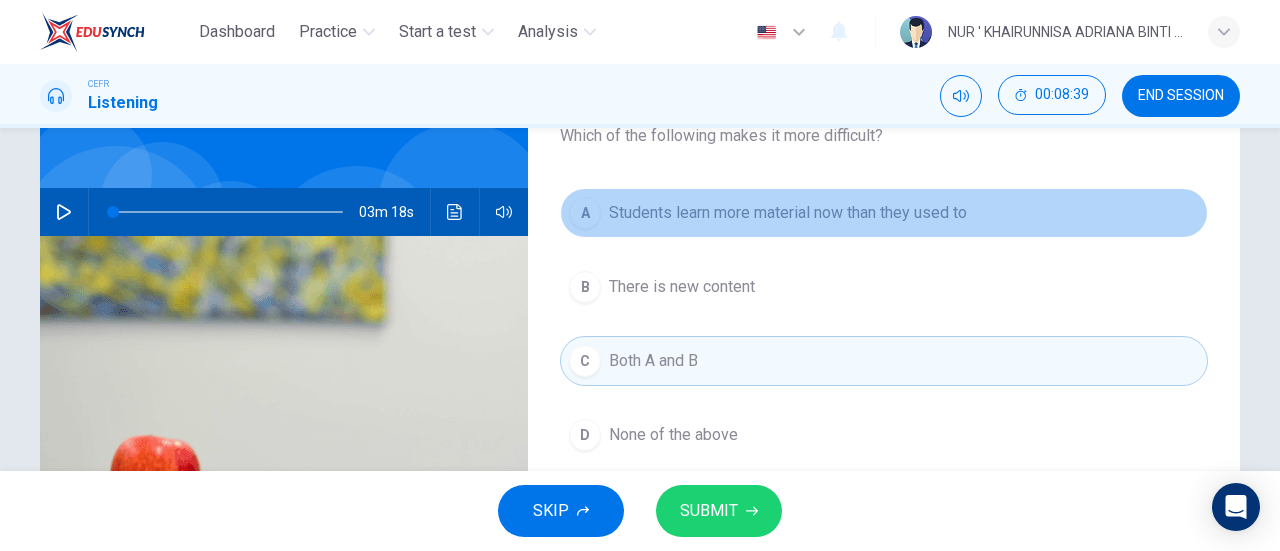 click on "A Students learn more material now than they used to" at bounding box center (884, 213) 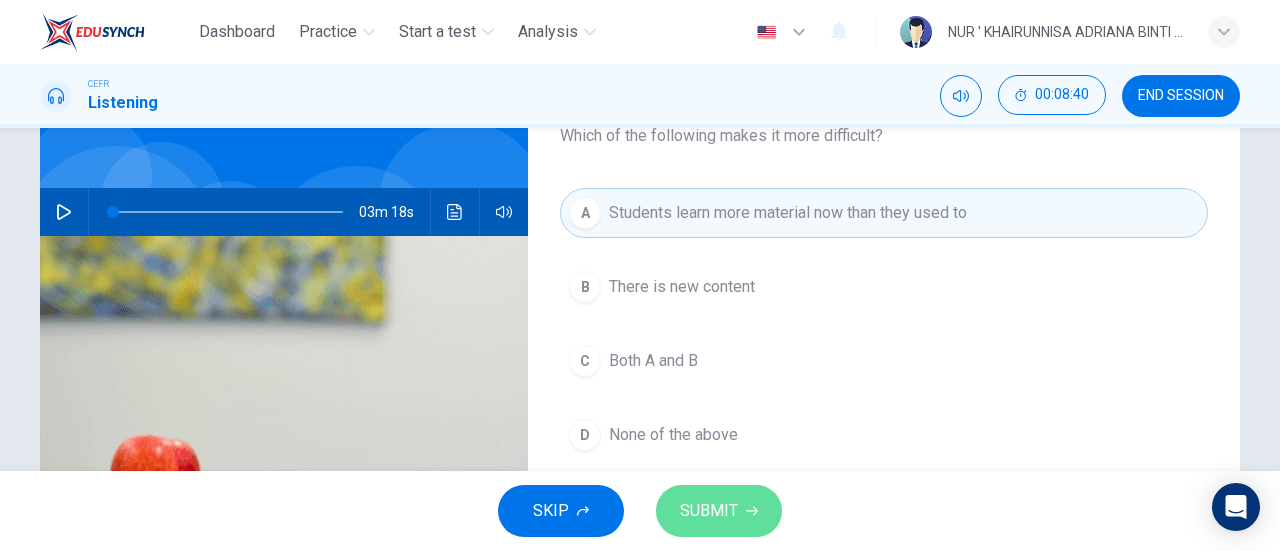 click on "SUBMIT" at bounding box center (709, 511) 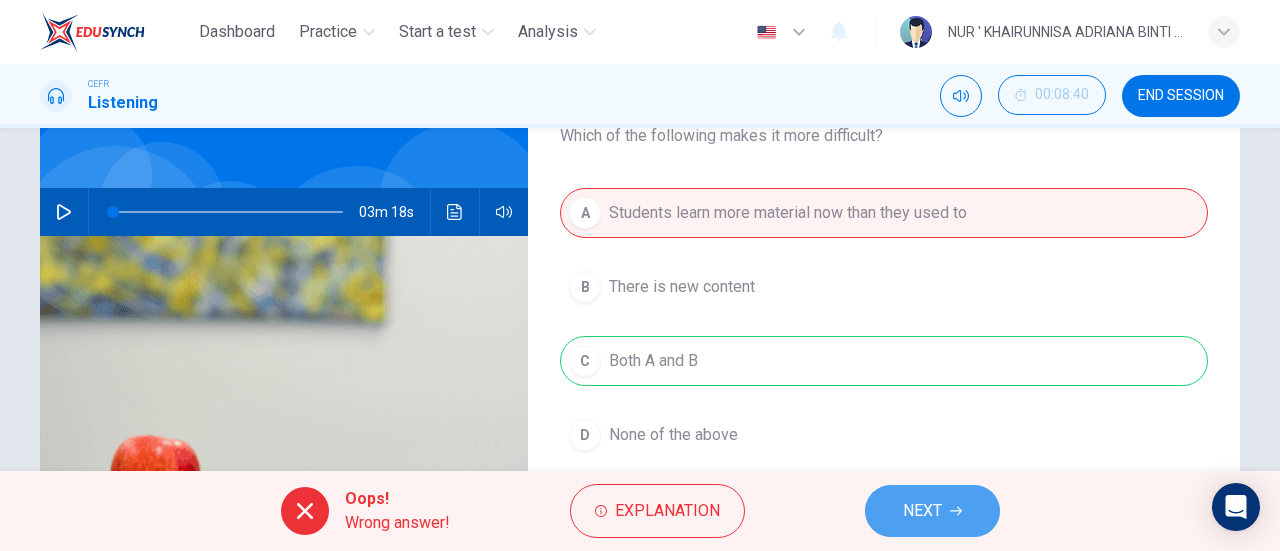 click on "NEXT" at bounding box center (922, 511) 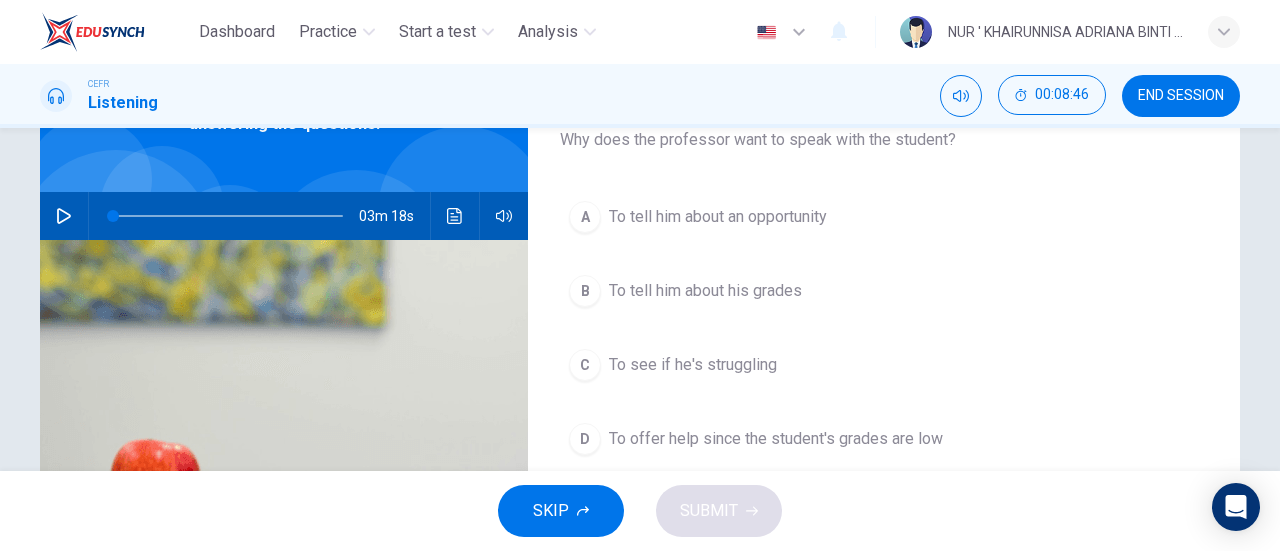 scroll, scrollTop: 163, scrollLeft: 0, axis: vertical 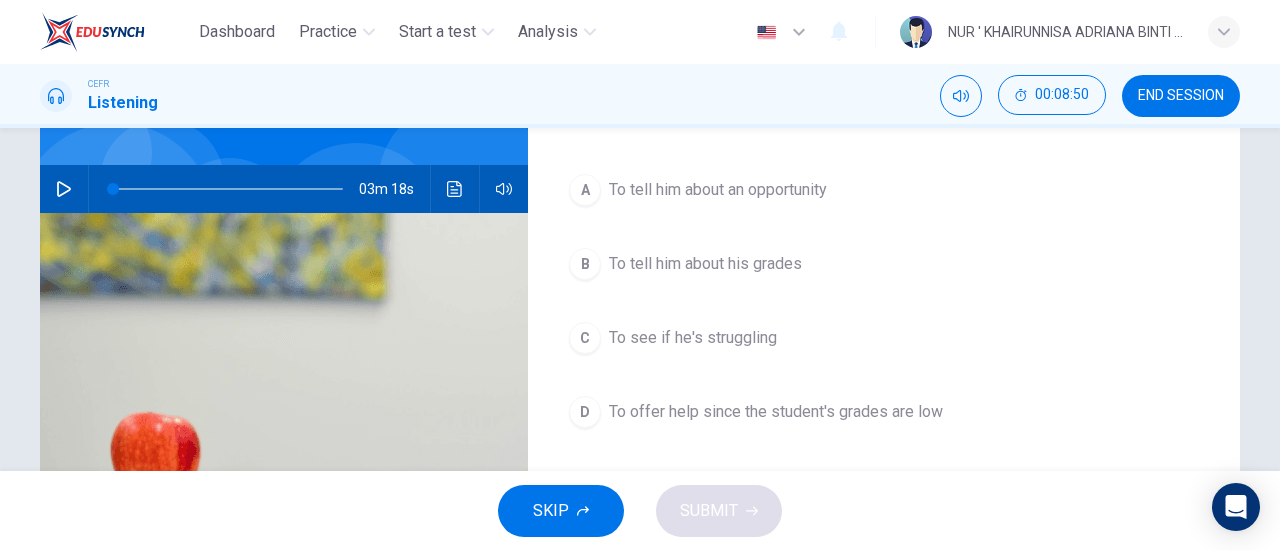 drag, startPoint x: 579, startPoint y: 189, endPoint x: 720, endPoint y: 539, distance: 377.33408 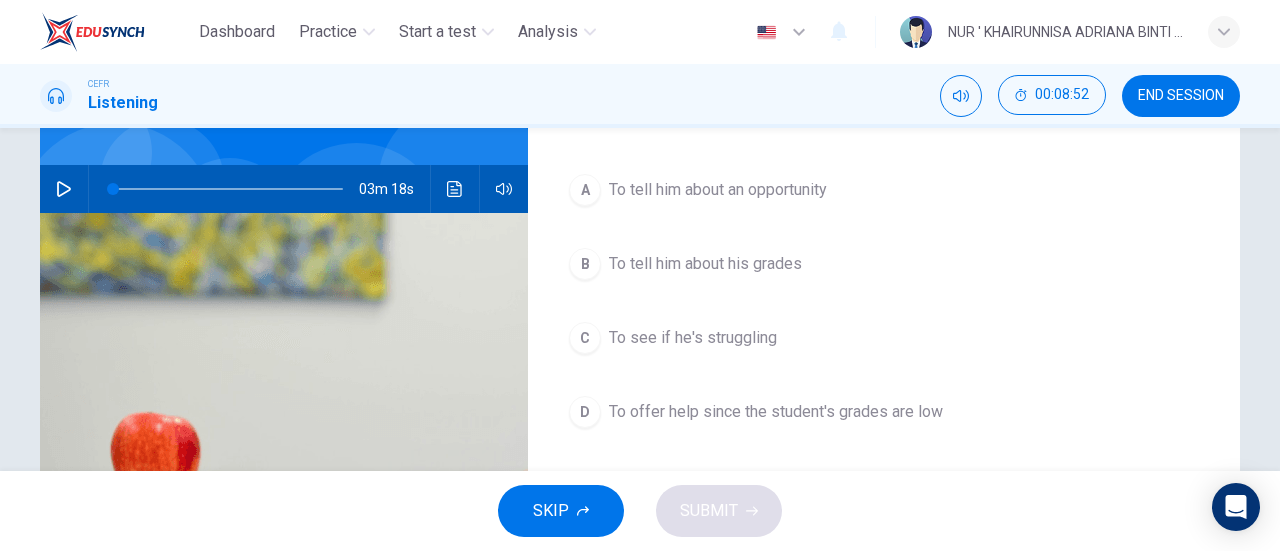 click on "A" at bounding box center [585, 190] 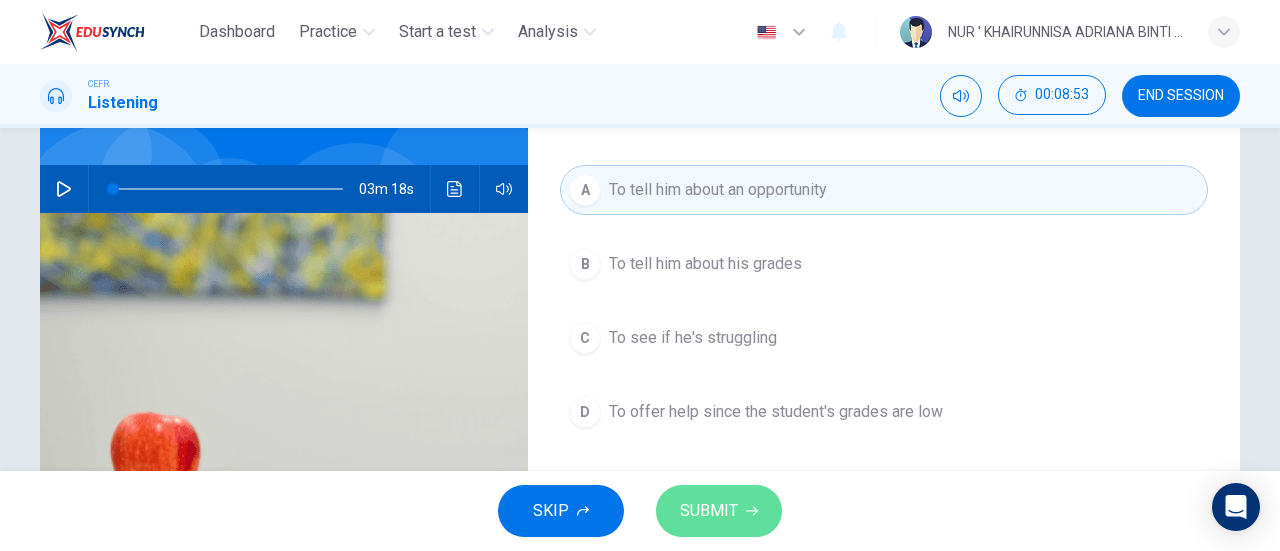 click on "SUBMIT" at bounding box center (709, 511) 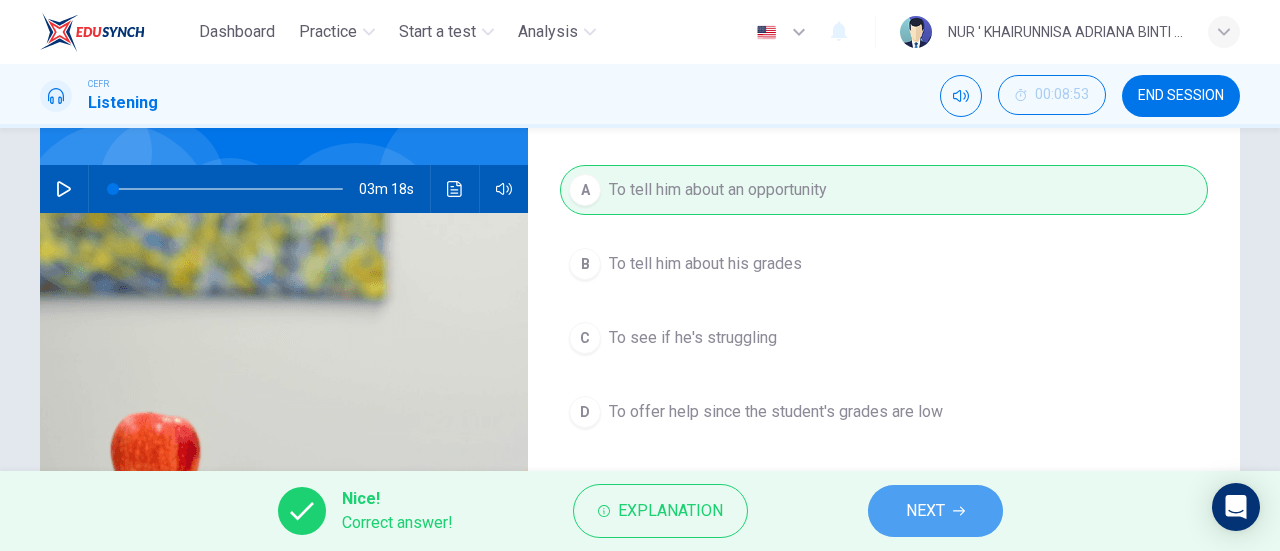 click on "NEXT" at bounding box center [925, 511] 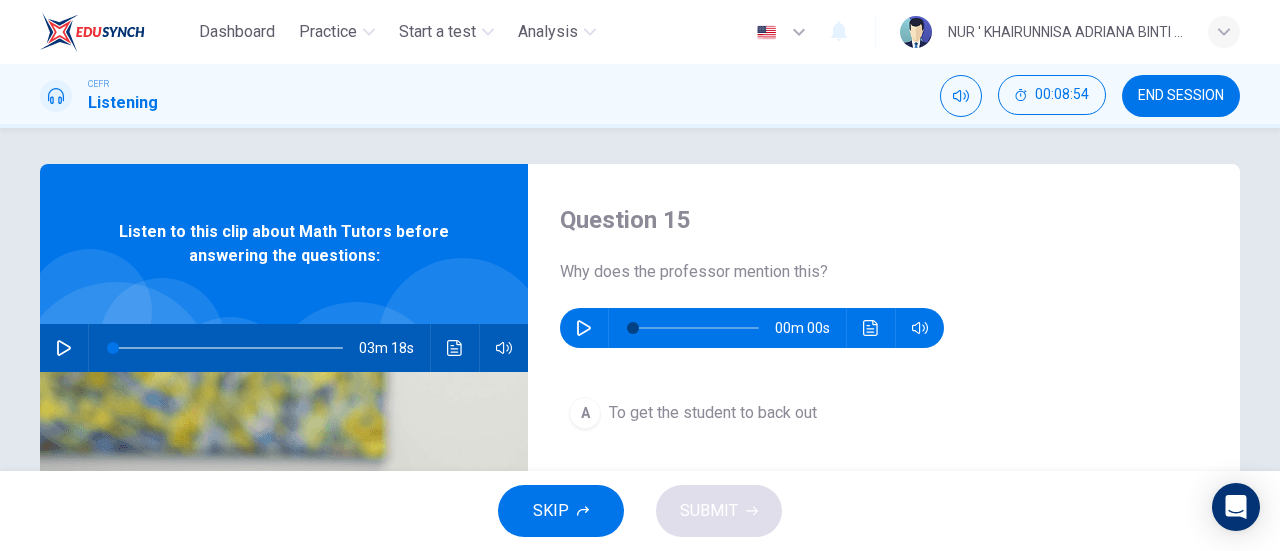 scroll, scrollTop: 3, scrollLeft: 0, axis: vertical 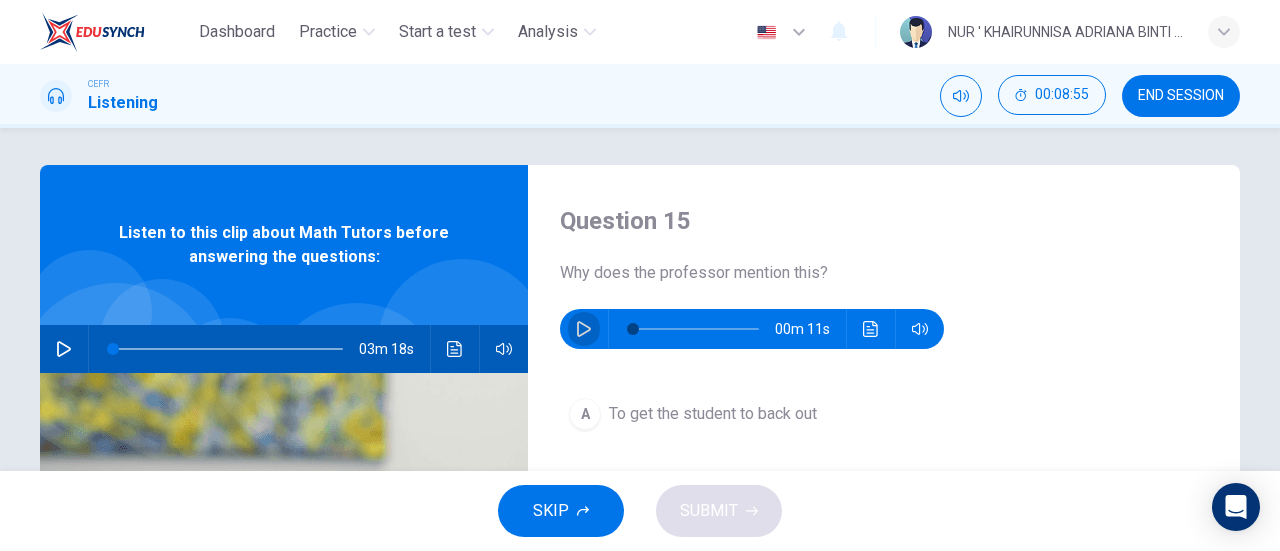 click at bounding box center (584, 329) 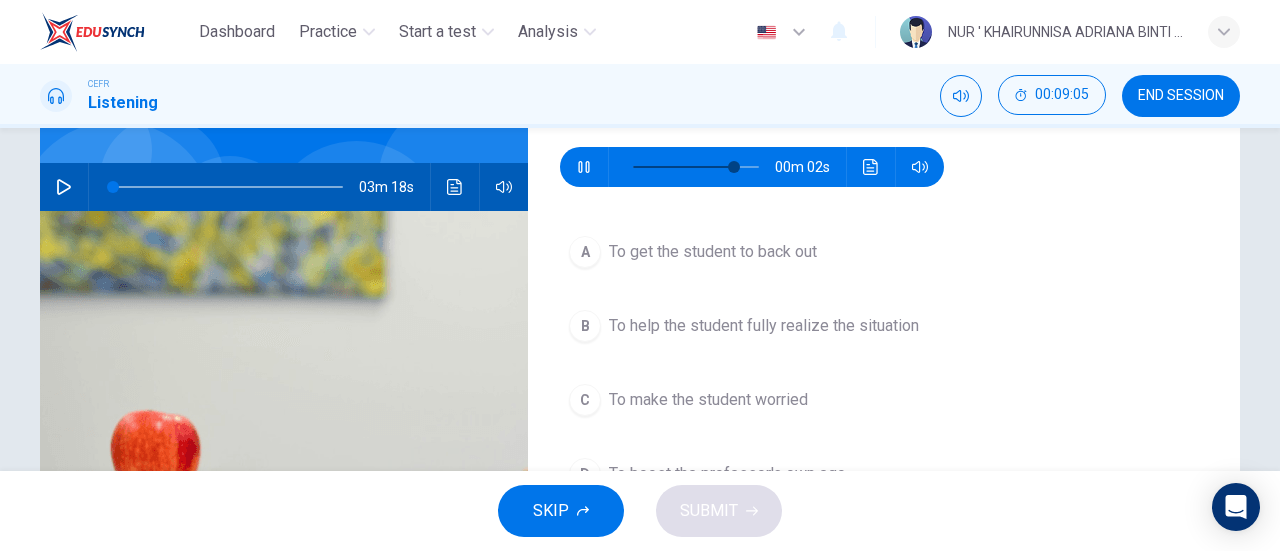 scroll, scrollTop: 164, scrollLeft: 0, axis: vertical 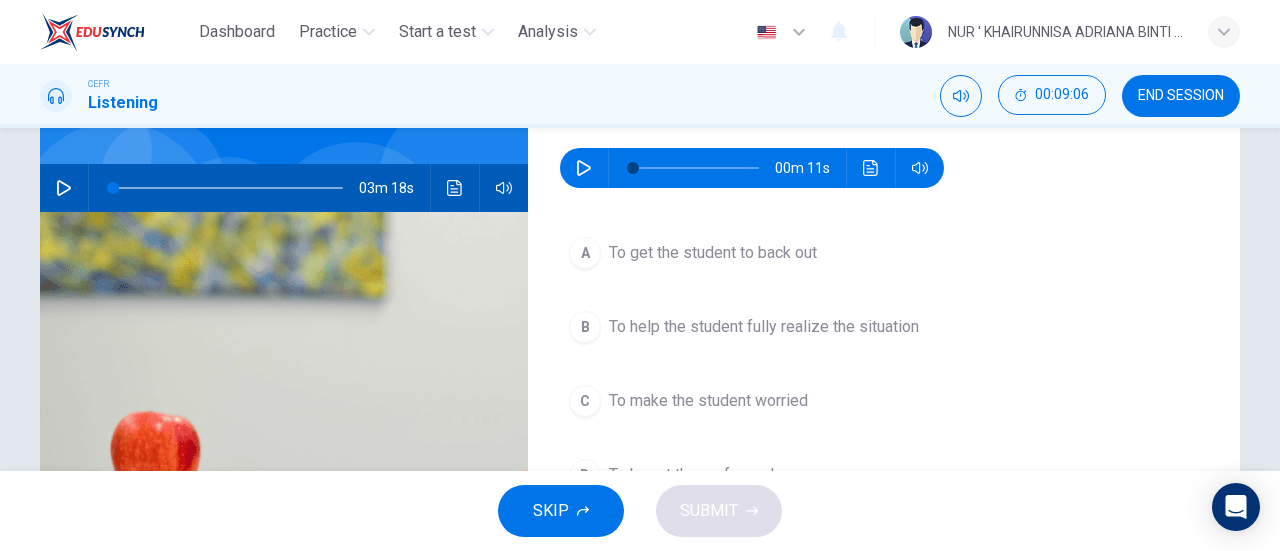click on "B" at bounding box center (585, 253) 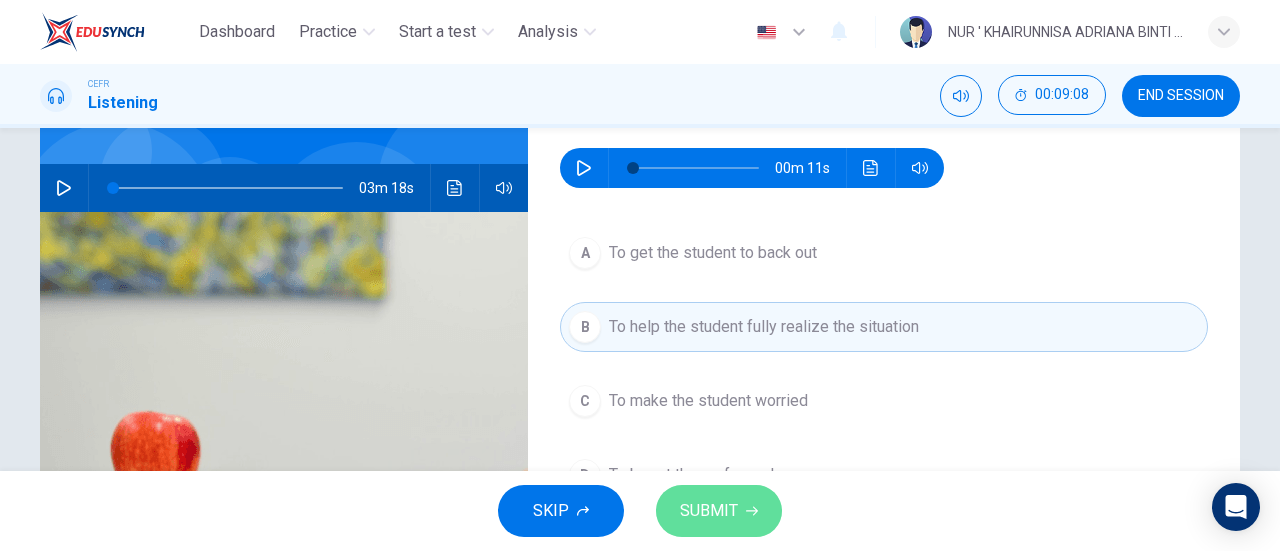 click on "SUBMIT" at bounding box center (709, 511) 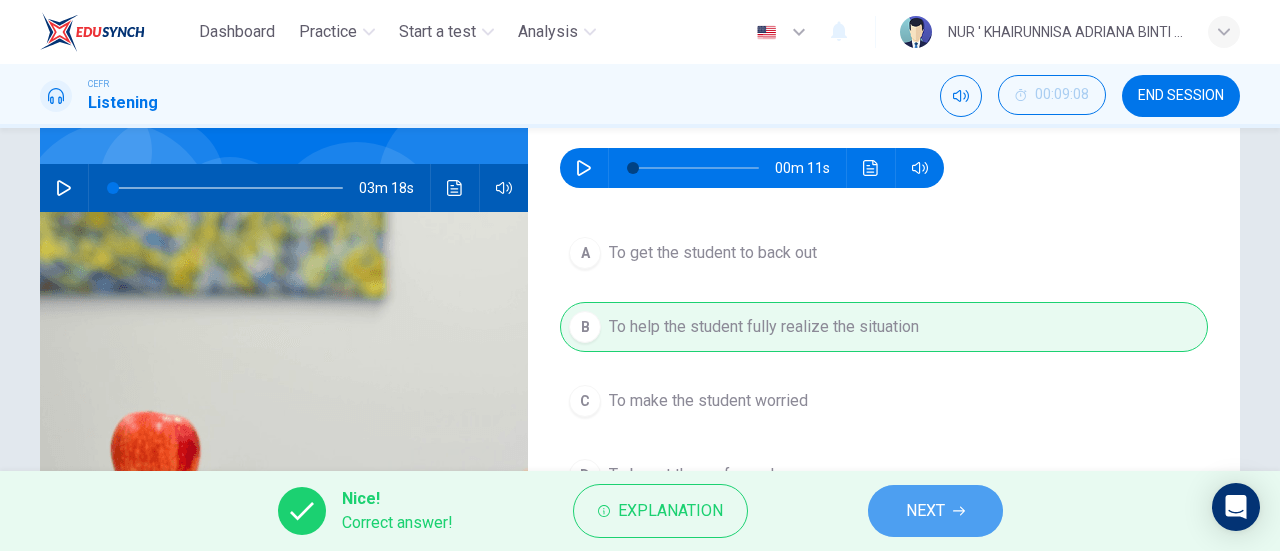 click on "NEXT" at bounding box center (935, 511) 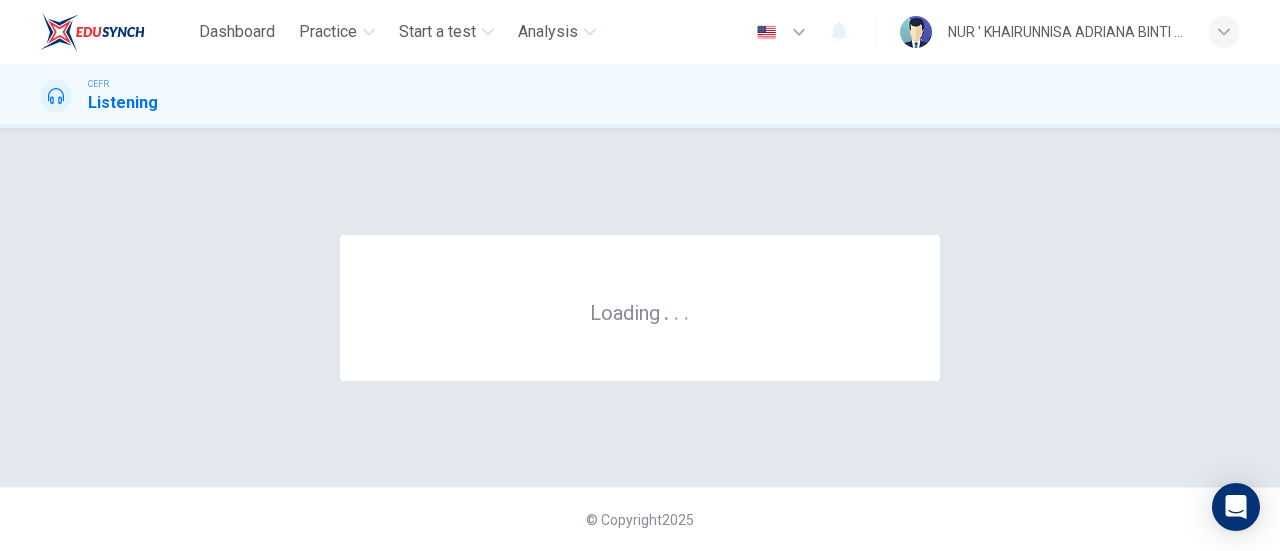 scroll, scrollTop: 0, scrollLeft: 0, axis: both 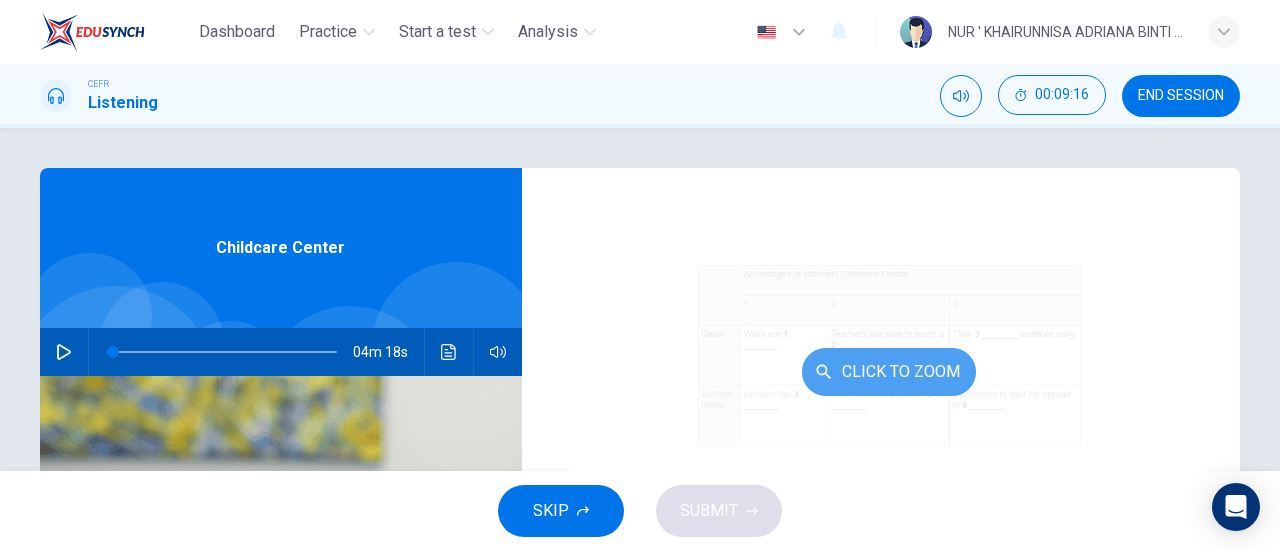 click on "Click to Zoom" at bounding box center [889, 372] 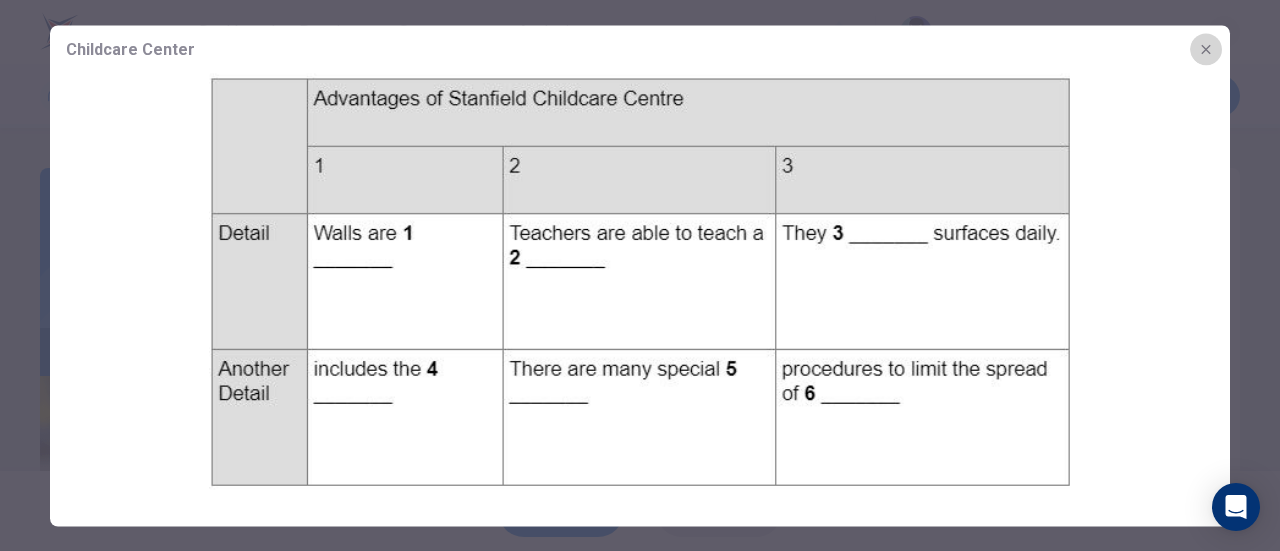 click at bounding box center [1206, 49] 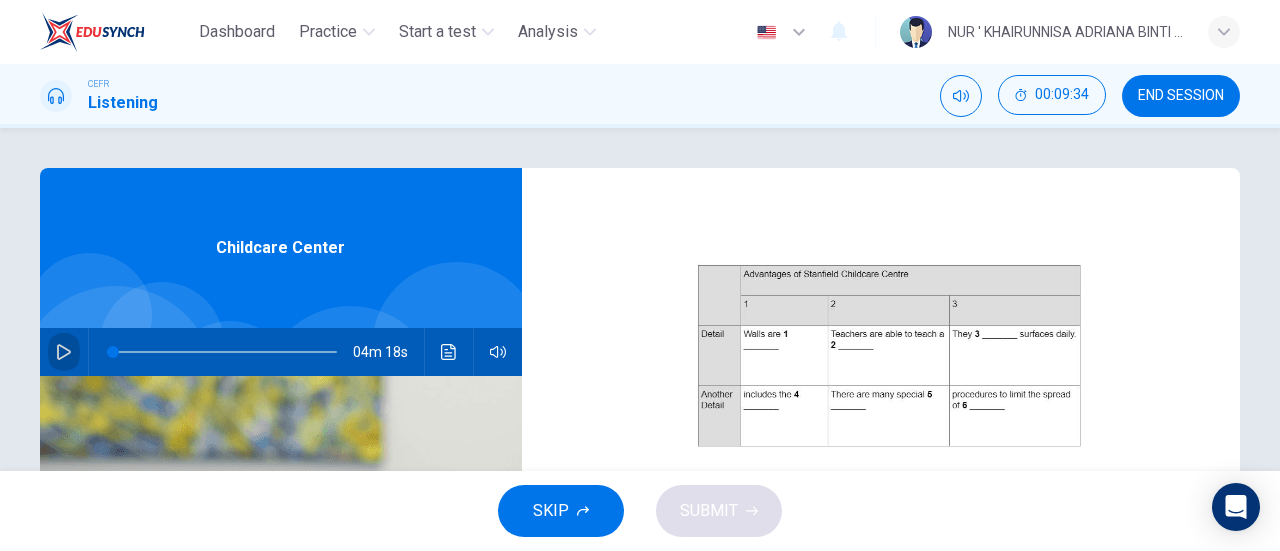 click at bounding box center [64, 352] 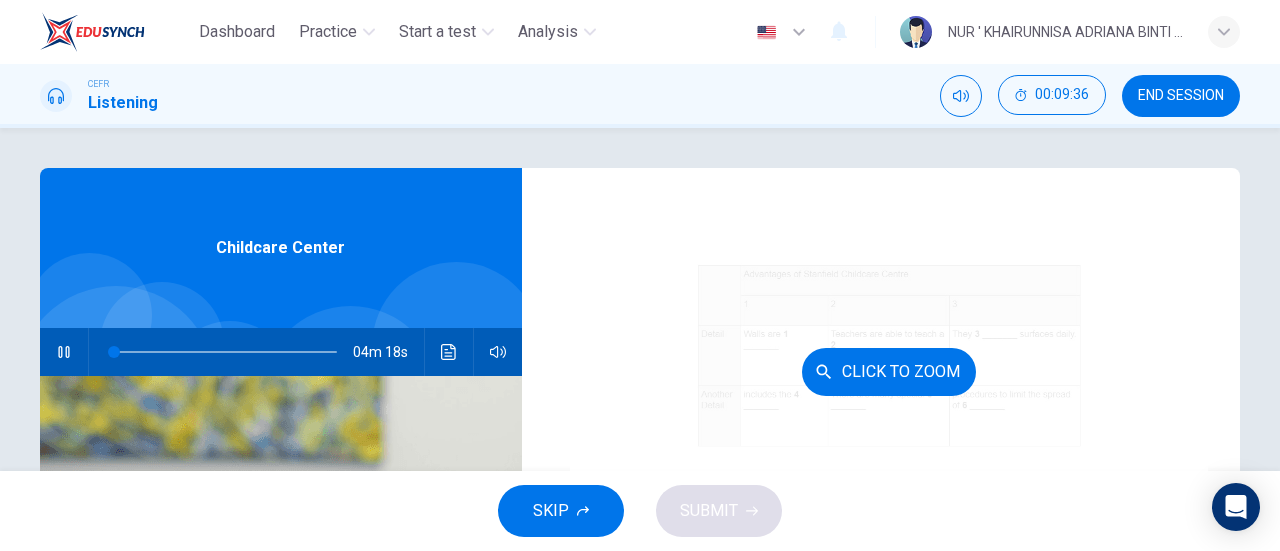 scroll, scrollTop: 286, scrollLeft: 0, axis: vertical 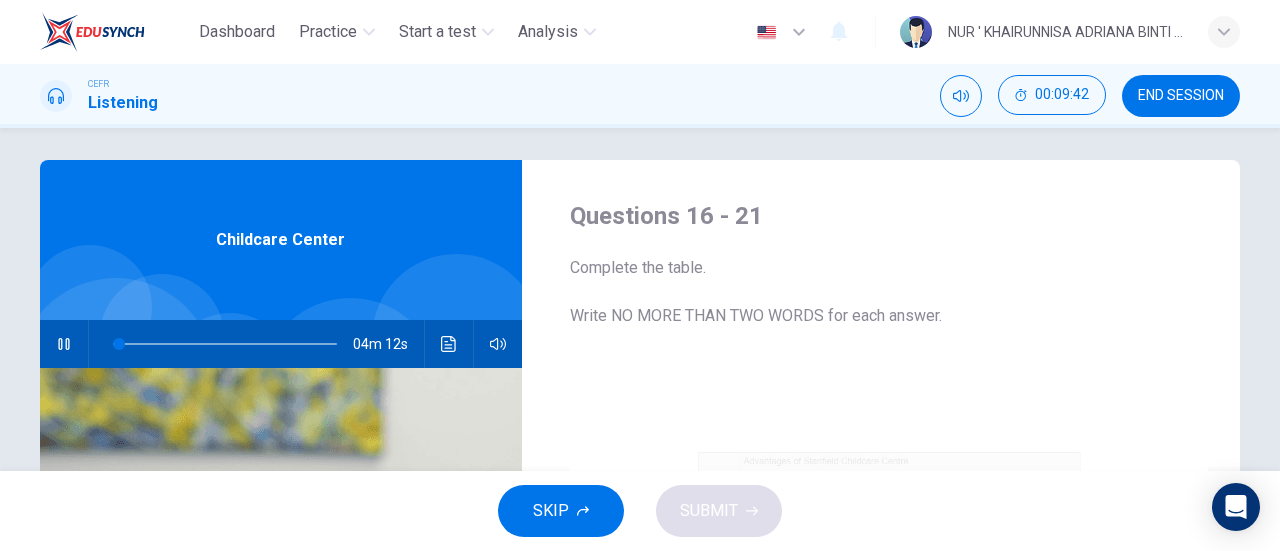 type 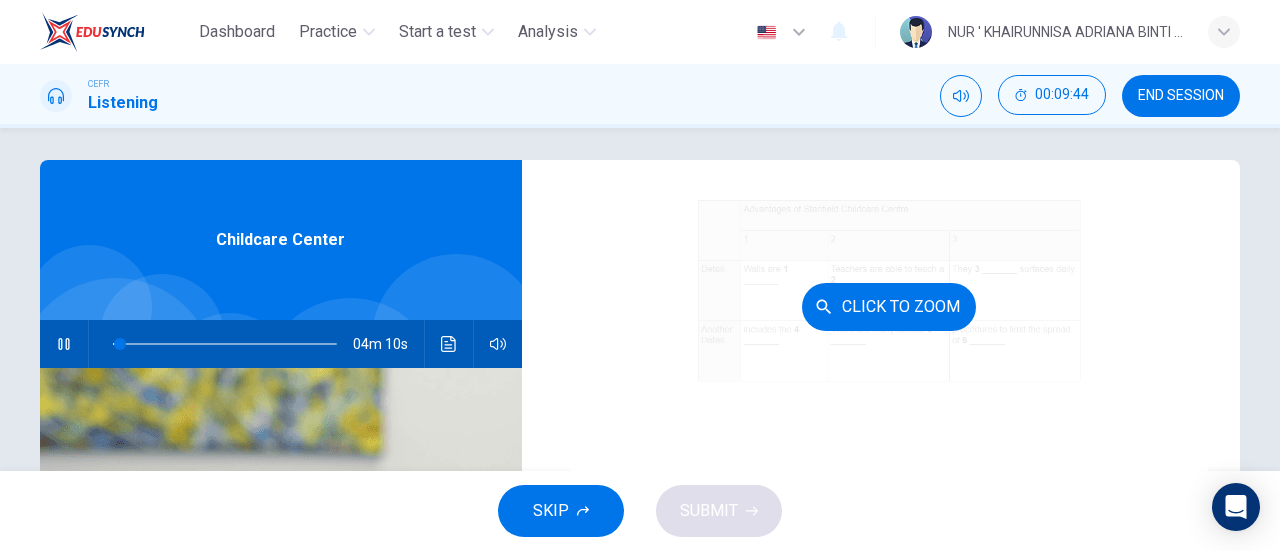 scroll, scrollTop: 286, scrollLeft: 0, axis: vertical 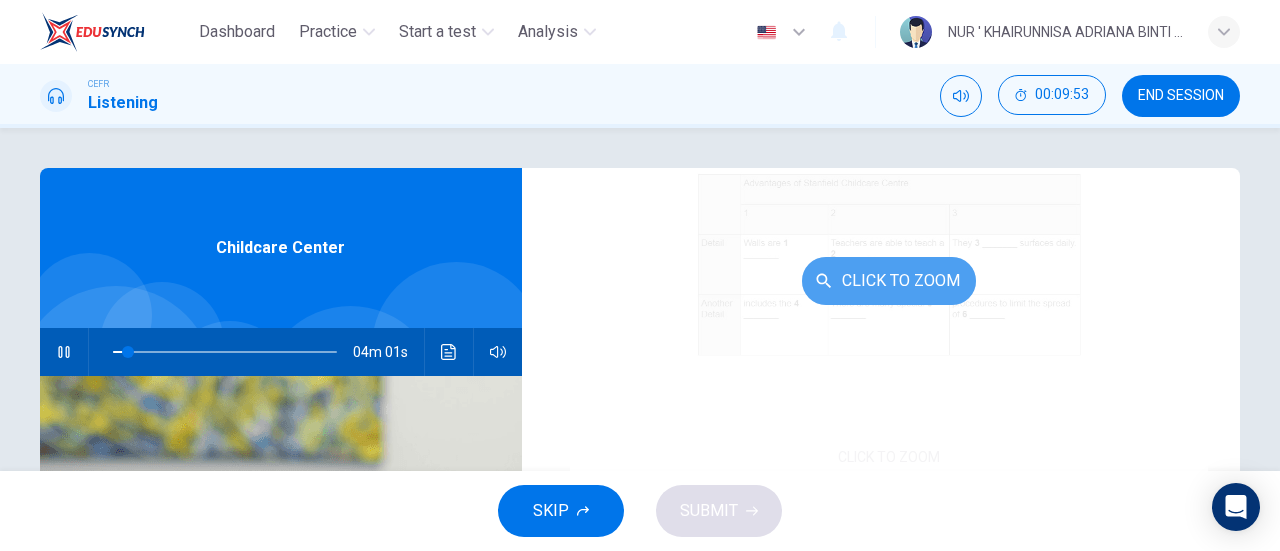 click on "Click to Zoom" at bounding box center [889, 281] 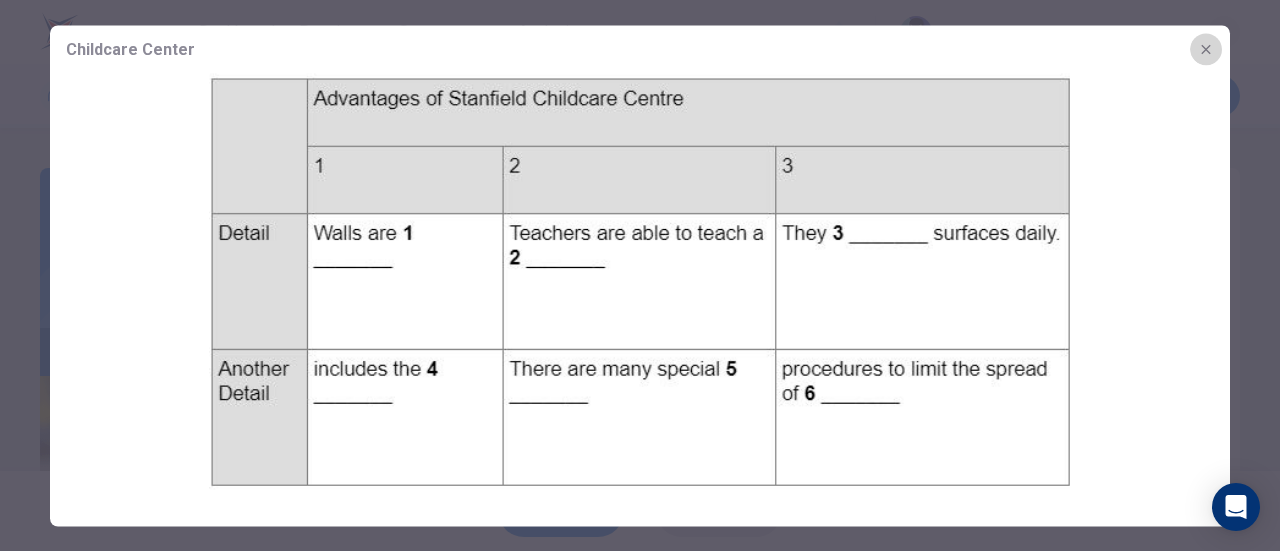 click at bounding box center [1206, 49] 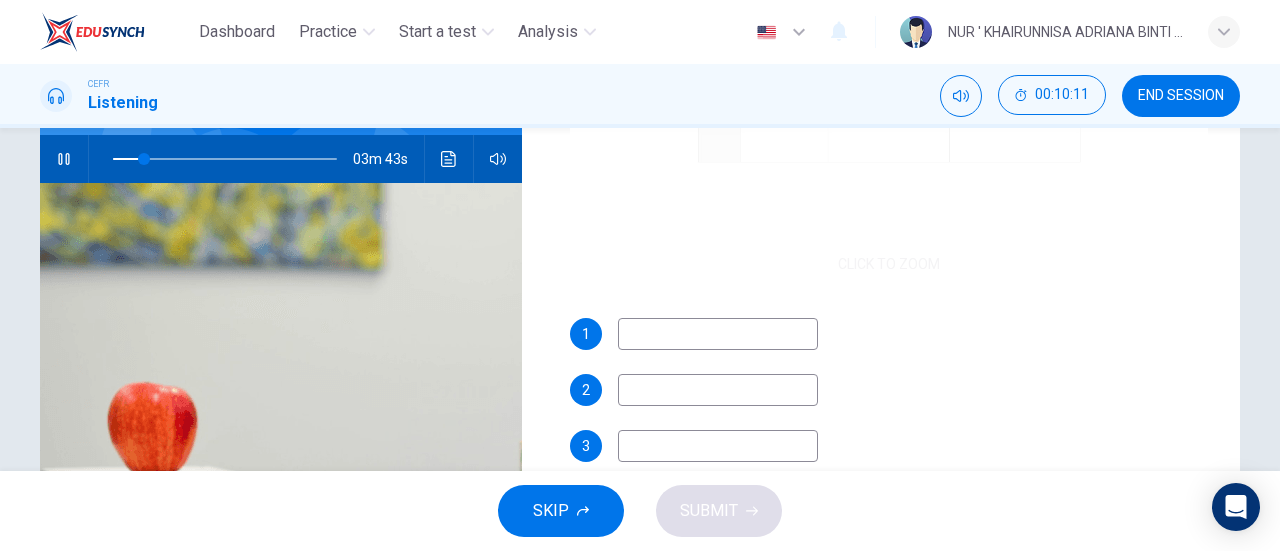 scroll, scrollTop: 194, scrollLeft: 0, axis: vertical 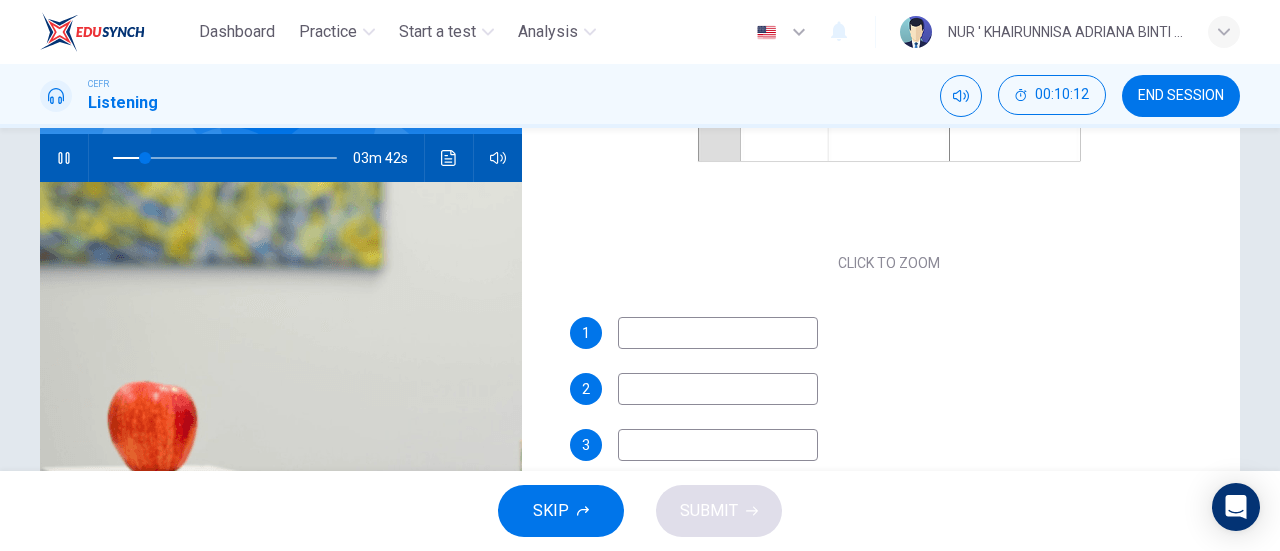 click at bounding box center [718, 333] 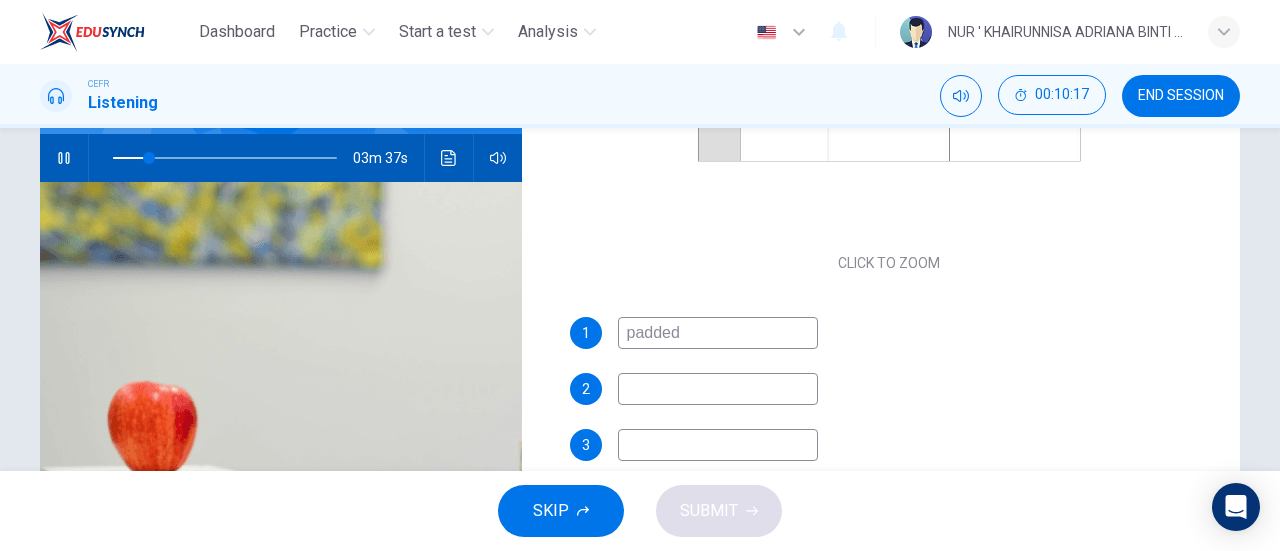 type on "padded" 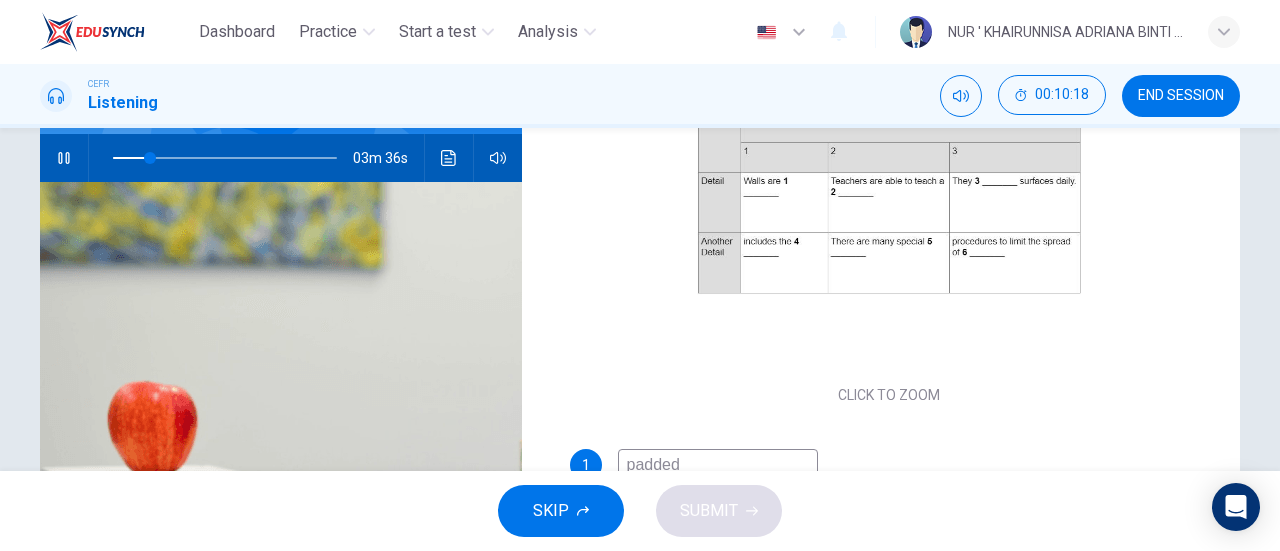 scroll, scrollTop: 261, scrollLeft: 0, axis: vertical 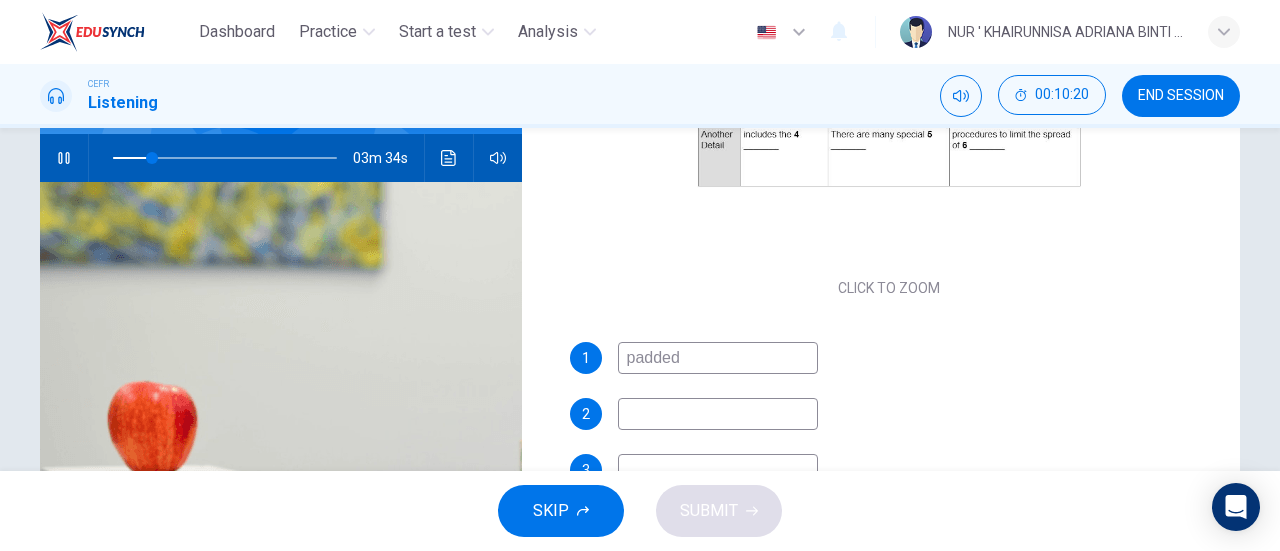 click on "padded" at bounding box center [718, 358] 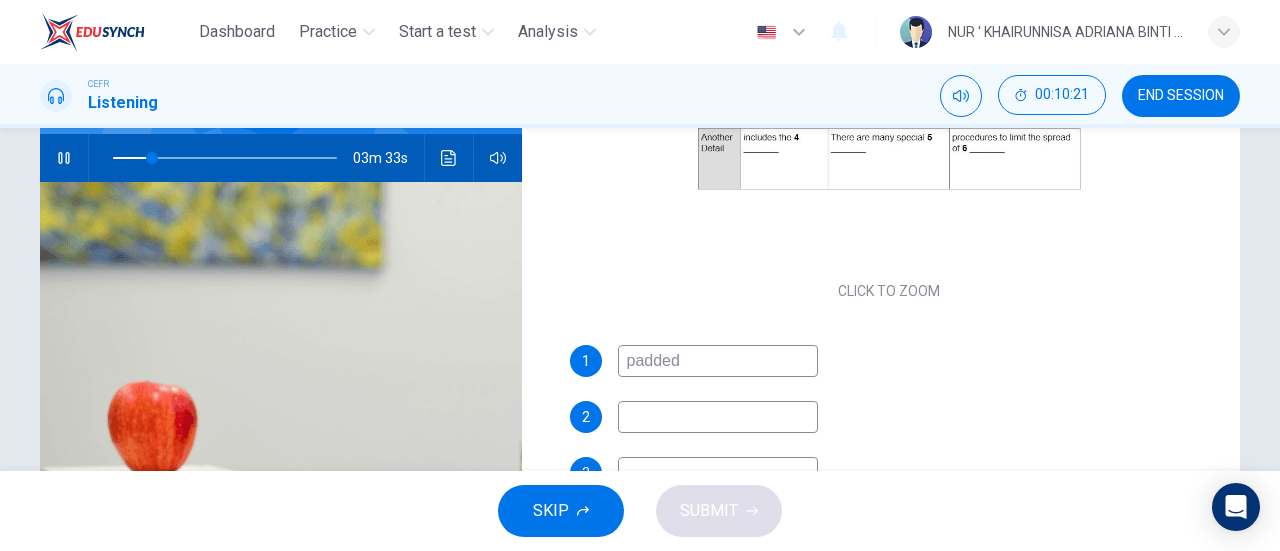 scroll, scrollTop: 259, scrollLeft: 0, axis: vertical 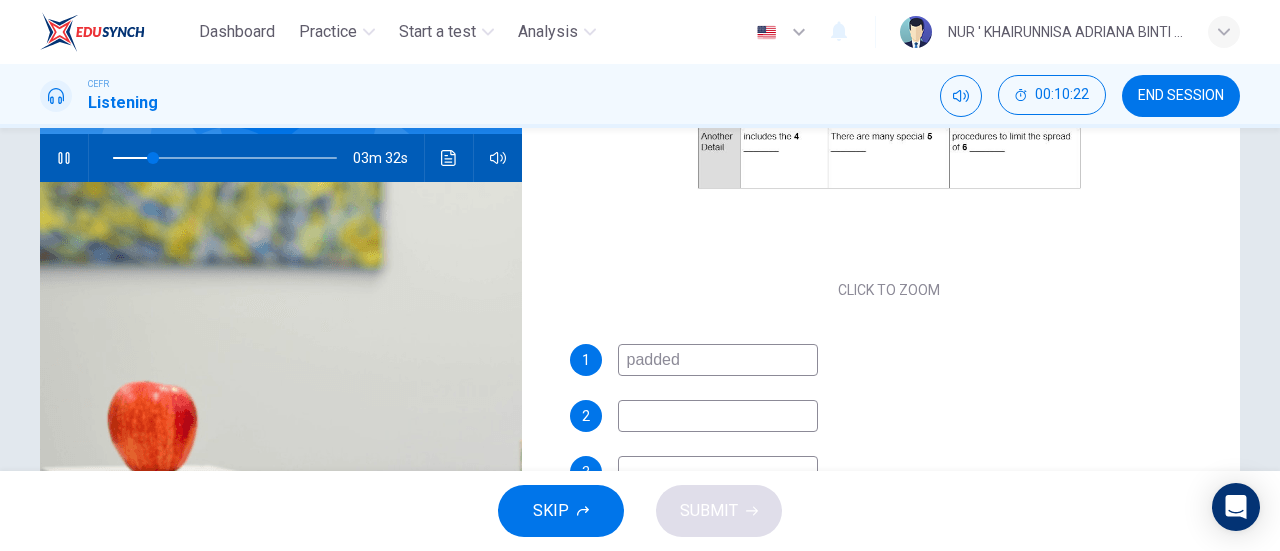 click at bounding box center (718, 360) 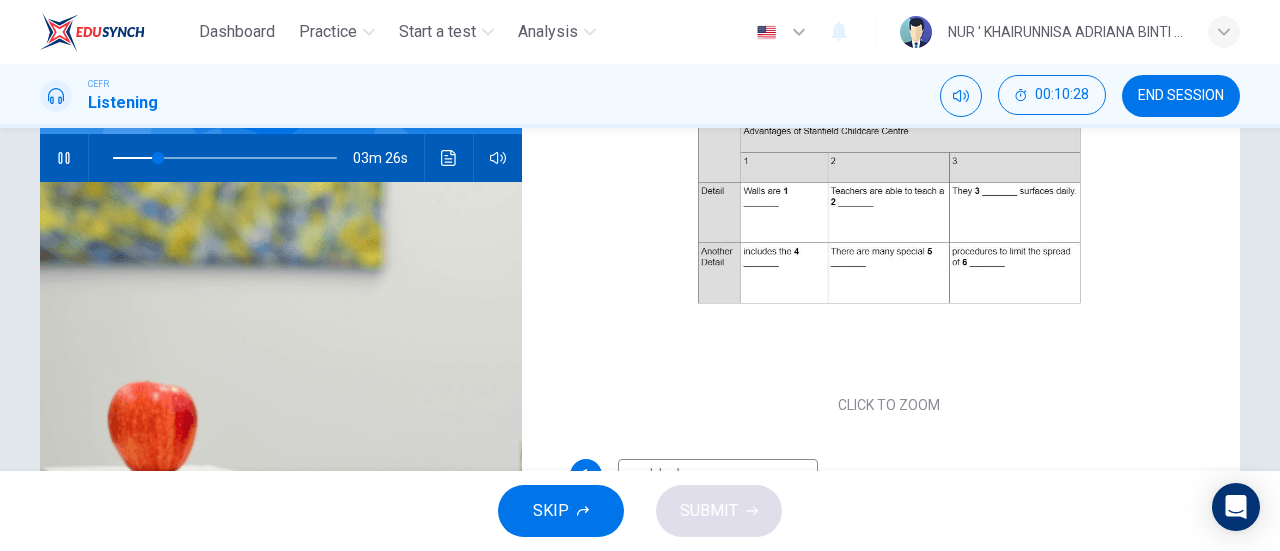 scroll, scrollTop: 162, scrollLeft: 0, axis: vertical 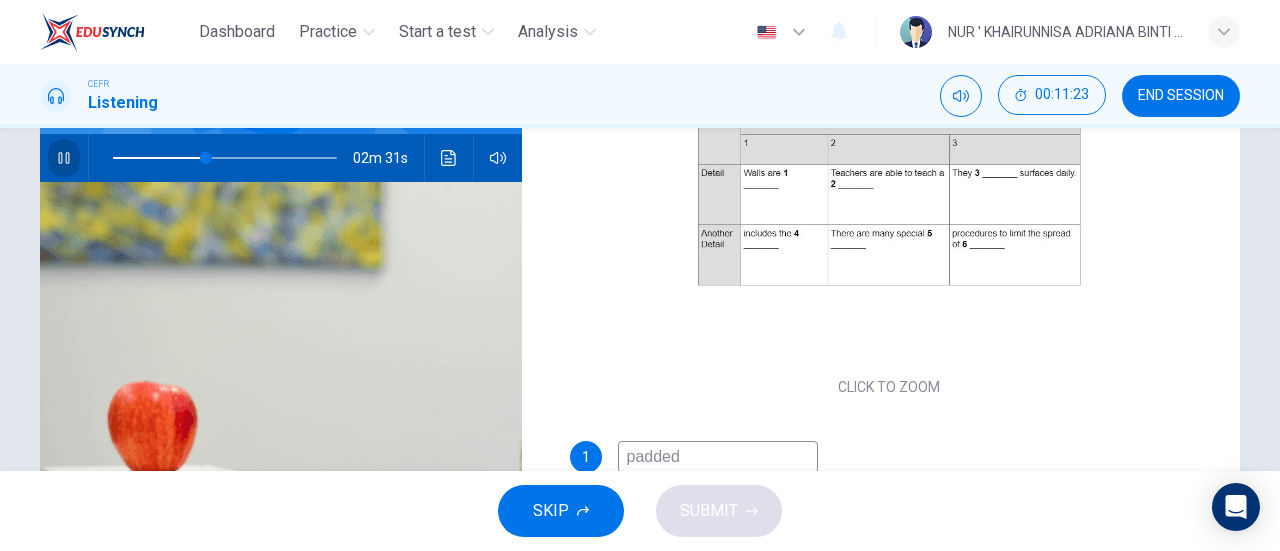 click at bounding box center [64, 158] 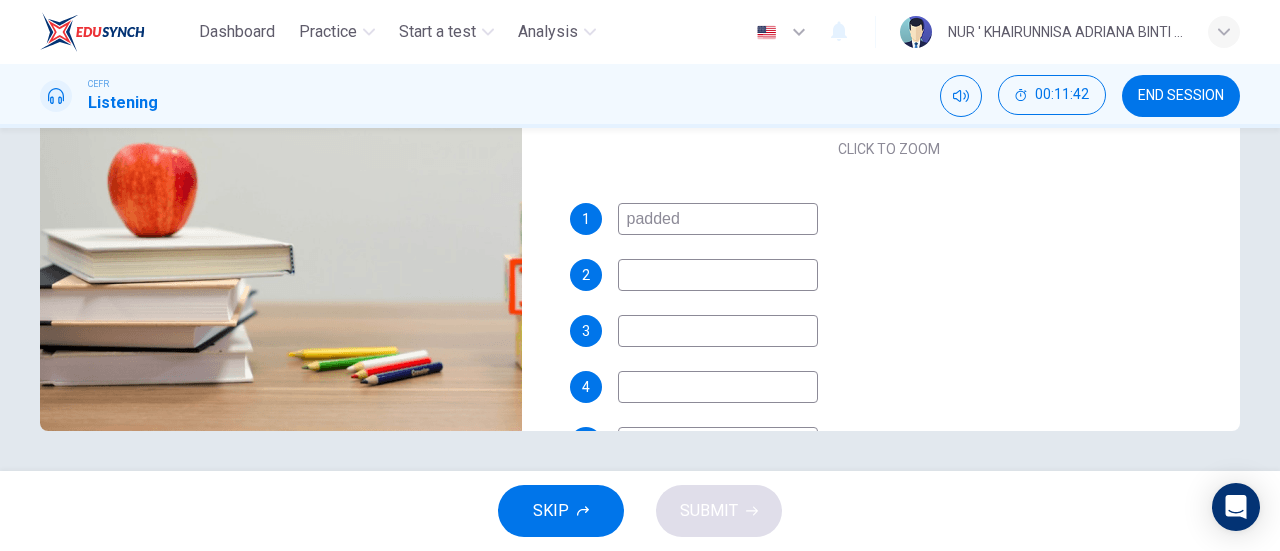 scroll, scrollTop: 432, scrollLeft: 0, axis: vertical 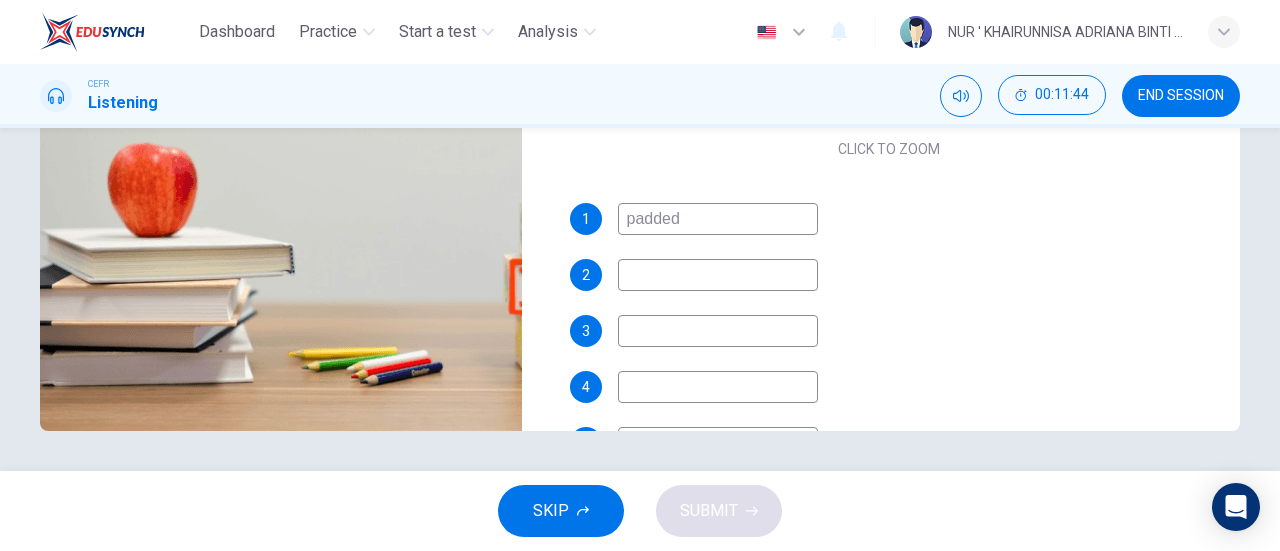 click at bounding box center [718, 219] 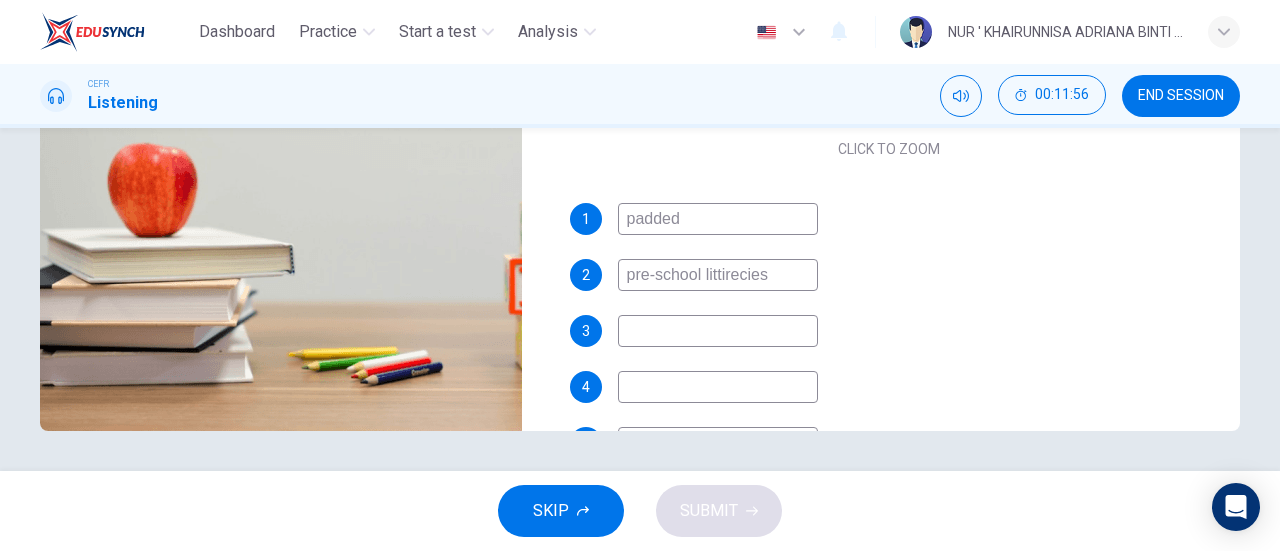 click on "pre-school littirecies" at bounding box center (718, 219) 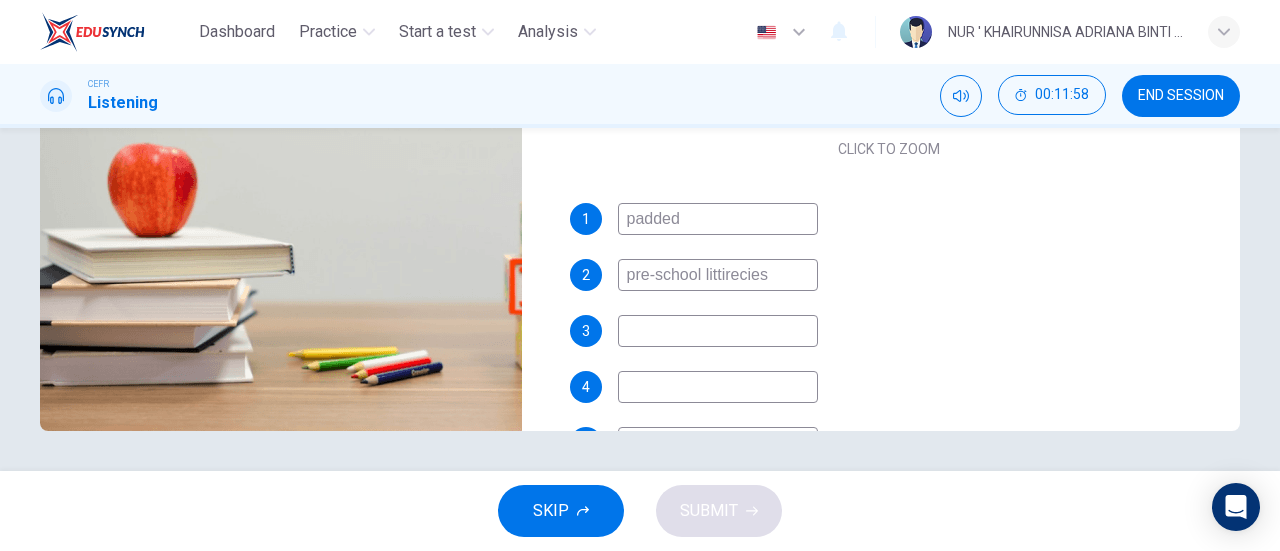 click on "pre-school littirecies" at bounding box center [718, 219] 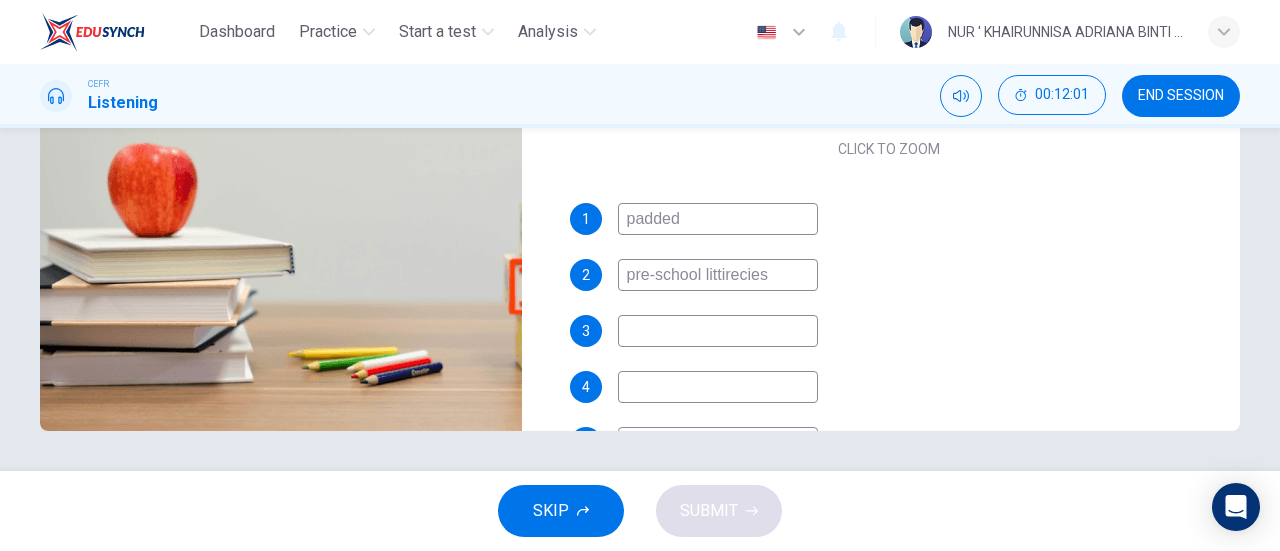 click on "pre-school littirecies" at bounding box center [718, 219] 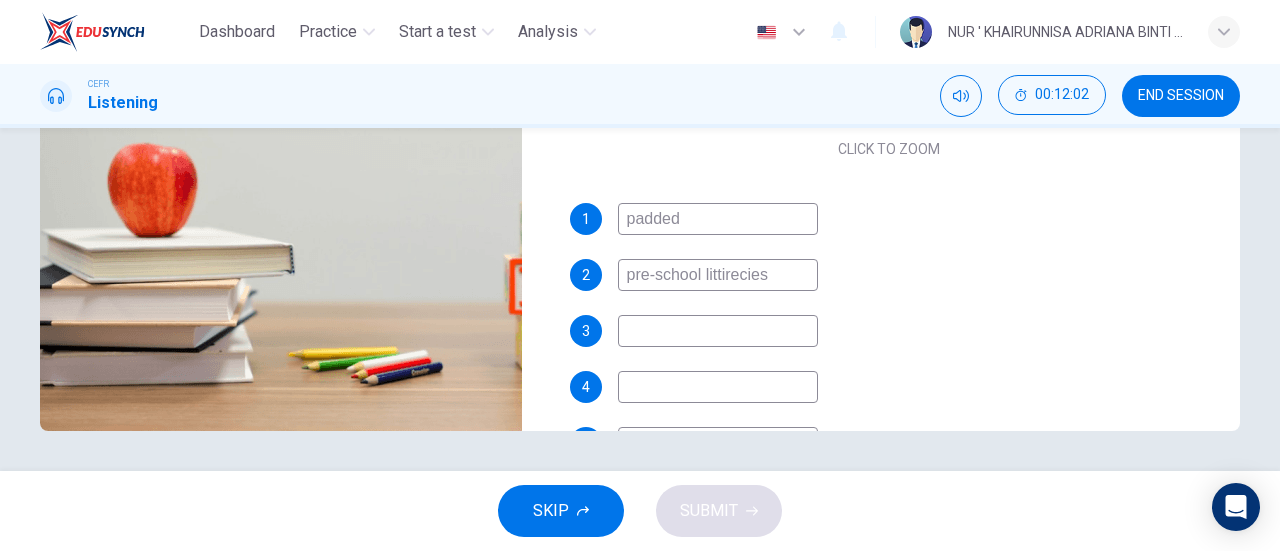 click on "pre-school littirecies" at bounding box center (718, 219) 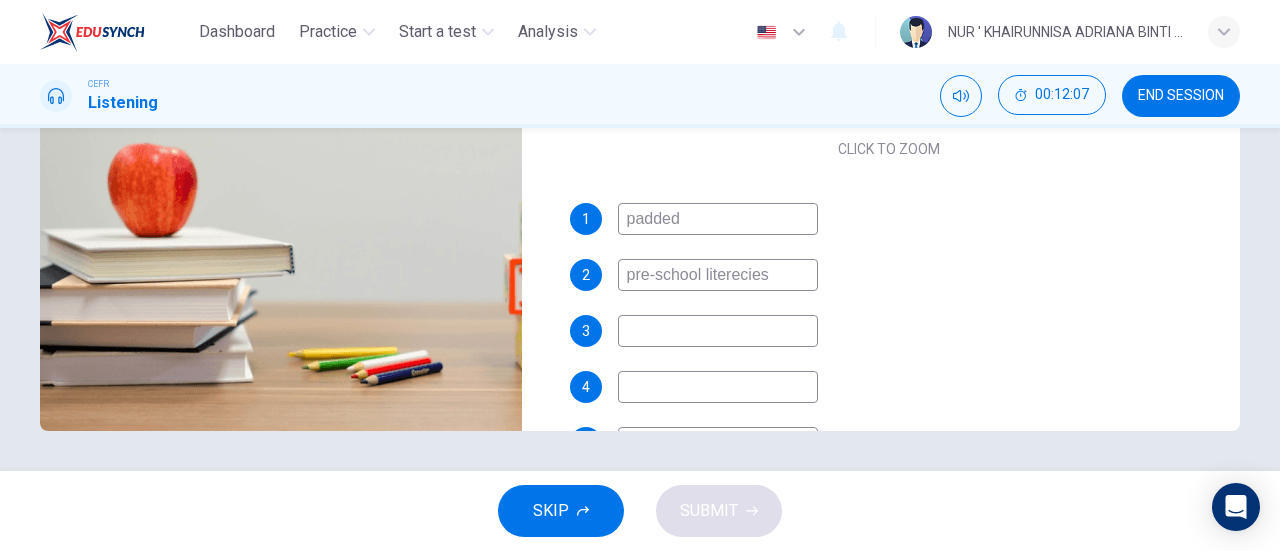 click on "pre-school literecies" at bounding box center (718, 219) 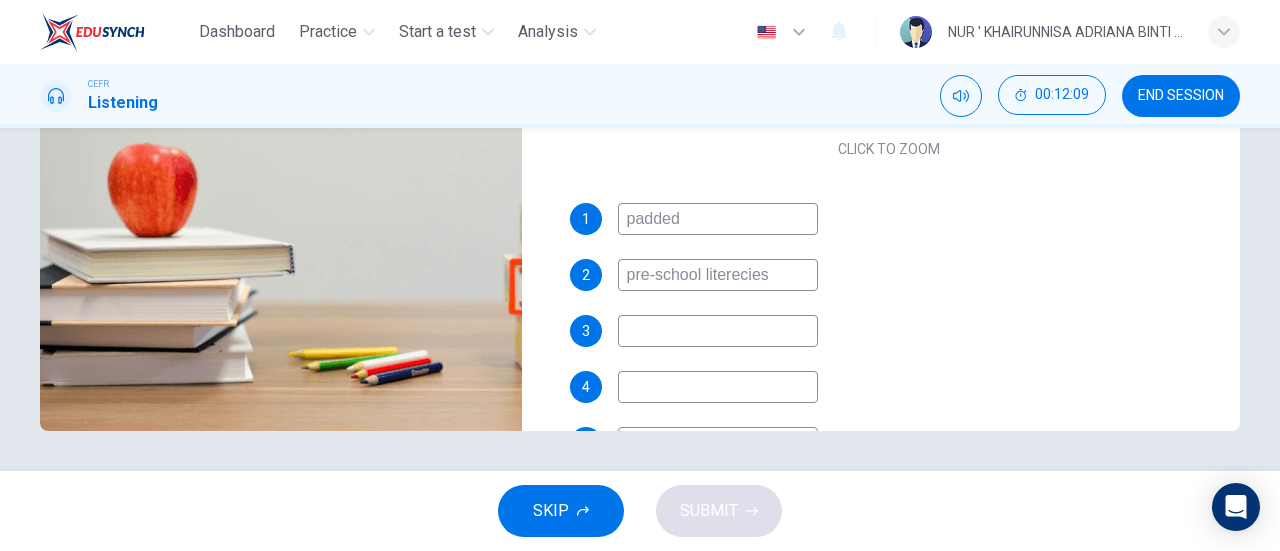 click on "pre-school literecies" at bounding box center [718, 219] 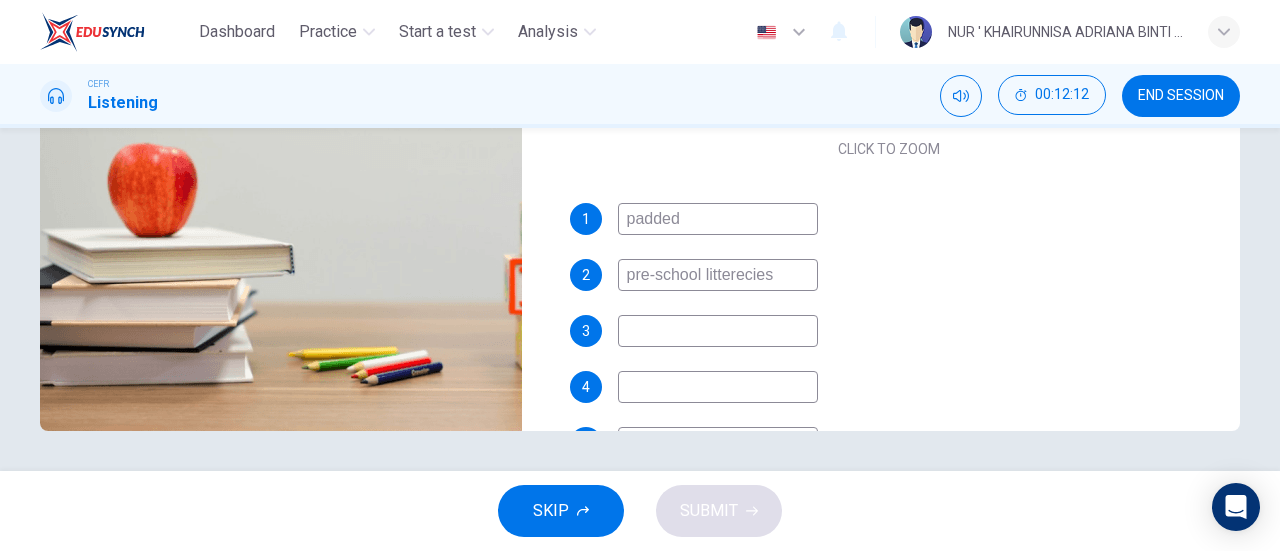 click on "pre-school litterecies" at bounding box center (718, 219) 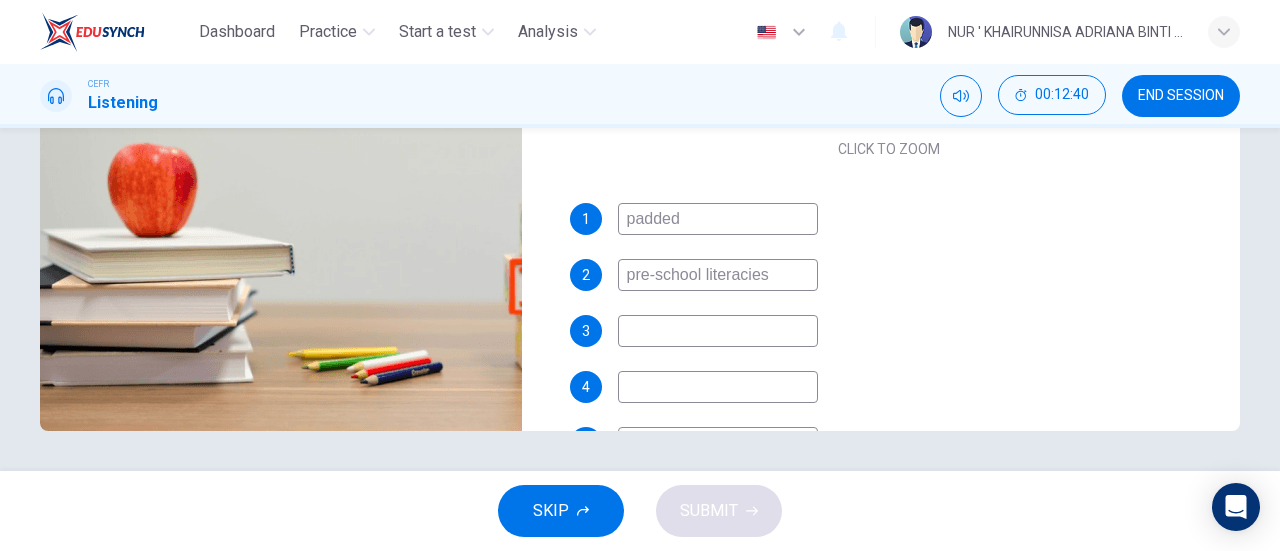 type on "pre-school literacies" 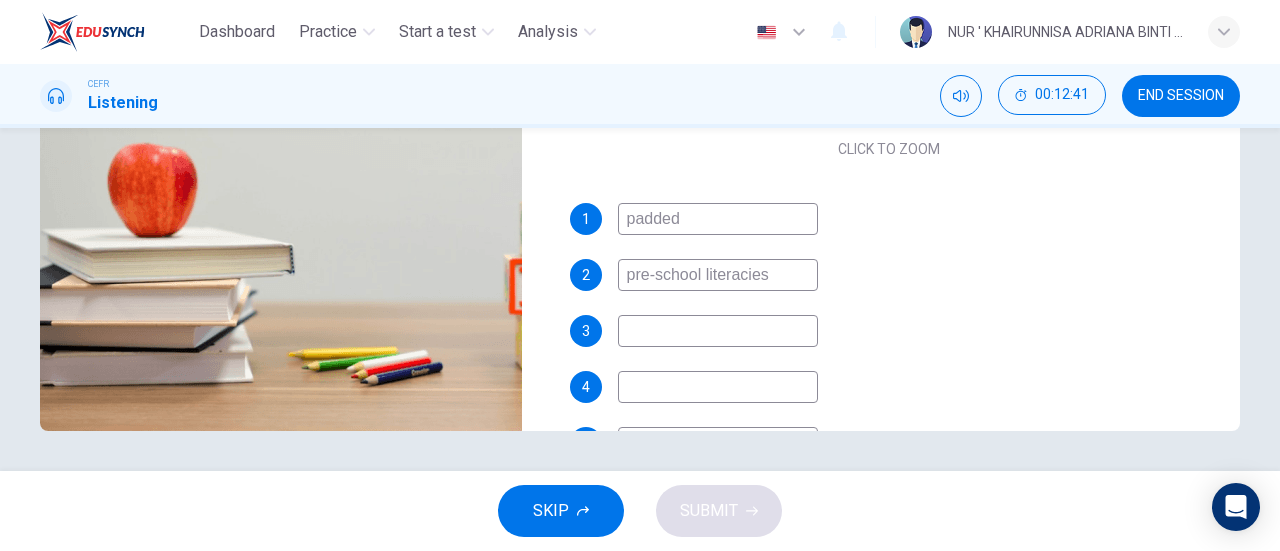 scroll, scrollTop: 0, scrollLeft: 0, axis: both 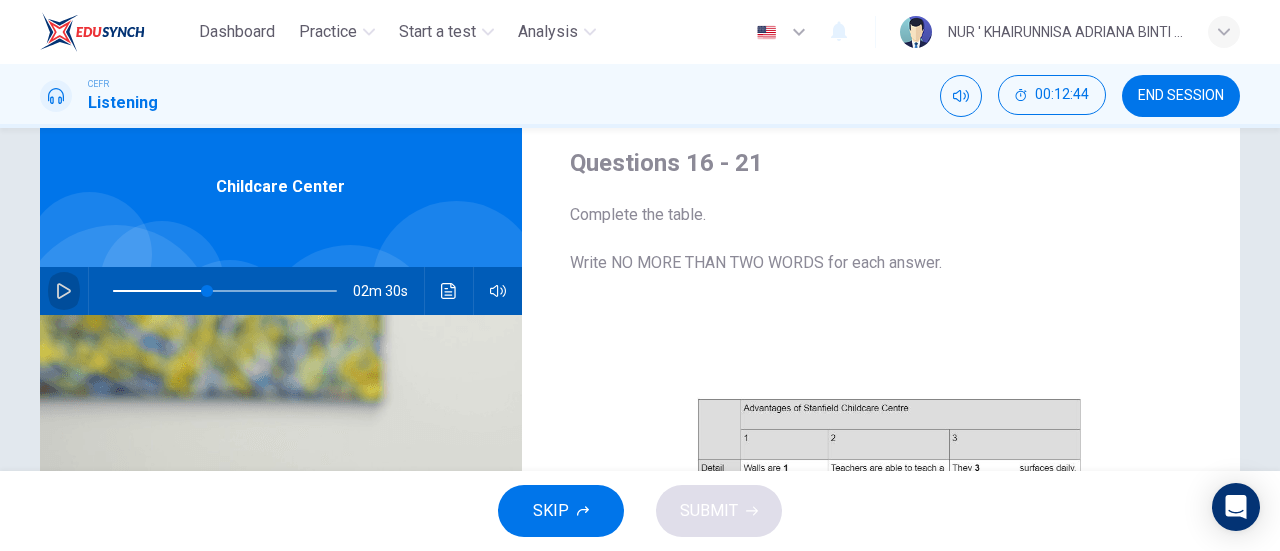 click at bounding box center [64, 291] 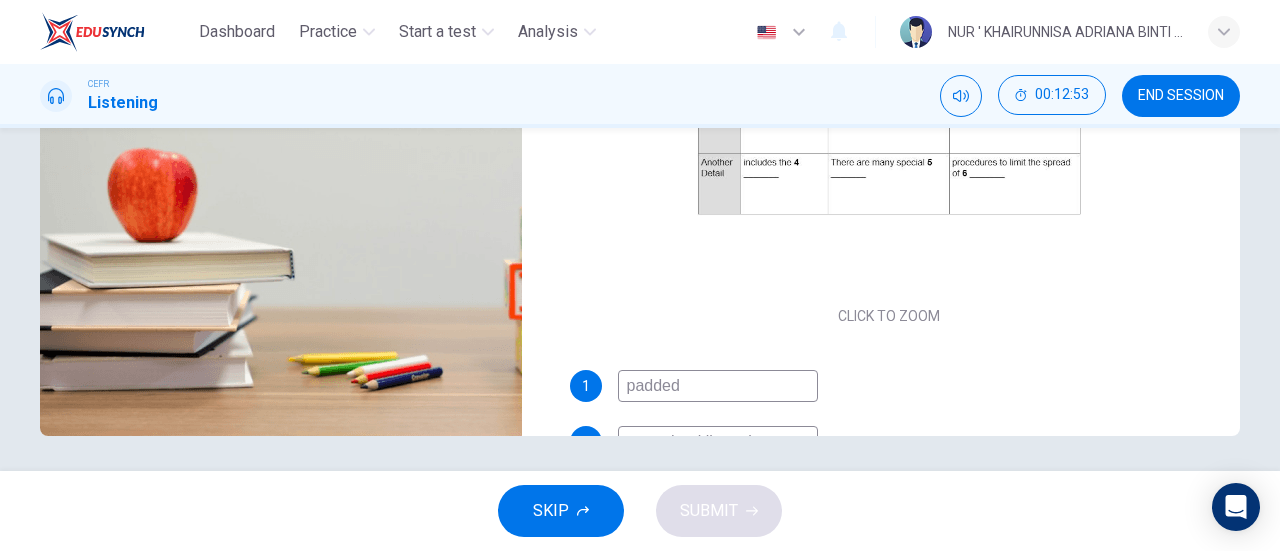 scroll, scrollTop: 432, scrollLeft: 0, axis: vertical 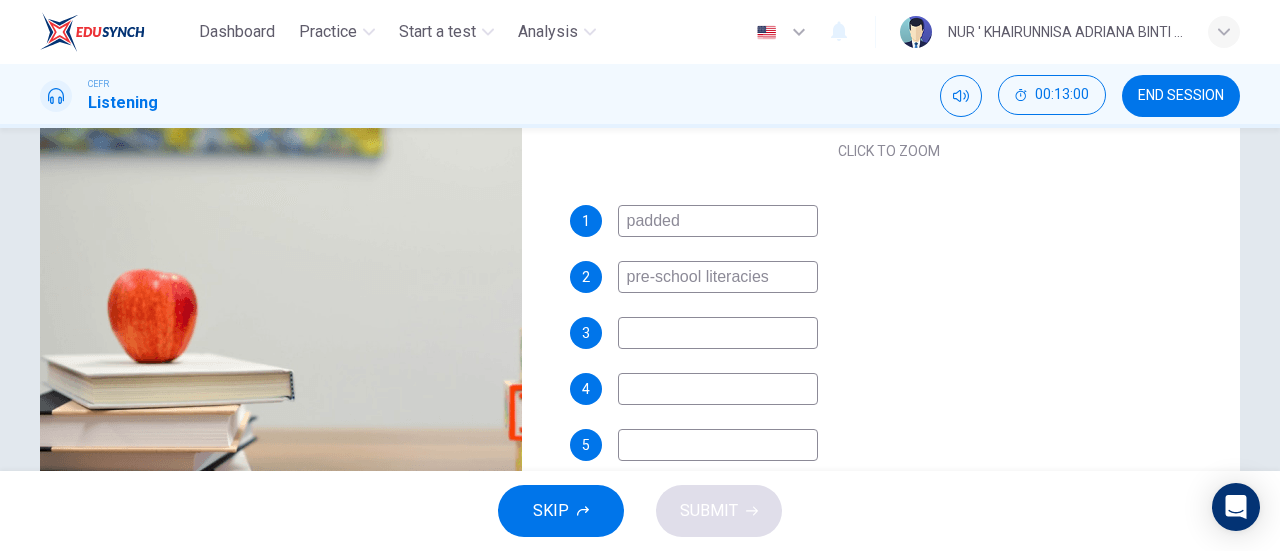 click at bounding box center [718, 221] 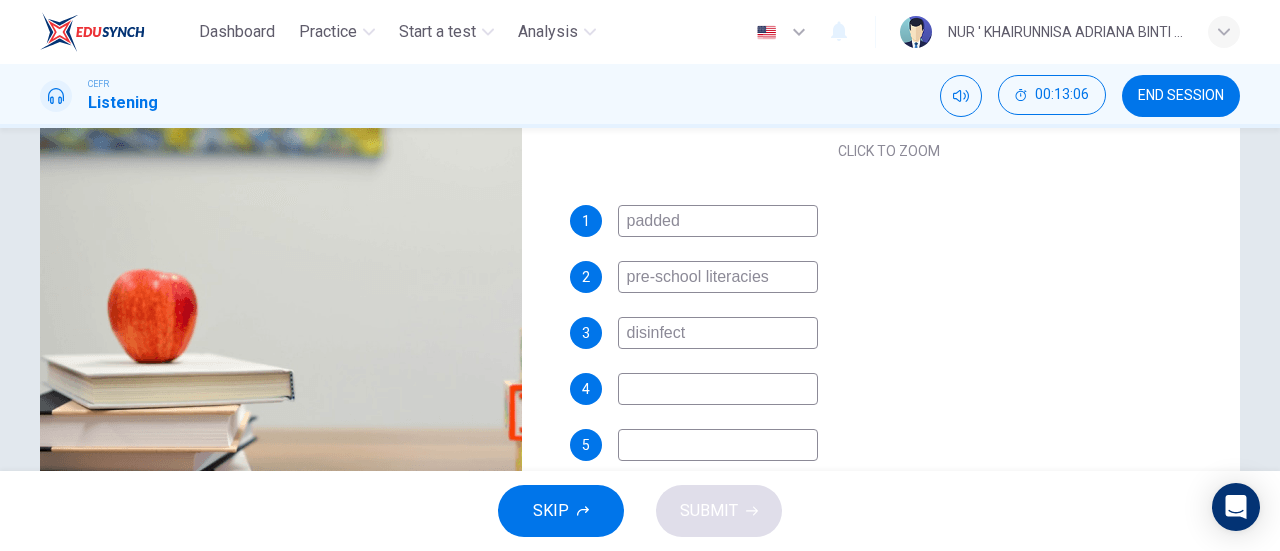 type on "disinfect" 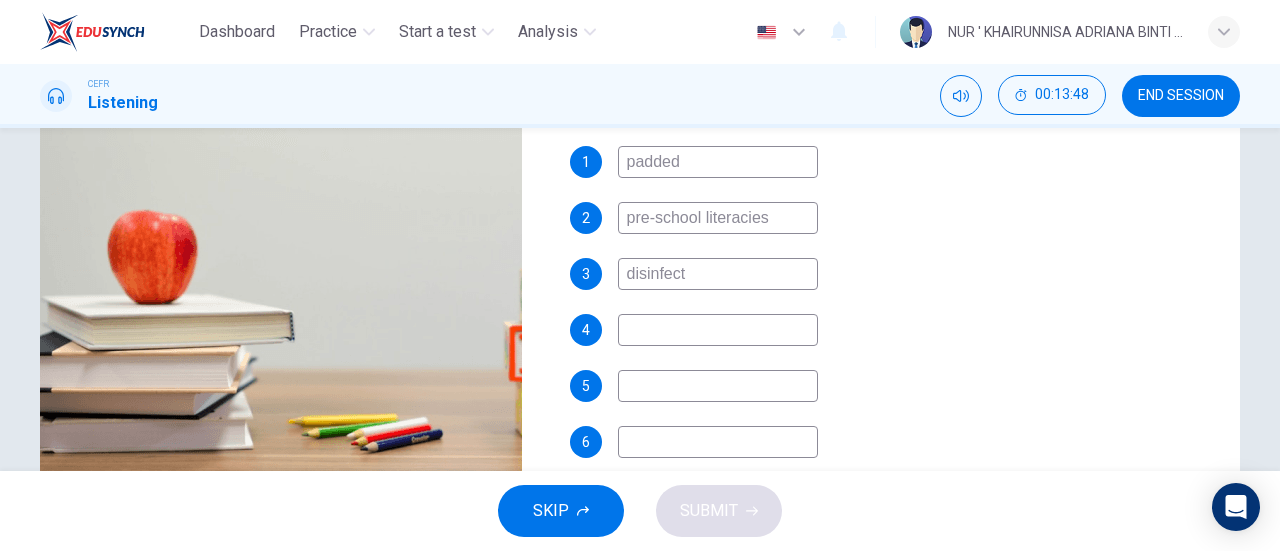 scroll, scrollTop: 394, scrollLeft: 0, axis: vertical 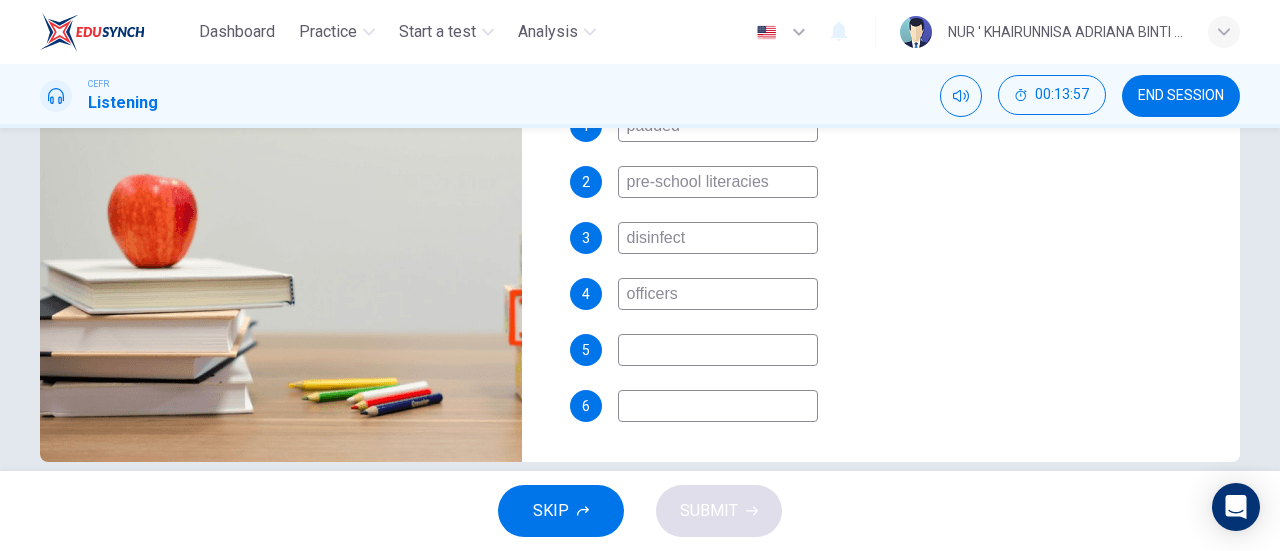 type on "officers" 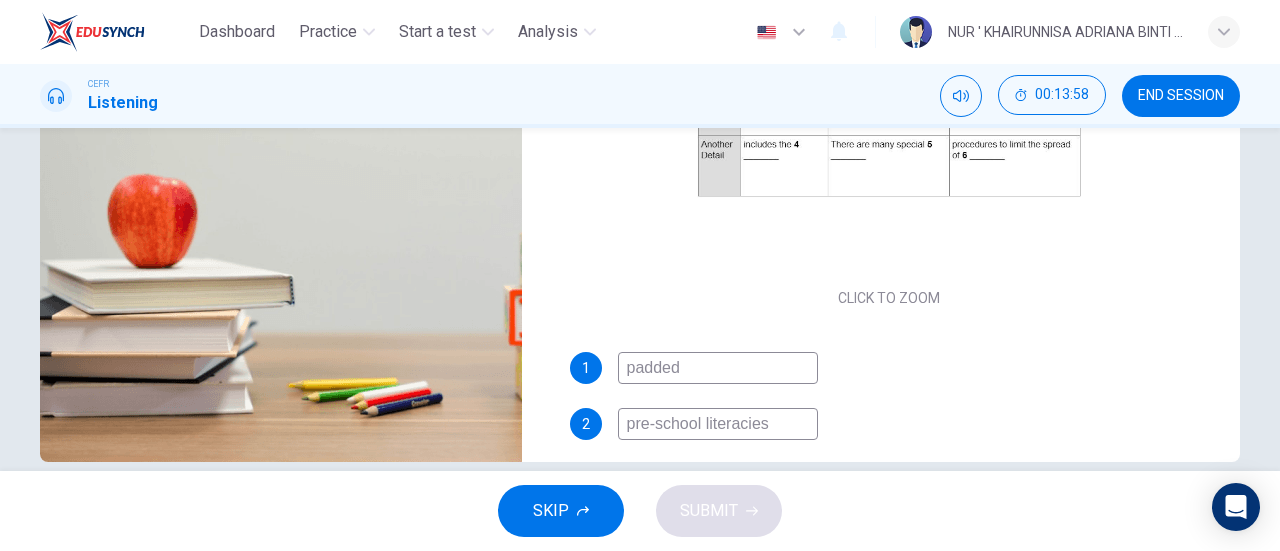scroll, scrollTop: 0, scrollLeft: 0, axis: both 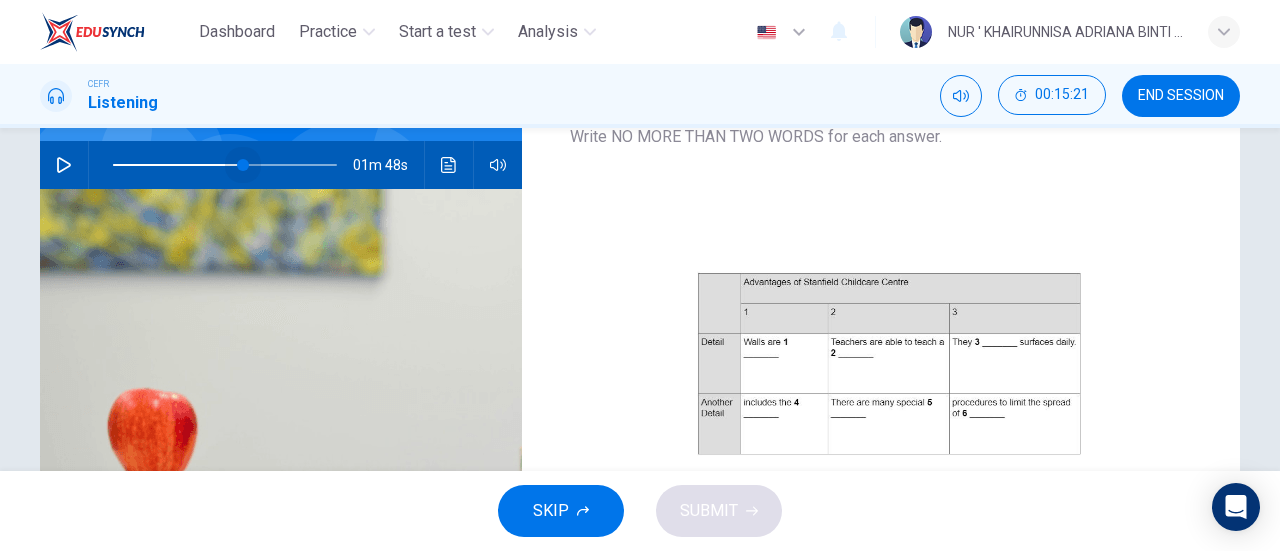 click at bounding box center [225, 165] 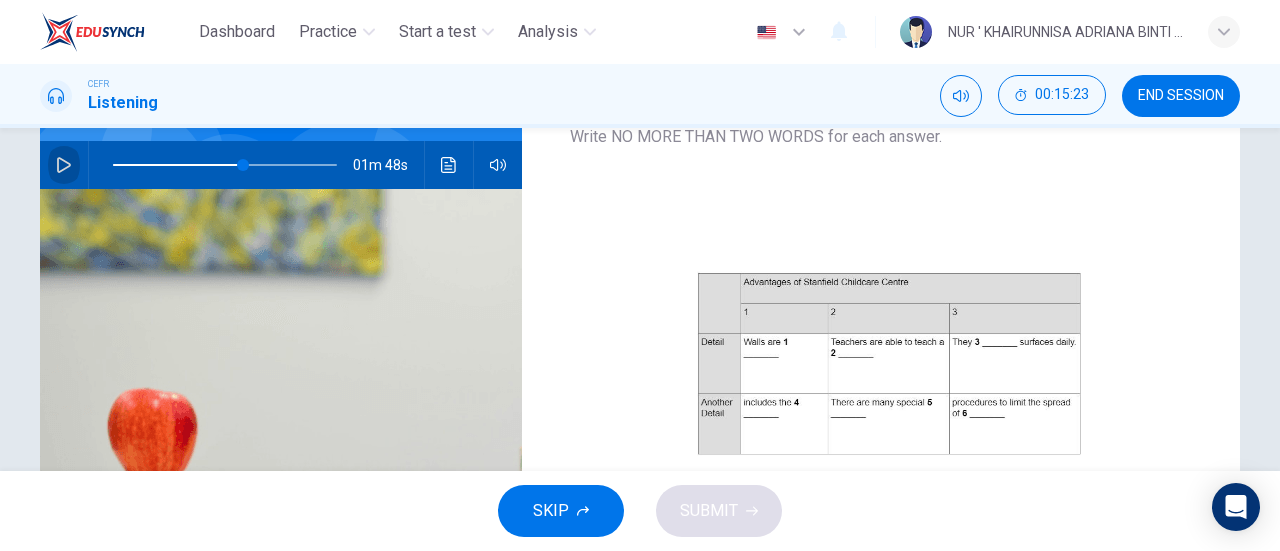 click at bounding box center [64, 165] 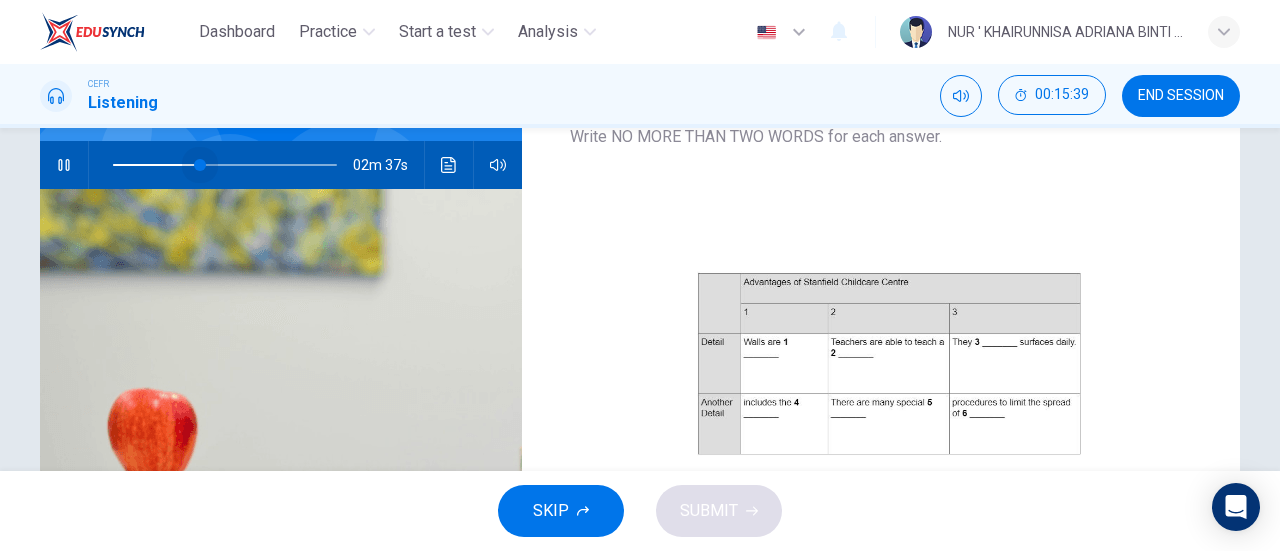 click at bounding box center (225, 165) 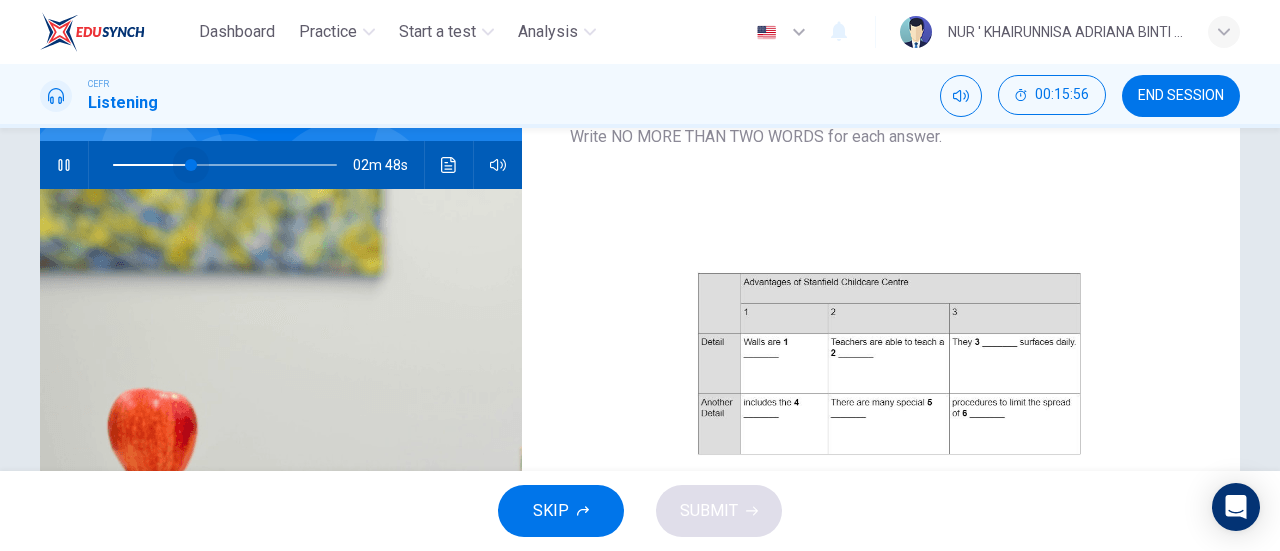 click at bounding box center (225, 165) 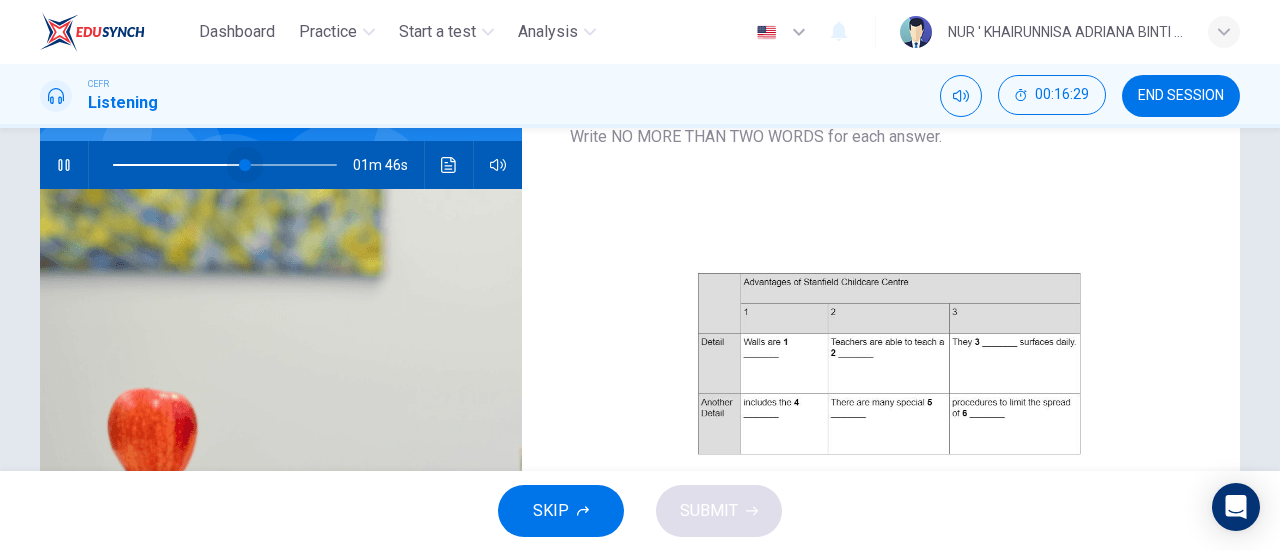 click at bounding box center (225, 165) 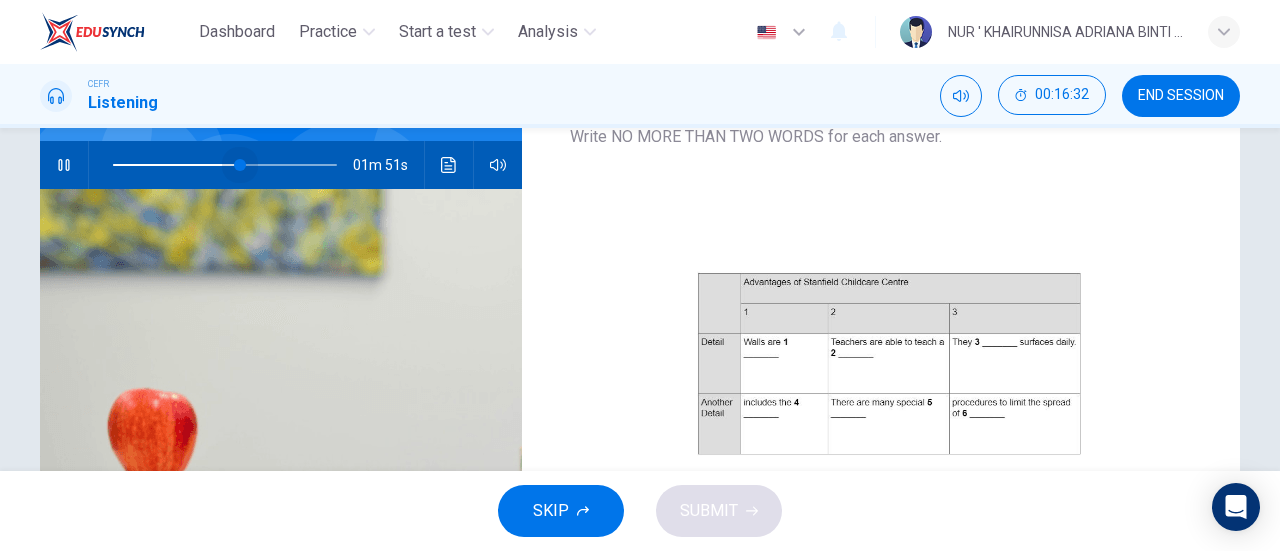 click at bounding box center [240, 165] 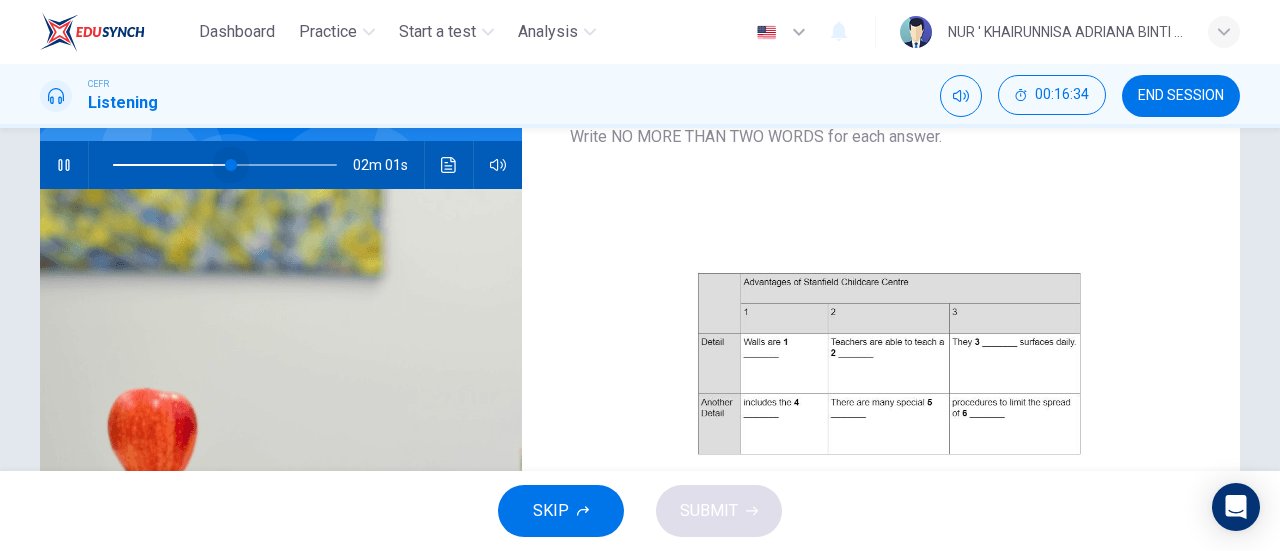 click at bounding box center (231, 165) 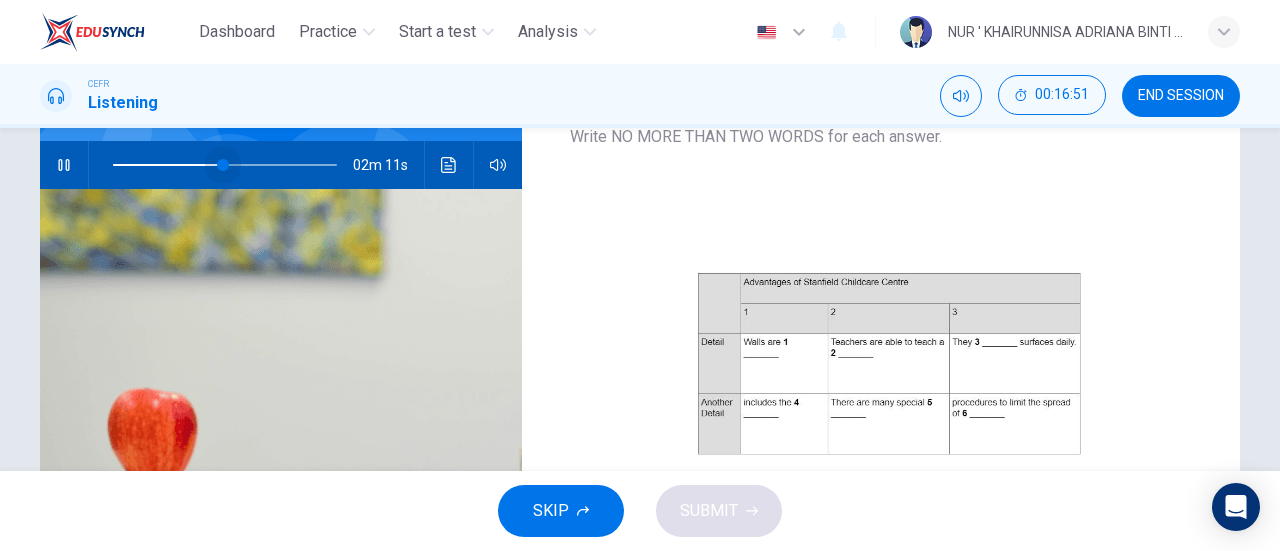 click at bounding box center (225, 165) 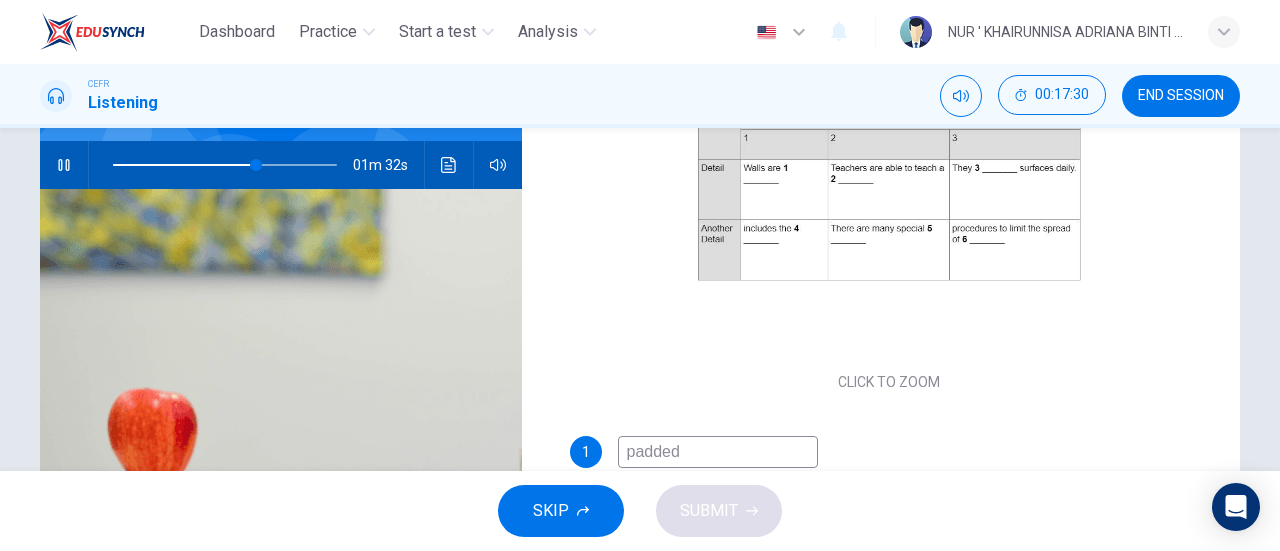scroll, scrollTop: 286, scrollLeft: 0, axis: vertical 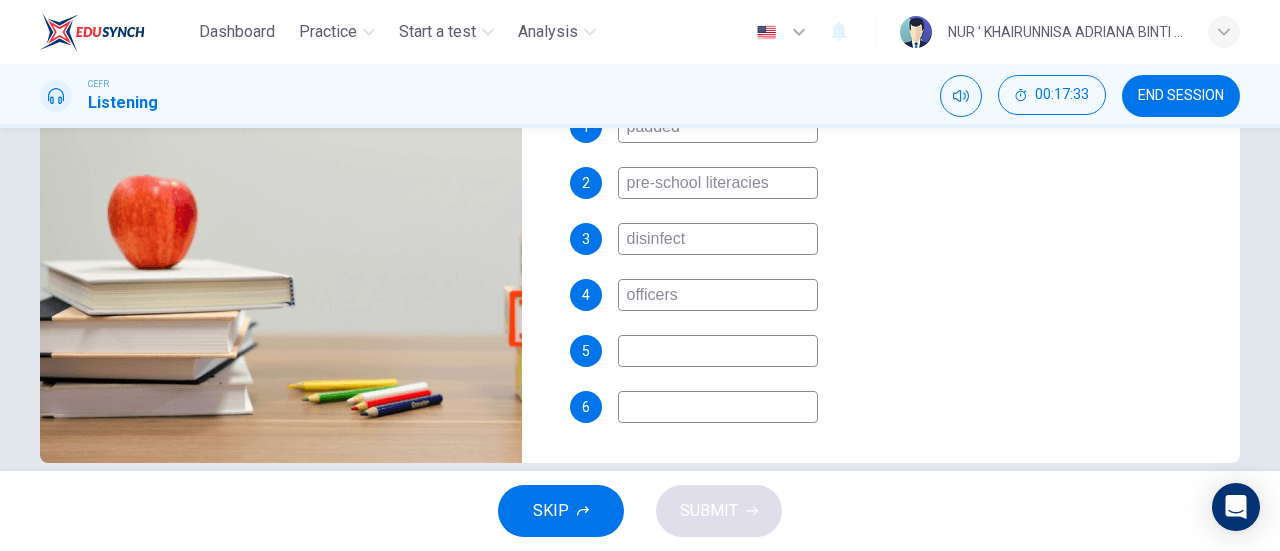click at bounding box center [718, 127] 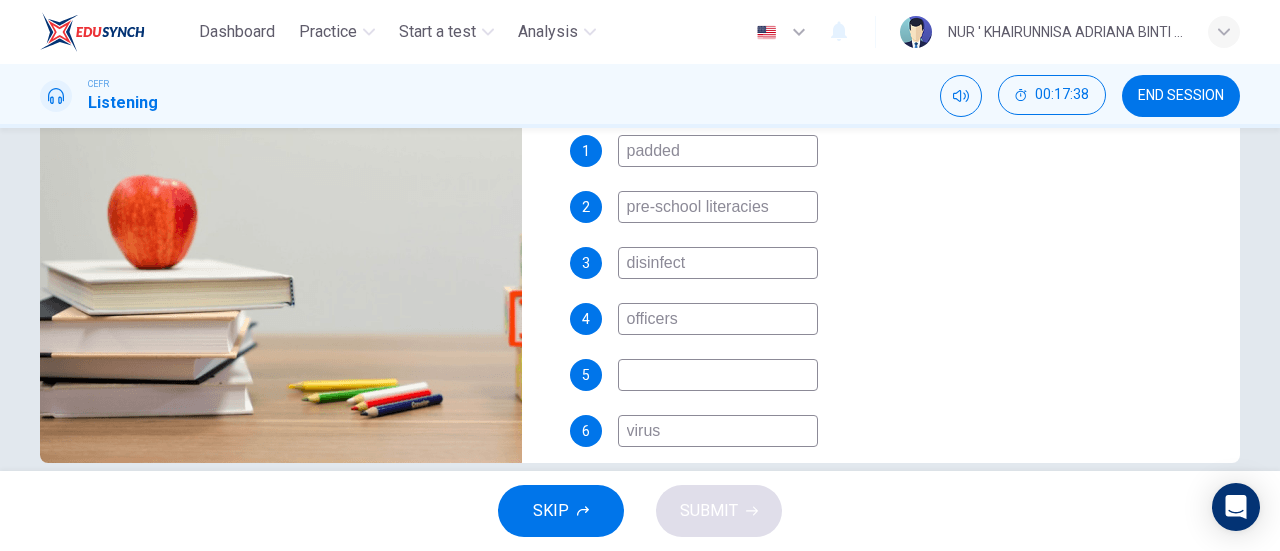 scroll, scrollTop: 263, scrollLeft: 0, axis: vertical 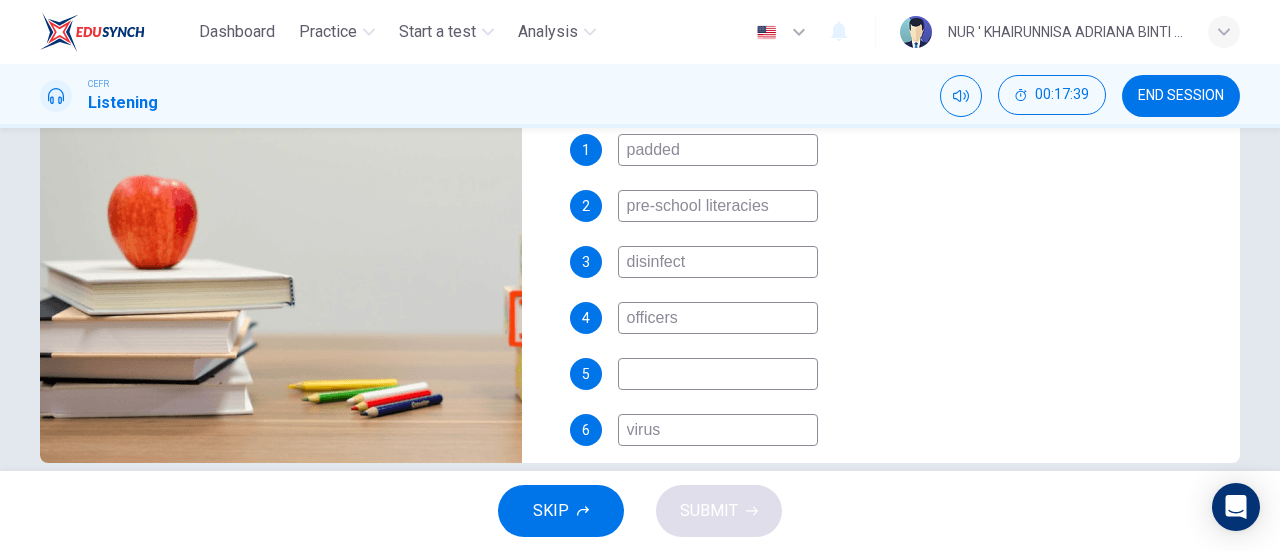 type on "virus" 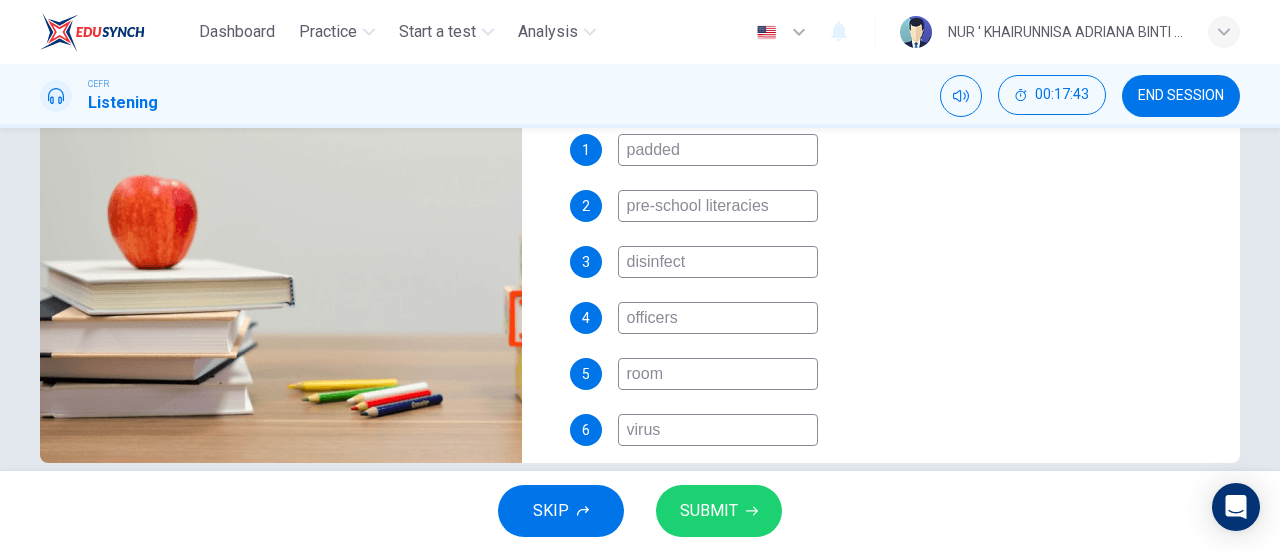 type on "room" 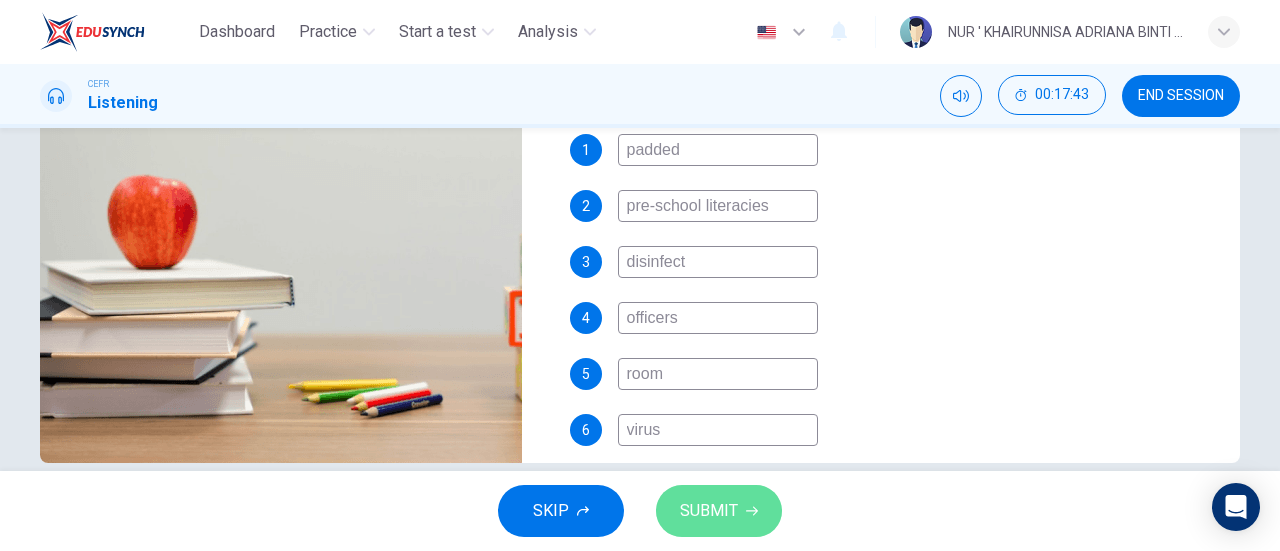 click on "SUBMIT" at bounding box center (719, 511) 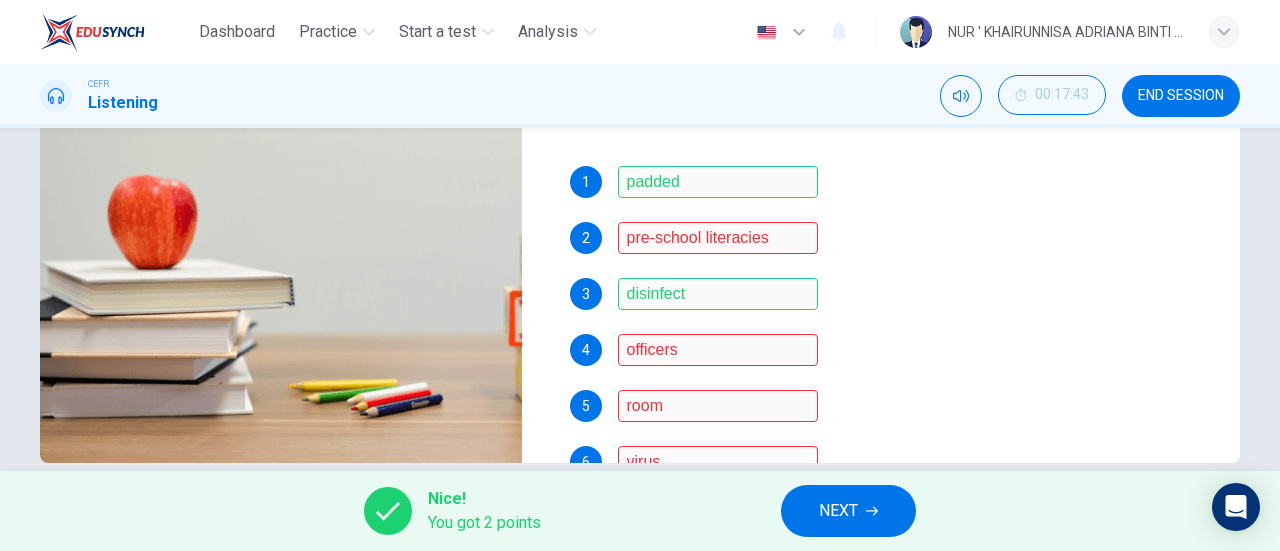 scroll, scrollTop: 233, scrollLeft: 0, axis: vertical 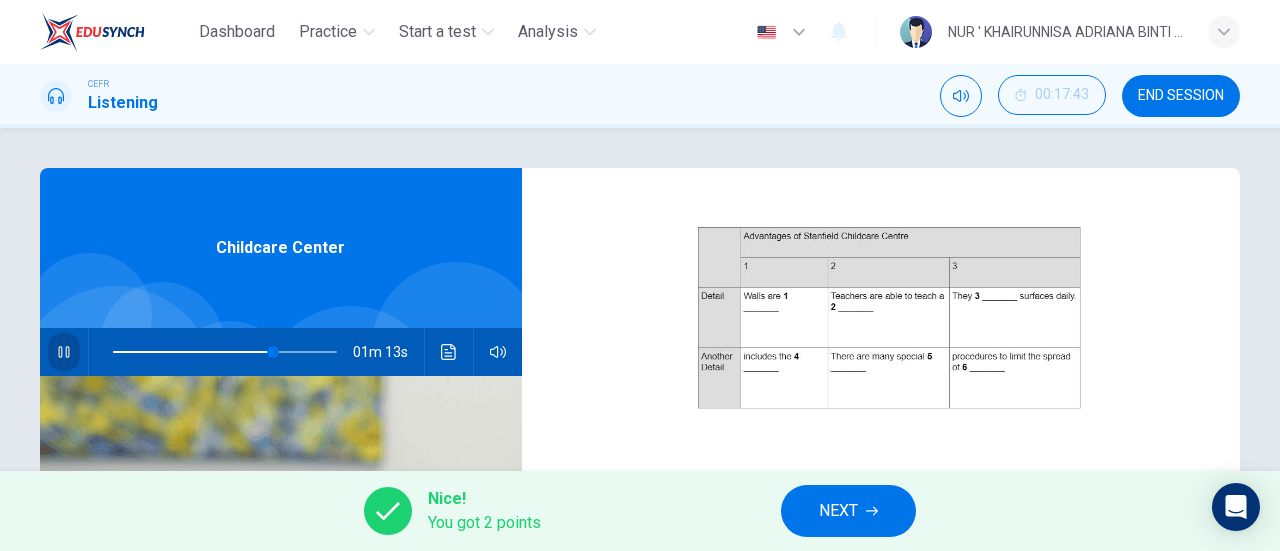 click at bounding box center (64, 352) 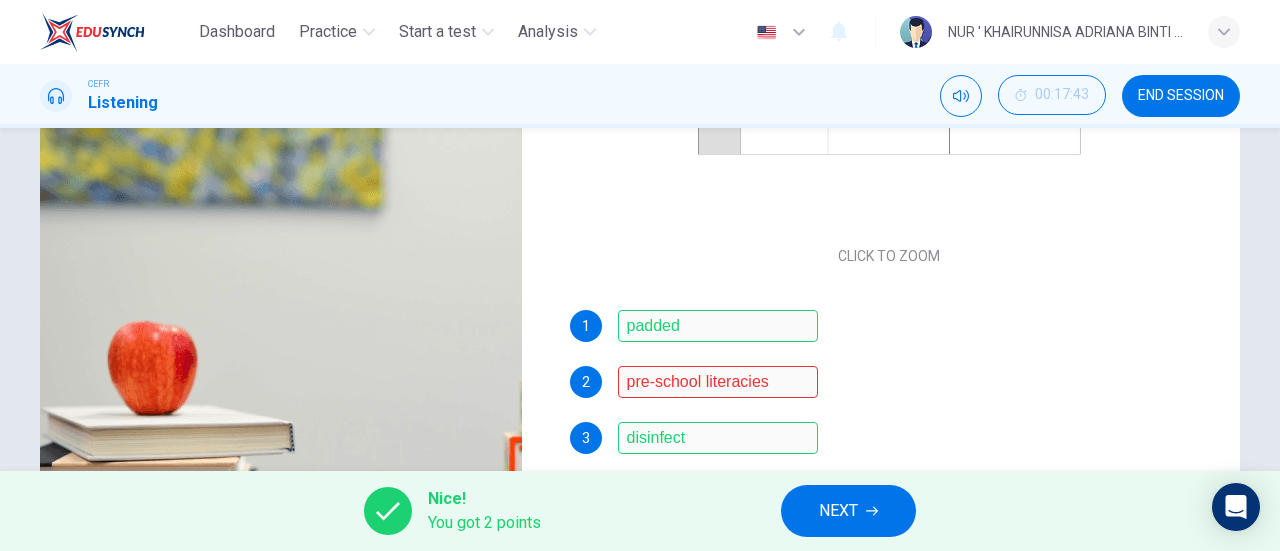 scroll, scrollTop: 432, scrollLeft: 0, axis: vertical 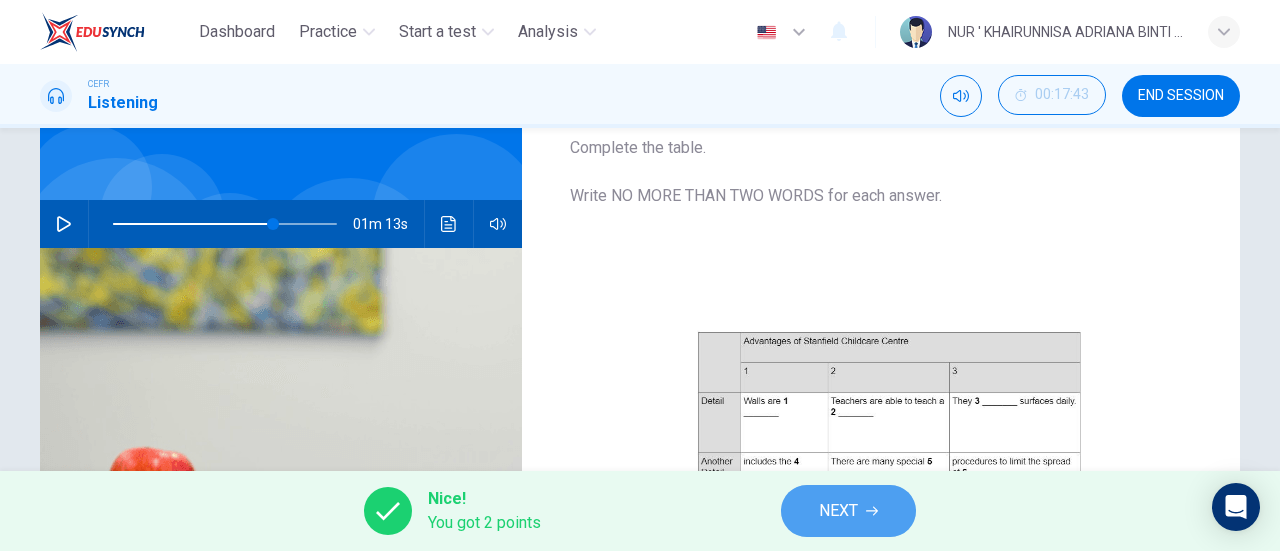 click on "NEXT" at bounding box center [838, 511] 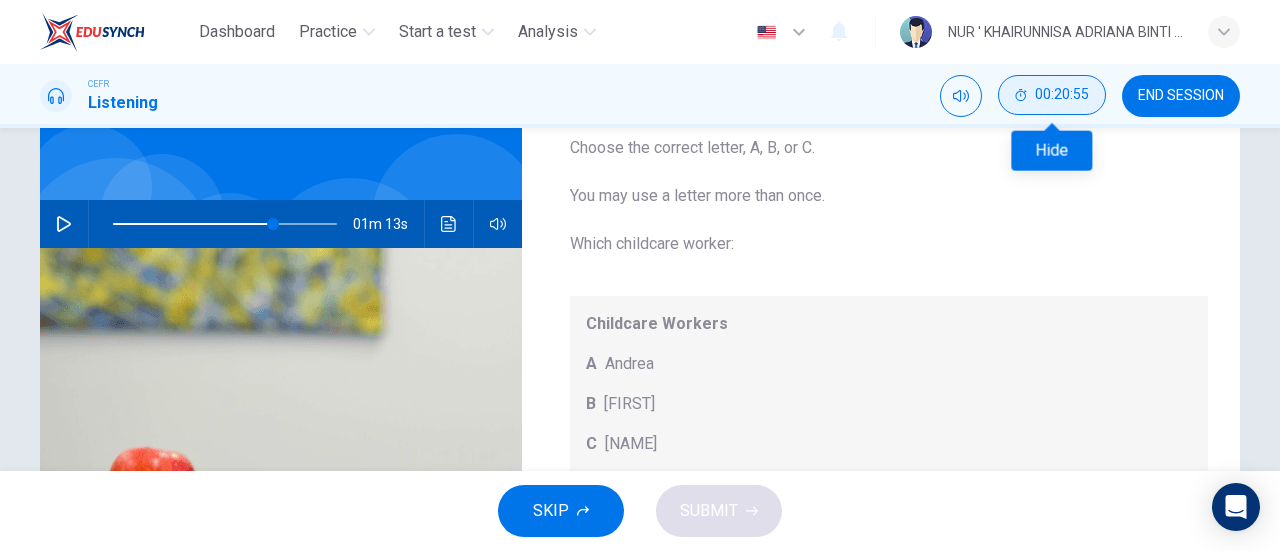 click on "00:20:55" at bounding box center (1052, 95) 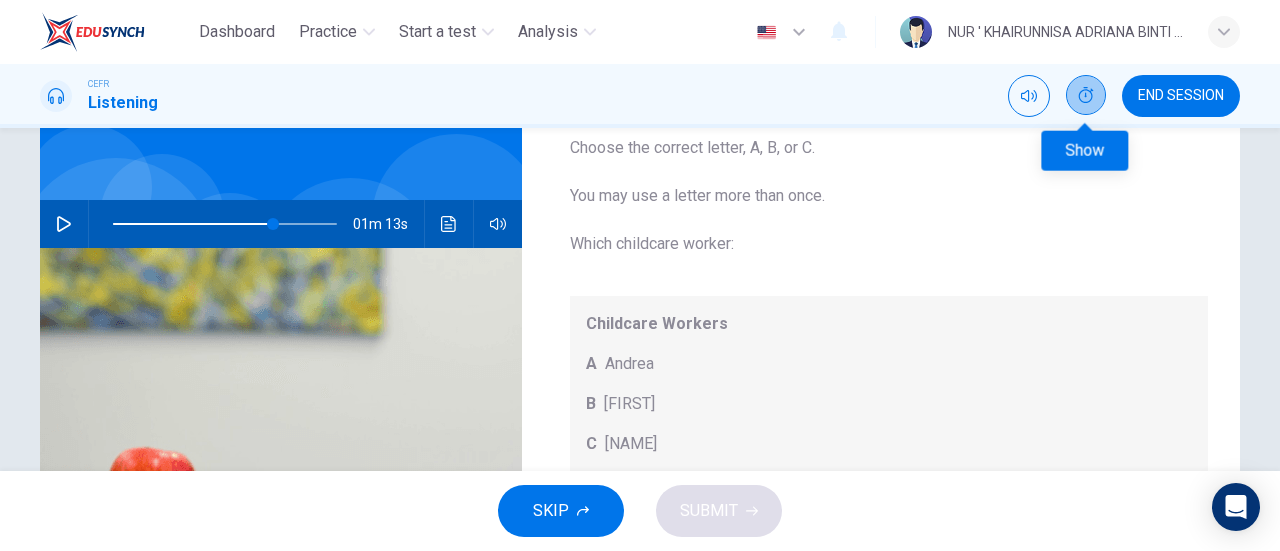 click at bounding box center [1086, 95] 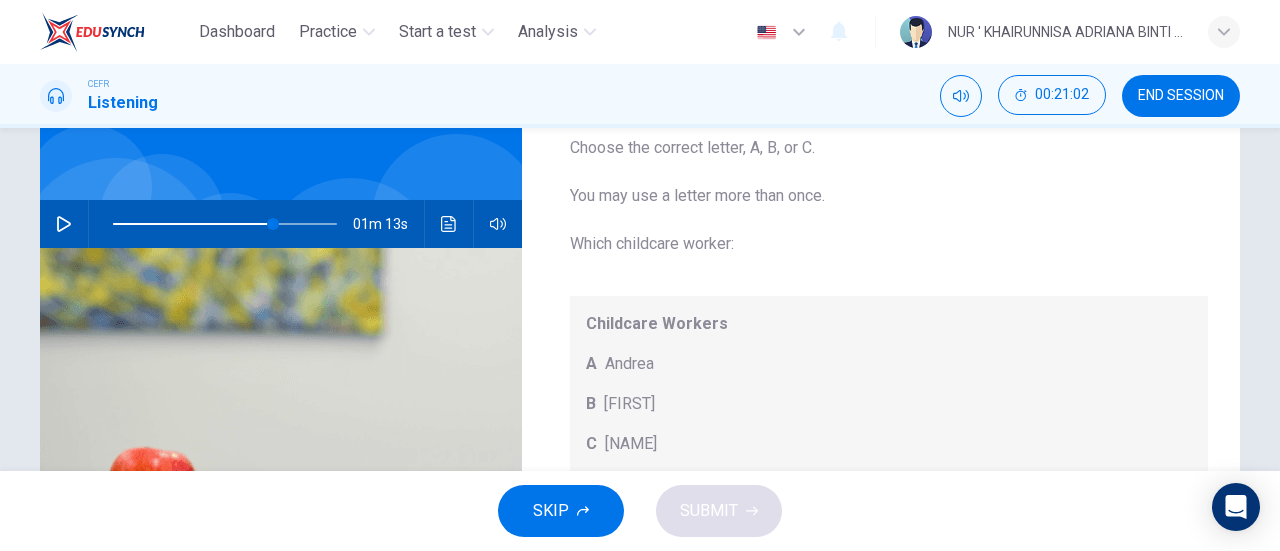 scroll, scrollTop: 0, scrollLeft: 0, axis: both 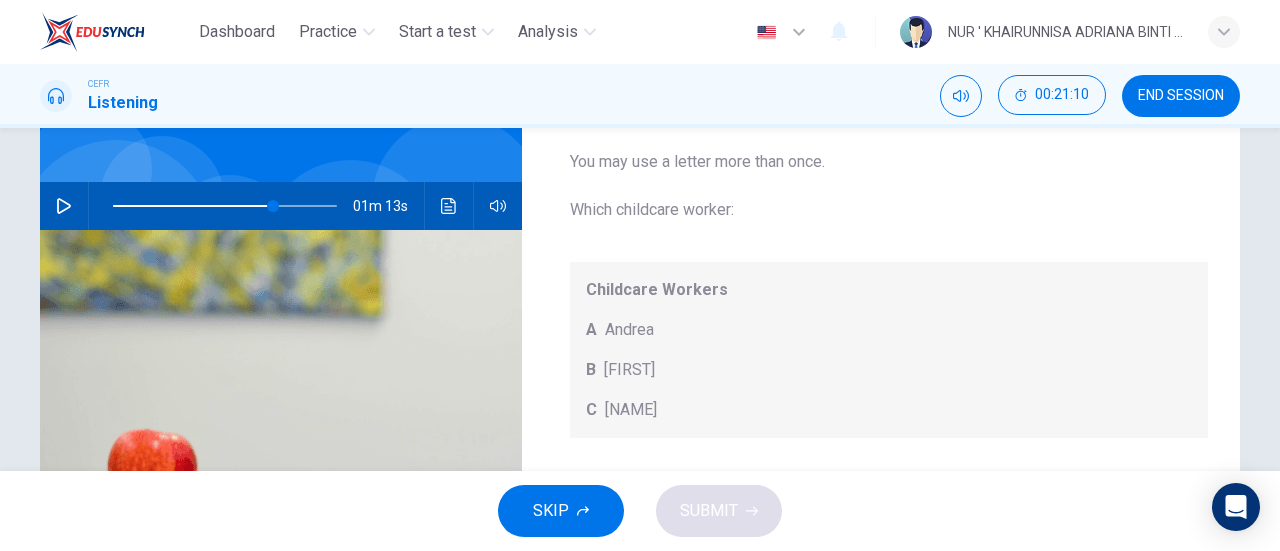 click on "A" at bounding box center (591, 330) 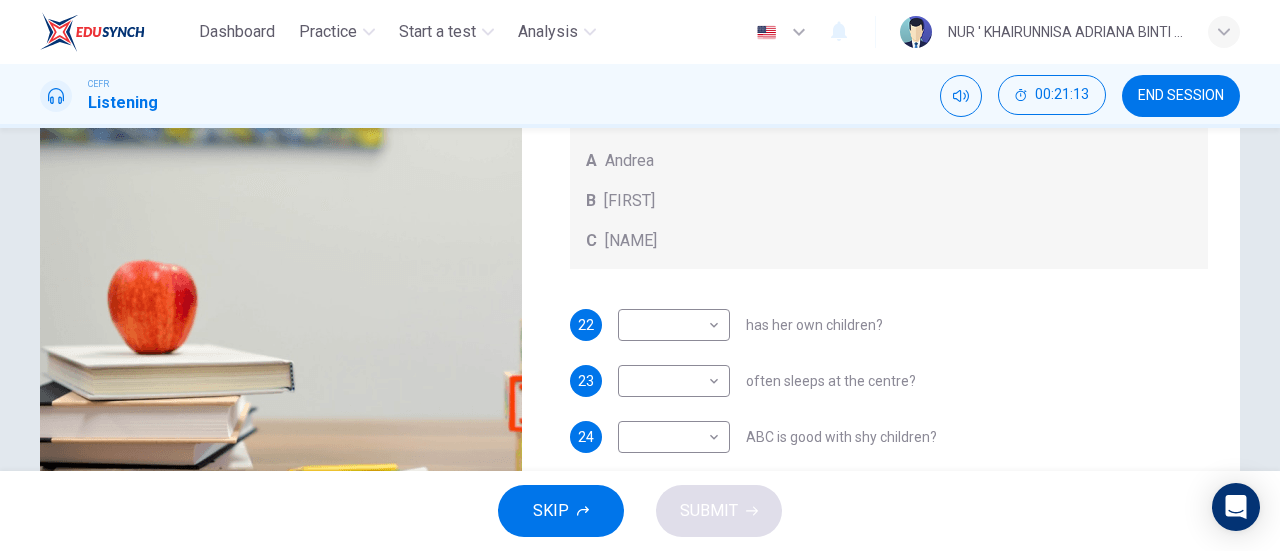 scroll, scrollTop: 377, scrollLeft: 0, axis: vertical 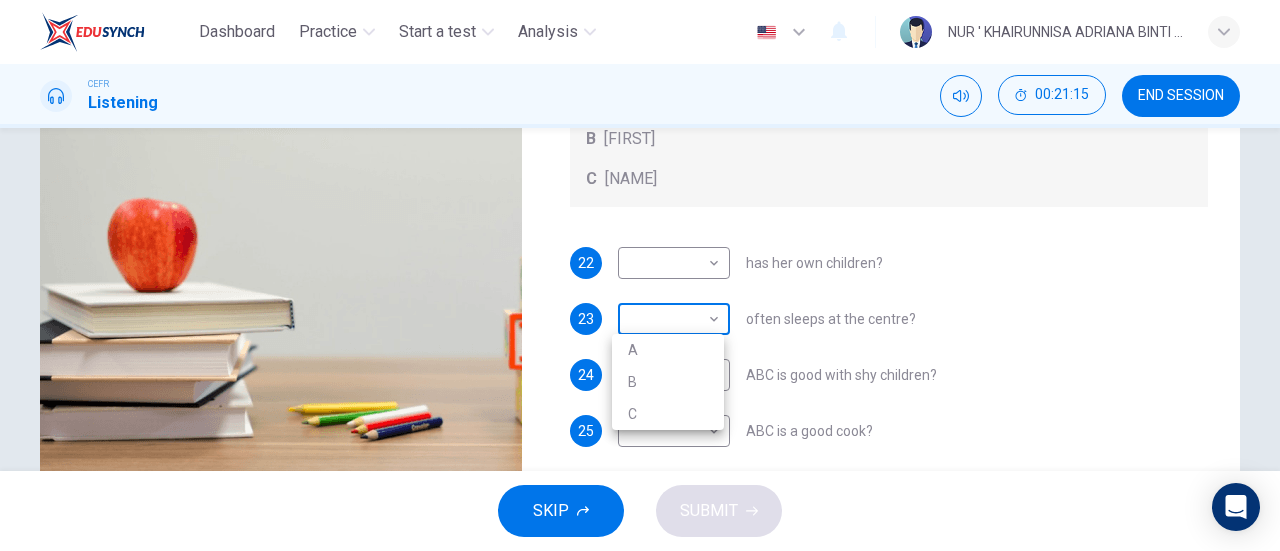 click on "Dashboard Practice Start a test Analysis English en ​ NUR ' KHAIRUNNISA ADRIANA BINTI ZAIN AZRI CEFR Listening 00:21:15 END SESSION Questions 22 - 25 Choose the correct letter, A, B, or C. You may use a letter more than once. Which childcare worker:
Childcare Workers A Andrea B Bella C Cathy 22 ​ ​ has her own children? 23 ​ ​ often sleeps at the centre? 24 ABC is good with shy children? 25 ​ ​ ABC is a good cook?
Childcare Center 01m 13s SKIP SUBMIT EduSynch - Online Language Proficiency Testing
Dashboard Practice Start a test Analysis Notifications © Copyright  2025 A B C" at bounding box center (640, 275) 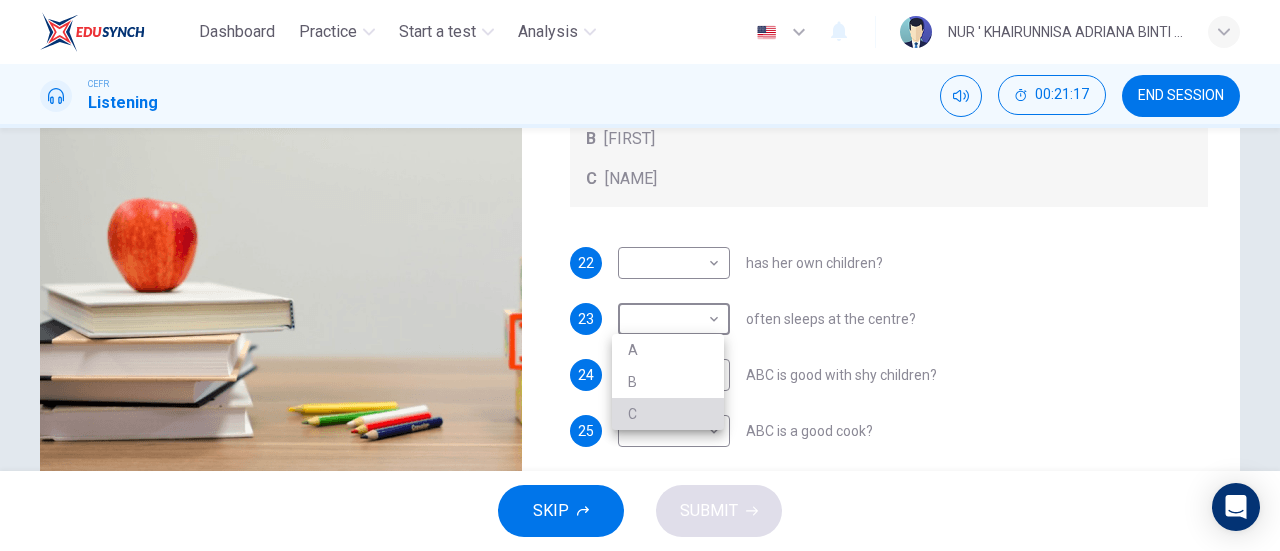 click on "C" at bounding box center (668, 414) 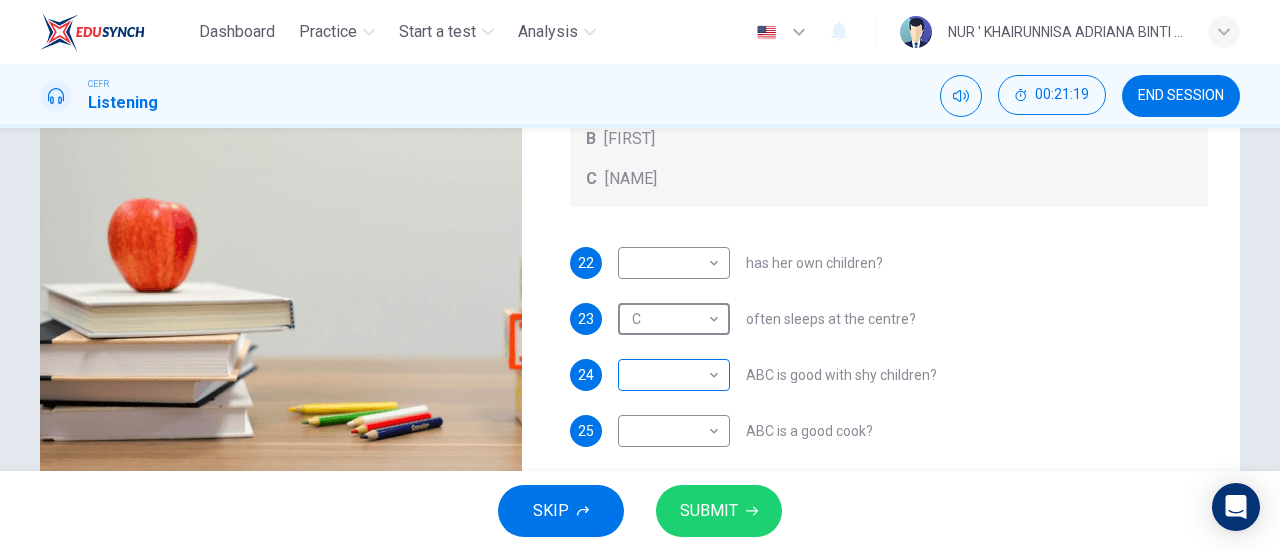 scroll, scrollTop: 0, scrollLeft: 0, axis: both 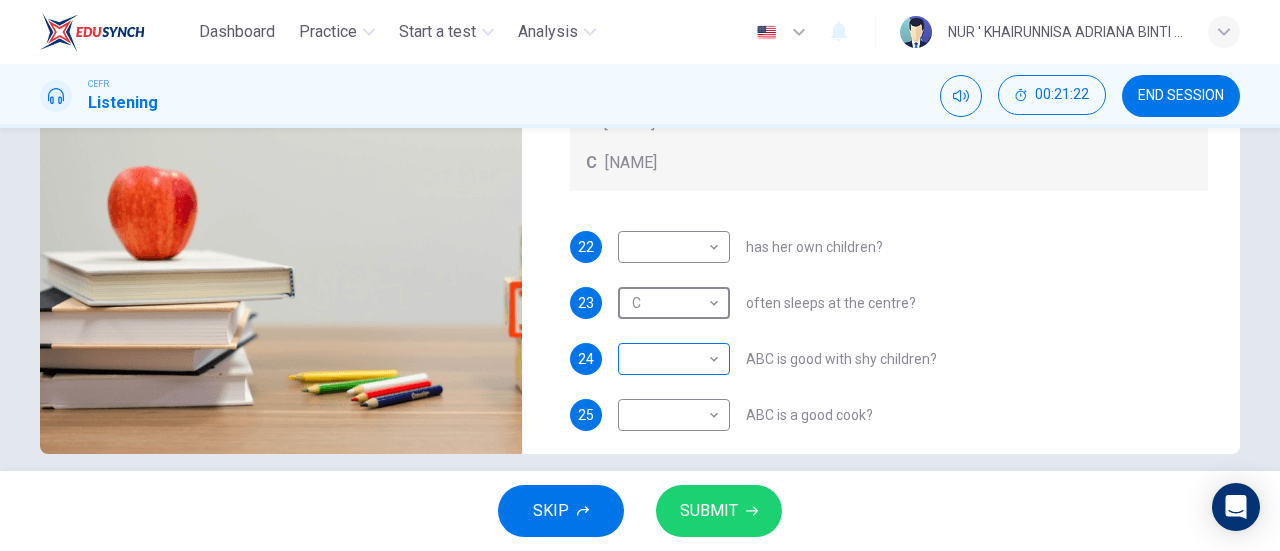 click on "Dashboard Practice Start a test Analysis English en ​​​ NUR ' KHAIRUNNISA ADRIANA BINTI ZAIN AZRI CEFR Listening 00:21:22 END SESSION Questions 22 - 25 Choose the correct letter, A, B, or C. You may use a letter more than once. Which childcare worker:
Childcare Workers A Andrea B Bella C Cathy 22 ​​​ has her own children? 23 C C ​​ often sleeps at the centre? 24 ​​ ABC is good with shy children? 25 ​​ ABC is a good cook?
Childcare Center 01m 13s SKIP SUBMIT EduSynch - Online Language Proficiency Testing
Dashboard Practice Start a test Analysis Notifications ​​ Copyright ​​ 2025" at bounding box center (640, 275) 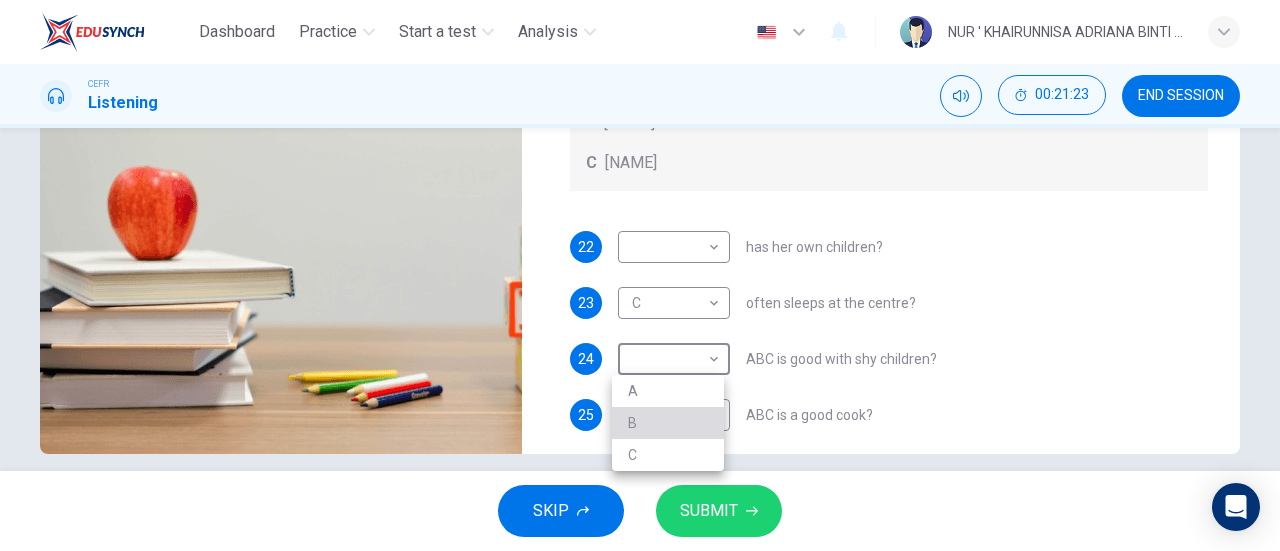 click on "B" at bounding box center [668, 423] 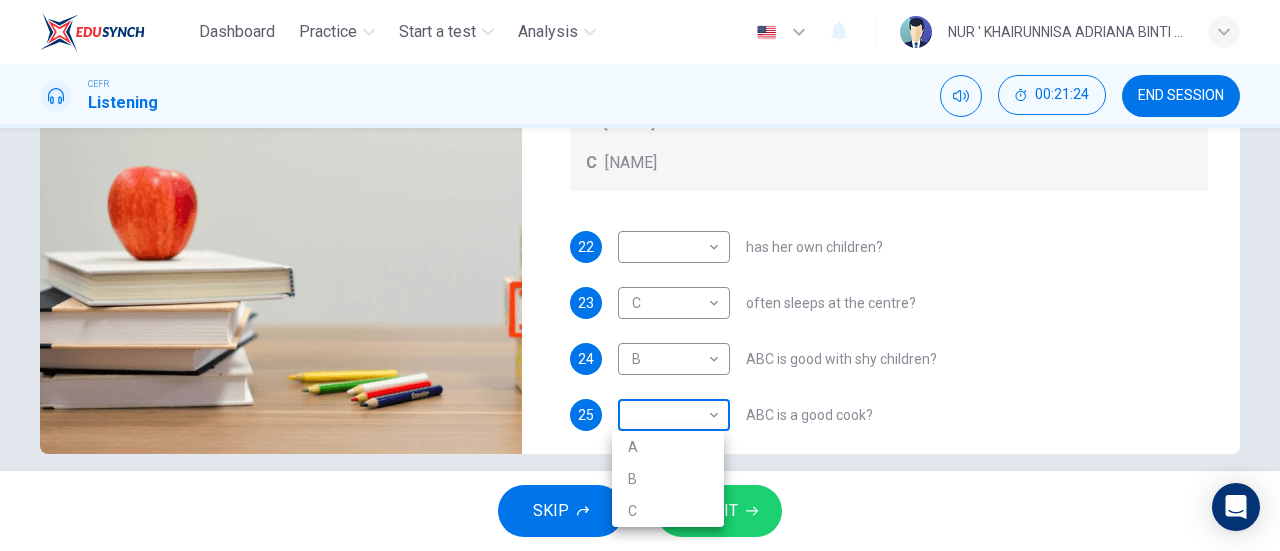 click on "00:21:24 END SESSION Questions 22 - 25 Choose the correct letter, A, B, or C. You may use a letter more than once. Which childcare worker:
Childcare Workers A Andrea B Bella C Cathy 22 ​ ​ has her own children? 23 C C ​ often sleeps at the centre? 24 B B ​ ABC is good with shy children? 25 ​ ​ ABC is a good cook?
Childcare Center 01m 13s SKIP SUBMIT EduSynch - Online Language Proficiency Testing
Dashboard Practice Start a test Analysis Notifications © Copyright  2025 A B C" at bounding box center (640, 275) 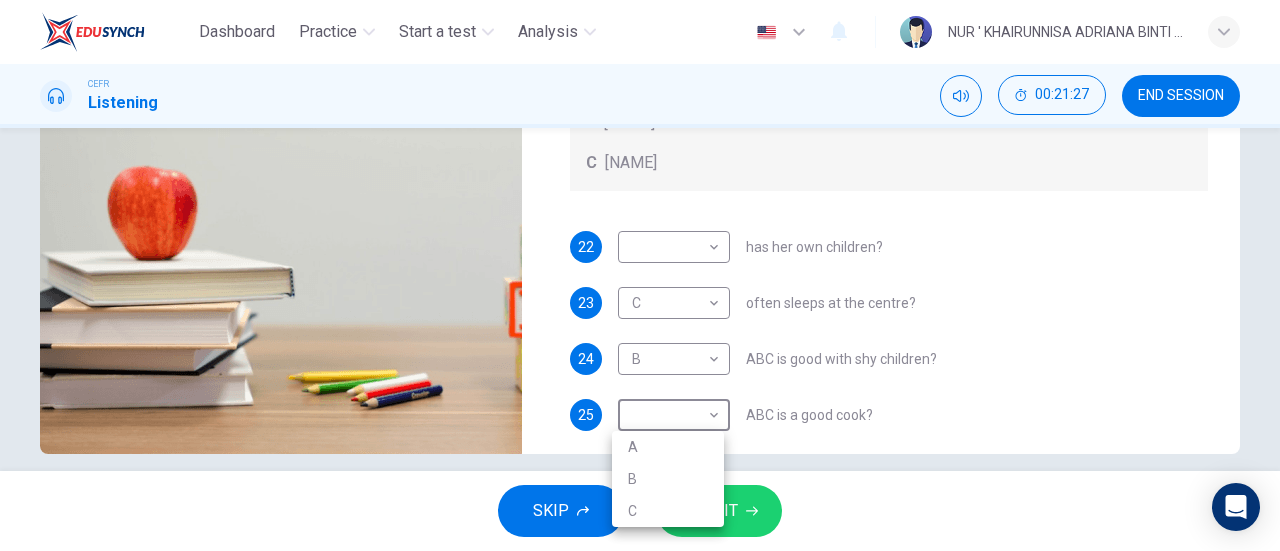 click at bounding box center (640, 275) 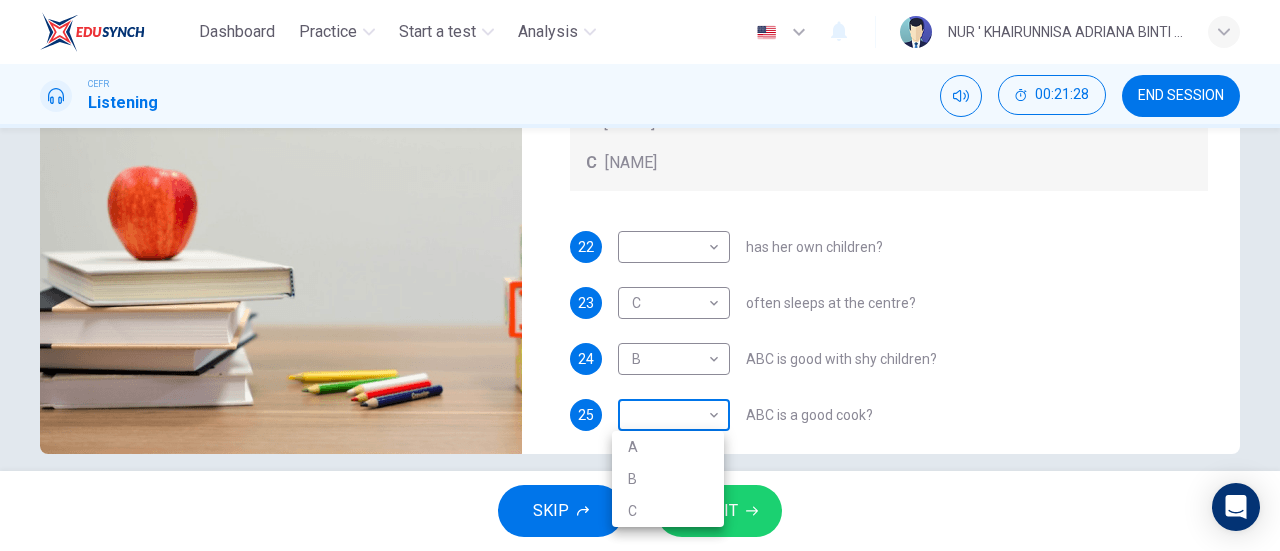 click on "Dashboard Practice Start a test Analysis English en ​ NUR ' KHAIRUNNISA ADRIANA BINTI ZAIN AZRI CEFR Listening 00:21:28 END SESSION Questions 22 - 25 Choose the correct letter, A, B, or C. You may use a letter more than once. Which childcare worker:
Childcare Workers A Andrea B Bella C Cathy 22 ​ ​ has her own children? 23 C C ​ often sleeps at the centre? 24 B B ​ ABC is good with shy children? 25 ​ ​ ABC is a good cook?
Childcare Center 01m 13s SKIP SUBMIT EduSynch - Online Language Proficiency Testing
Dashboard Practice Start a test Analysis Notifications © Copyright  2025 A B C" at bounding box center [640, 275] 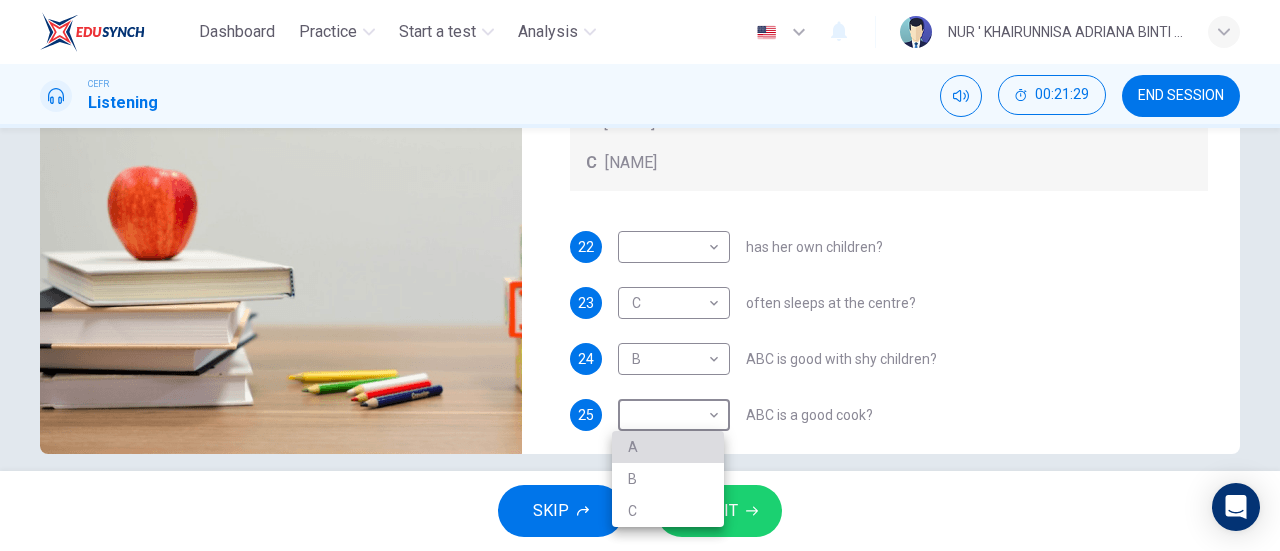 click on "A" at bounding box center (668, 447) 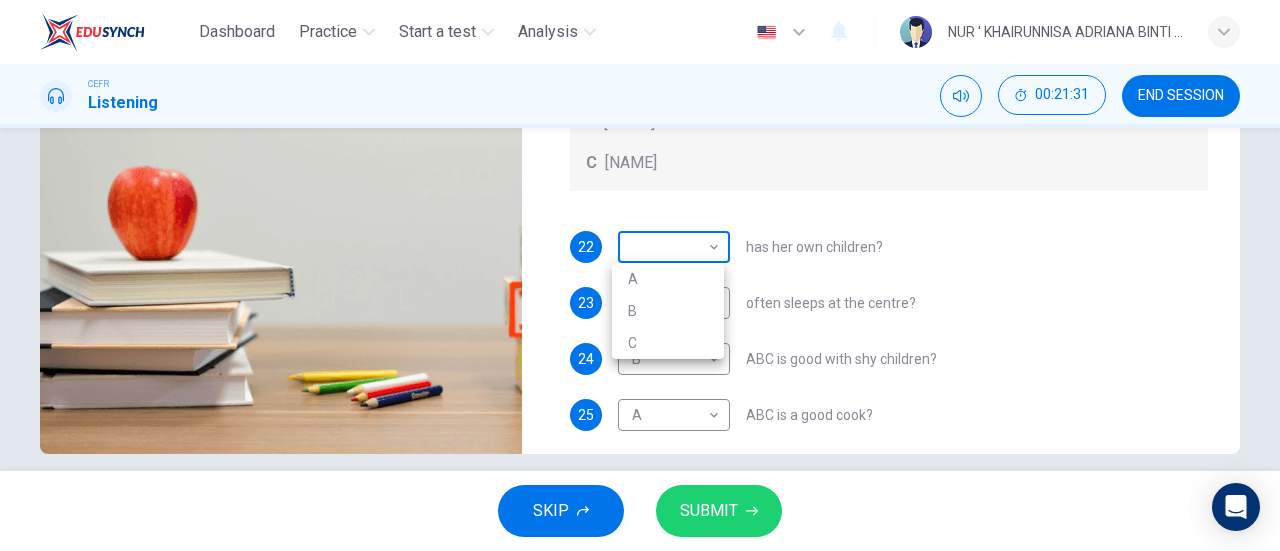 click on "Dashboard Practice Start a test Analysis Notifications © Copyright  2025 A B C" at bounding box center (640, 275) 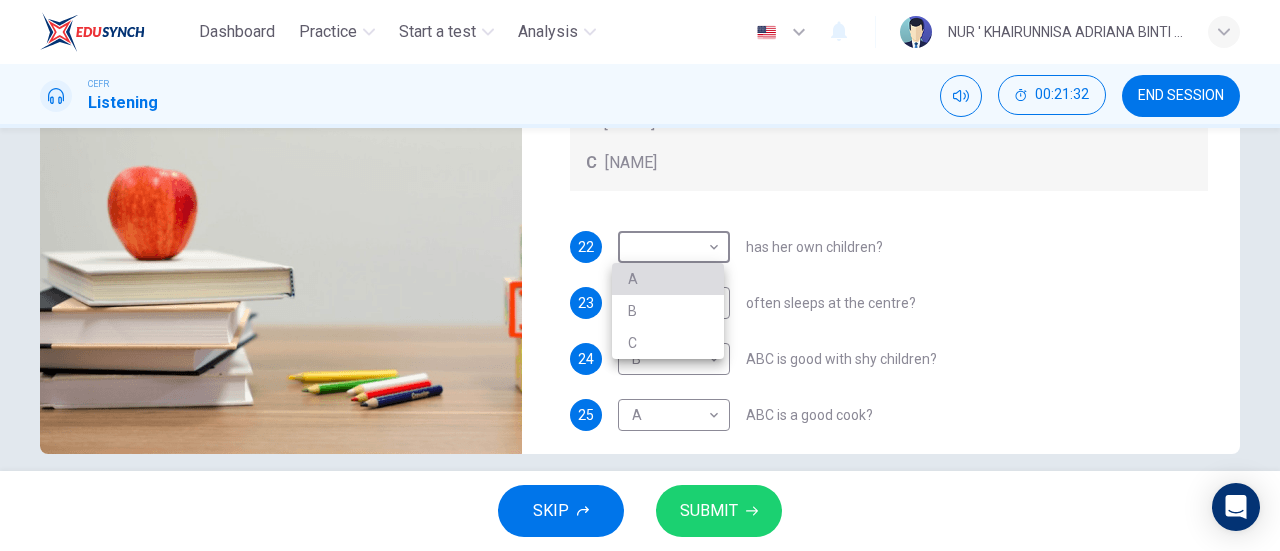 click on "A" at bounding box center (668, 279) 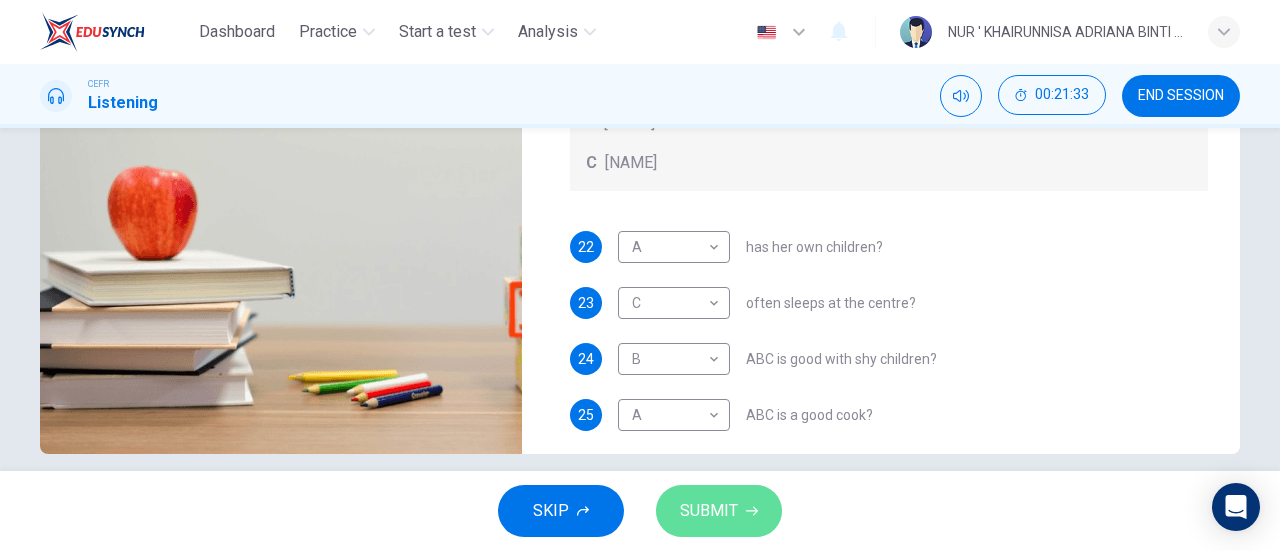 click on "SUBMIT" at bounding box center (709, 511) 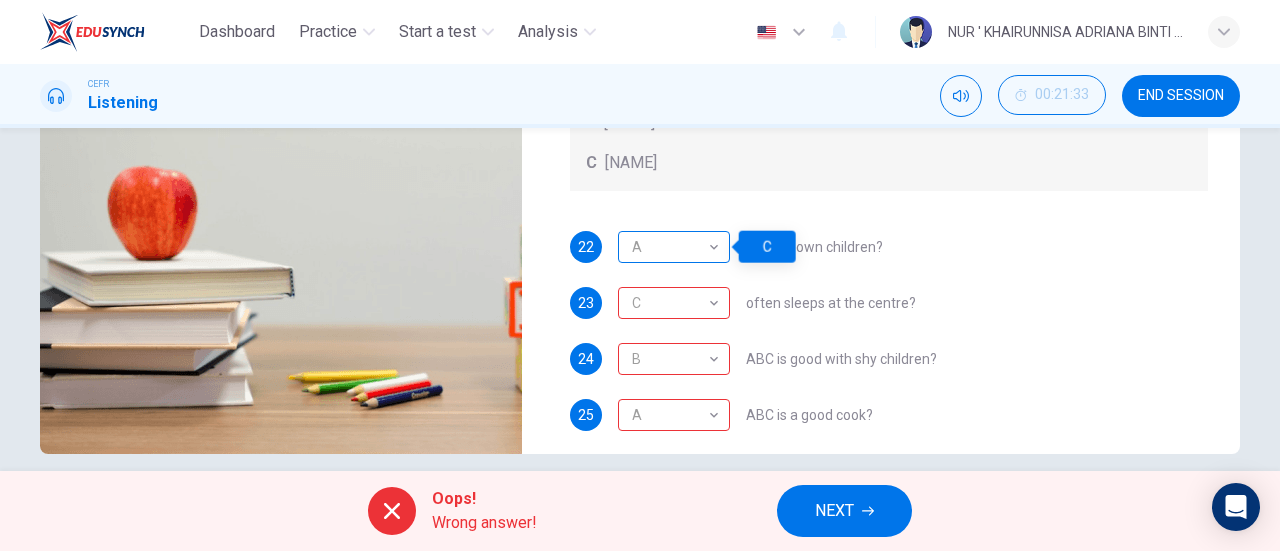 click on "A" at bounding box center [670, 247] 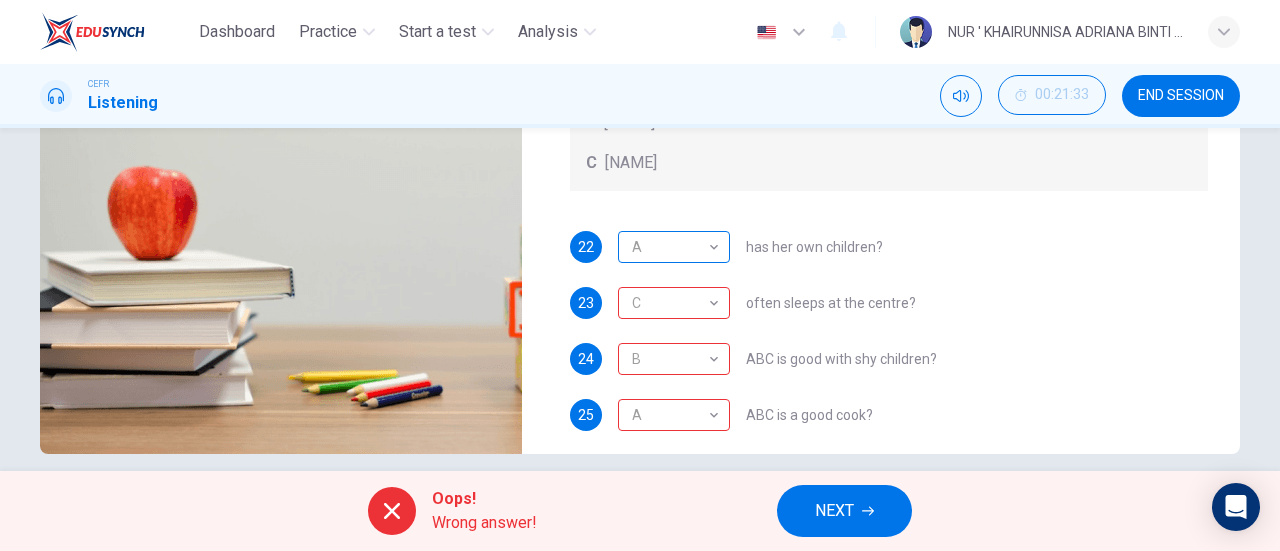 click on "A" at bounding box center (670, 247) 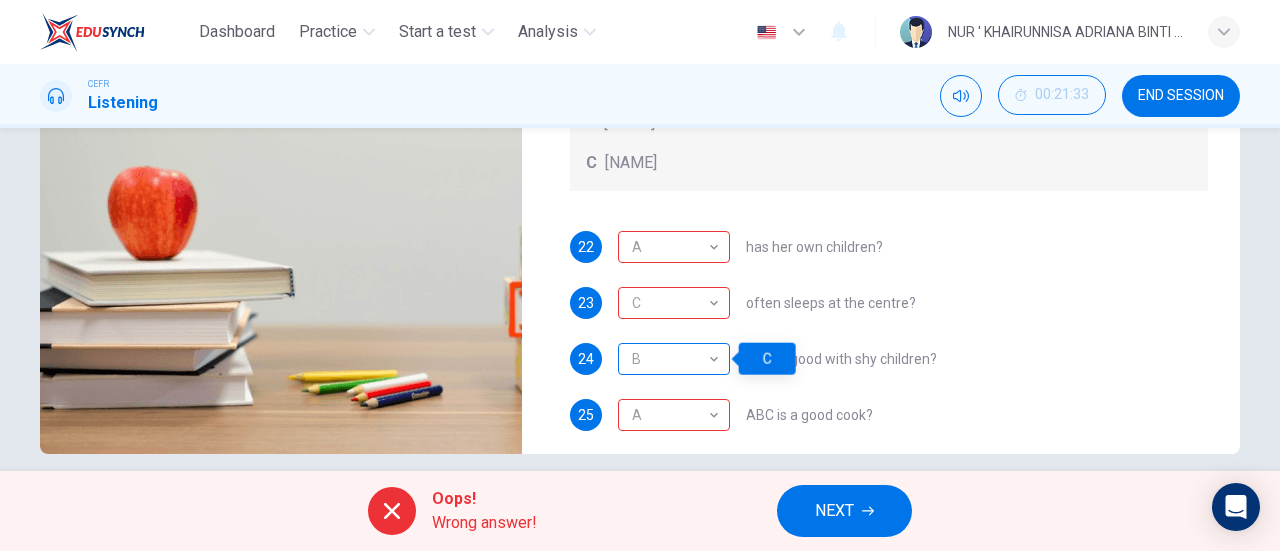 click on "B" at bounding box center [670, 247] 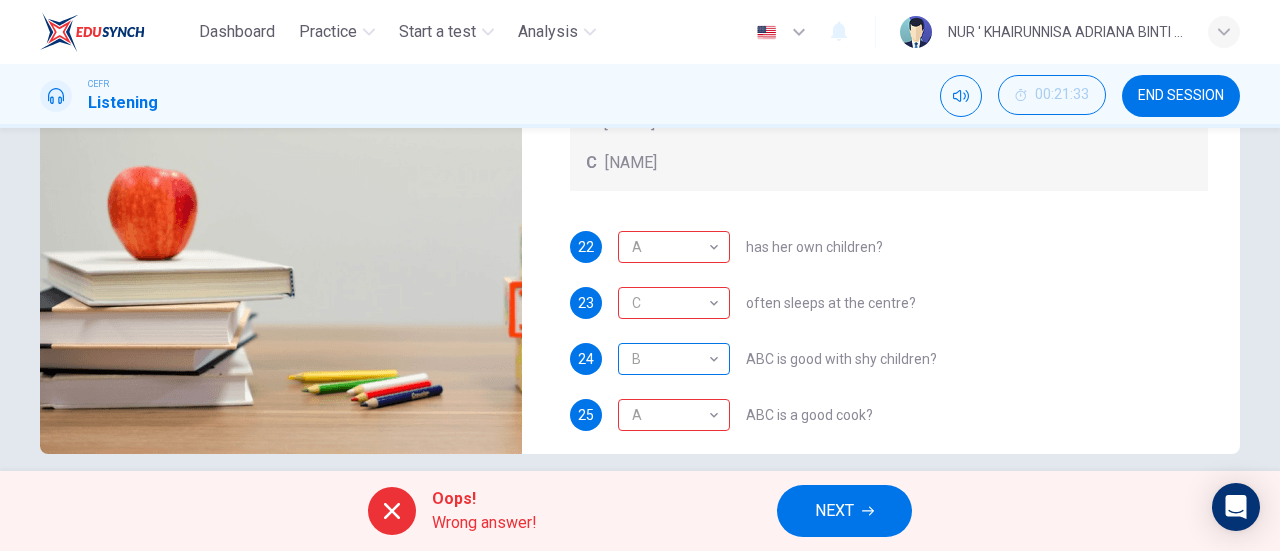 click on "B" at bounding box center [670, 247] 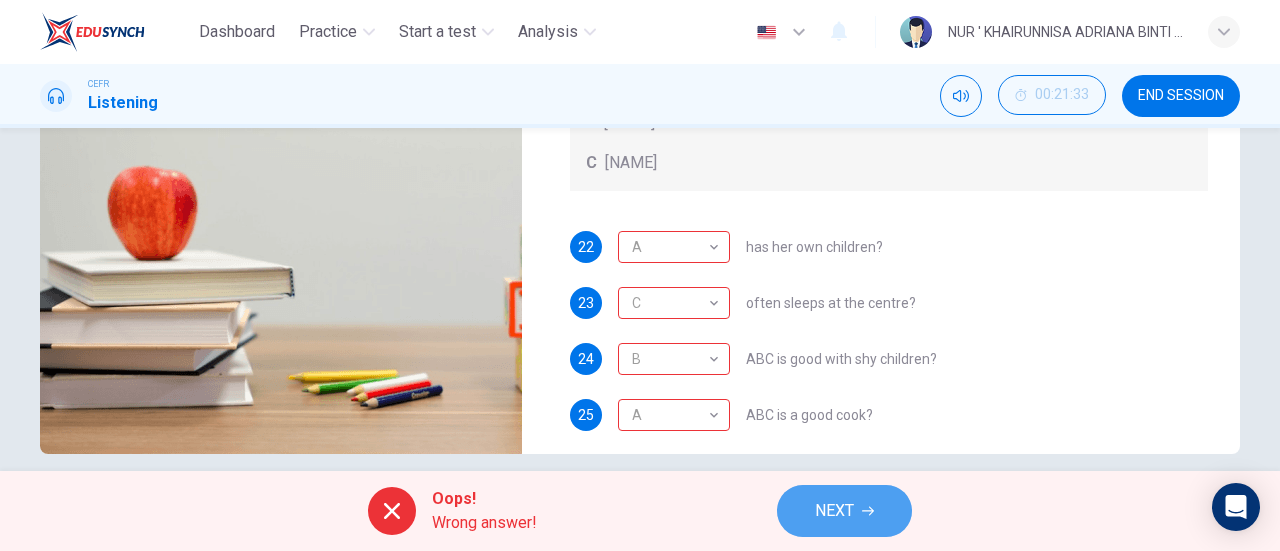 click on "NEXT" at bounding box center [844, 511] 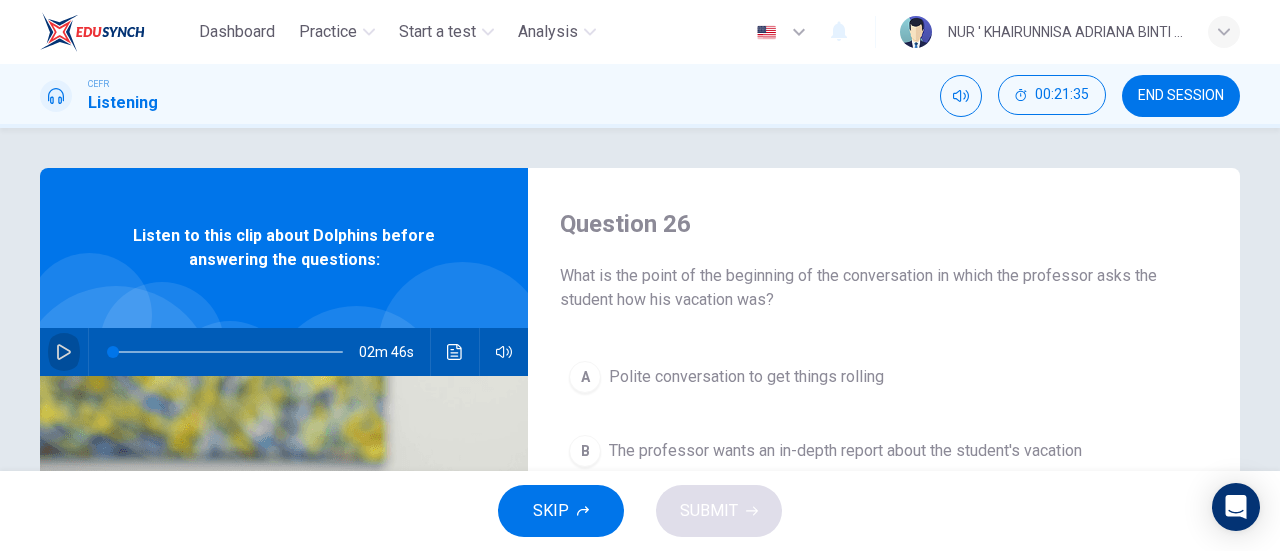 click at bounding box center [64, 352] 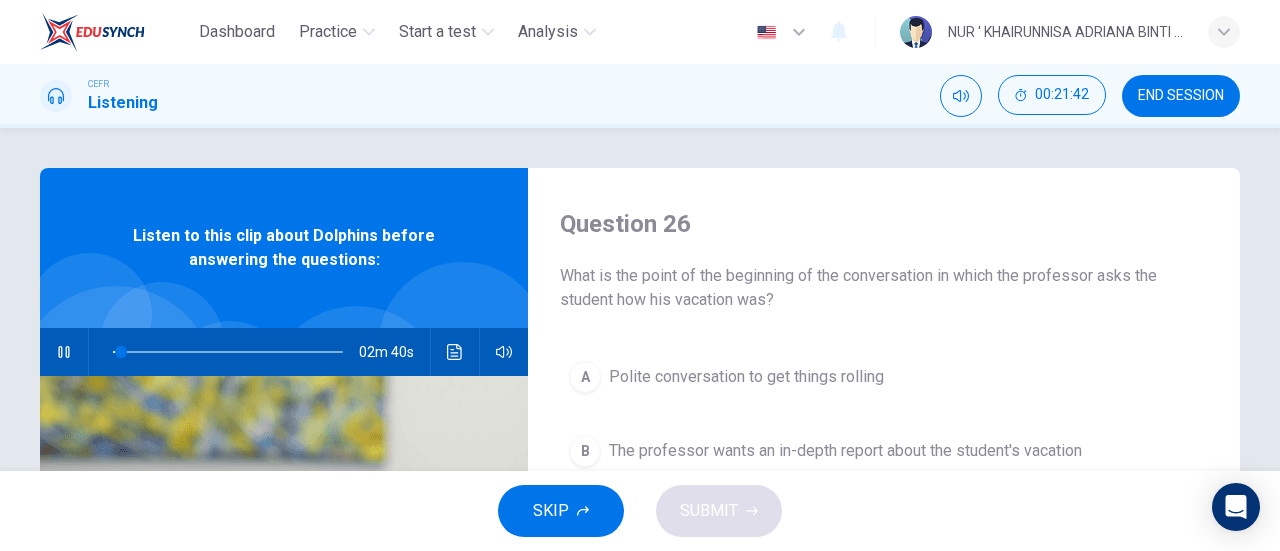 type 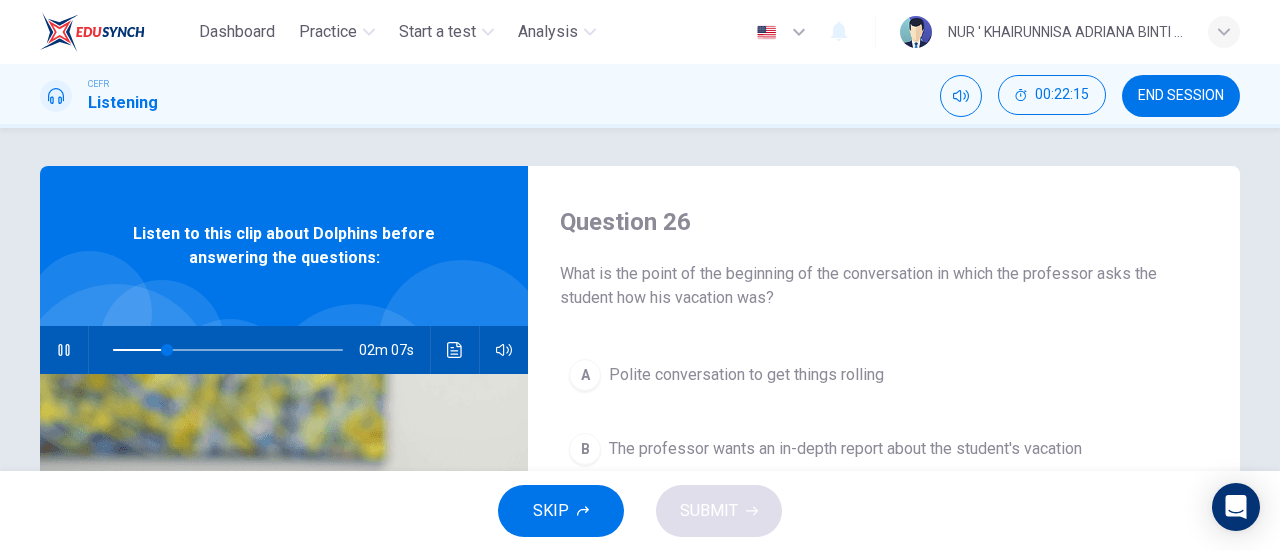 scroll, scrollTop: 0, scrollLeft: 0, axis: both 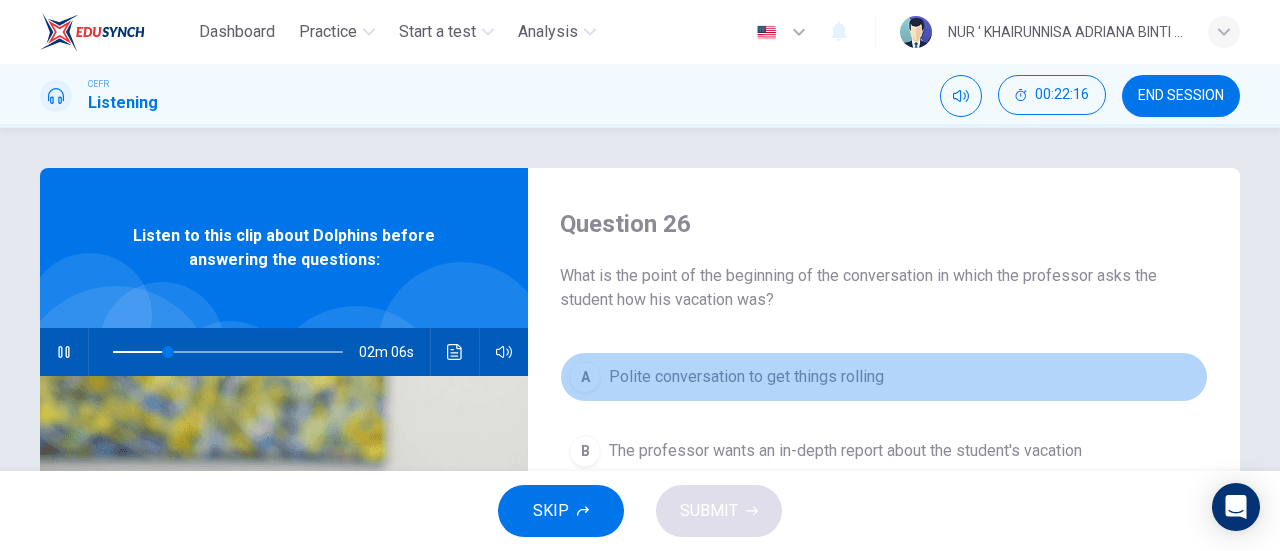 click on "A" at bounding box center (585, 377) 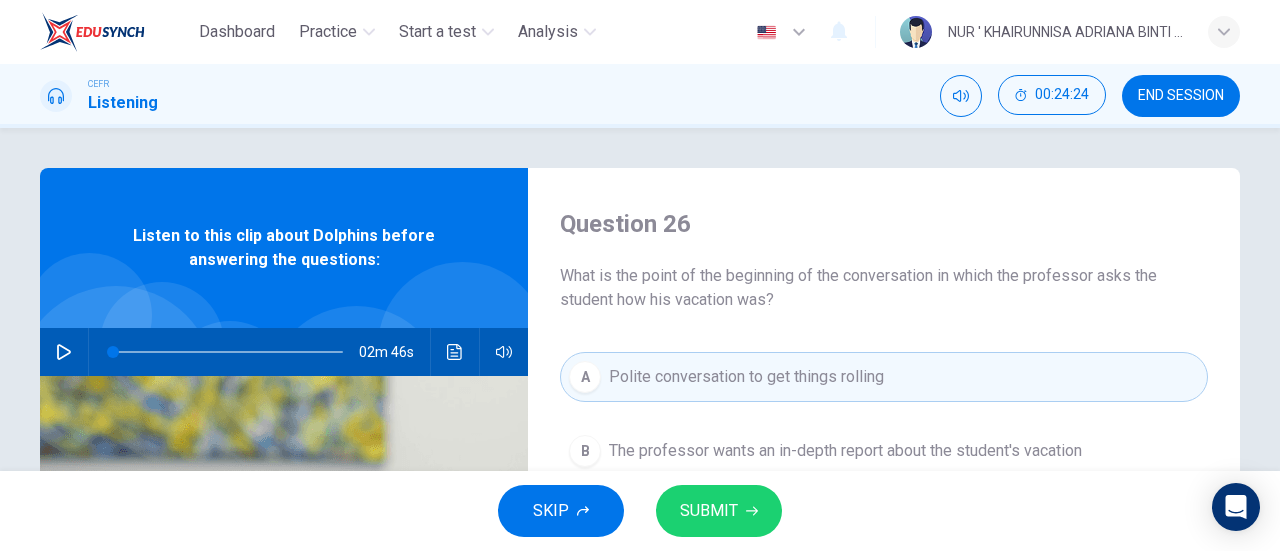 scroll, scrollTop: 70, scrollLeft: 0, axis: vertical 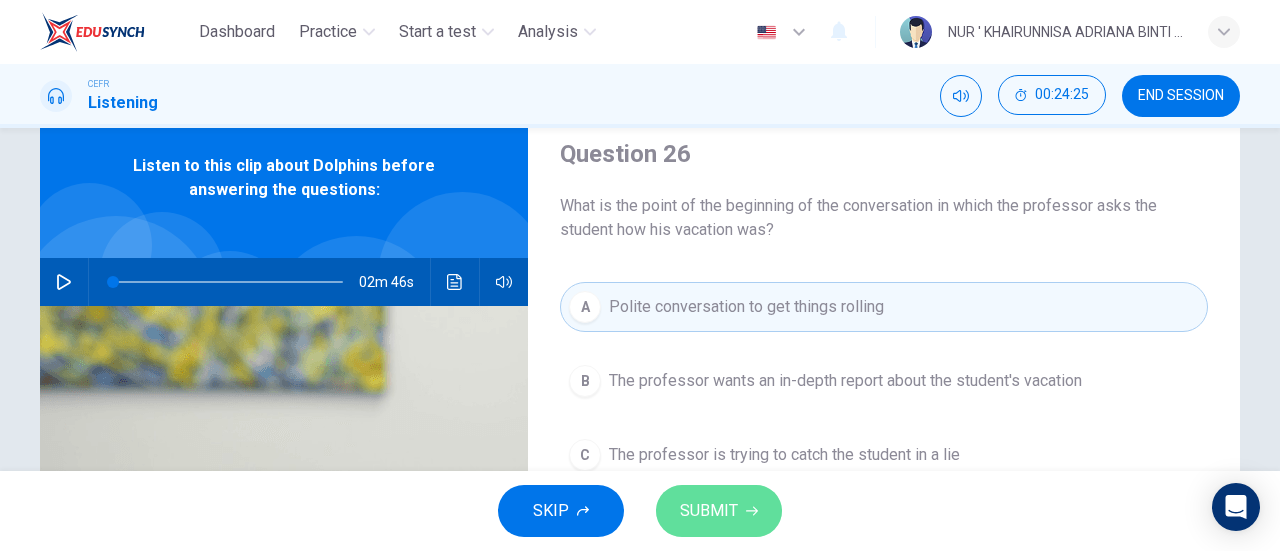 click on "SUBMIT" at bounding box center [709, 511] 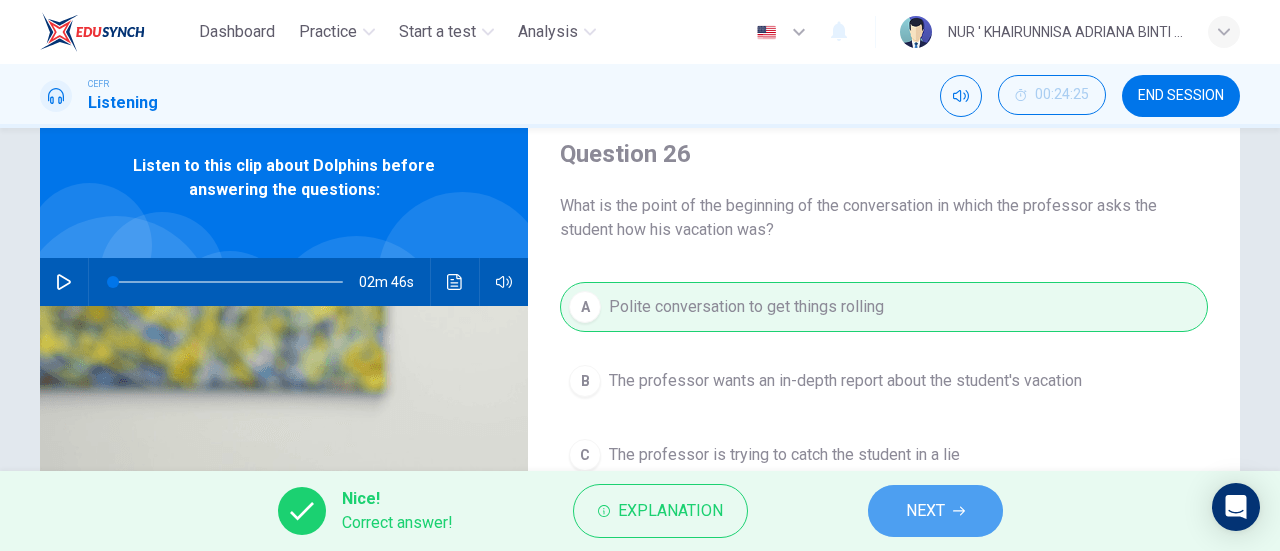 click on "NEXT" at bounding box center [925, 511] 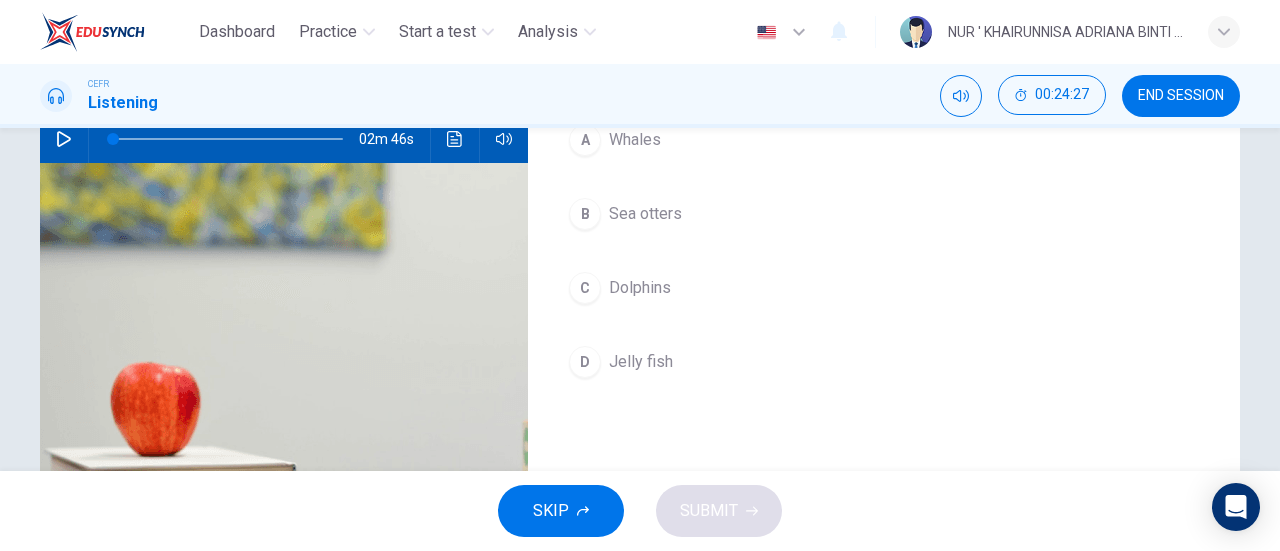 scroll, scrollTop: 217, scrollLeft: 0, axis: vertical 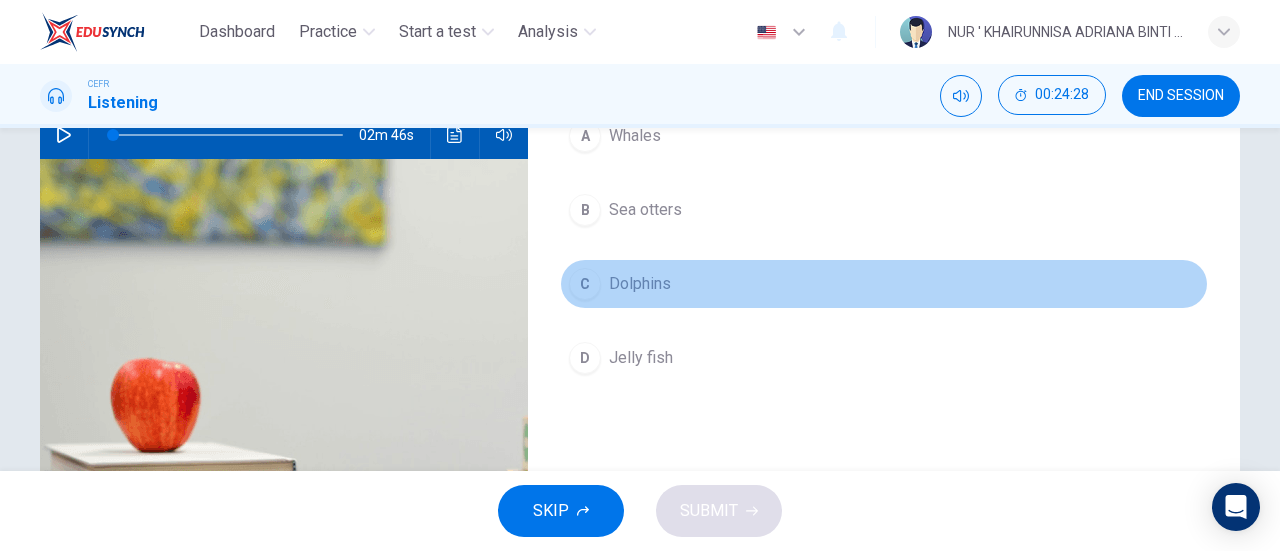 click on "C" at bounding box center (585, 136) 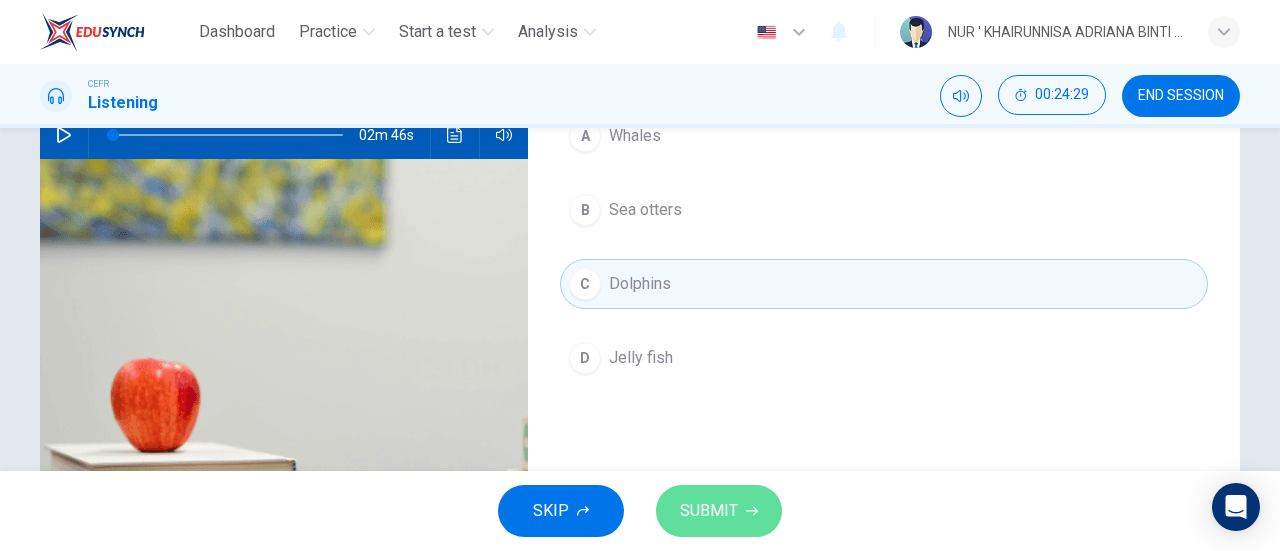 click at bounding box center (752, 511) 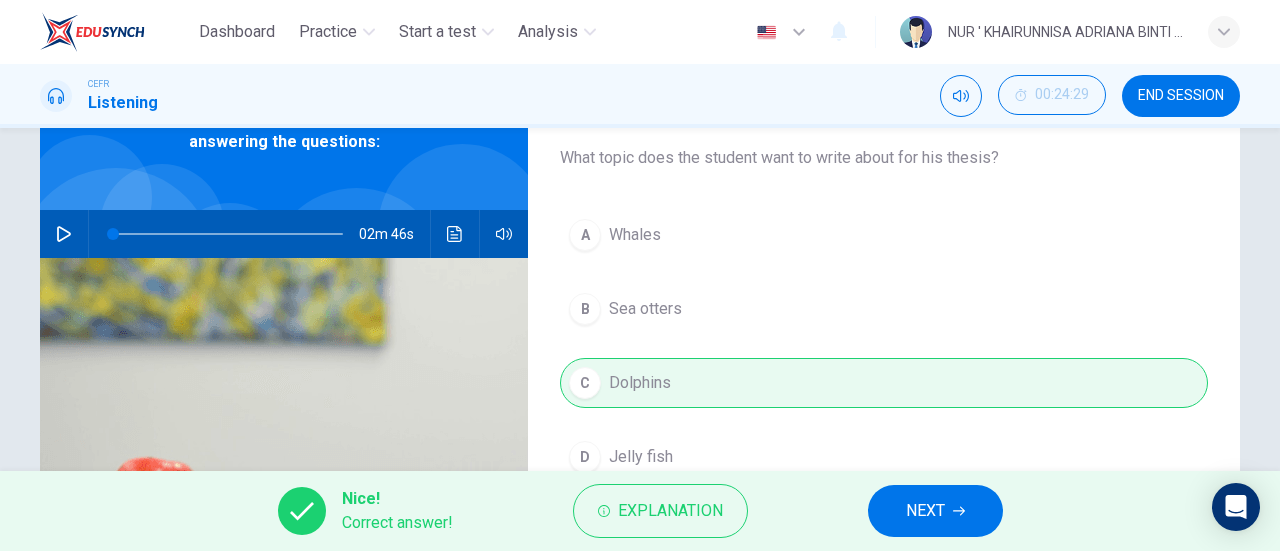 scroll, scrollTop: 117, scrollLeft: 0, axis: vertical 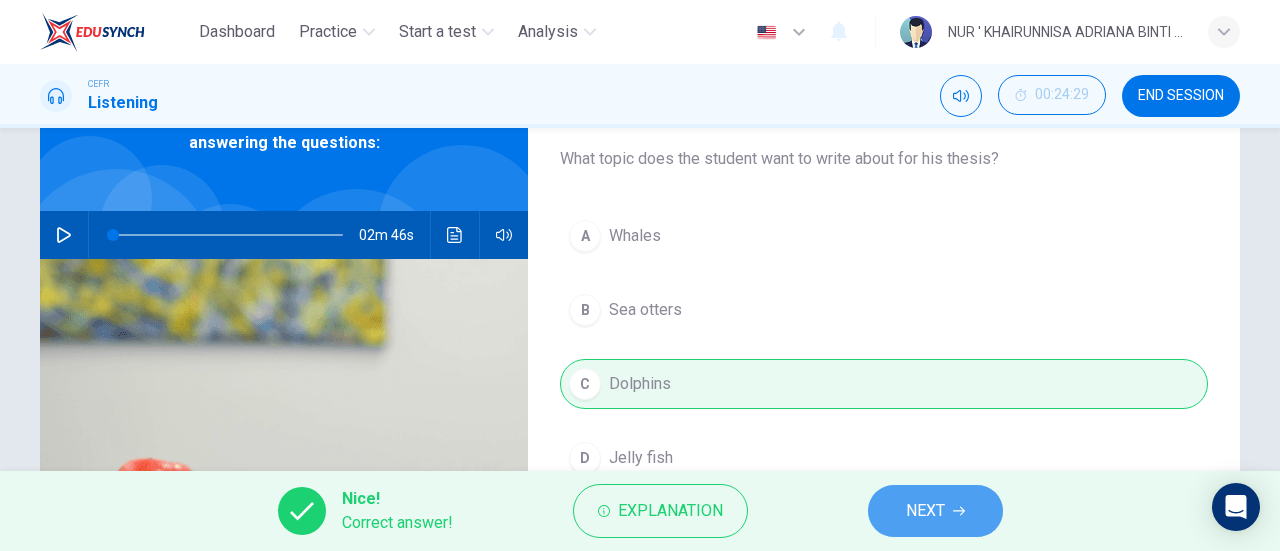 click on "NEXT" at bounding box center (935, 511) 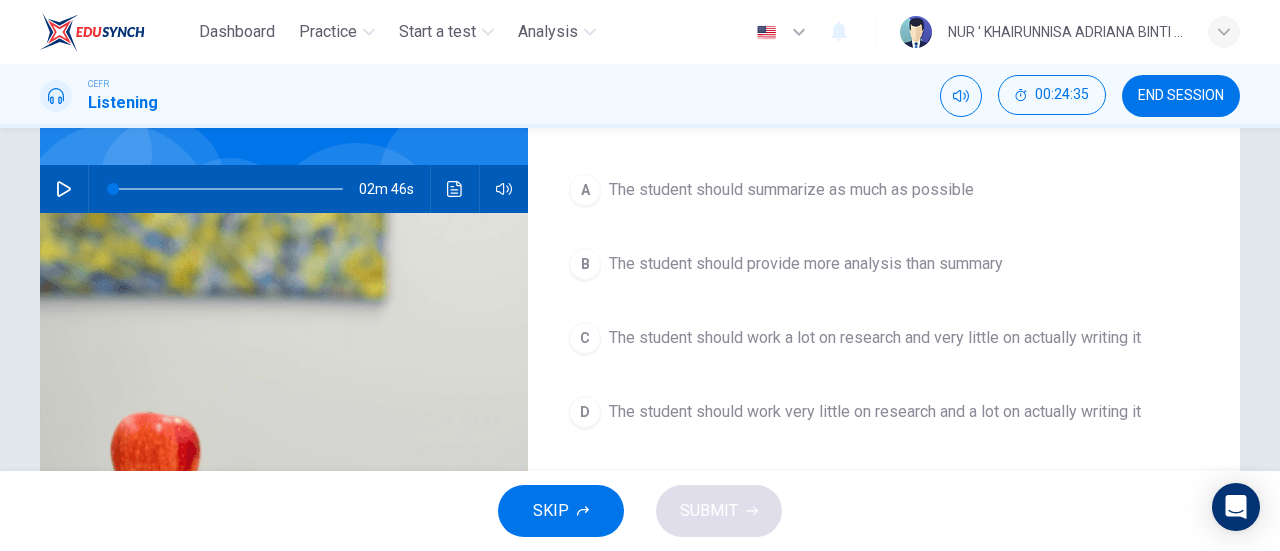 scroll, scrollTop: 165, scrollLeft: 0, axis: vertical 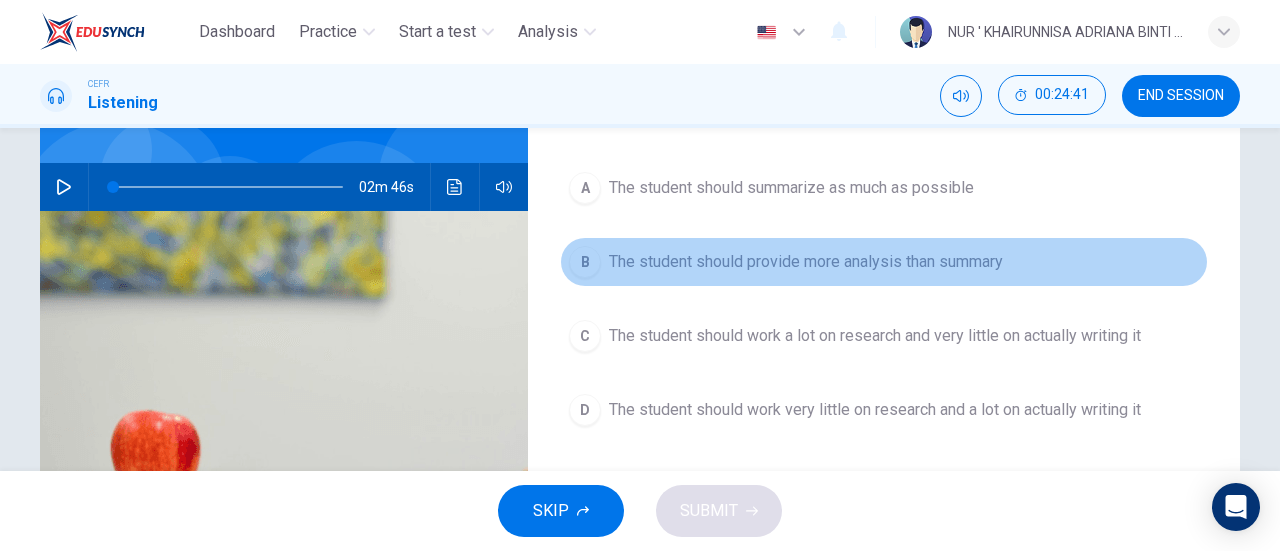 click on "The student should provide more analysis than summary" at bounding box center [791, 188] 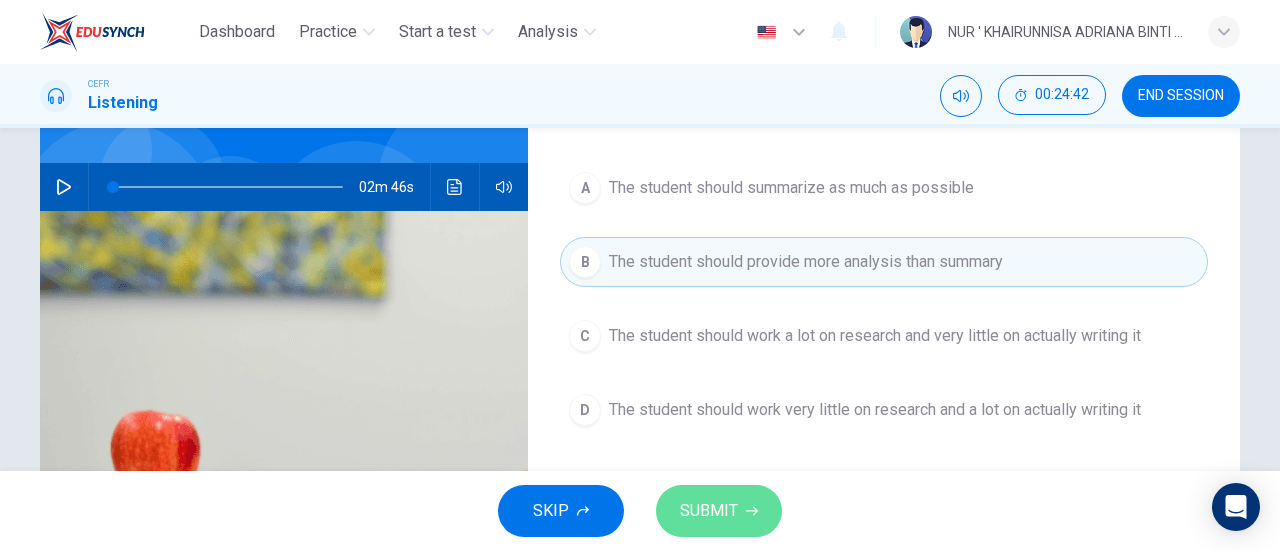 click on "SUBMIT" at bounding box center [709, 511] 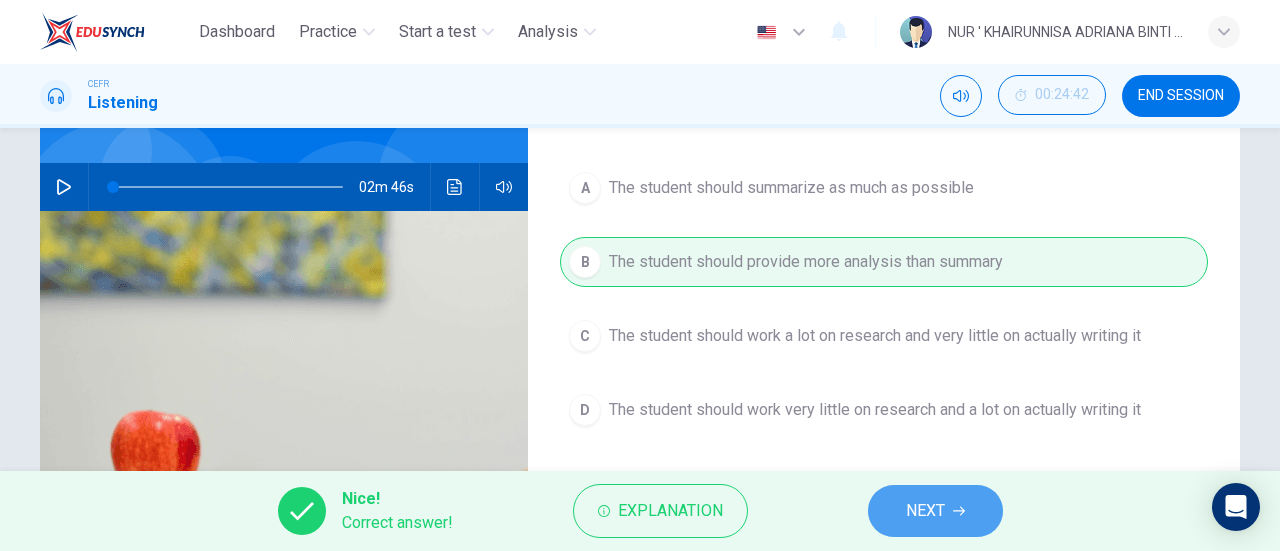 click on "NEXT" at bounding box center [935, 511] 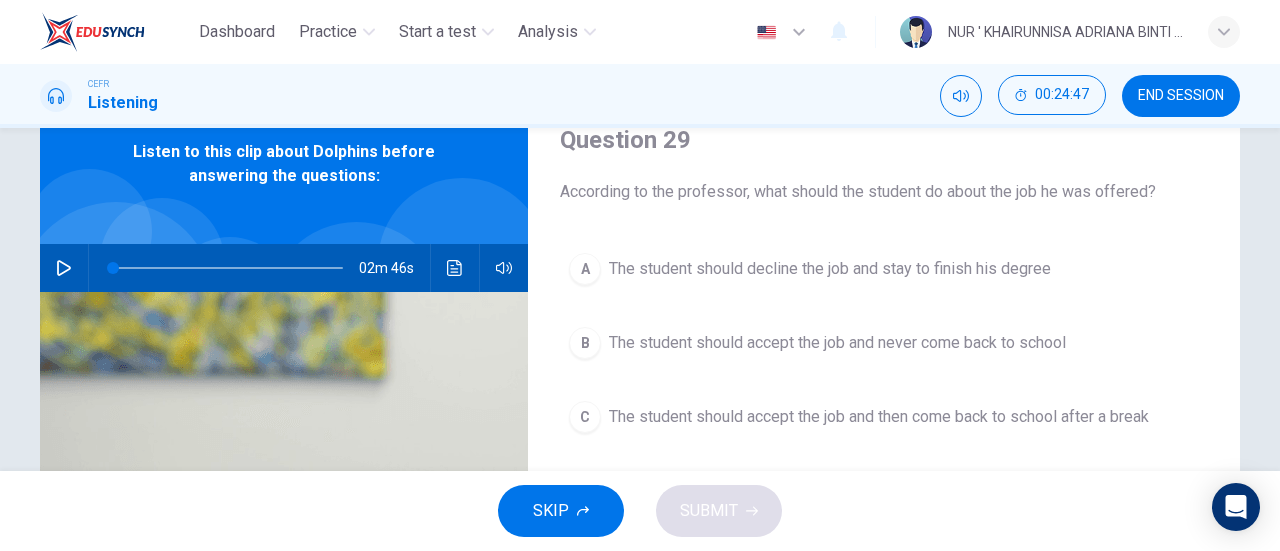 scroll, scrollTop: 120, scrollLeft: 0, axis: vertical 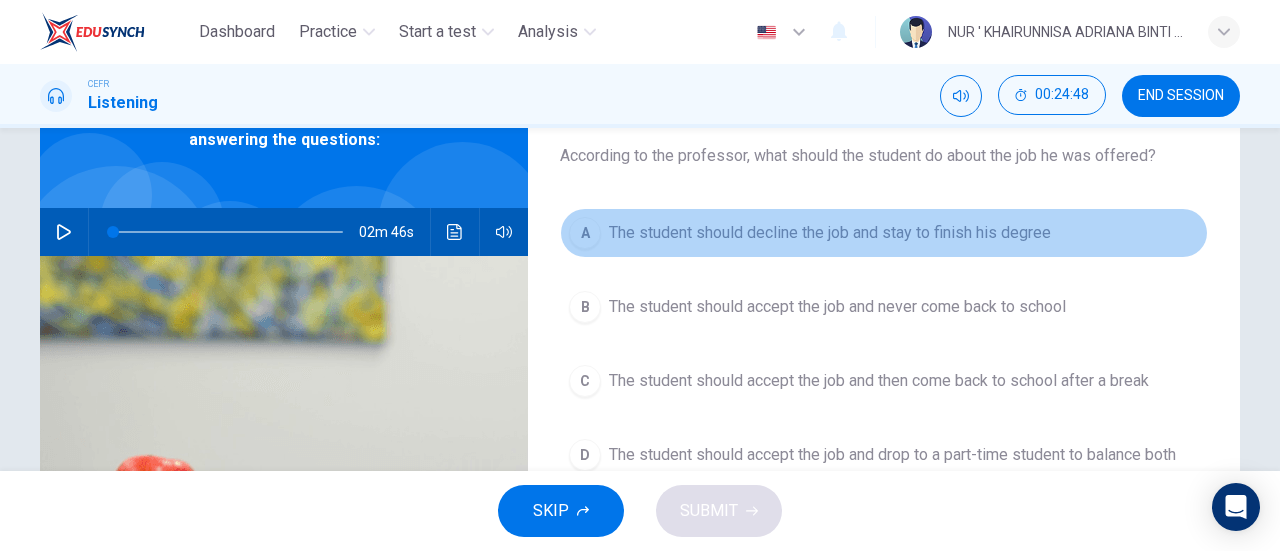 click on "A The student should decline the job and stay to finish his degree" at bounding box center [884, 233] 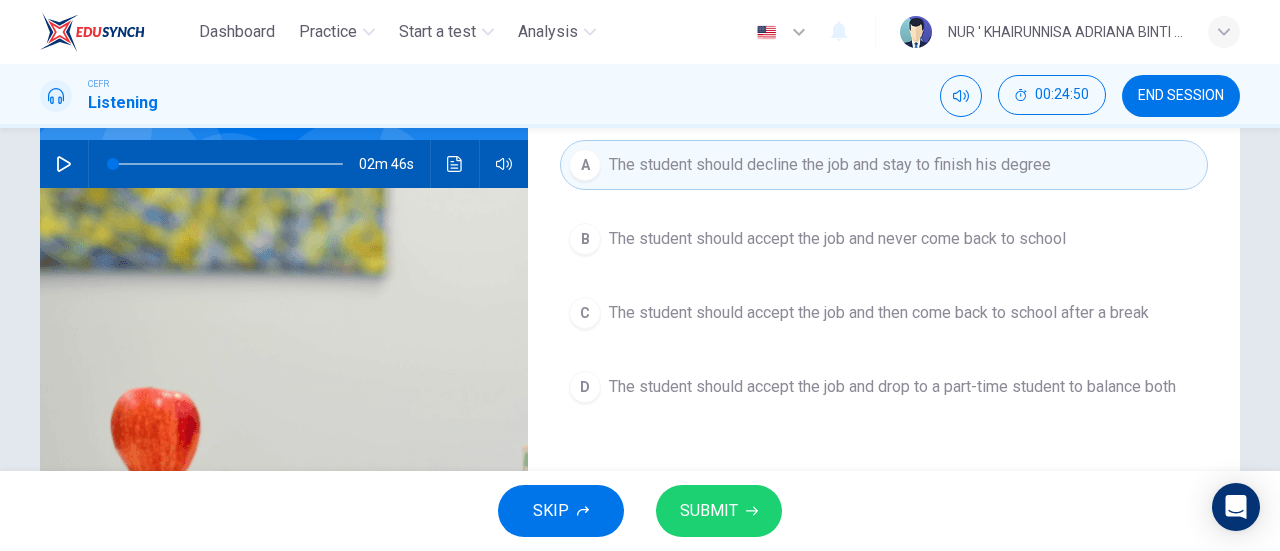 scroll, scrollTop: 193, scrollLeft: 0, axis: vertical 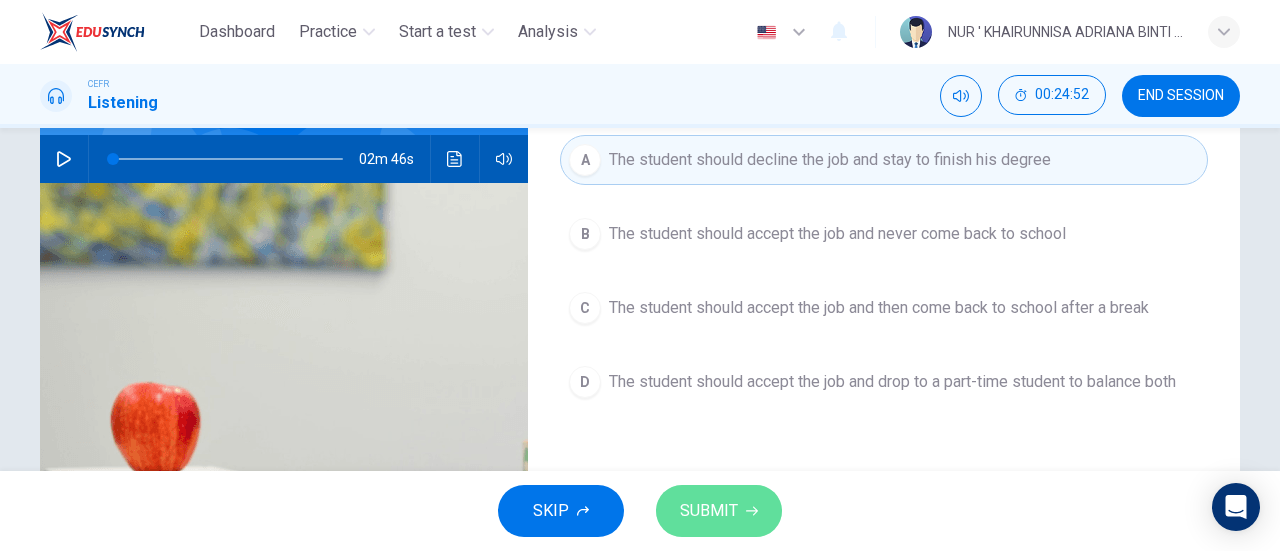 click on "SUBMIT" at bounding box center [719, 511] 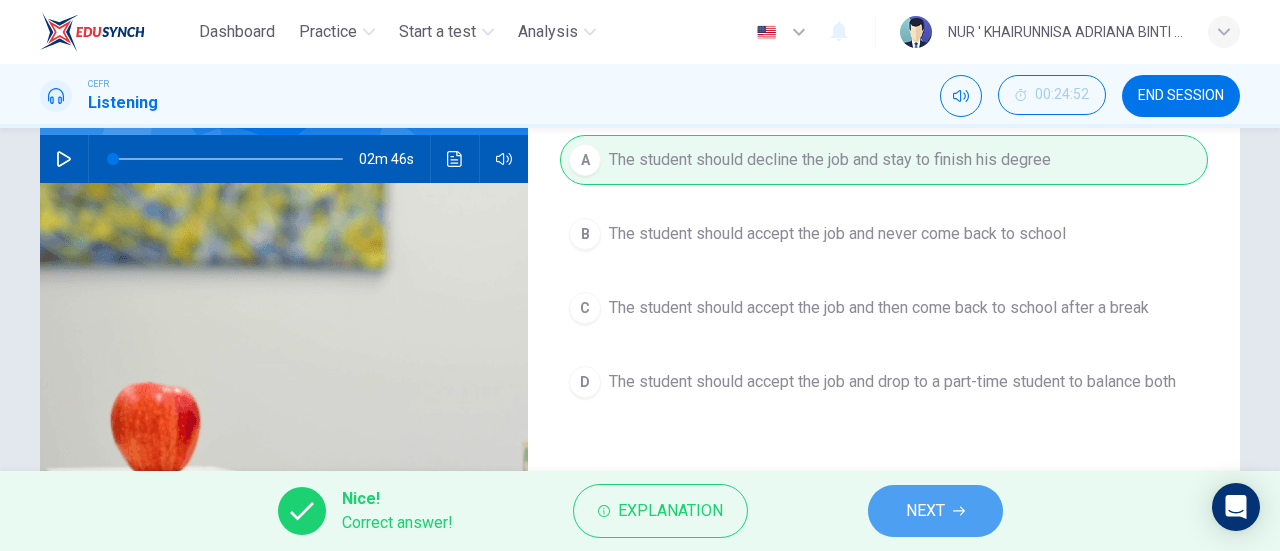 click on "NEXT" at bounding box center [935, 511] 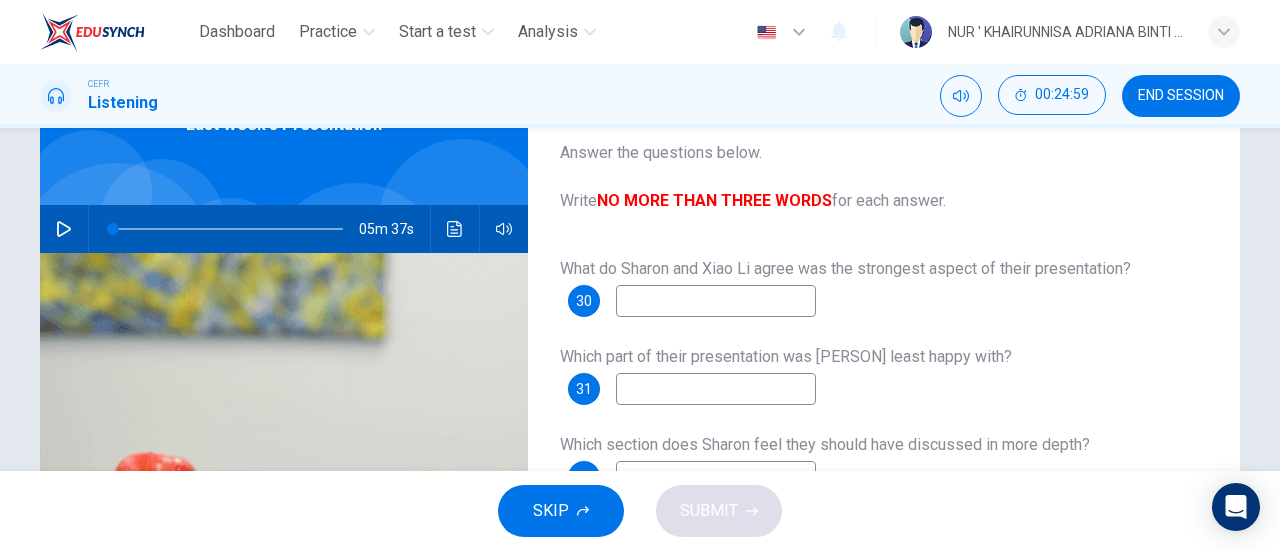 scroll, scrollTop: 1, scrollLeft: 0, axis: vertical 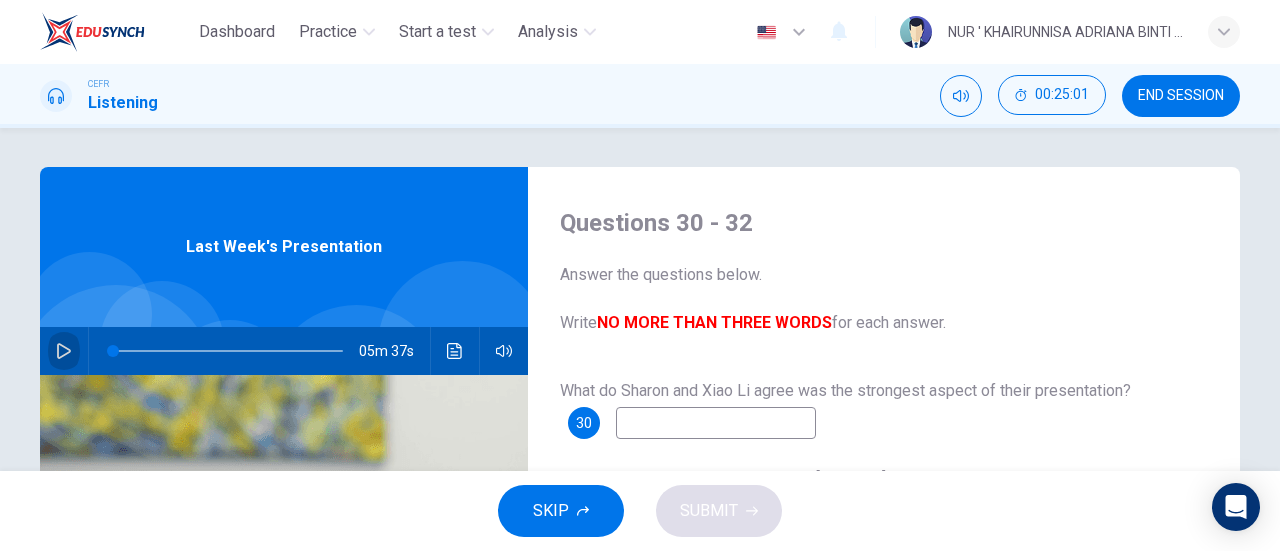 click at bounding box center [64, 351] 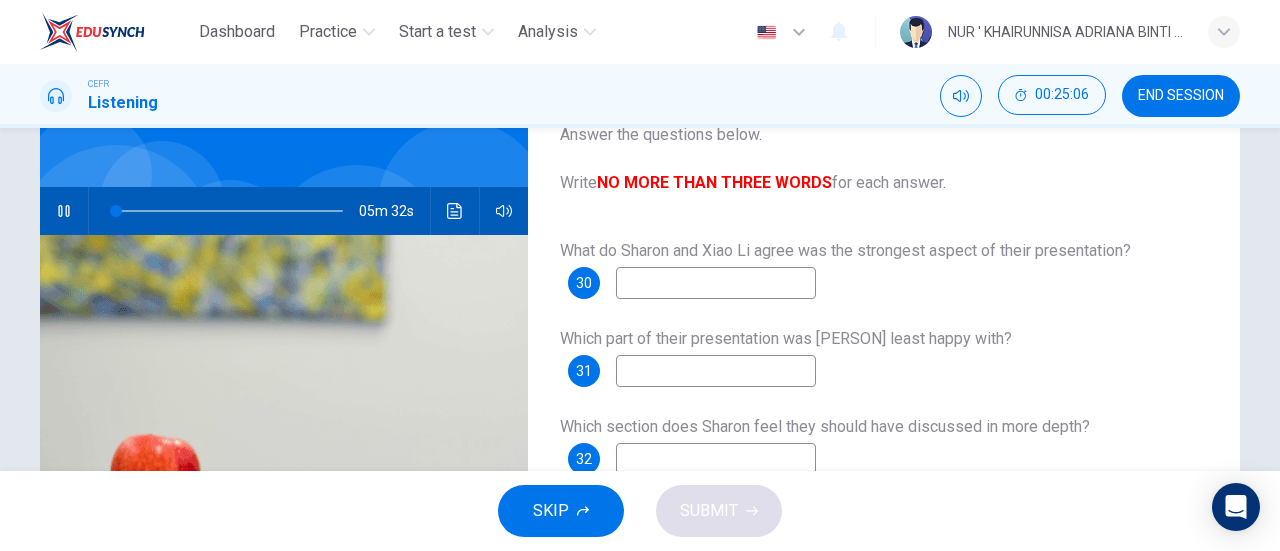 scroll, scrollTop: 163, scrollLeft: 0, axis: vertical 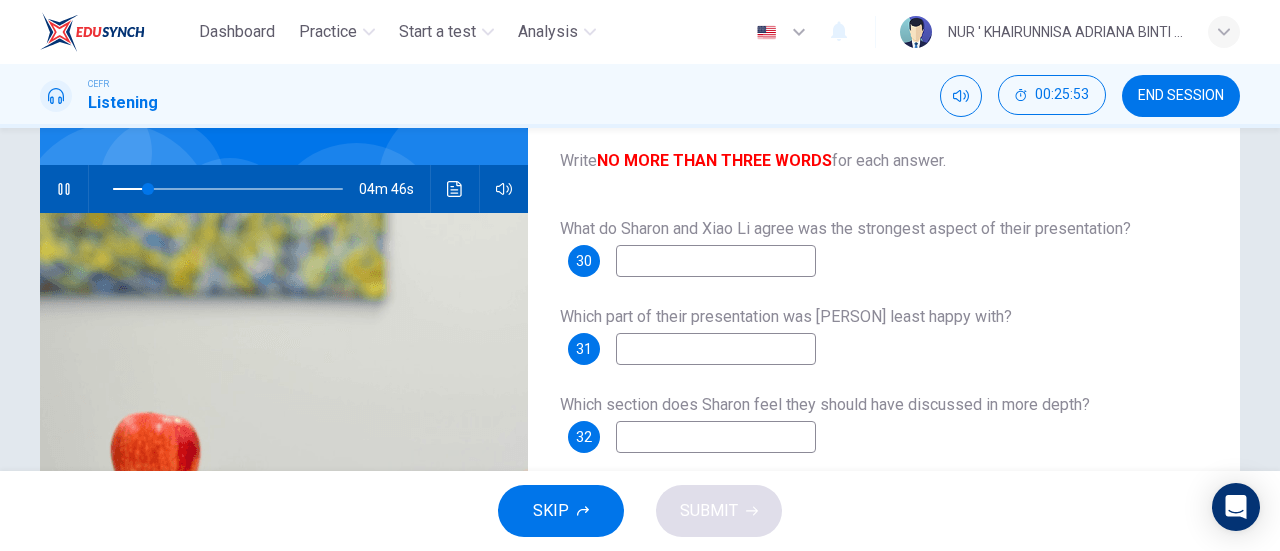 click at bounding box center [716, 261] 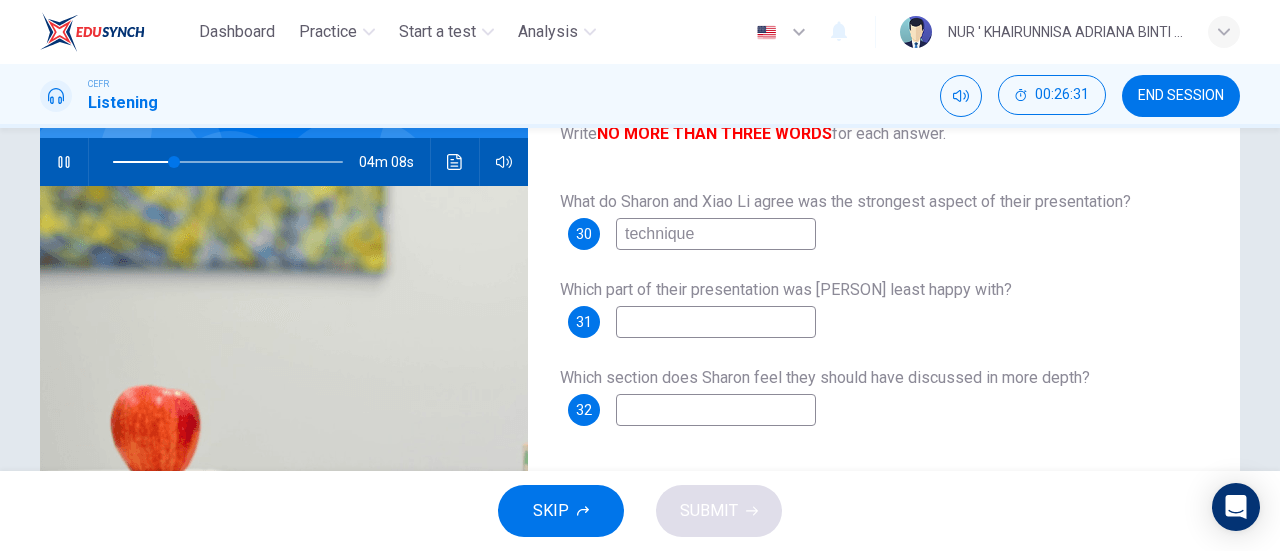 scroll, scrollTop: 193, scrollLeft: 0, axis: vertical 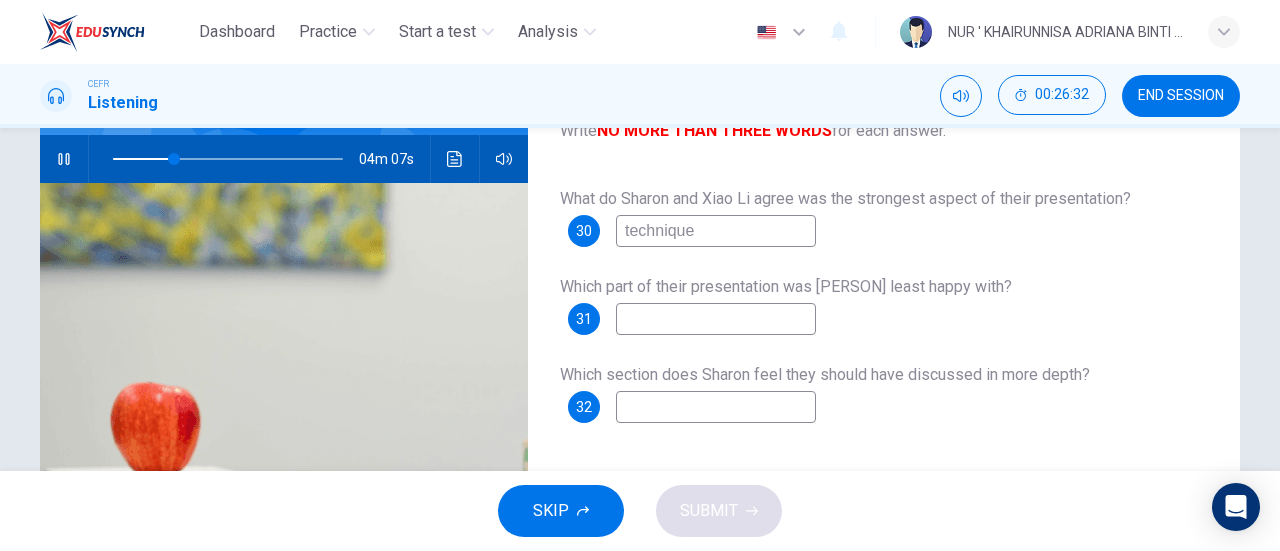 type on "technique" 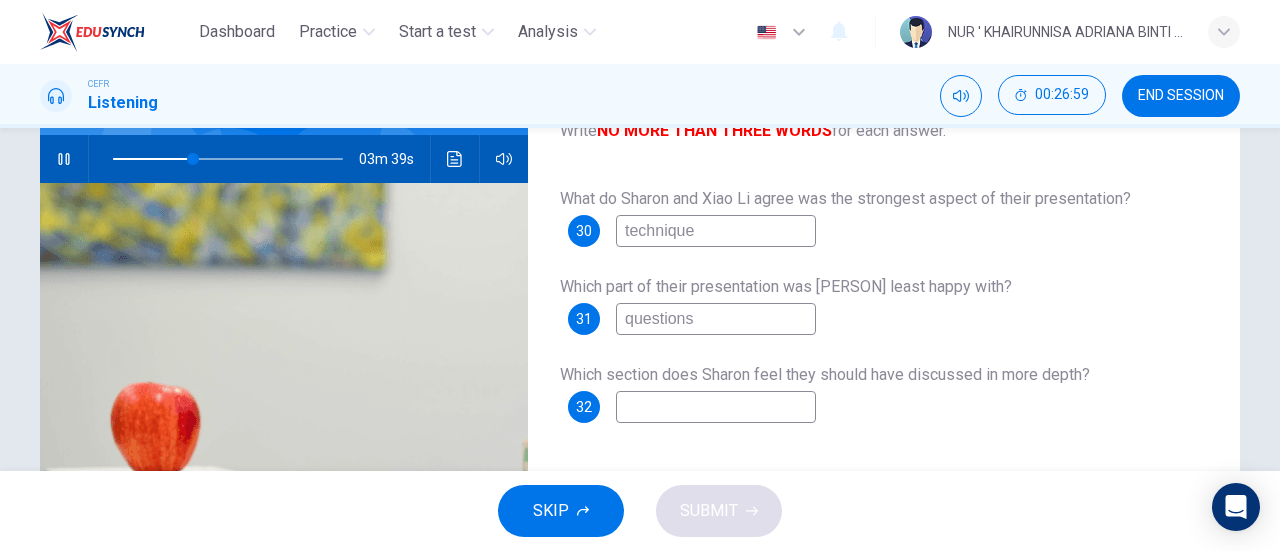 scroll, scrollTop: 247, scrollLeft: 0, axis: vertical 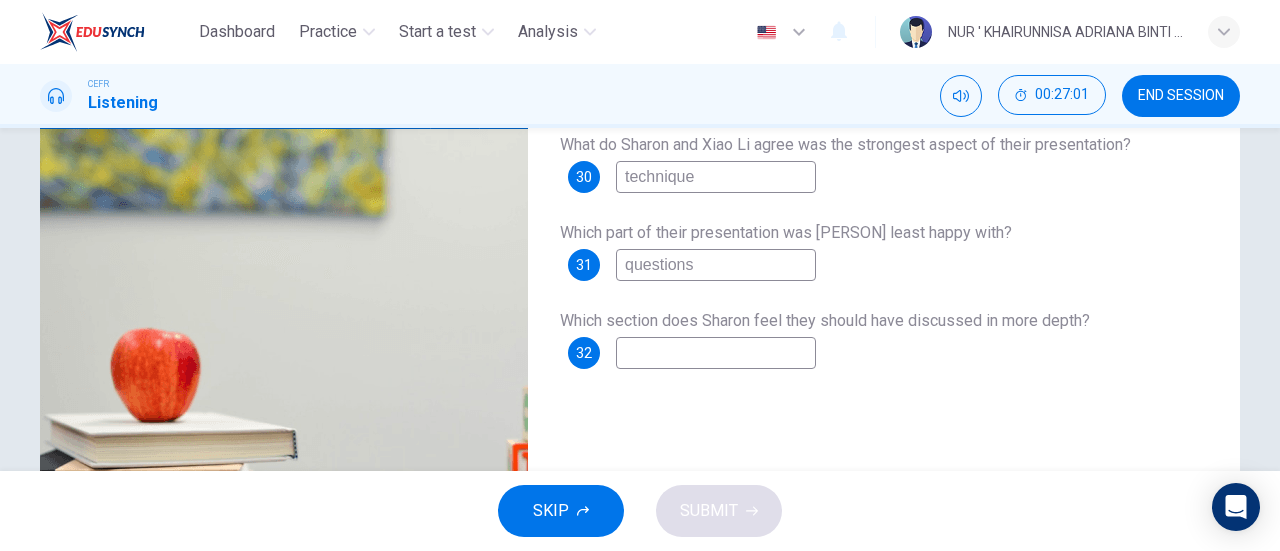 type on "questions" 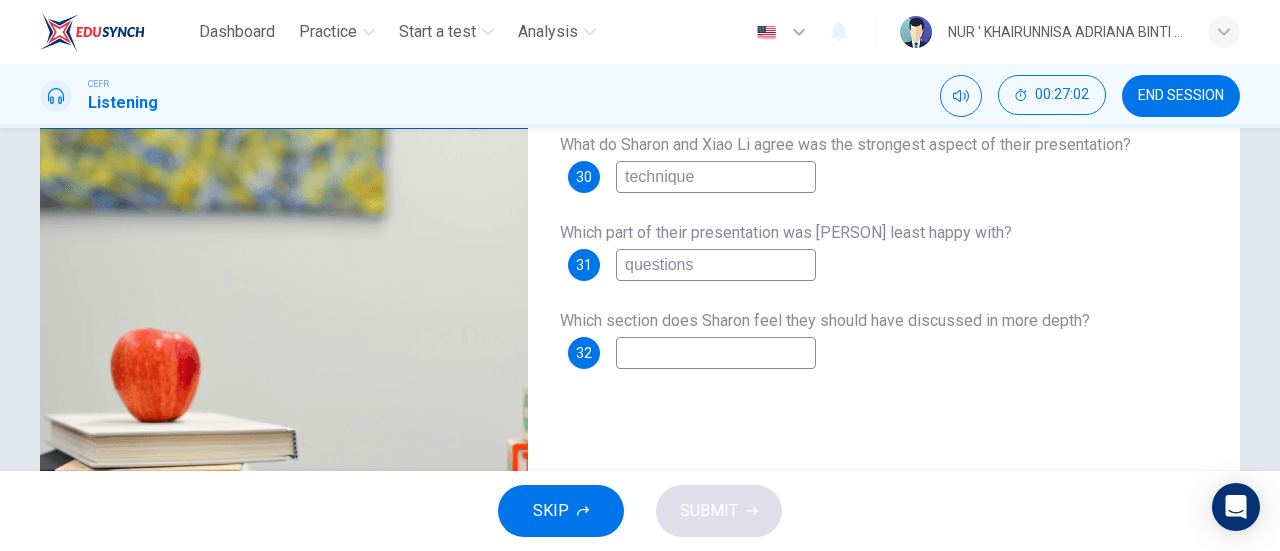 scroll, scrollTop: 263, scrollLeft: 0, axis: vertical 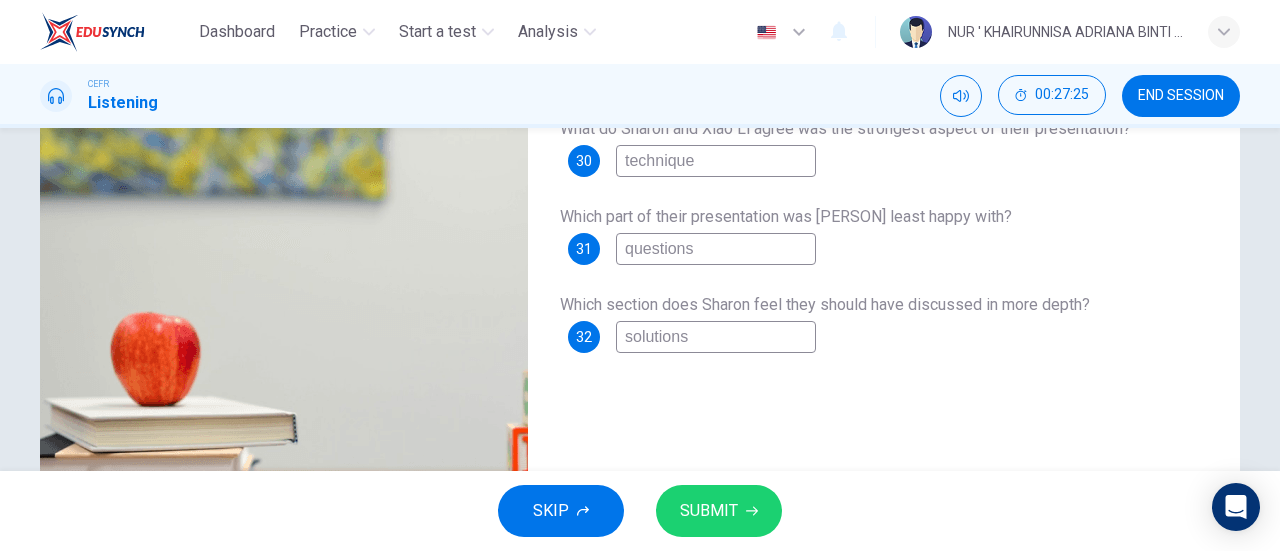 type on "solutions" 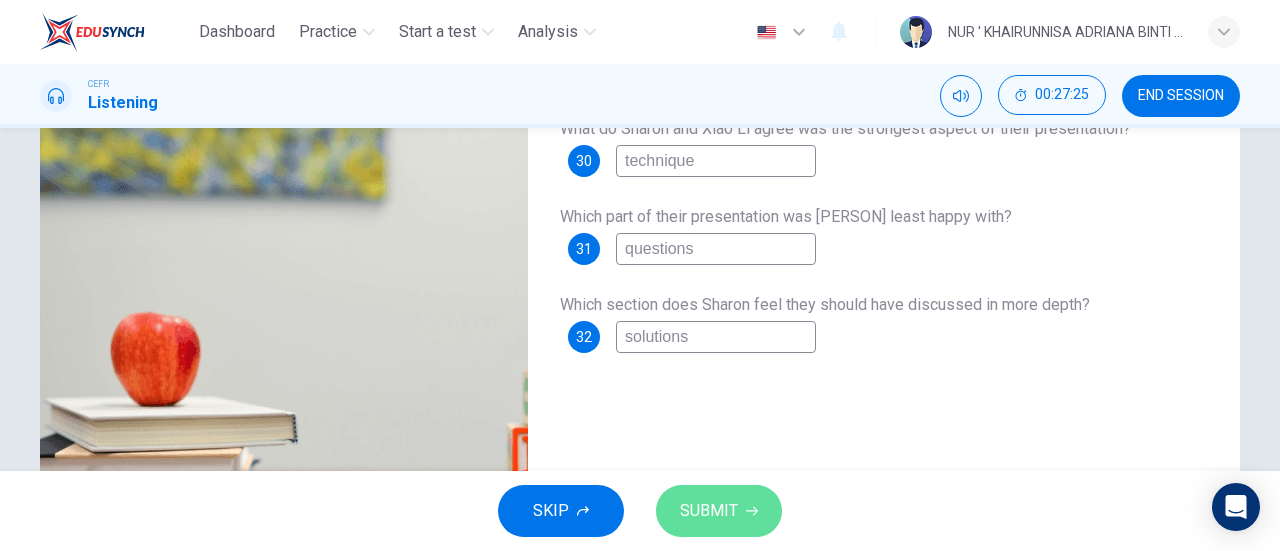 click on "SUBMIT" at bounding box center (709, 511) 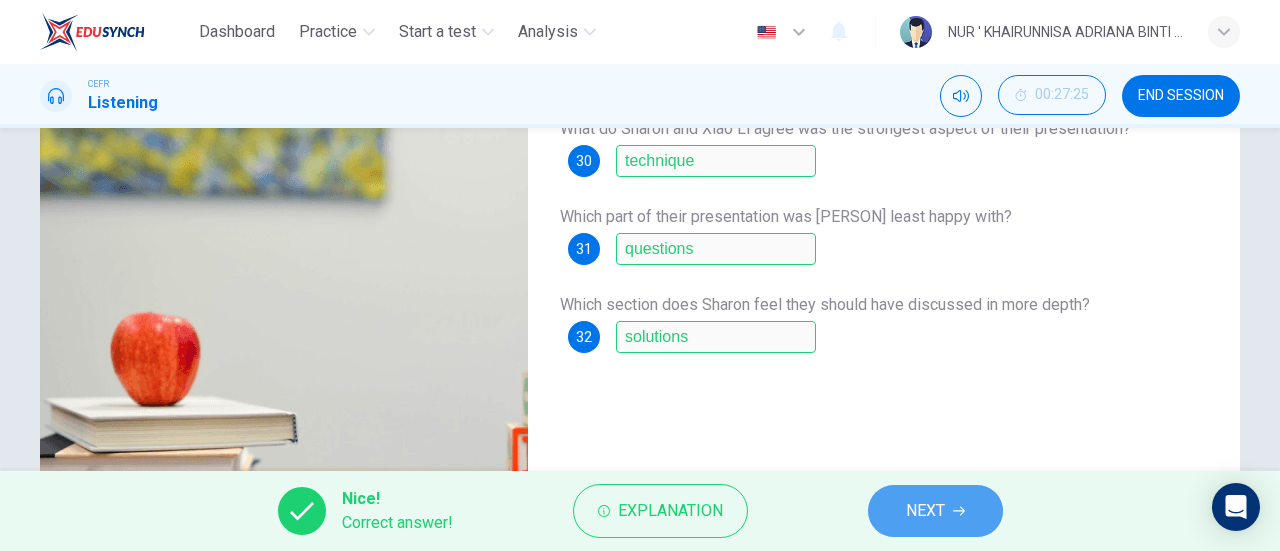 click on "NEXT" at bounding box center (935, 511) 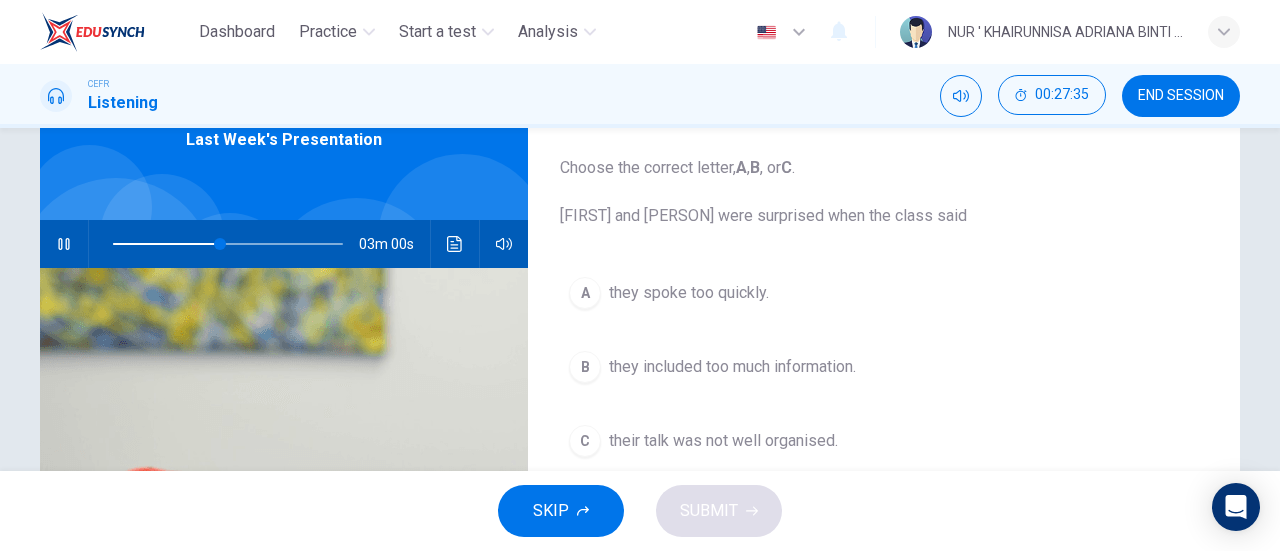 scroll, scrollTop: 152, scrollLeft: 0, axis: vertical 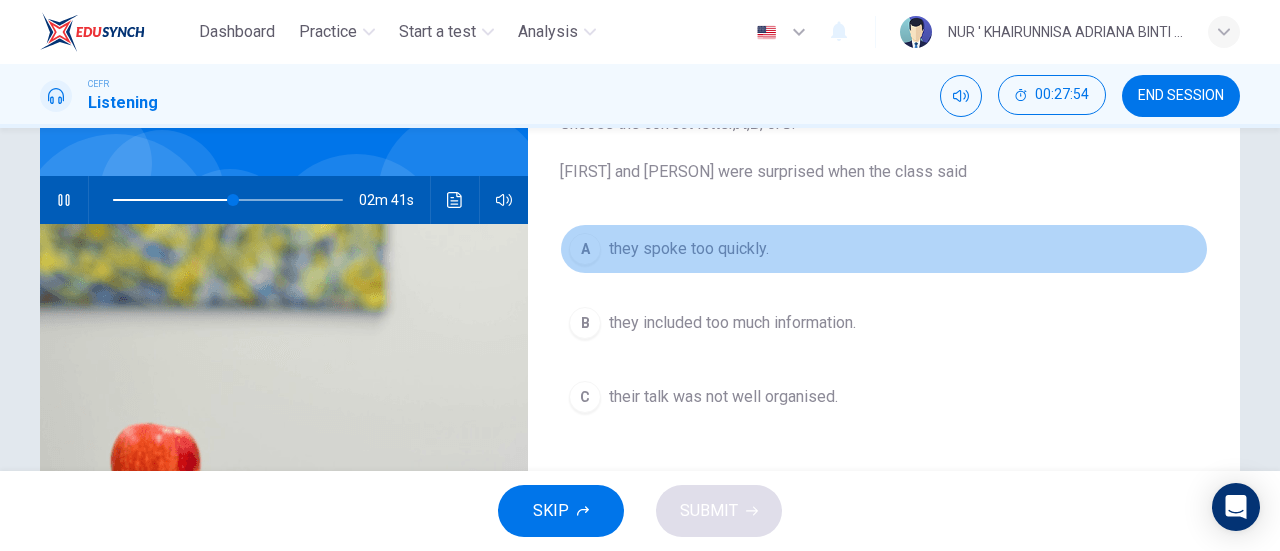 click on "A" at bounding box center [585, 249] 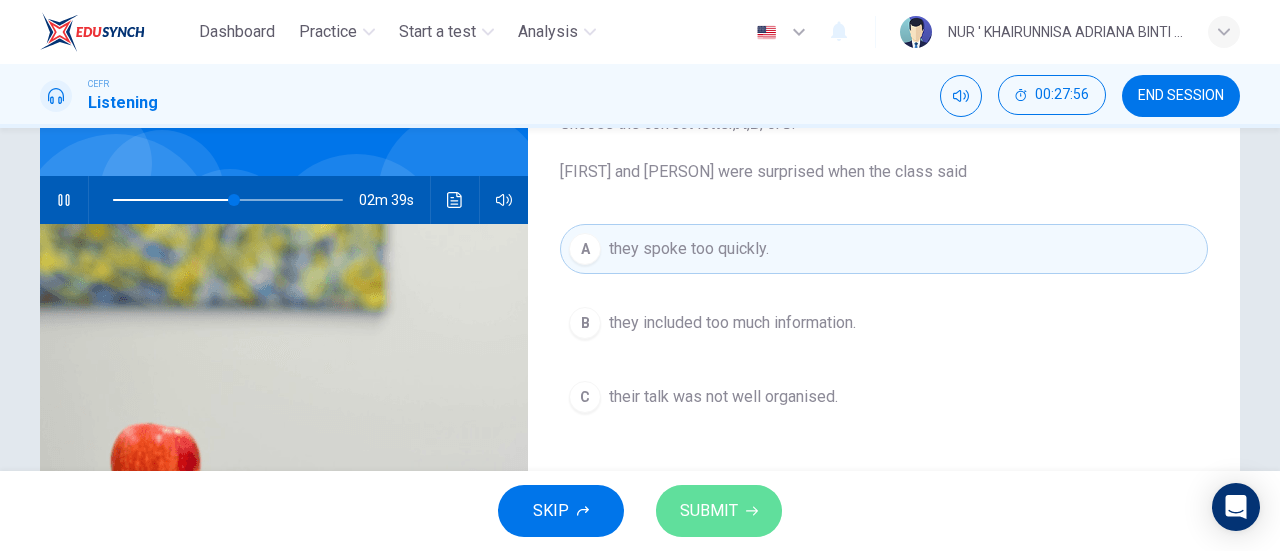 click on "SUBMIT" at bounding box center (709, 511) 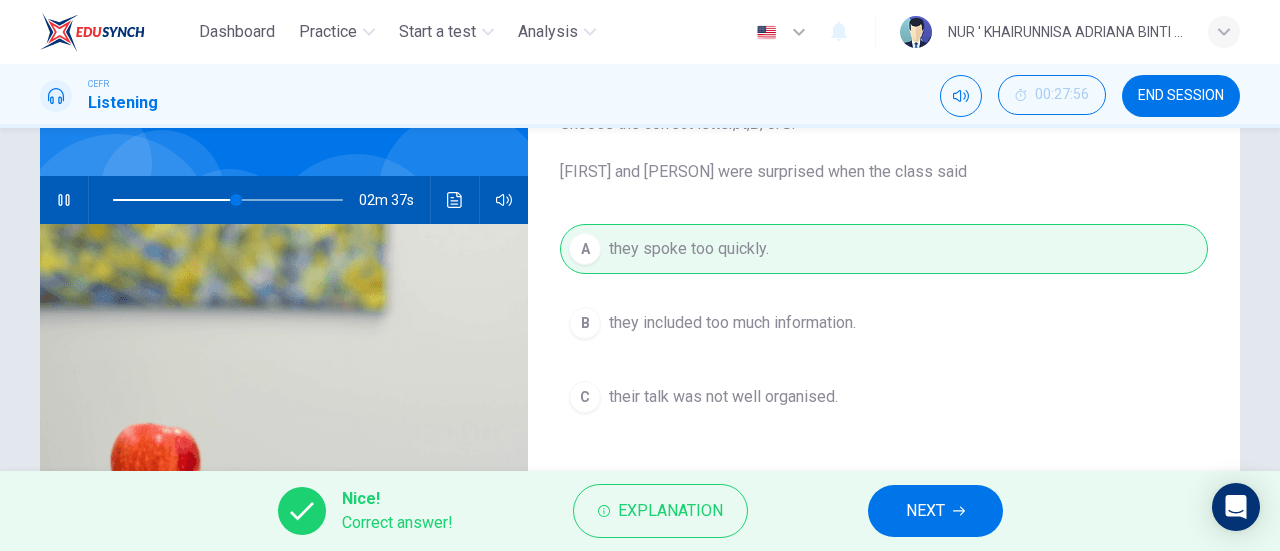 click on "NEXT" at bounding box center [935, 511] 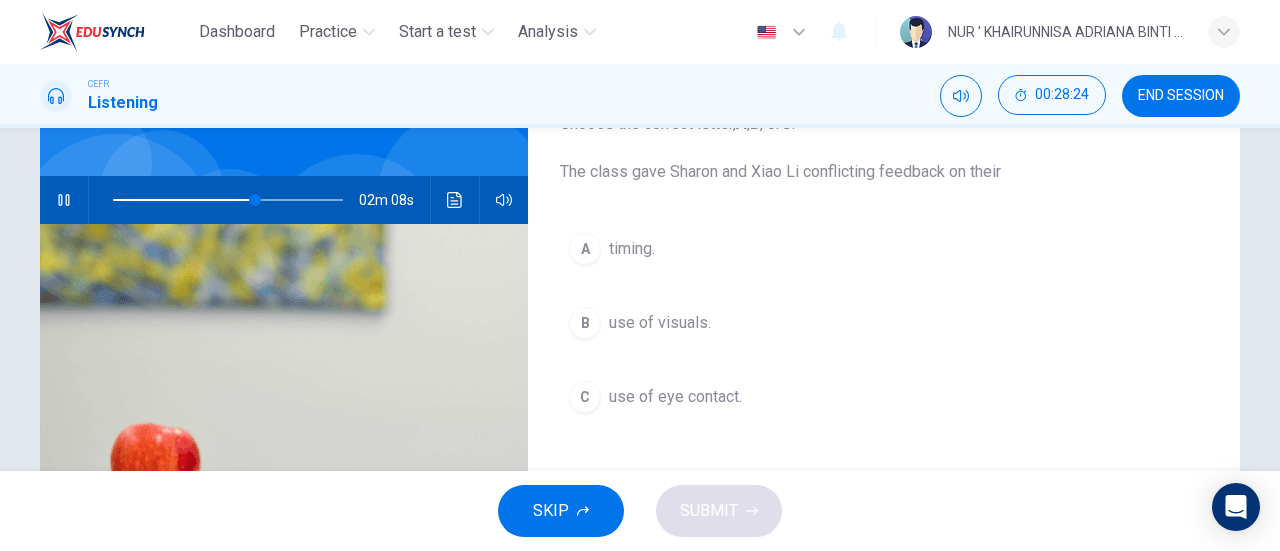 click on "B" at bounding box center (585, 249) 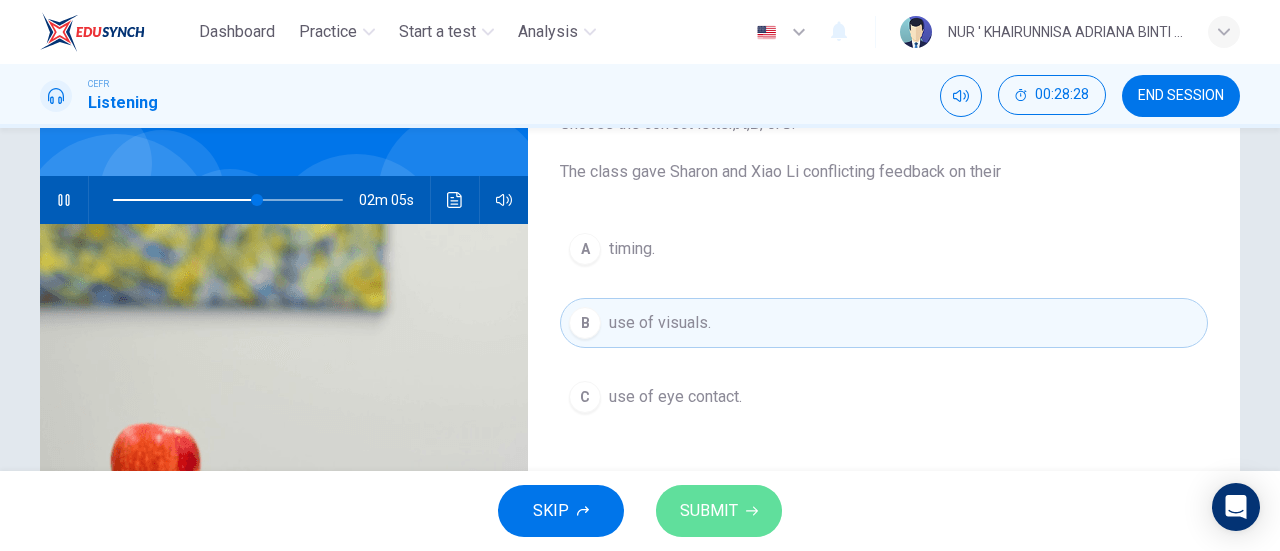 click on "SUBMIT" at bounding box center [709, 511] 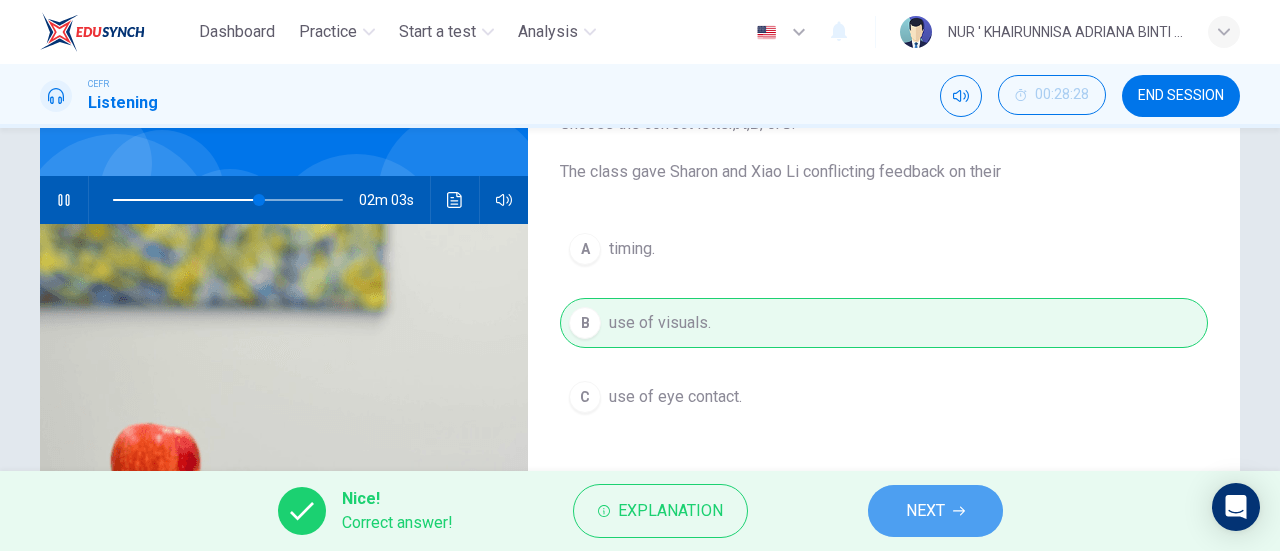 click on "NEXT" at bounding box center (925, 511) 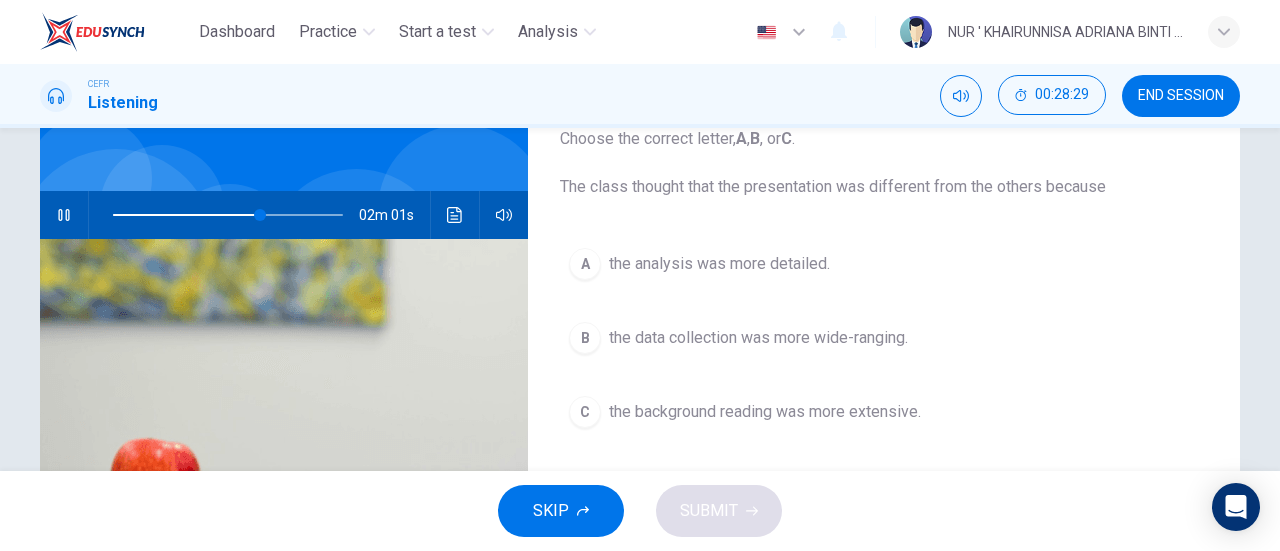 scroll, scrollTop: 136, scrollLeft: 0, axis: vertical 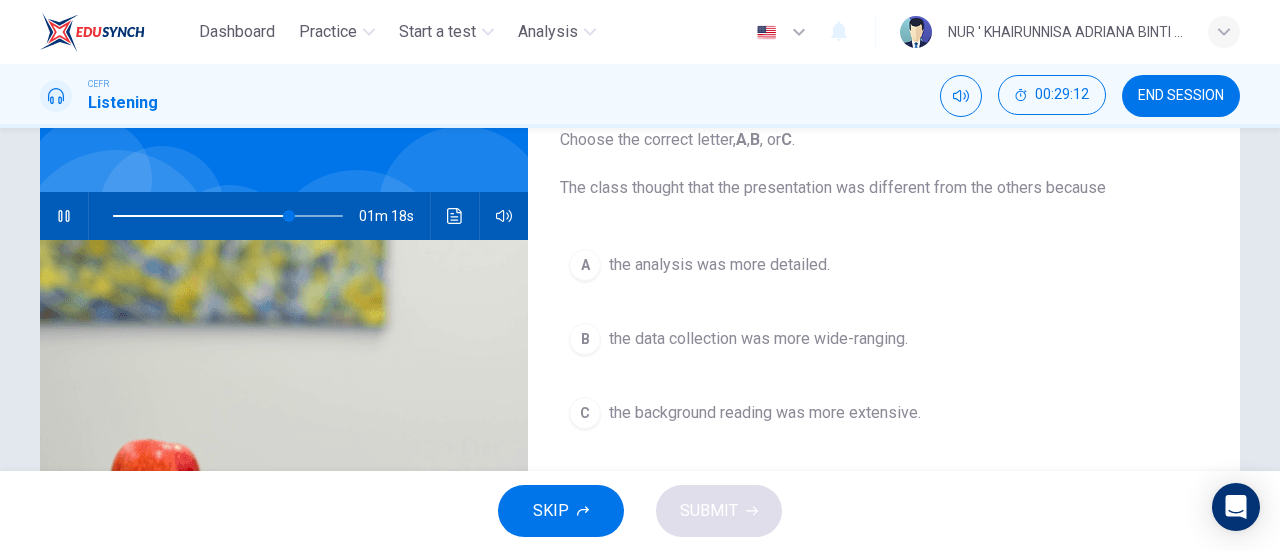 click on "B" at bounding box center [585, 265] 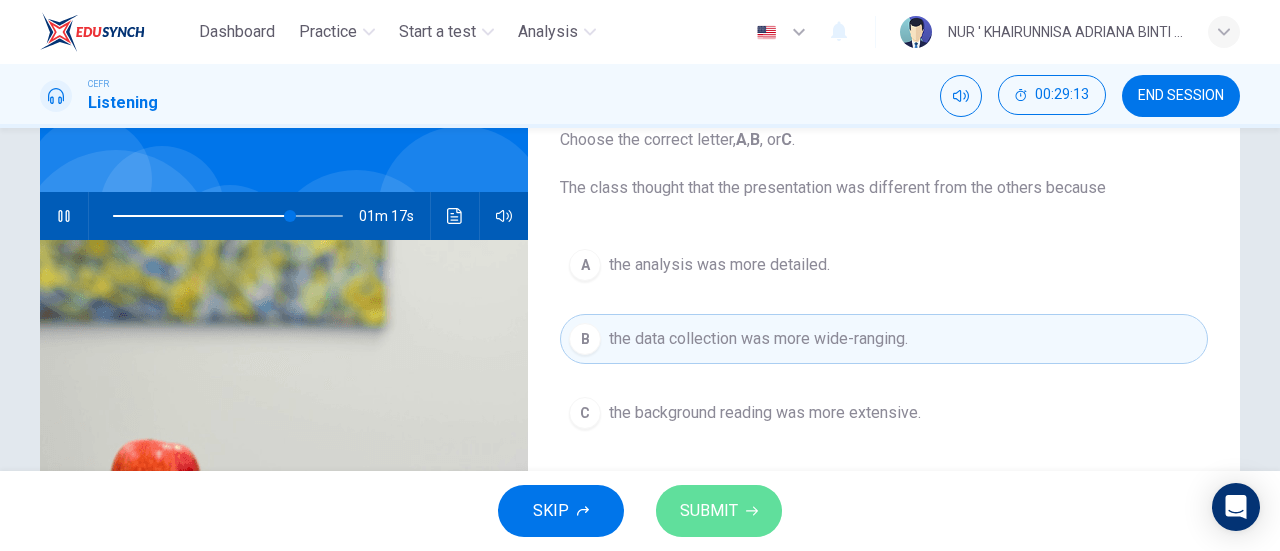click on "SUBMIT" at bounding box center (709, 511) 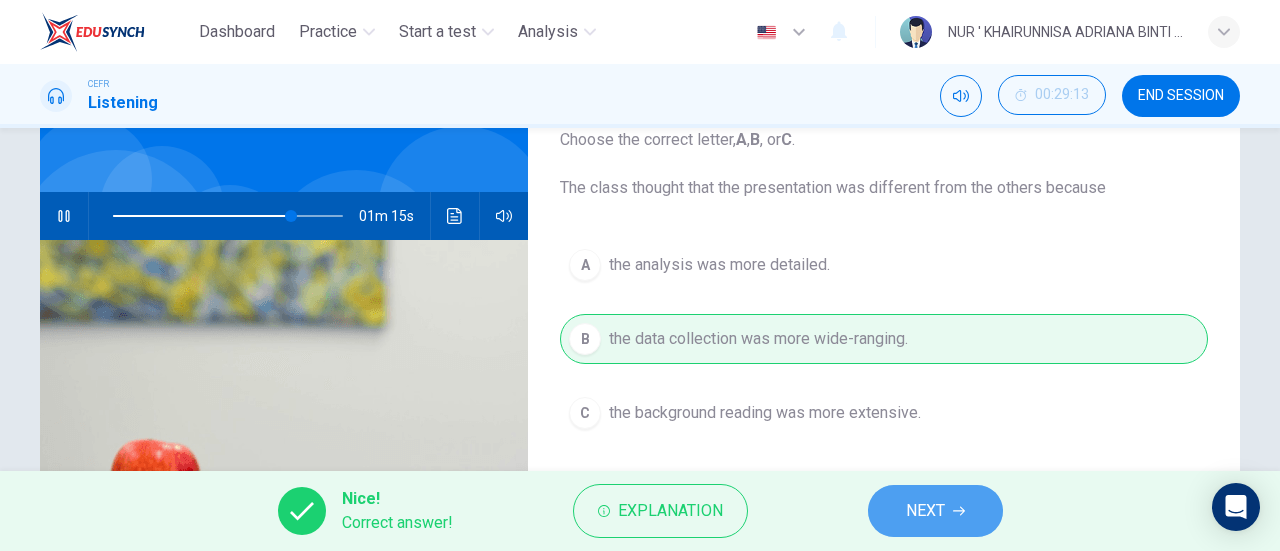 click on "NEXT" at bounding box center (935, 511) 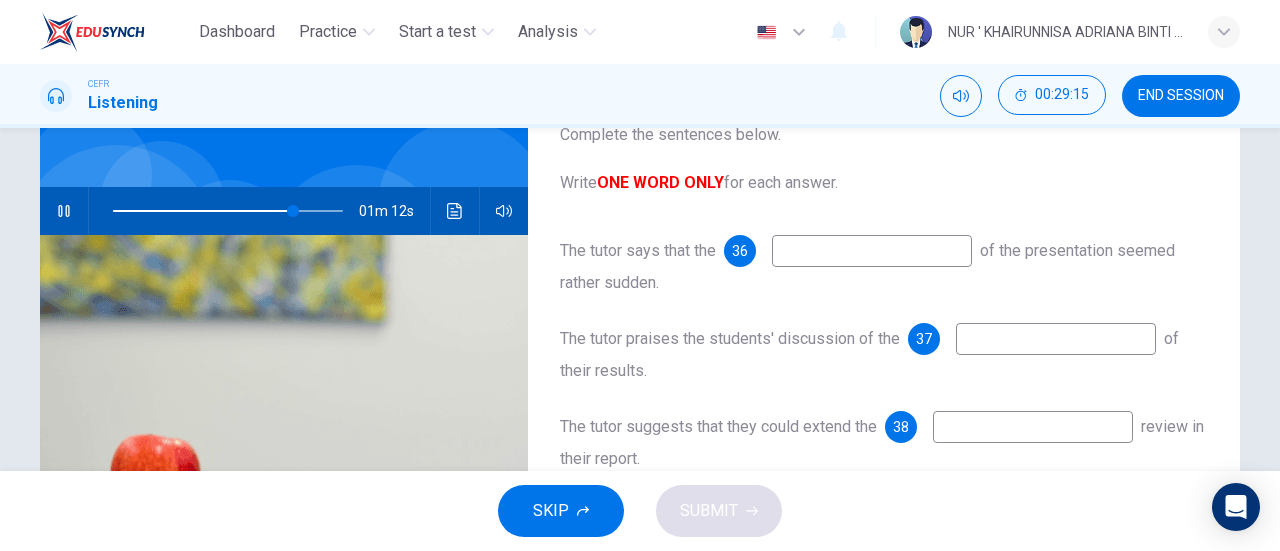 scroll, scrollTop: 142, scrollLeft: 0, axis: vertical 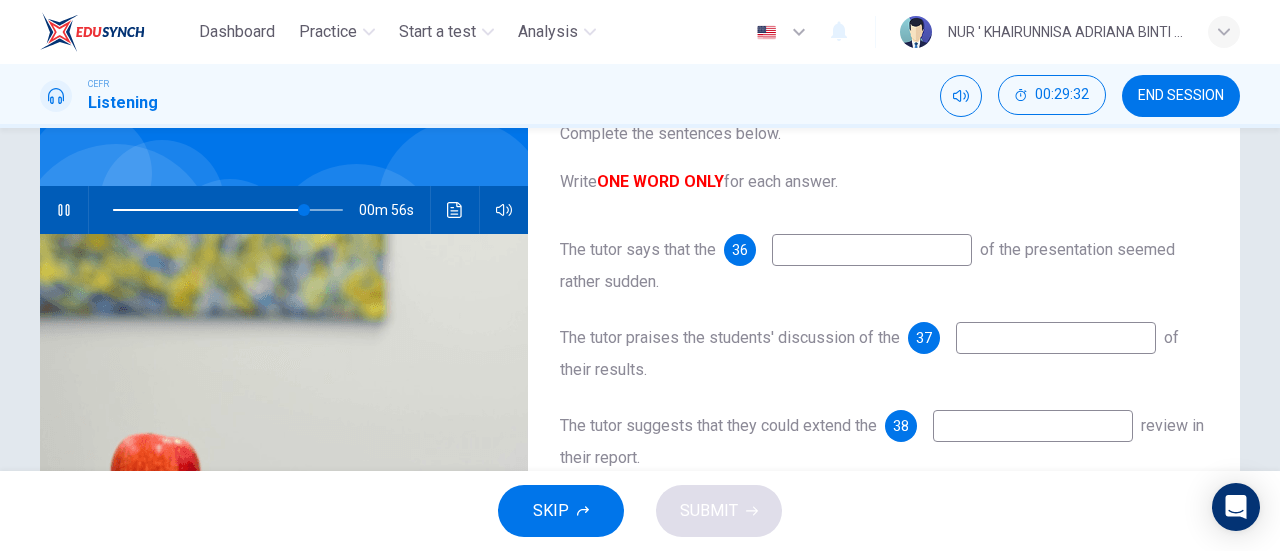 click at bounding box center (872, 250) 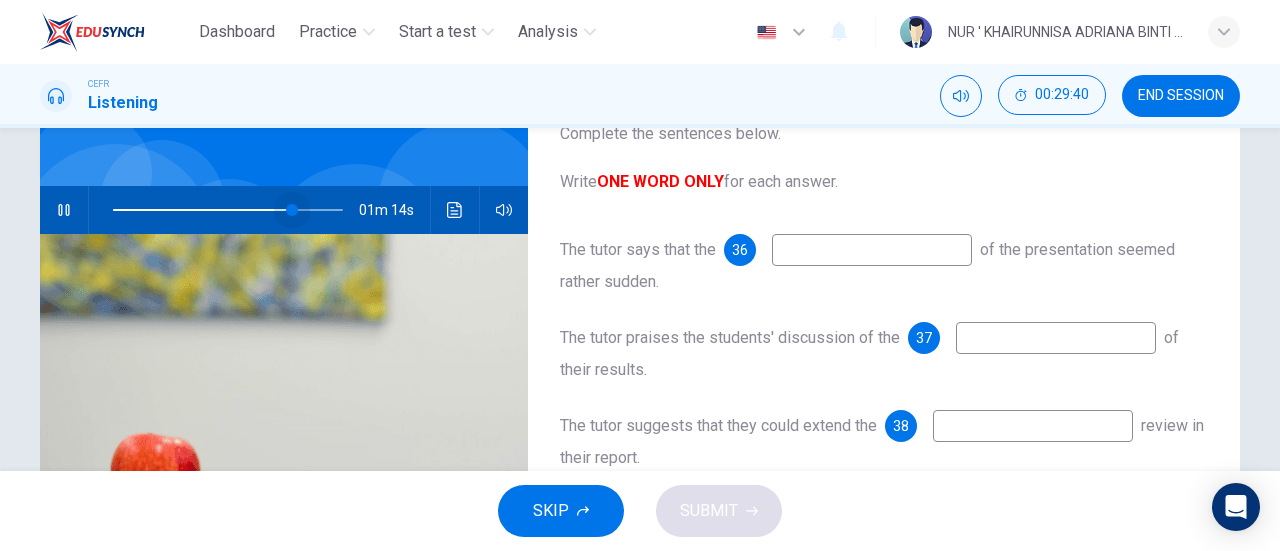 click at bounding box center (292, 210) 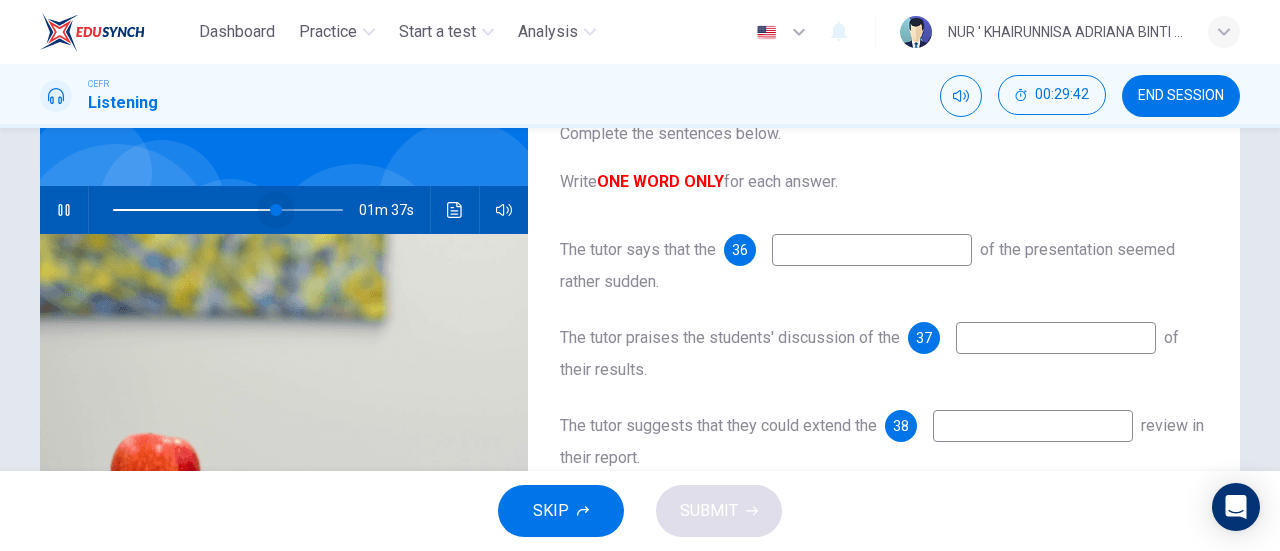click at bounding box center [276, 210] 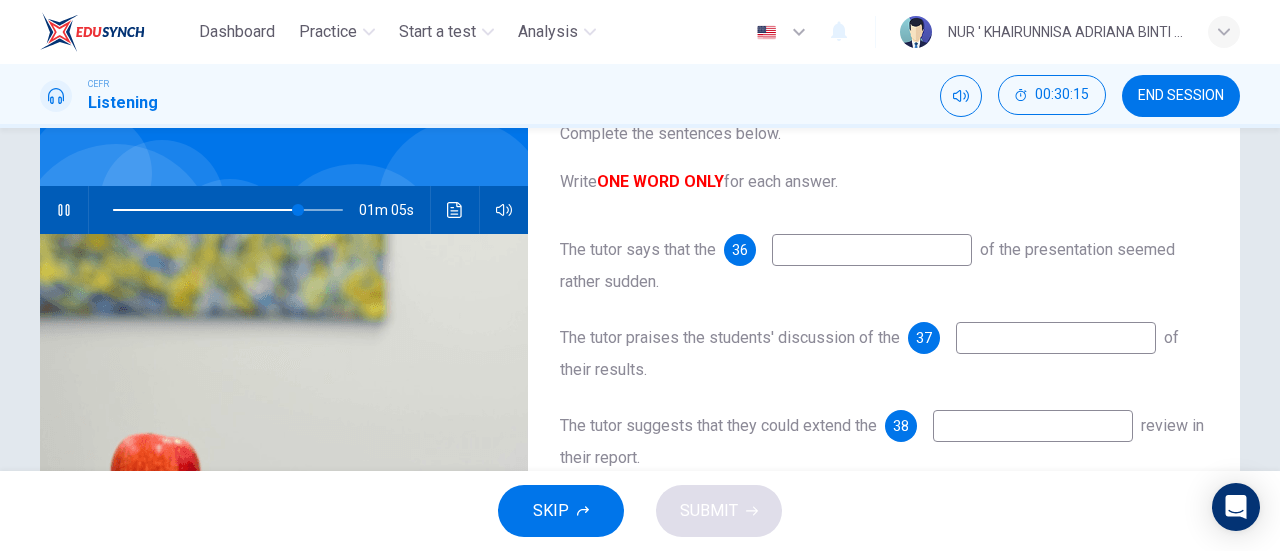 click at bounding box center [872, 250] 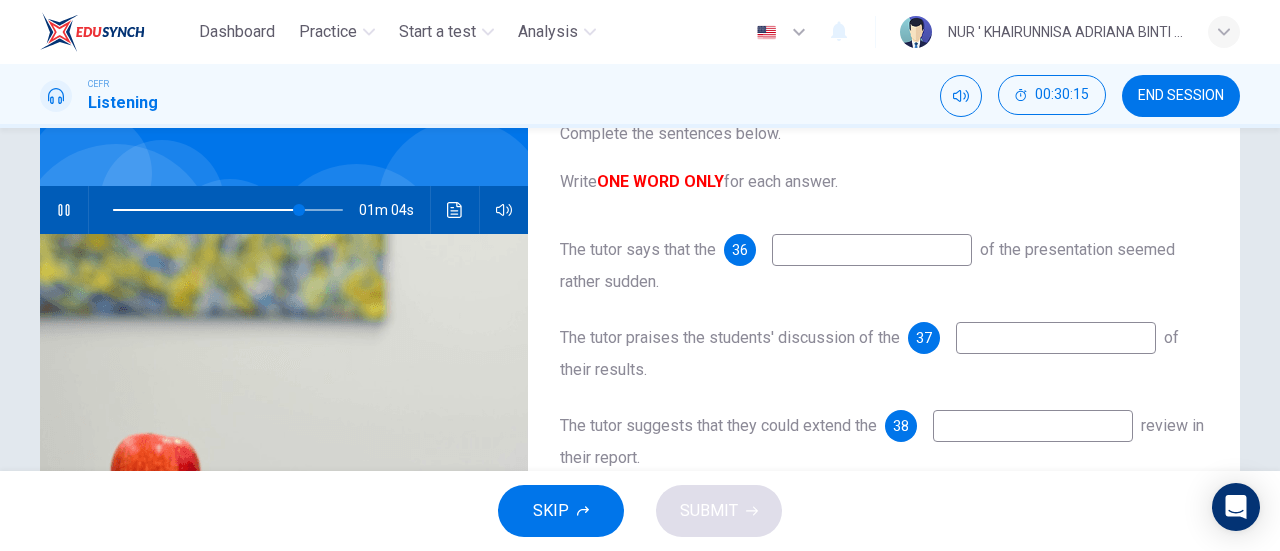 click at bounding box center [872, 250] 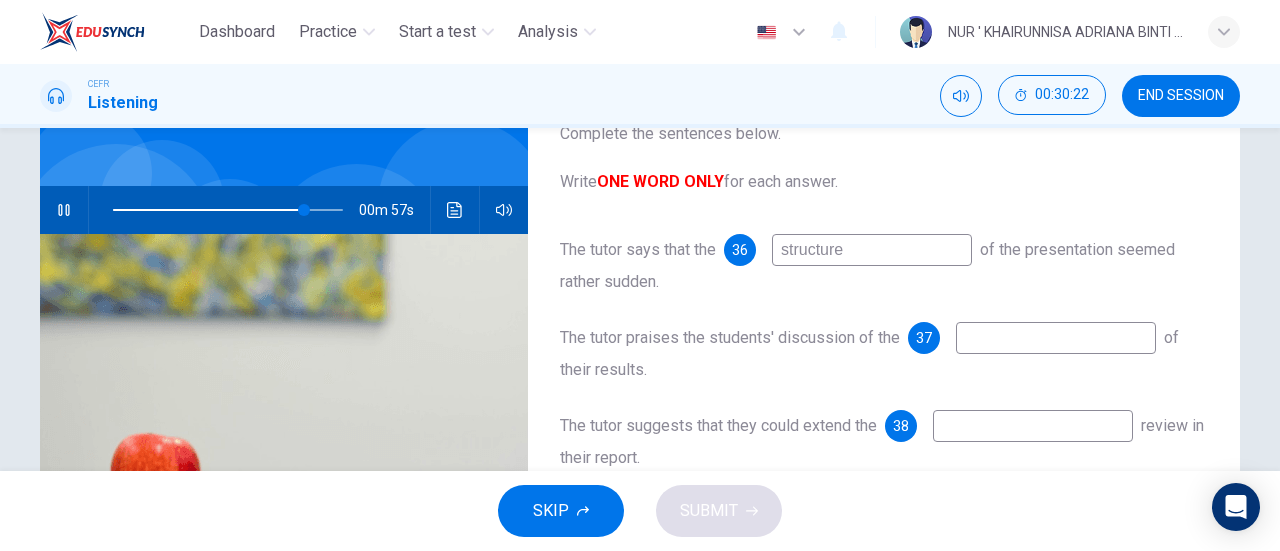 scroll, scrollTop: 163, scrollLeft: 0, axis: vertical 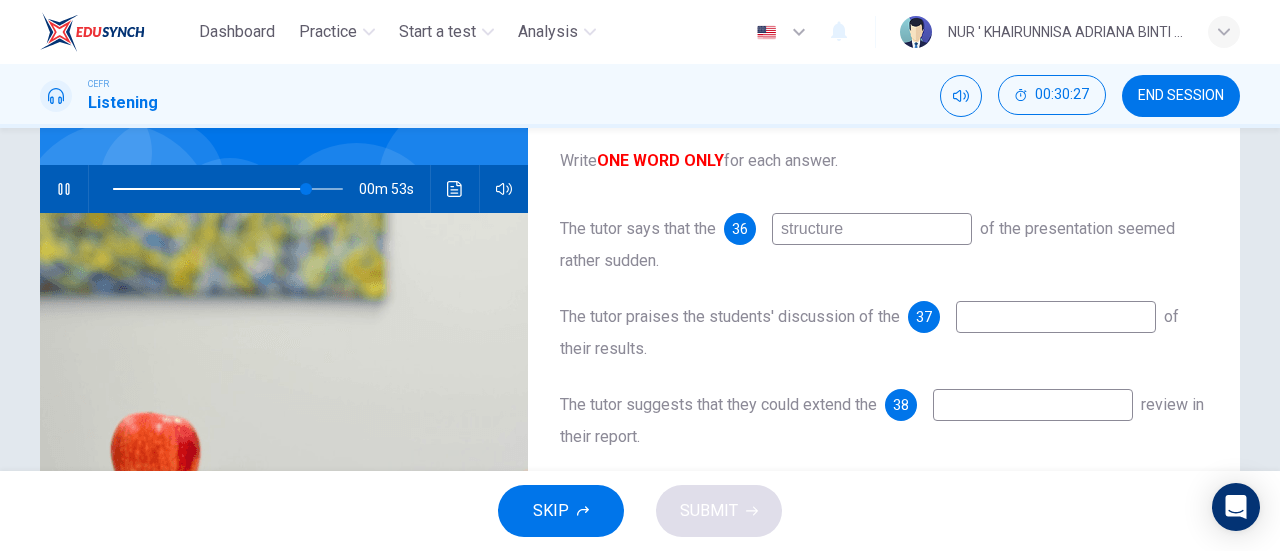 type on "structure" 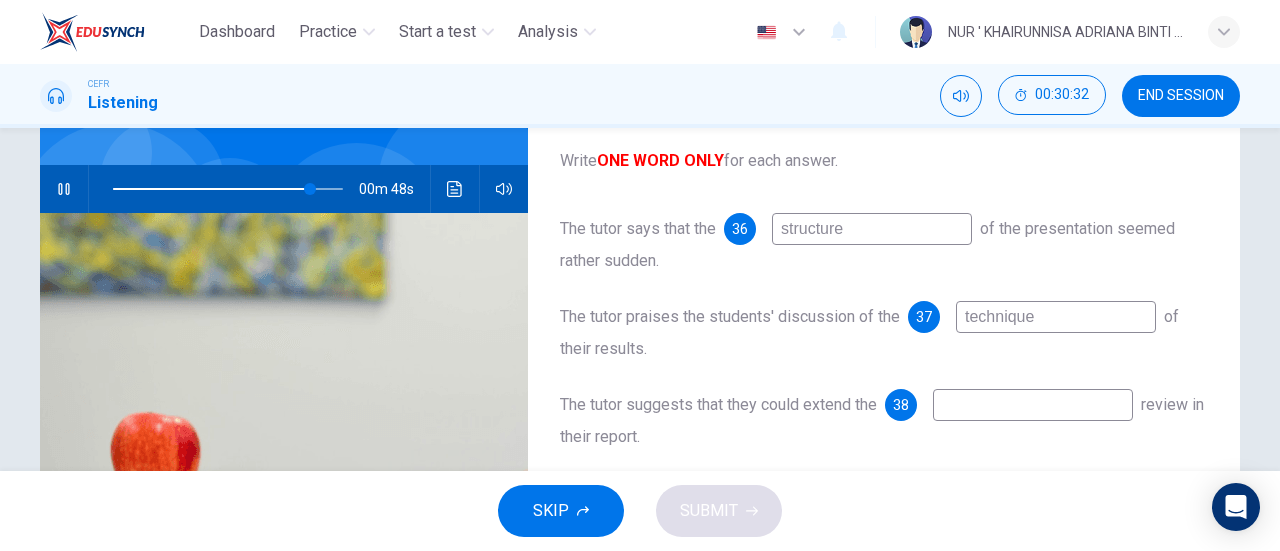 scroll, scrollTop: 185, scrollLeft: 0, axis: vertical 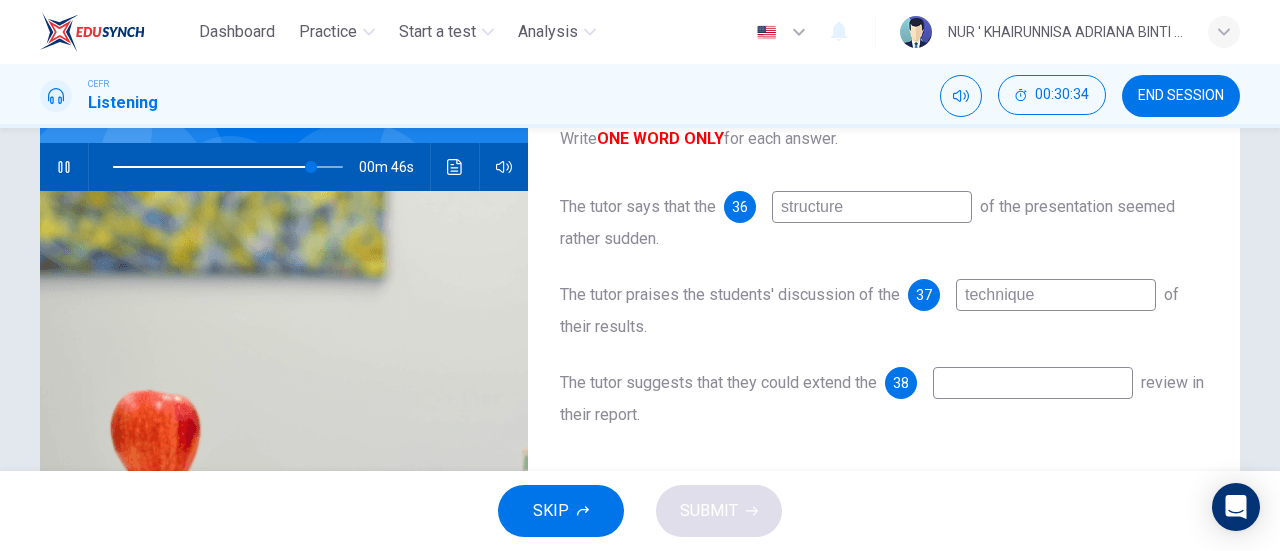 click at bounding box center (872, 207) 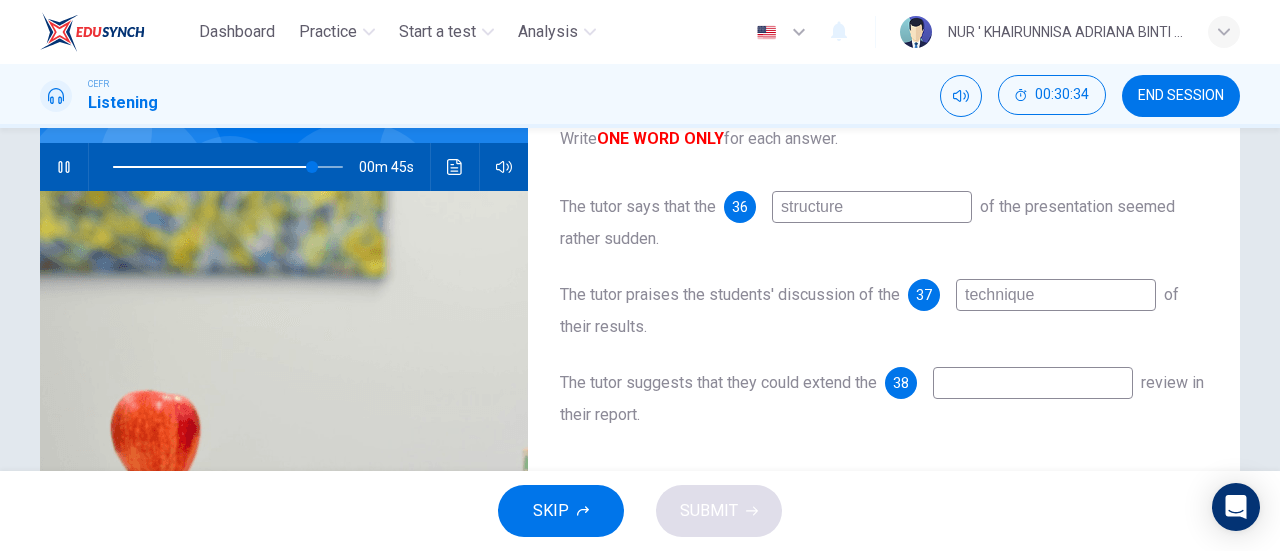 scroll, scrollTop: 247, scrollLeft: 0, axis: vertical 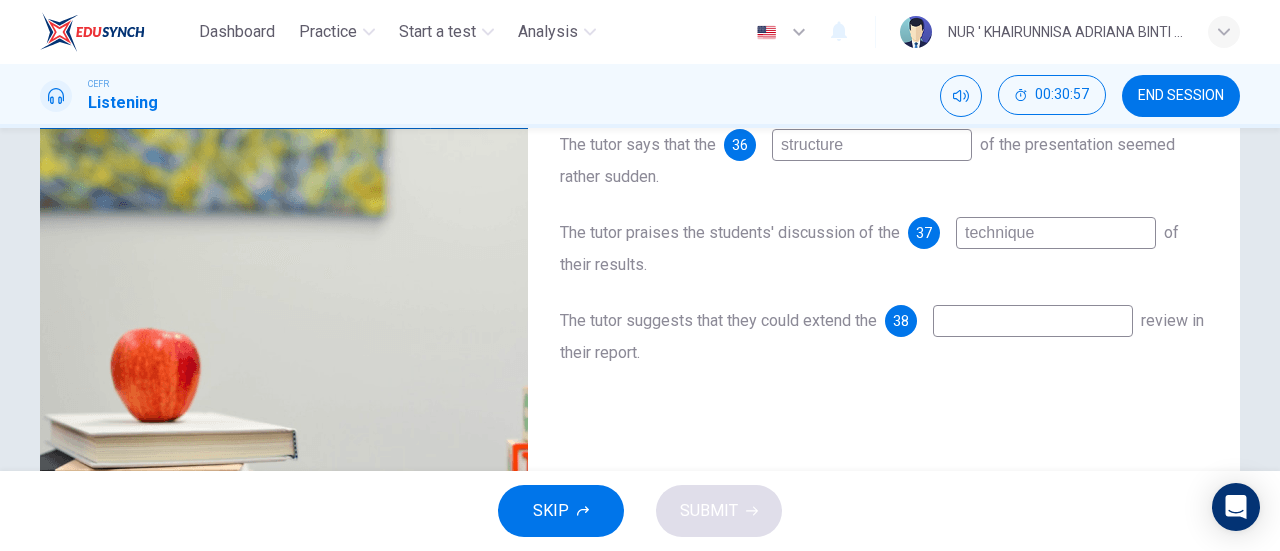 click on "technique" at bounding box center (872, 145) 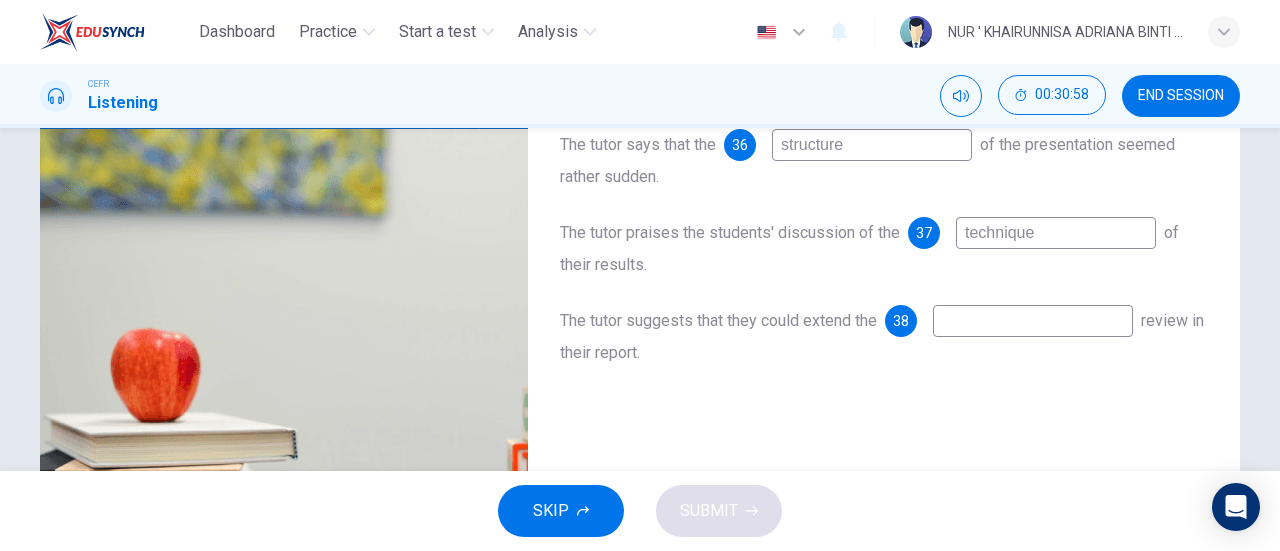 click on "technique" at bounding box center (872, 145) 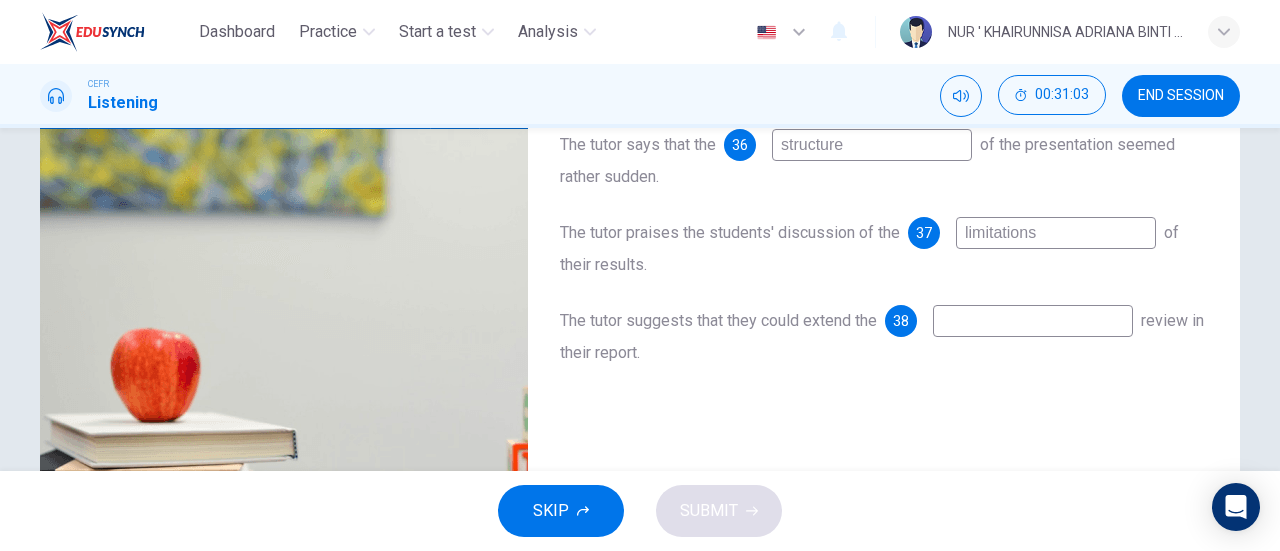 type on "limitations" 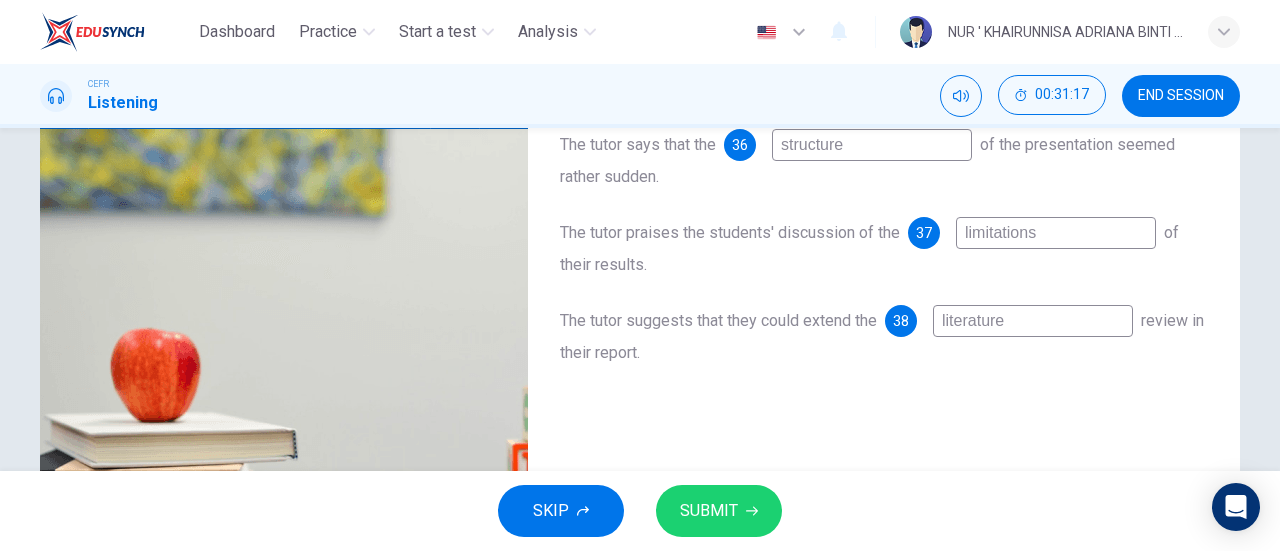 type on "literature" 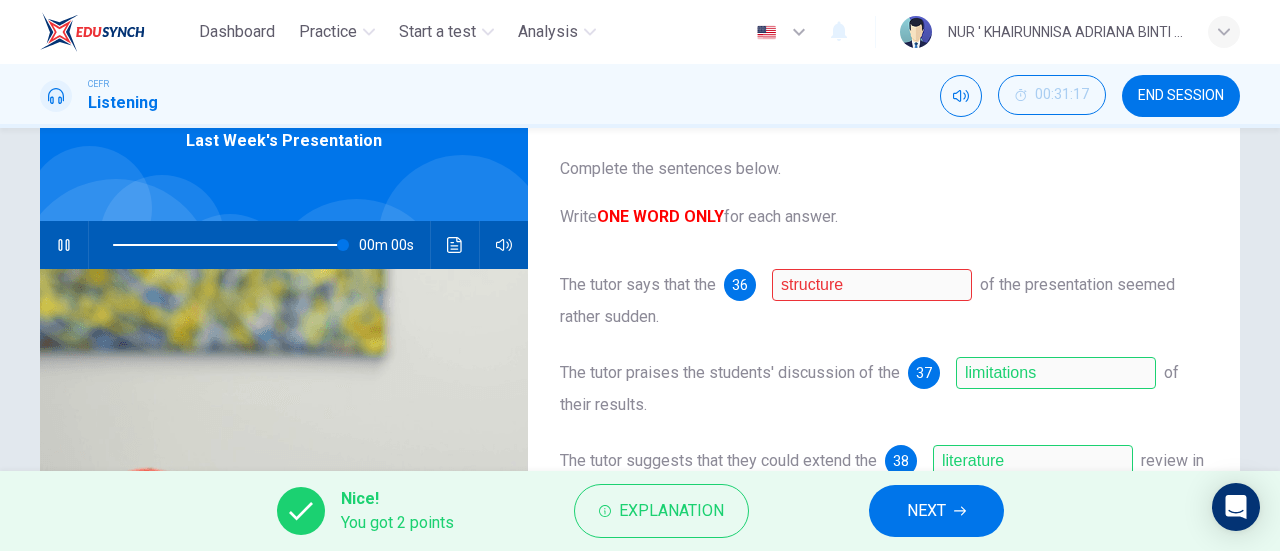 scroll, scrollTop: 105, scrollLeft: 0, axis: vertical 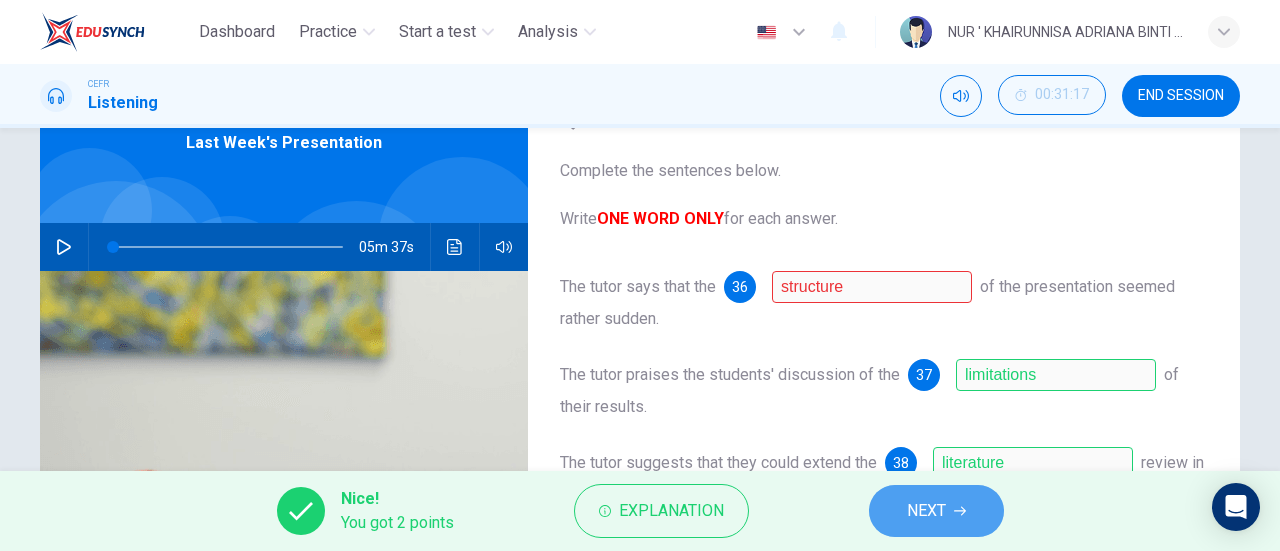 click on "NEXT" at bounding box center (926, 511) 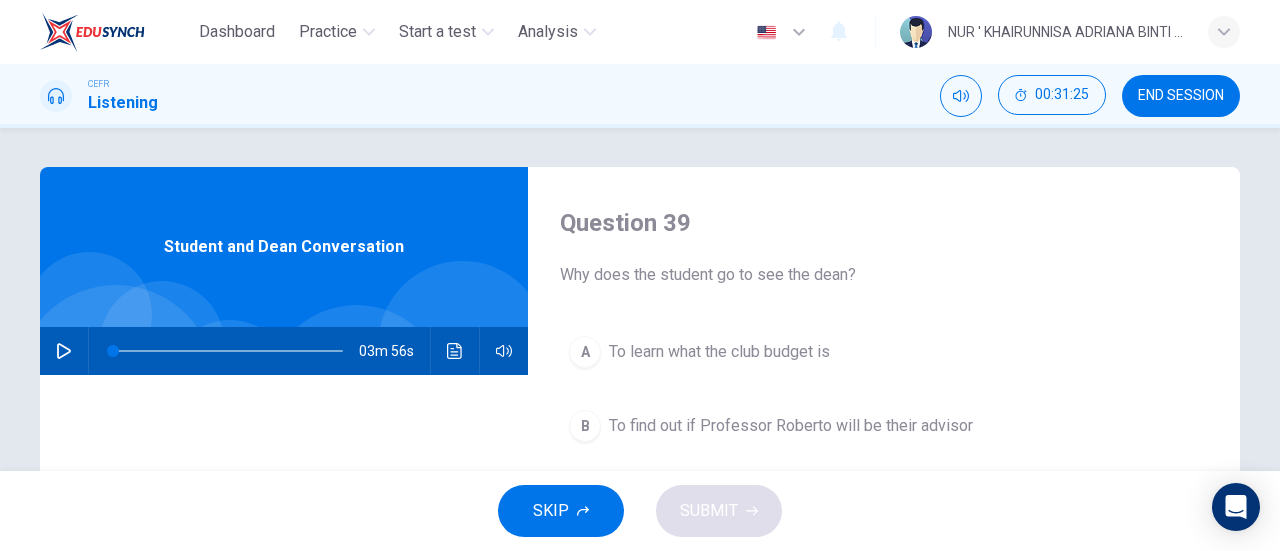 scroll, scrollTop: 36, scrollLeft: 0, axis: vertical 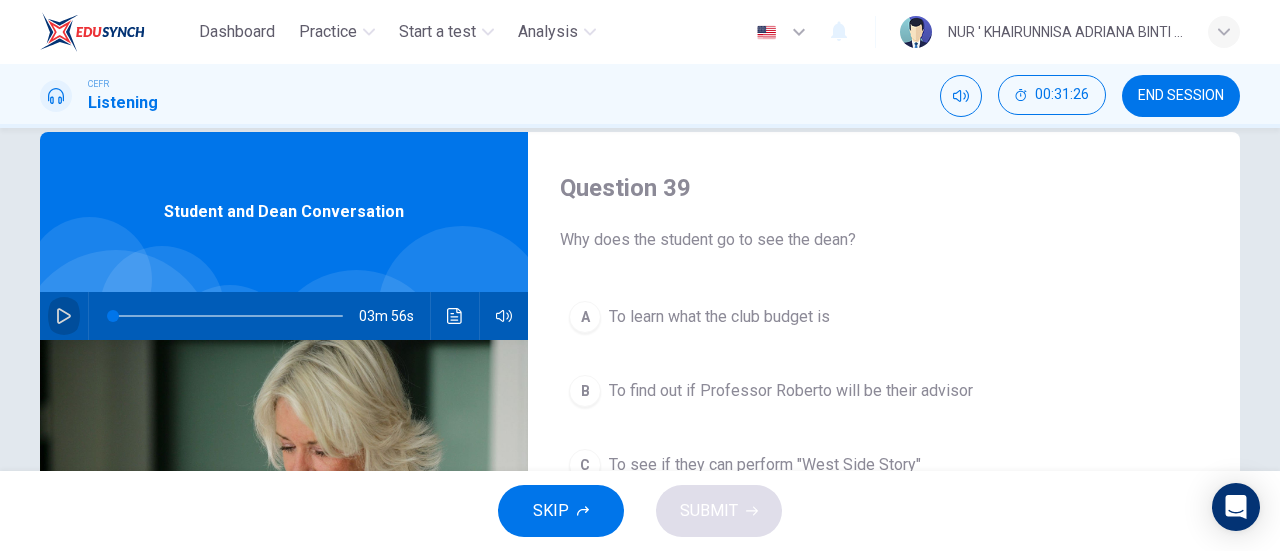 click at bounding box center (64, 316) 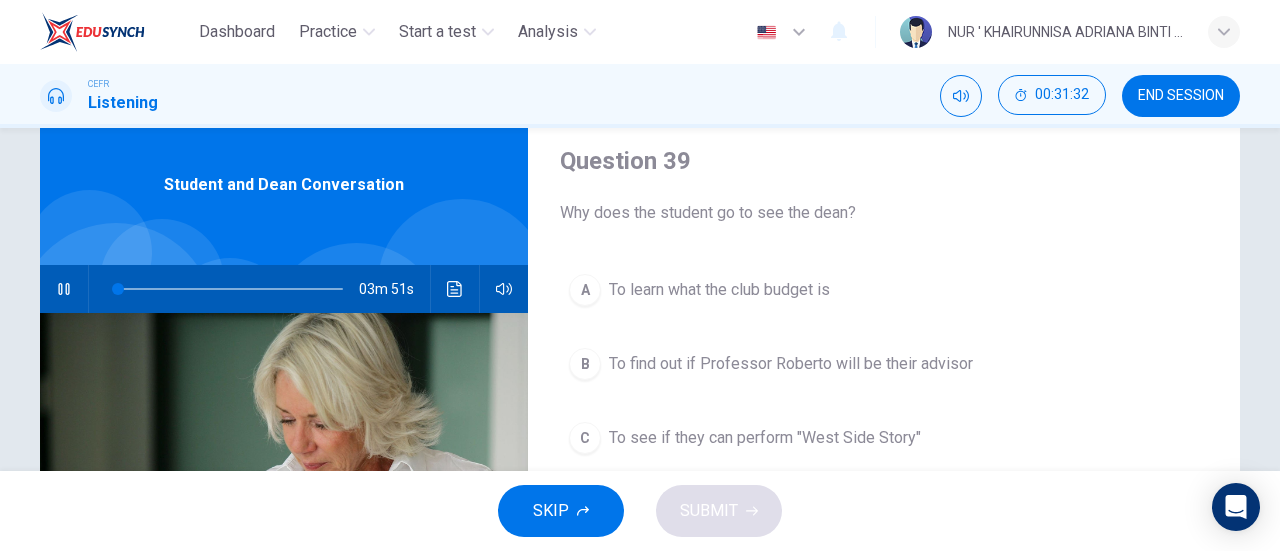 scroll, scrollTop: 60, scrollLeft: 0, axis: vertical 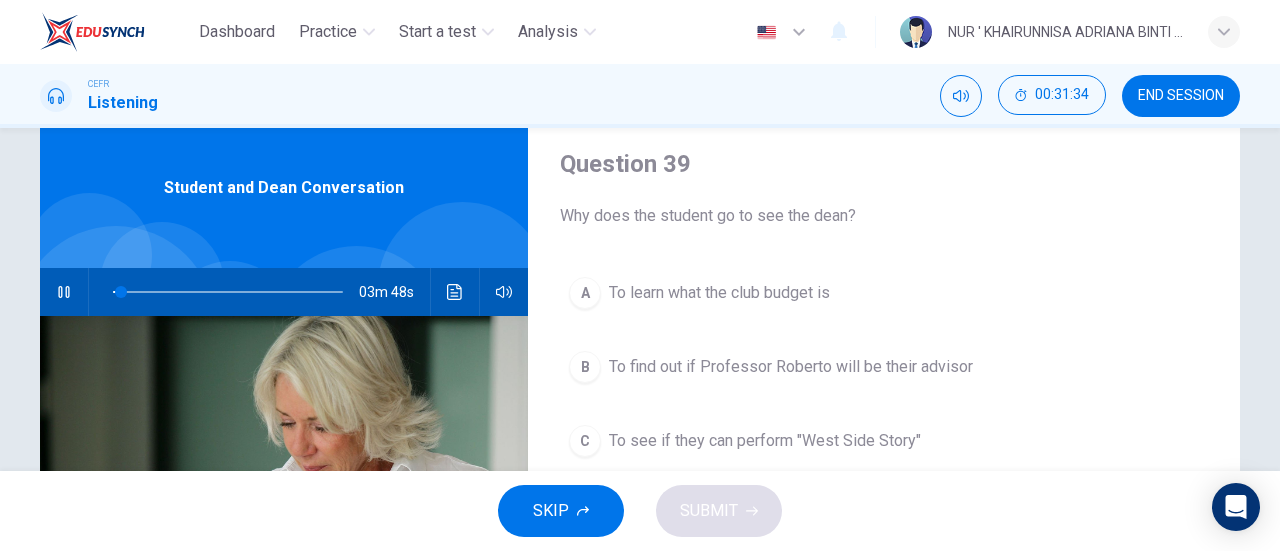 type 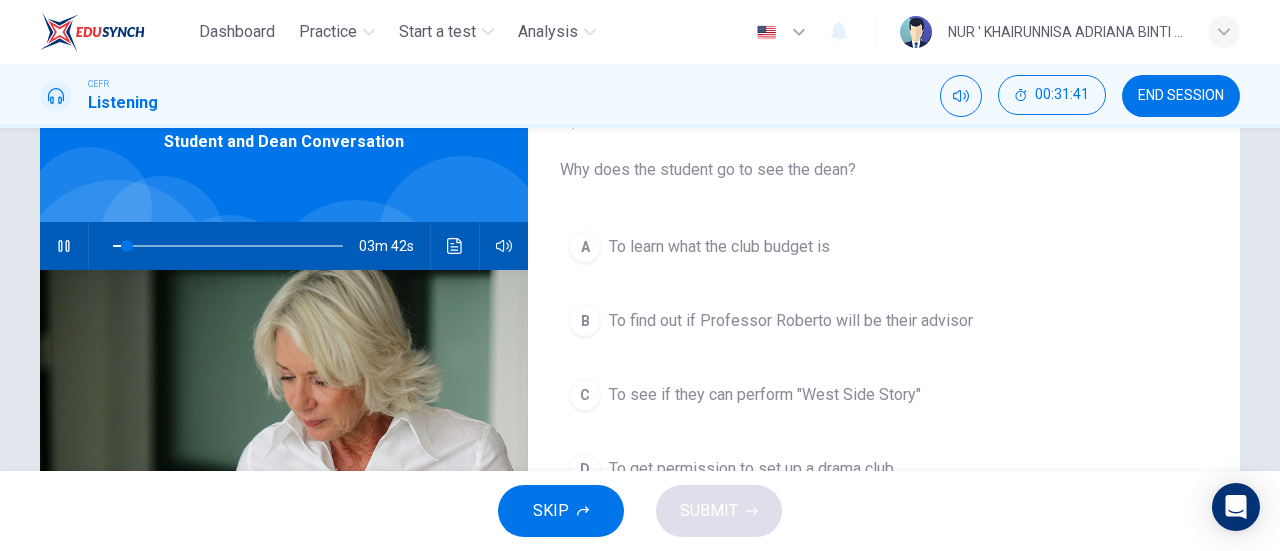 scroll, scrollTop: 140, scrollLeft: 0, axis: vertical 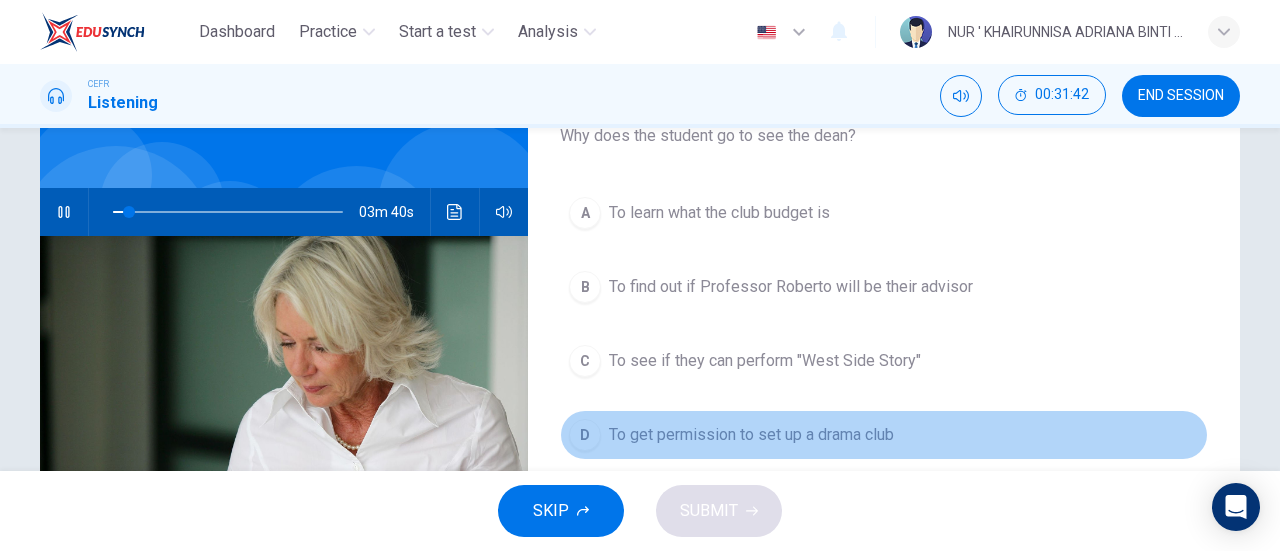 click on "D" at bounding box center (585, 213) 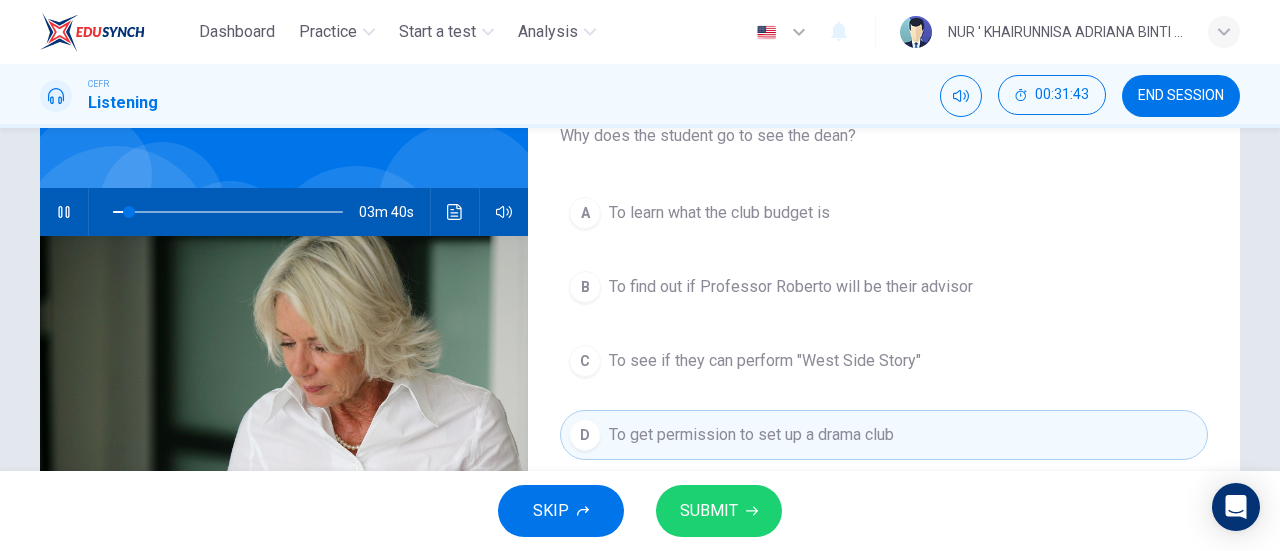 click on "SUBMIT" at bounding box center [719, 511] 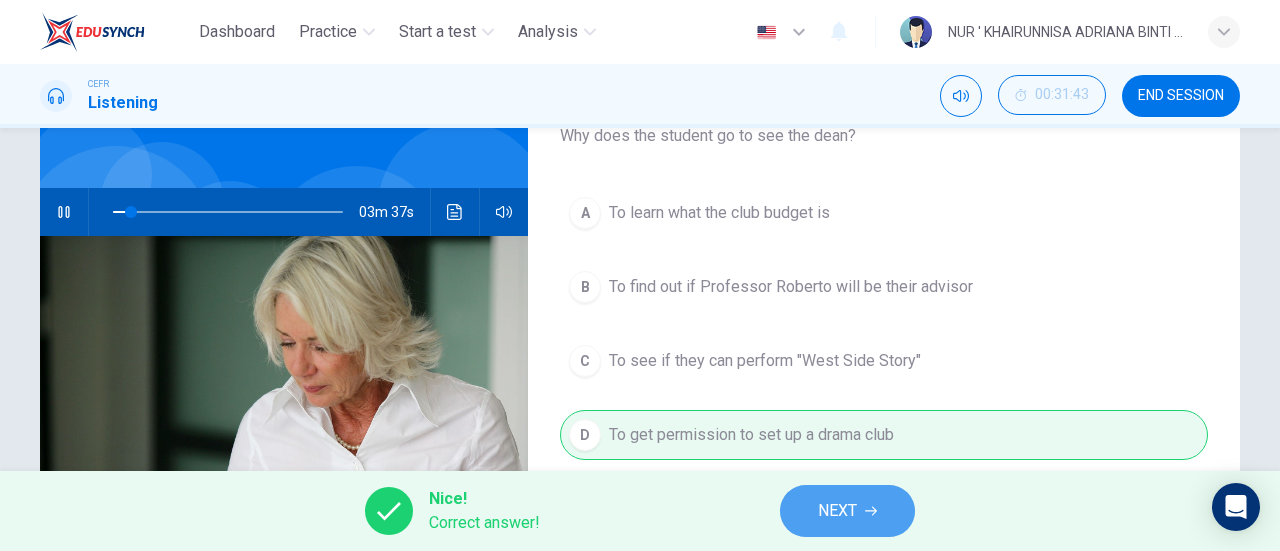 click on "NEXT" at bounding box center (837, 511) 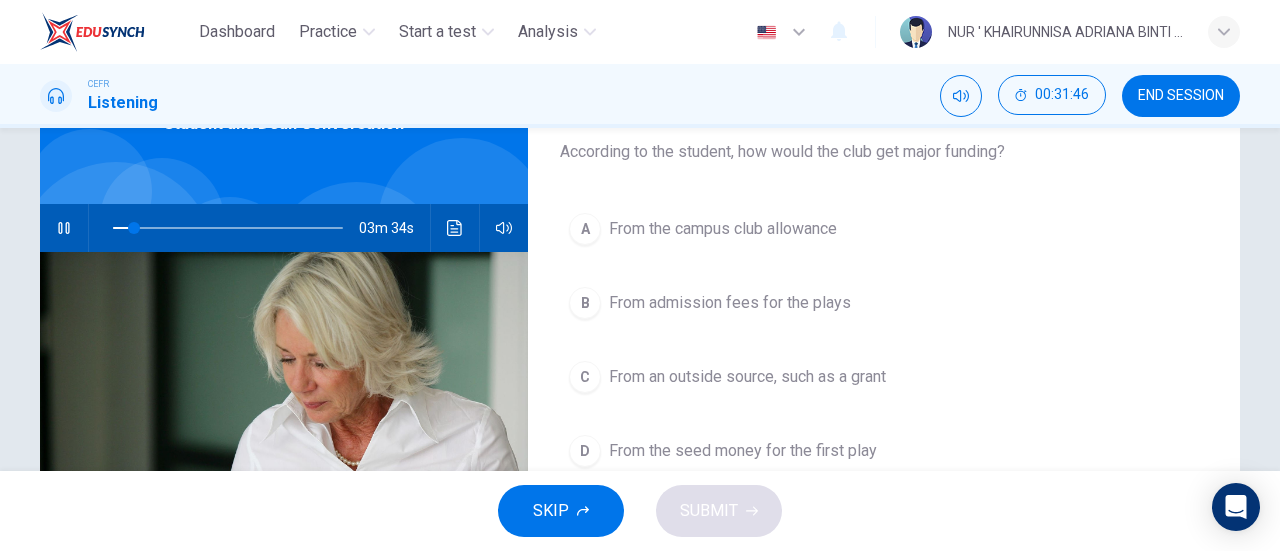 scroll, scrollTop: 123, scrollLeft: 0, axis: vertical 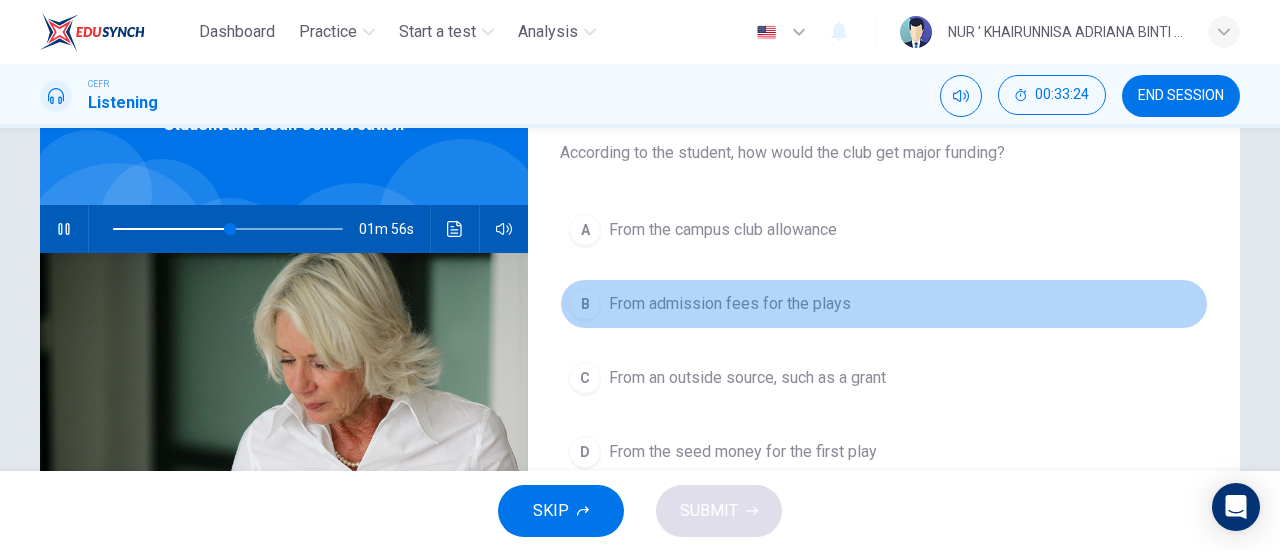 click on "B" at bounding box center [585, 230] 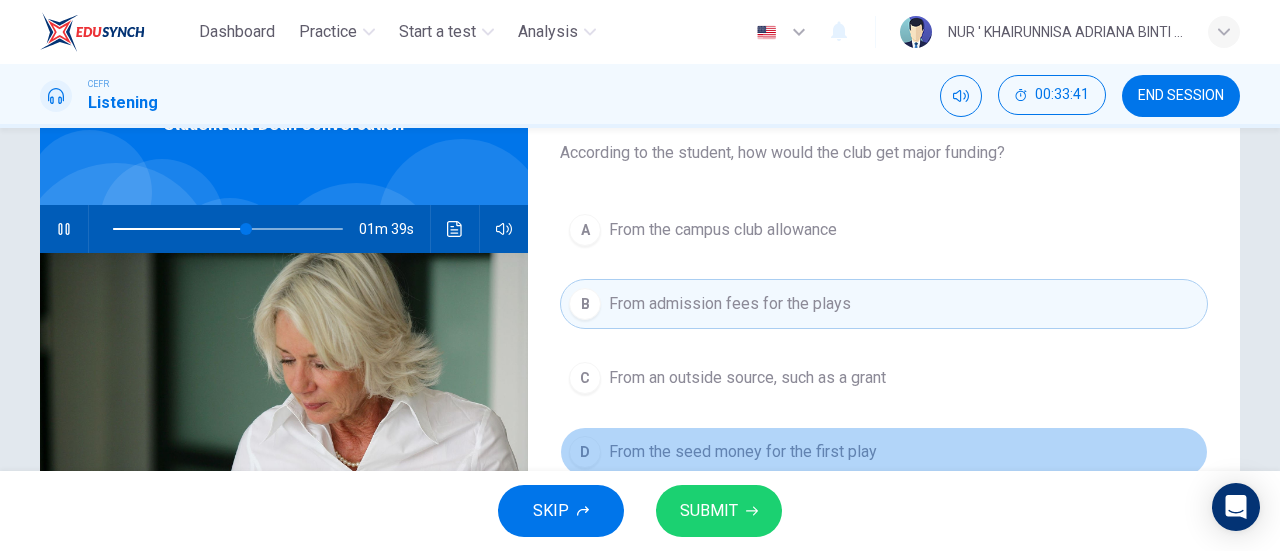 click on "From the seed money for the first play" at bounding box center (723, 230) 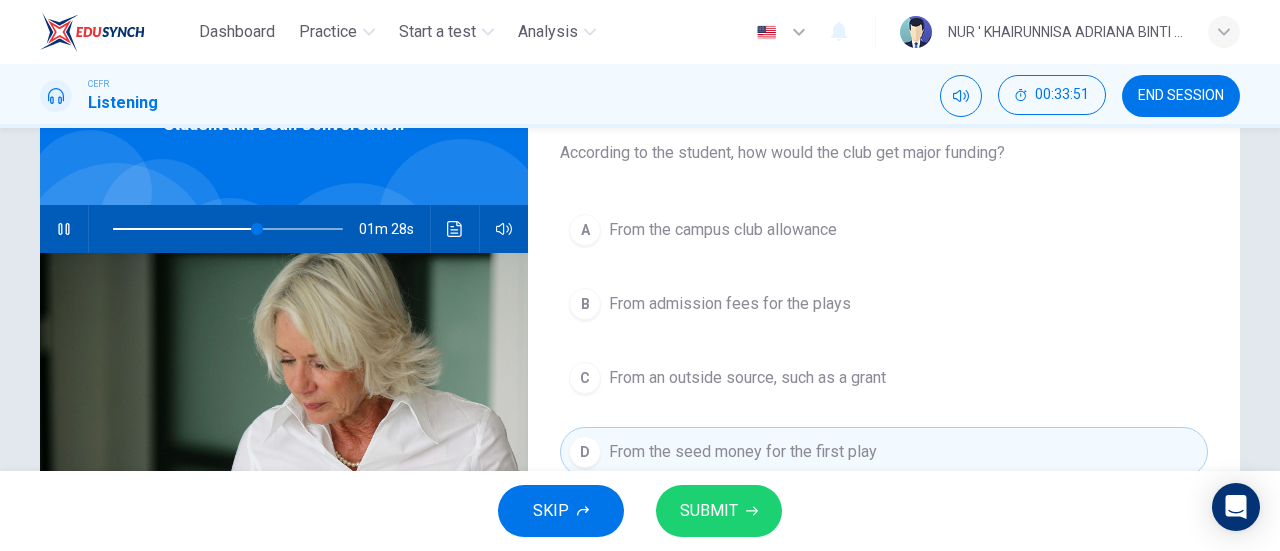 click on "SUBMIT" at bounding box center [709, 511] 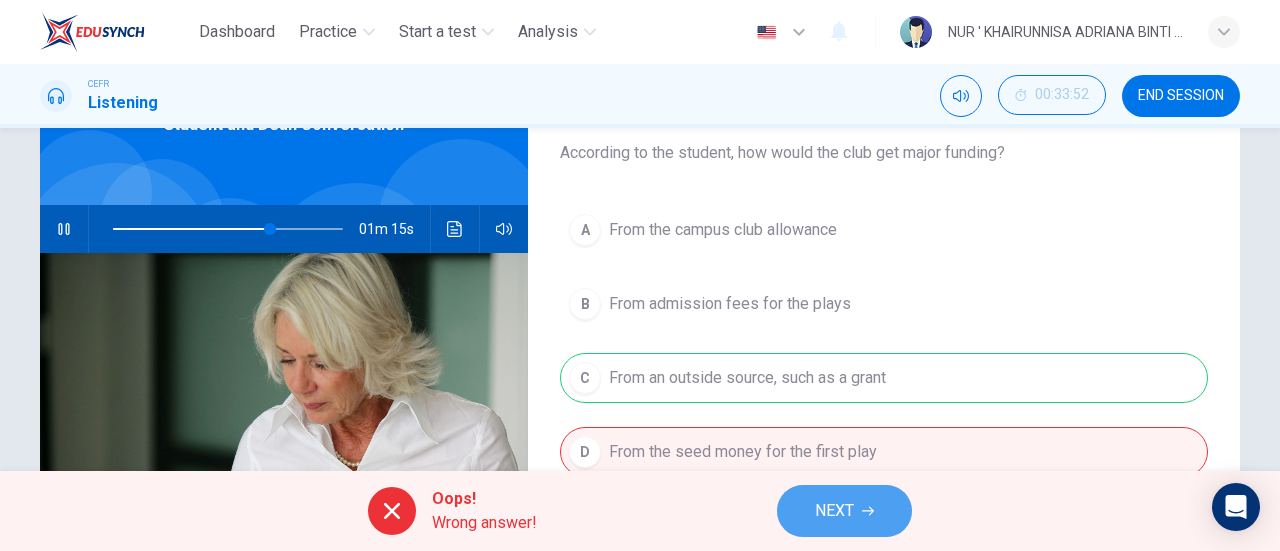 click on "NEXT" at bounding box center [844, 511] 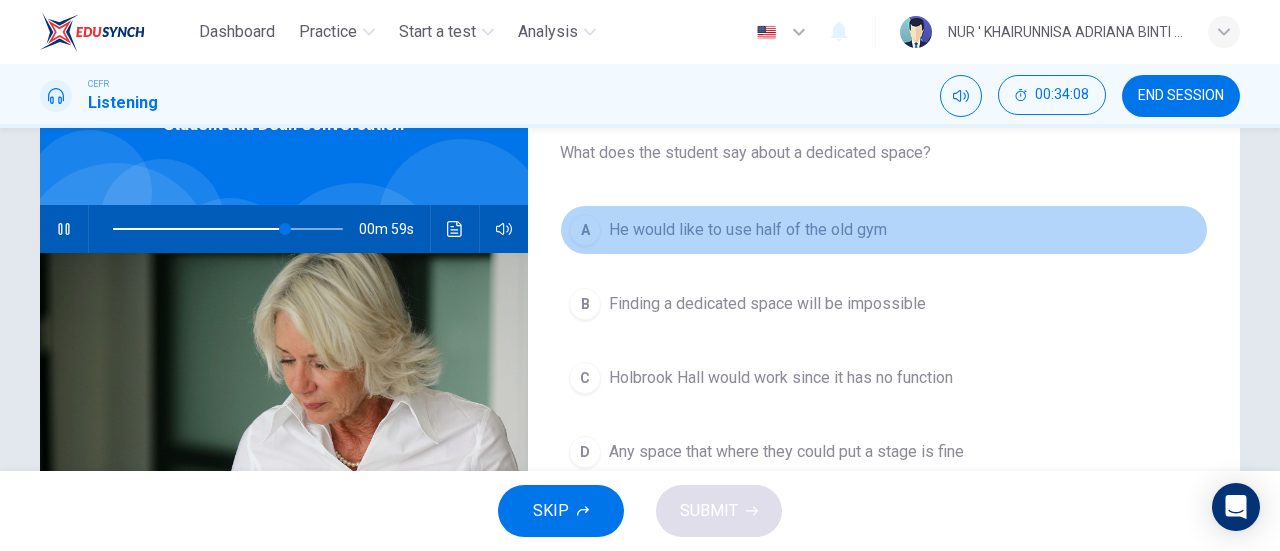 click on "A He would like to use half of the old gym" at bounding box center (884, 230) 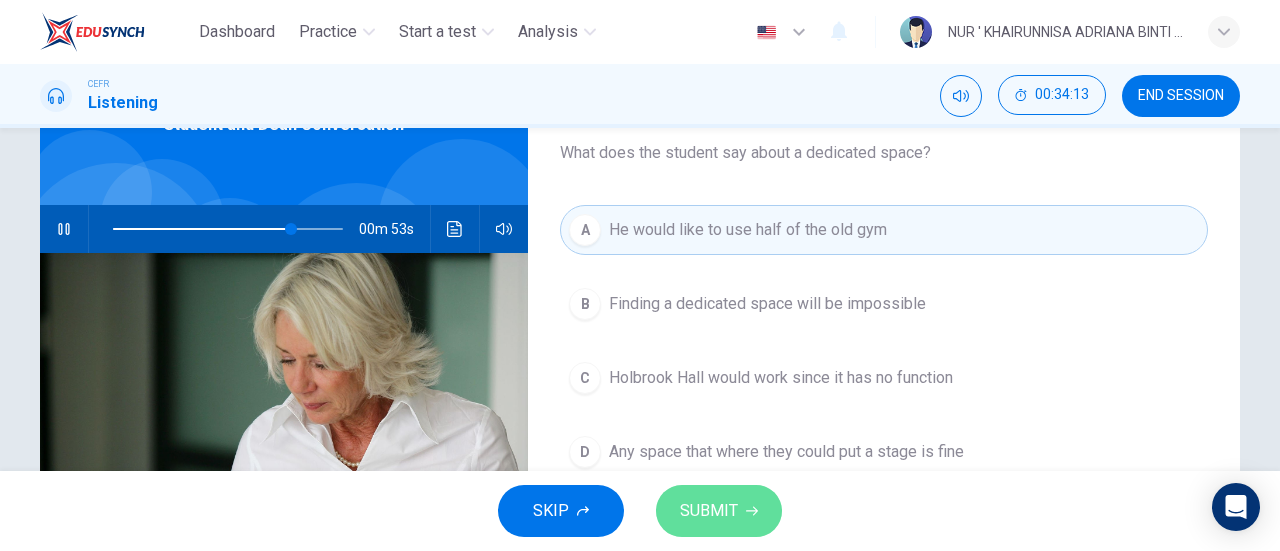 click on "SUBMIT" at bounding box center (709, 511) 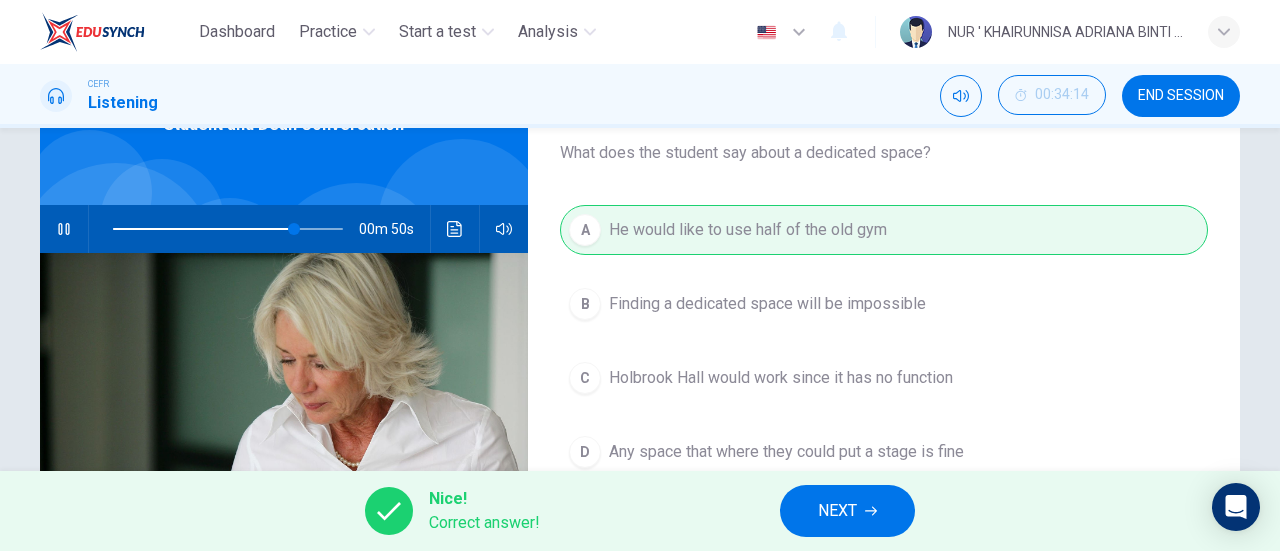 click on "NEXT" at bounding box center [837, 511] 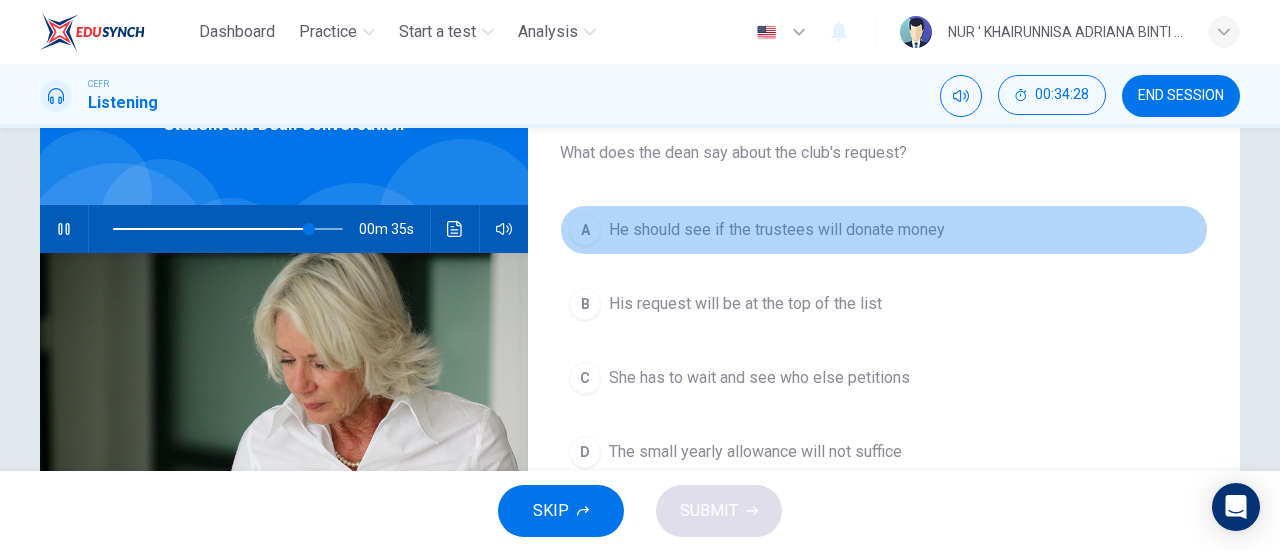 click on "He should see if the trustees will donate money" at bounding box center (777, 230) 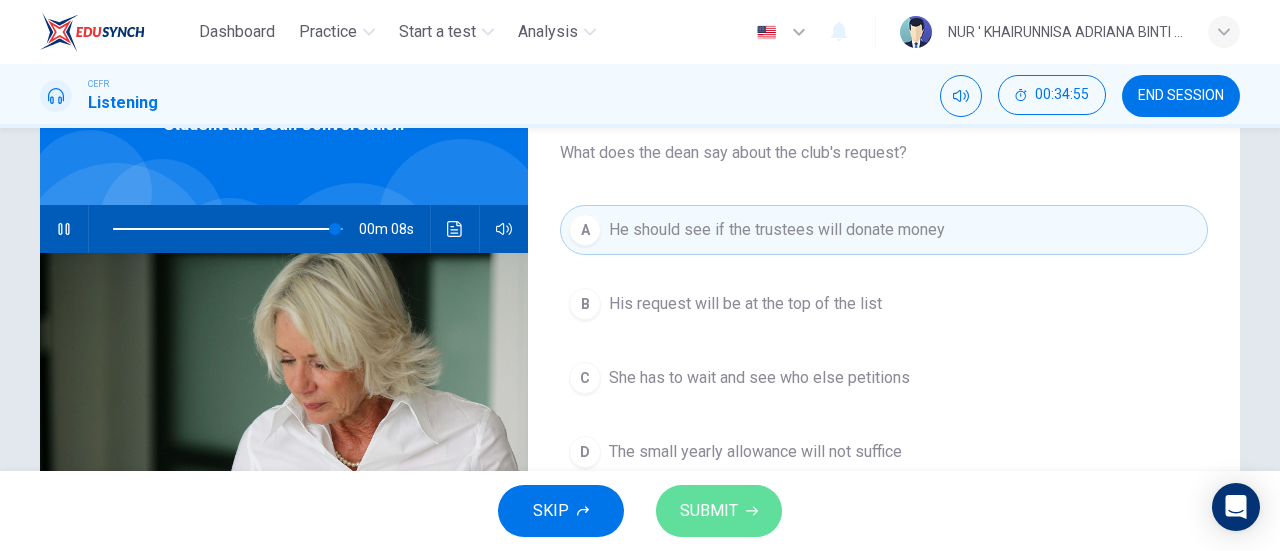 click on "SUBMIT" at bounding box center [709, 511] 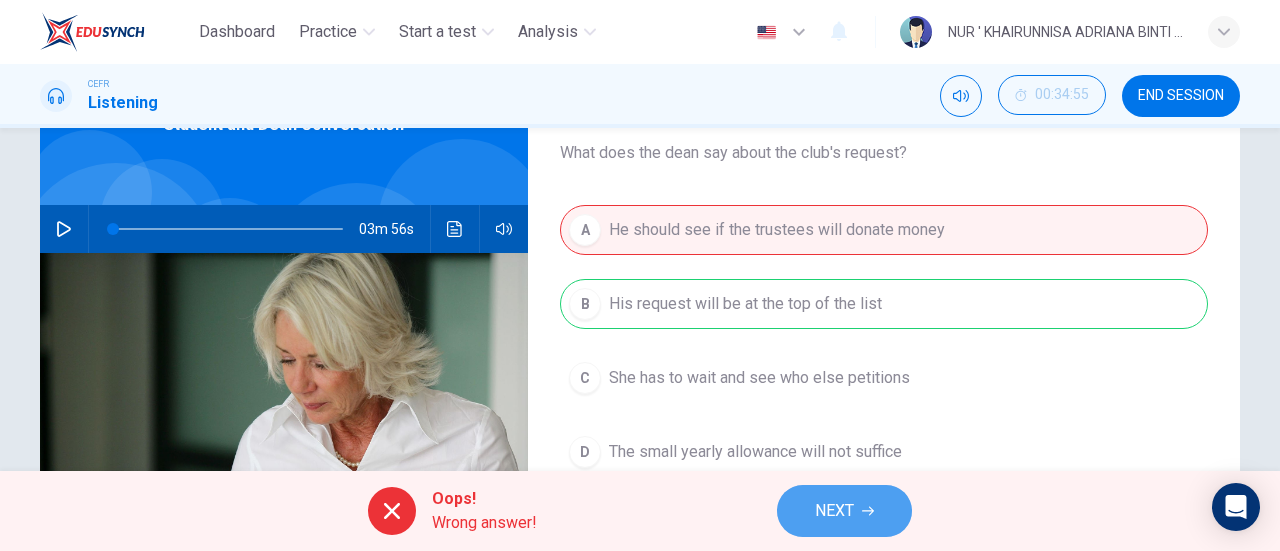click on "NEXT" at bounding box center [834, 511] 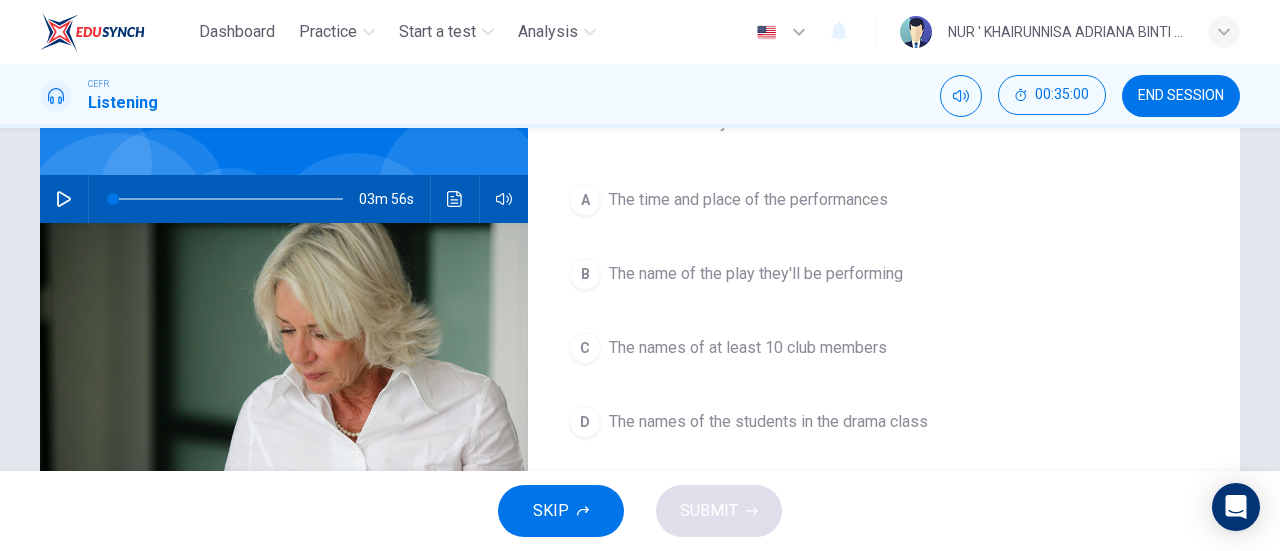 scroll, scrollTop: 155, scrollLeft: 0, axis: vertical 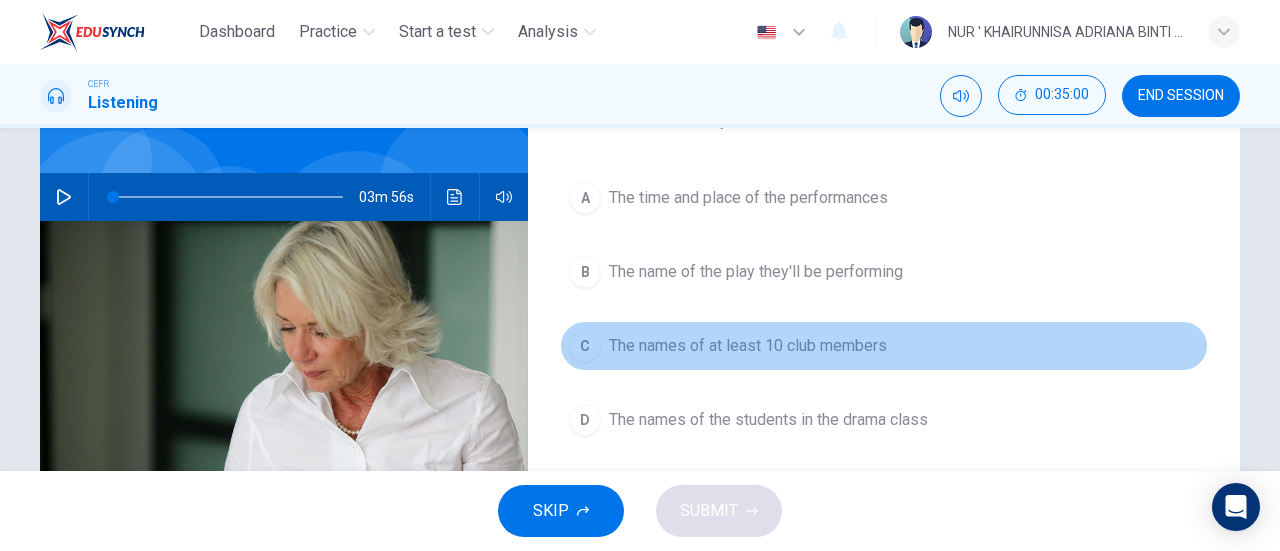 click on "The names of at least 10 club members" at bounding box center [748, 198] 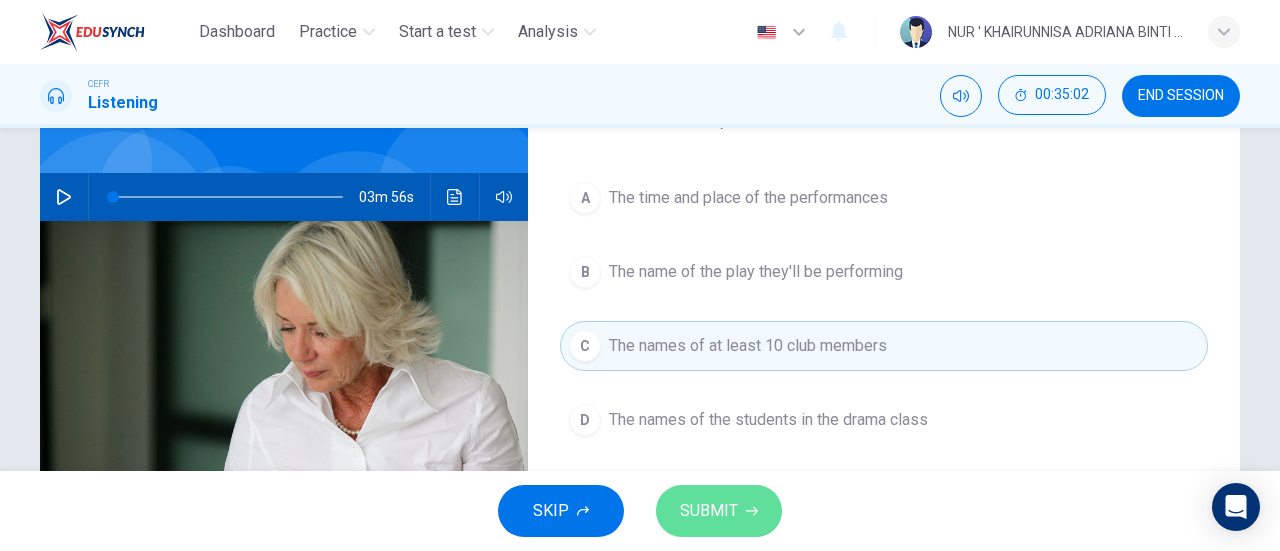 click at bounding box center [752, 511] 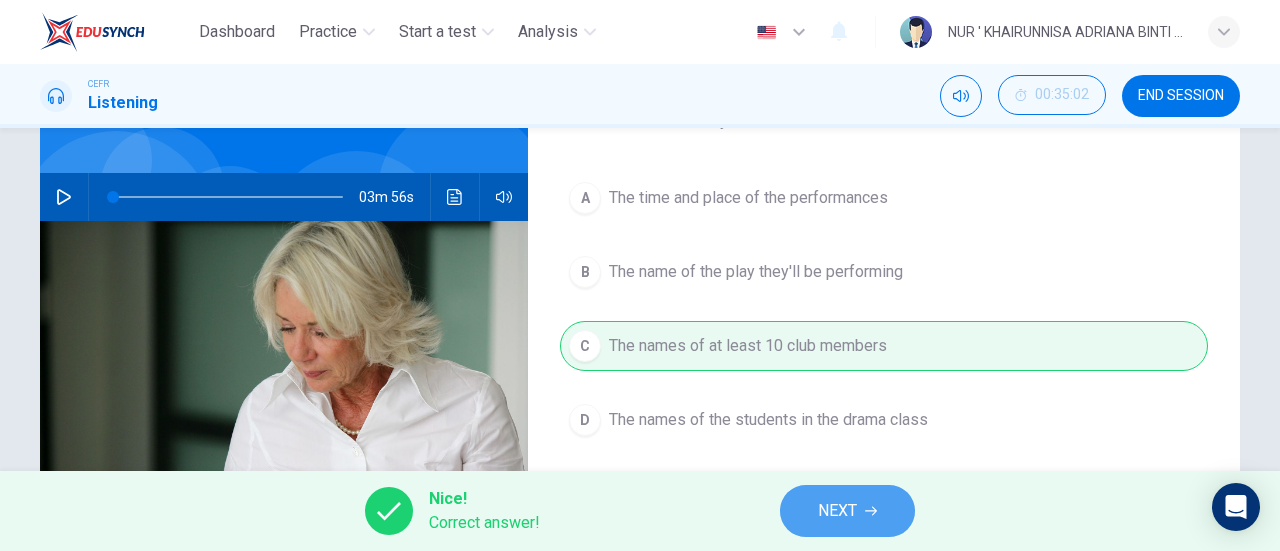 click on "NEXT" at bounding box center [847, 511] 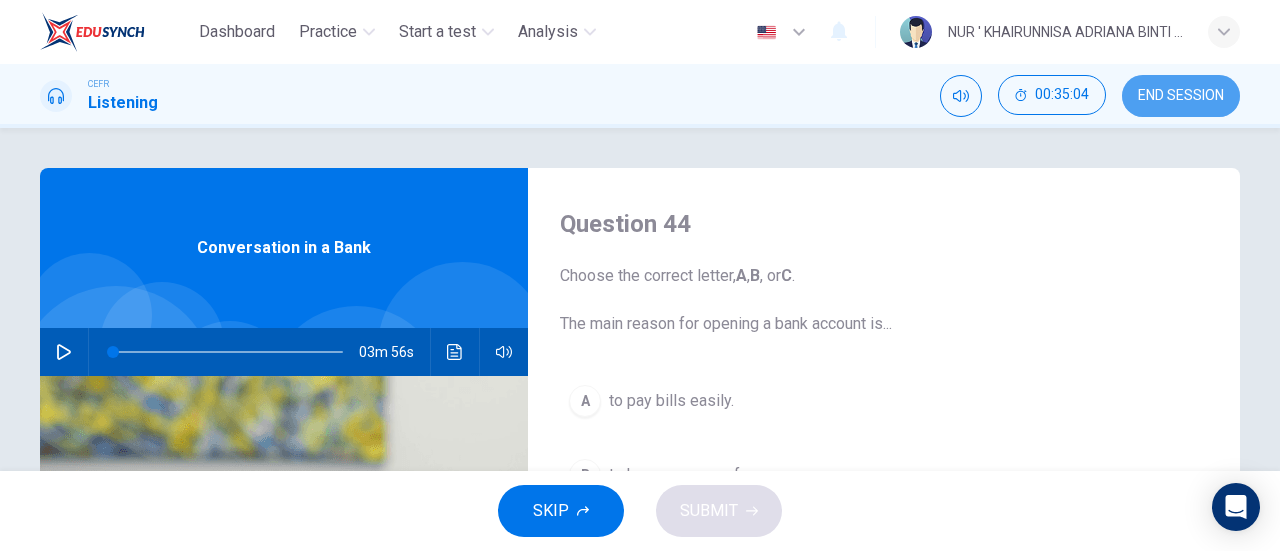 click on "END SESSION" at bounding box center (1181, 96) 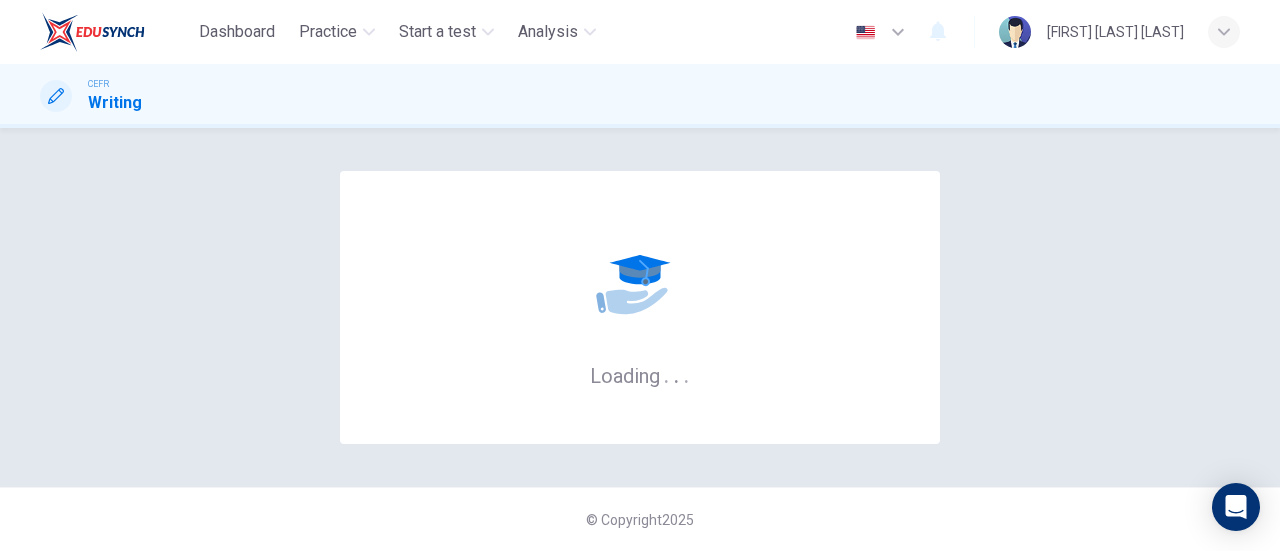 scroll, scrollTop: 0, scrollLeft: 0, axis: both 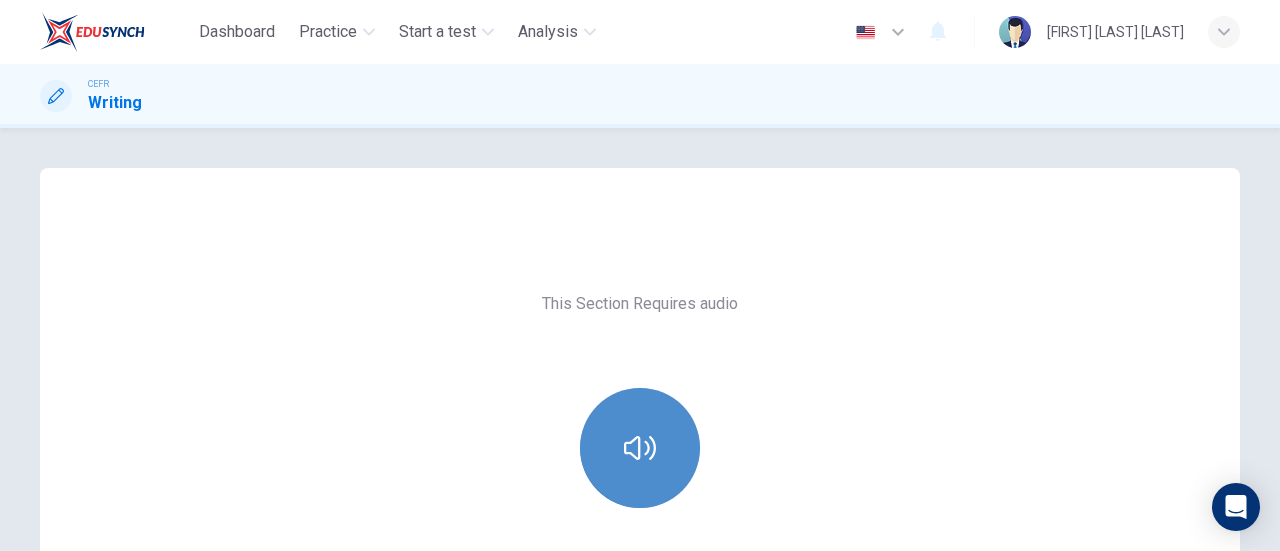 click at bounding box center [640, 448] 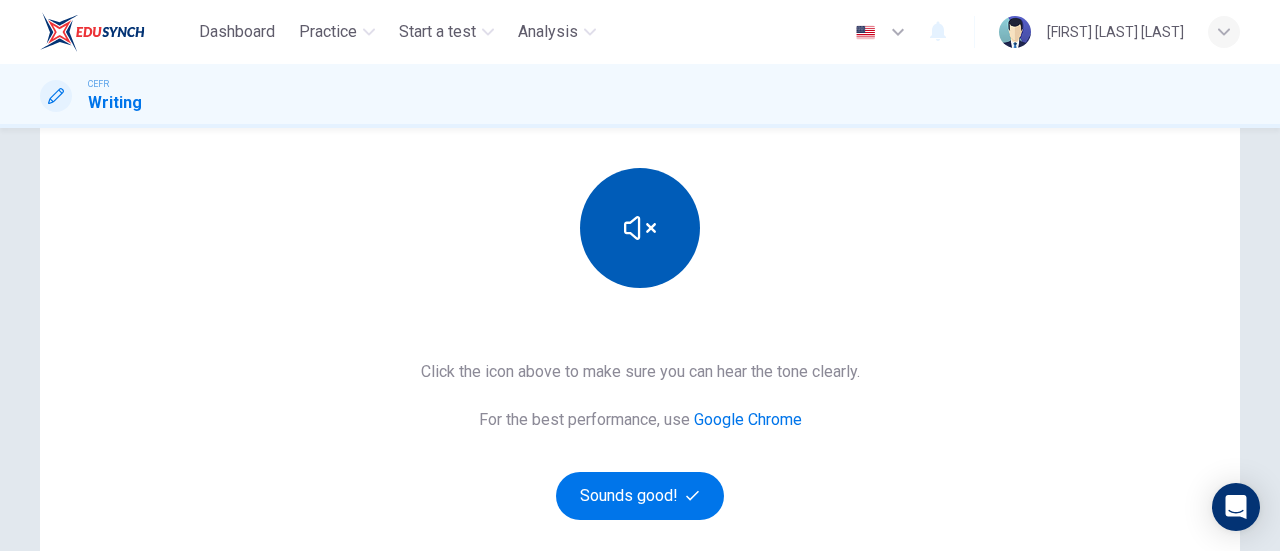 scroll, scrollTop: 227, scrollLeft: 0, axis: vertical 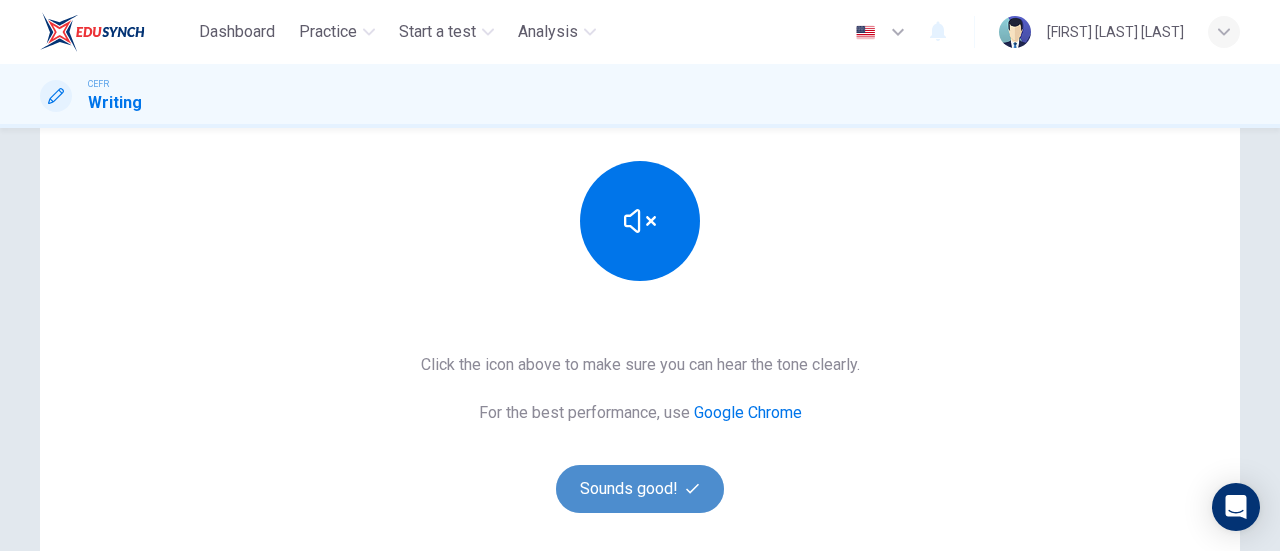 click on "Sounds good!" at bounding box center [640, 489] 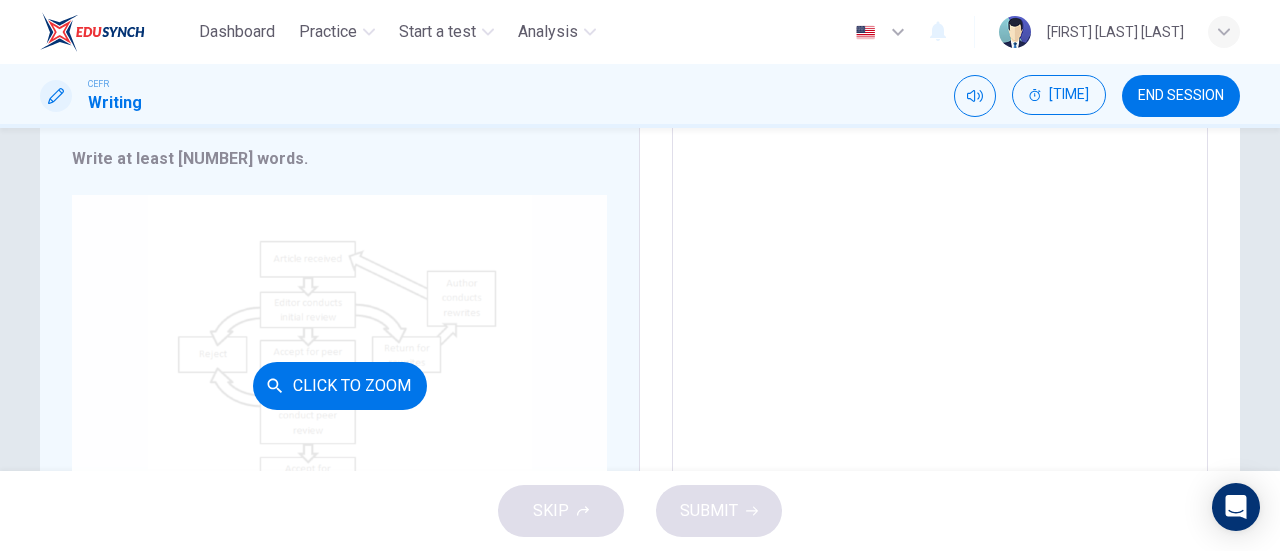 scroll, scrollTop: 368, scrollLeft: 0, axis: vertical 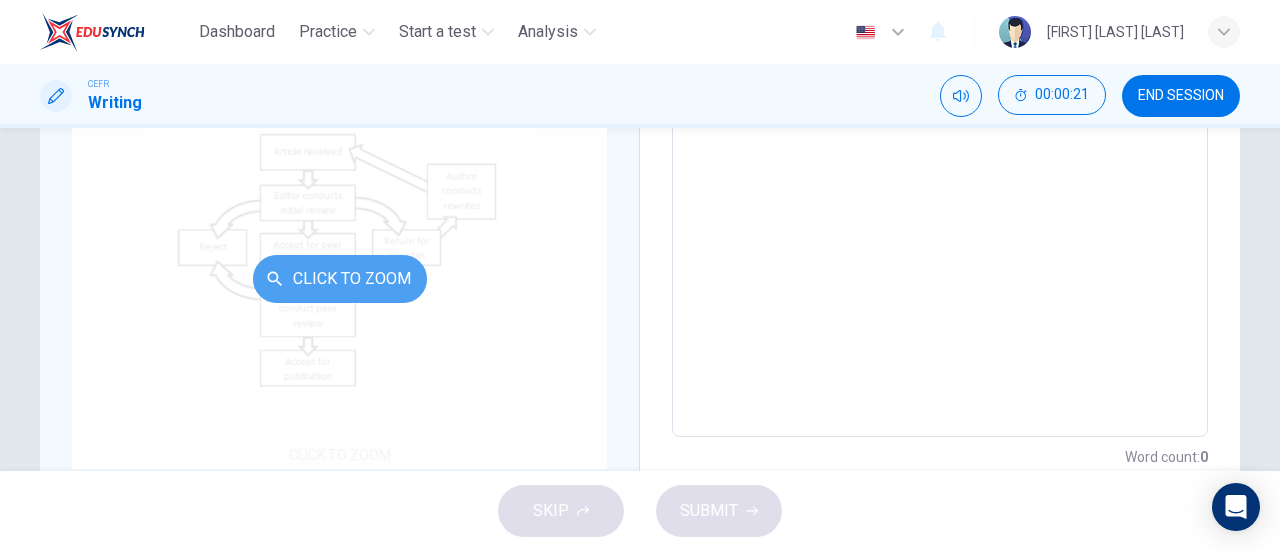 click on "Click to Zoom" at bounding box center (340, 279) 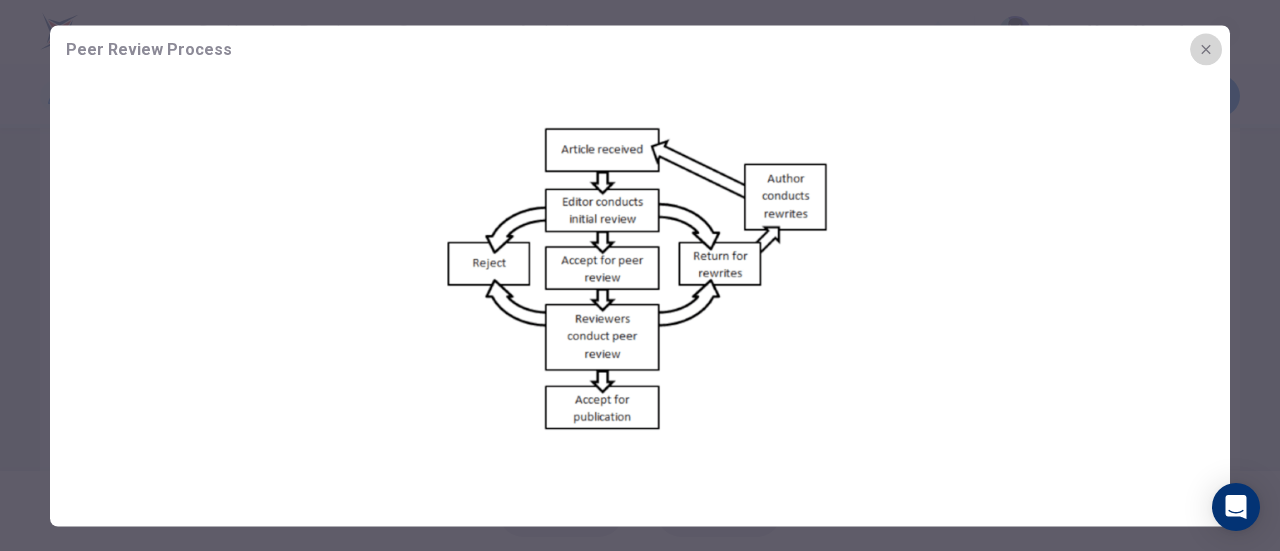 click at bounding box center (1206, 49) 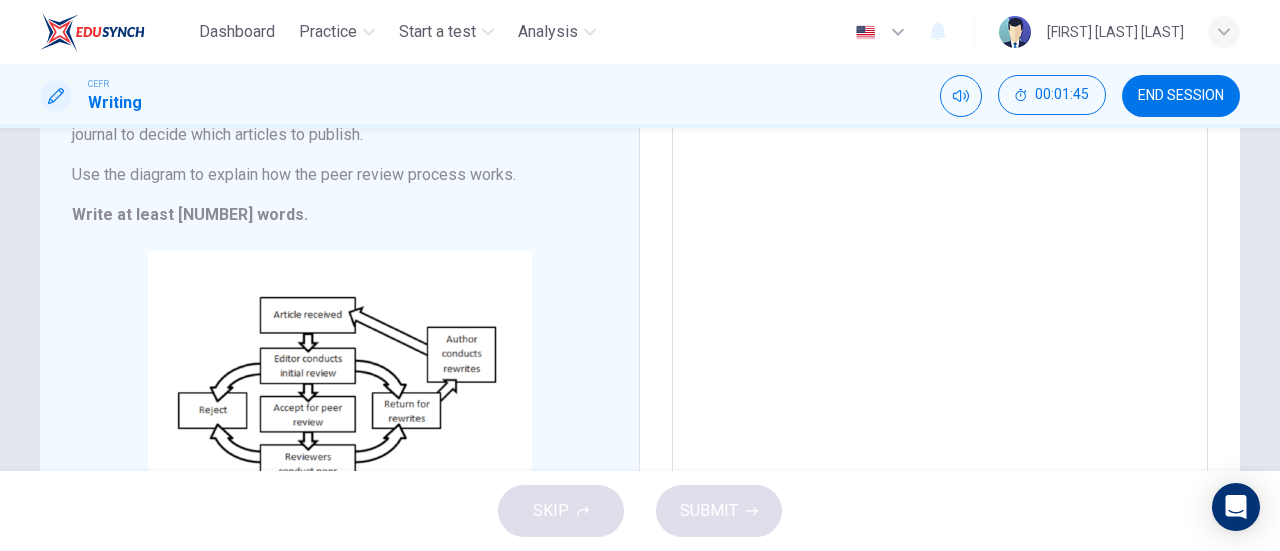 scroll, scrollTop: 1, scrollLeft: 0, axis: vertical 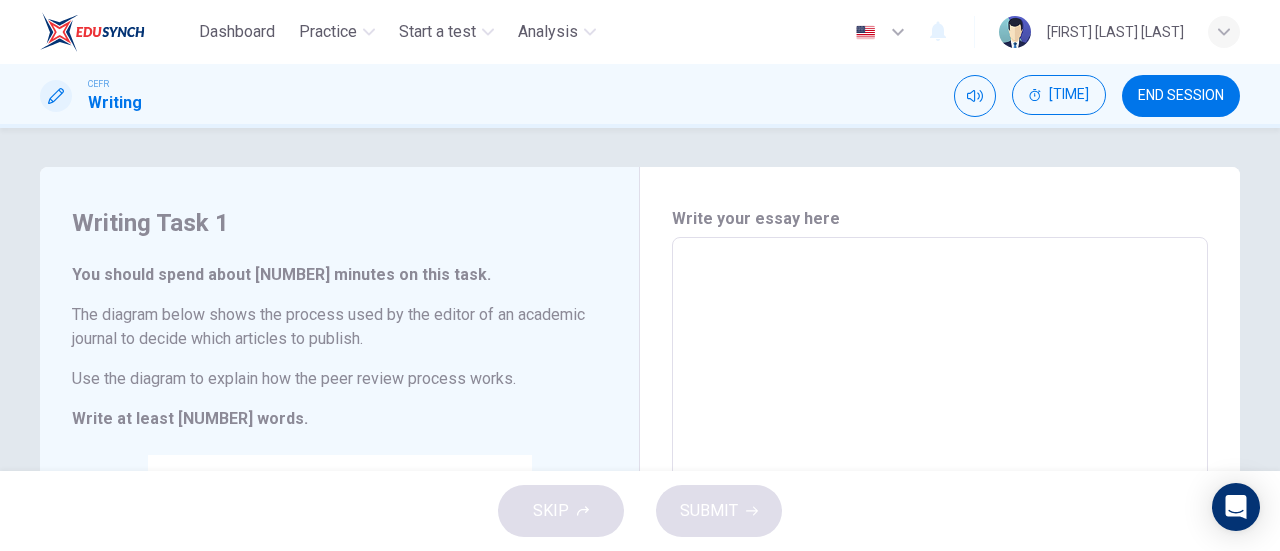 click at bounding box center [940, 521] 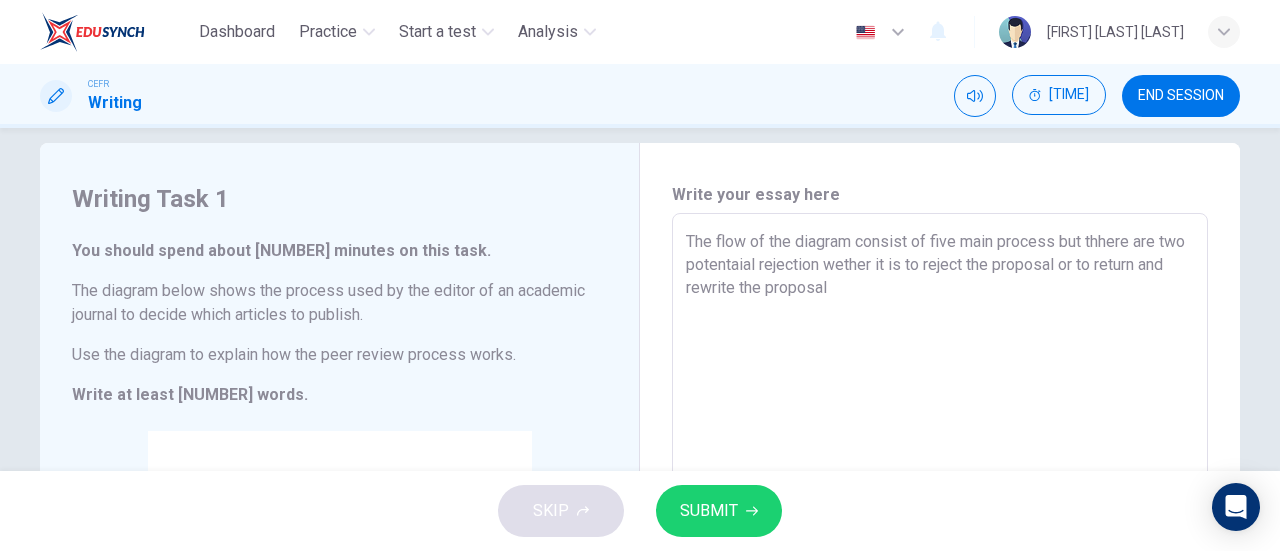 scroll, scrollTop: 0, scrollLeft: 0, axis: both 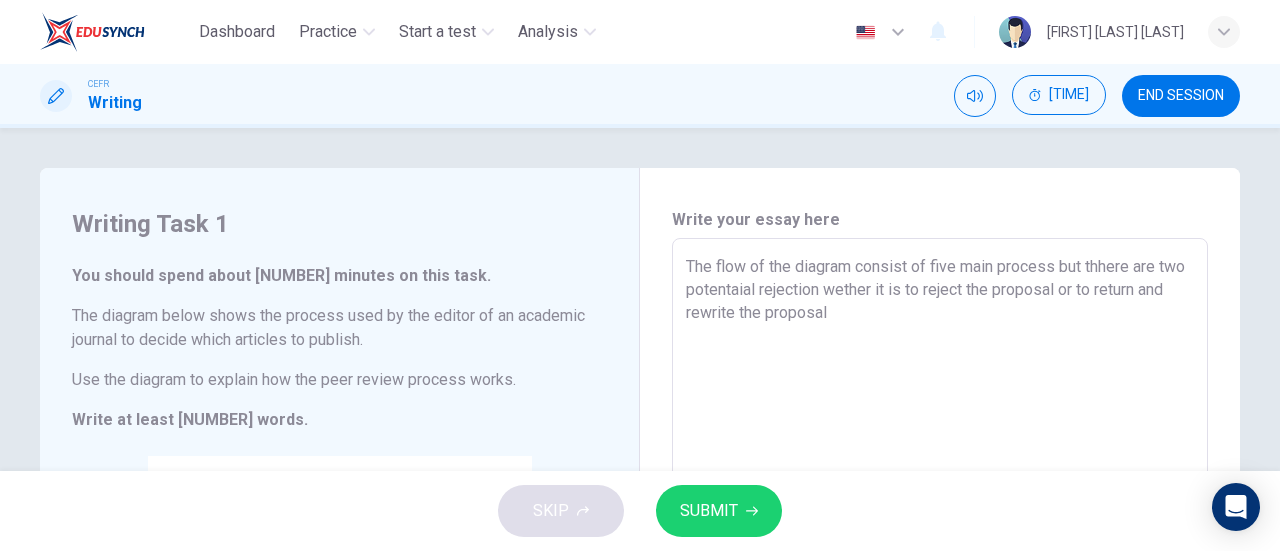 click on "The flow of the diagram consist of five main process but thhere are two potentaial rejection wether it is to reject the proposal or to return and rewrite the proposal" at bounding box center (940, 522) 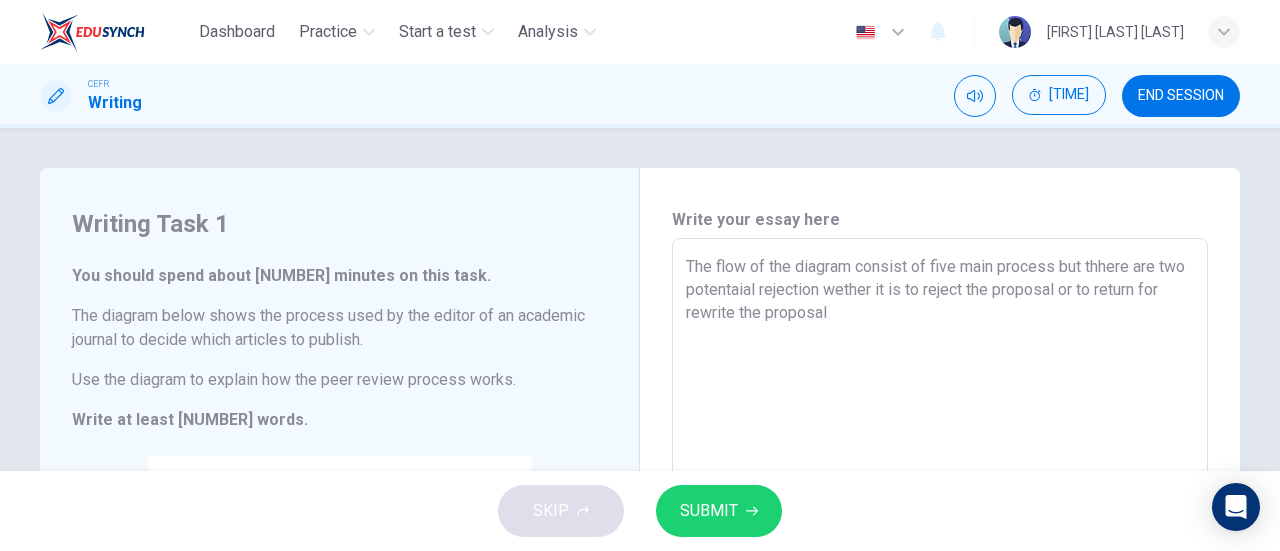 click on "The flow of the diagram consist of five main process but thhere are two potentaial rejection wether it is to reject the proposal or to return for rewrite the proposal" at bounding box center [940, 522] 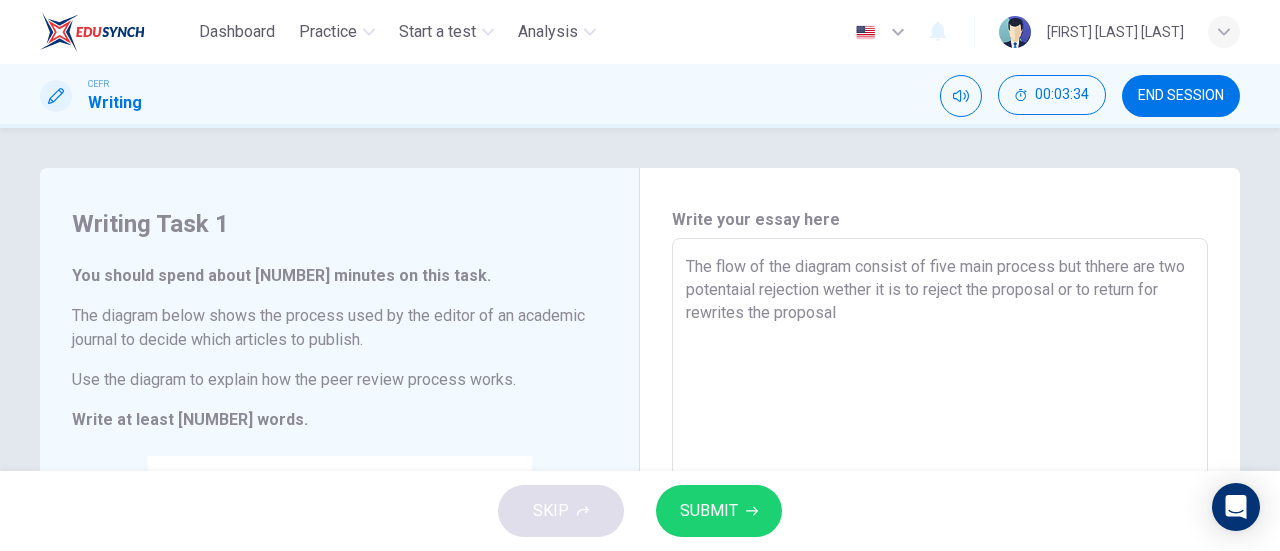 click on "The flow of the diagram consist of five main process but thhere are two potentaial rejection wether it is to reject the proposal or to return for rewrites the proposal" at bounding box center (940, 522) 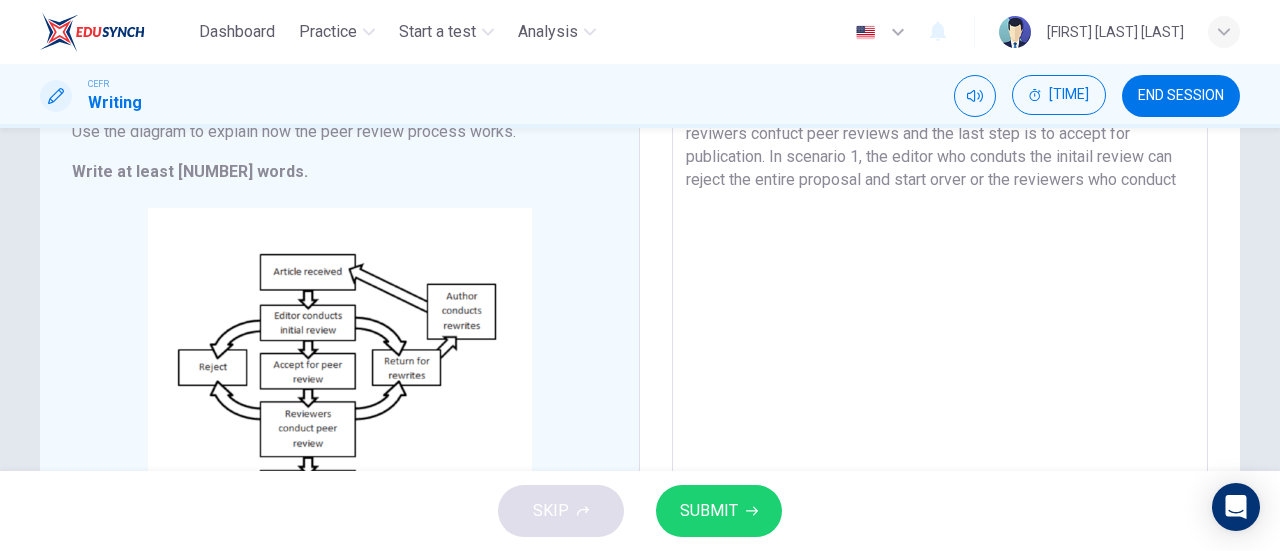 scroll, scrollTop: 247, scrollLeft: 0, axis: vertical 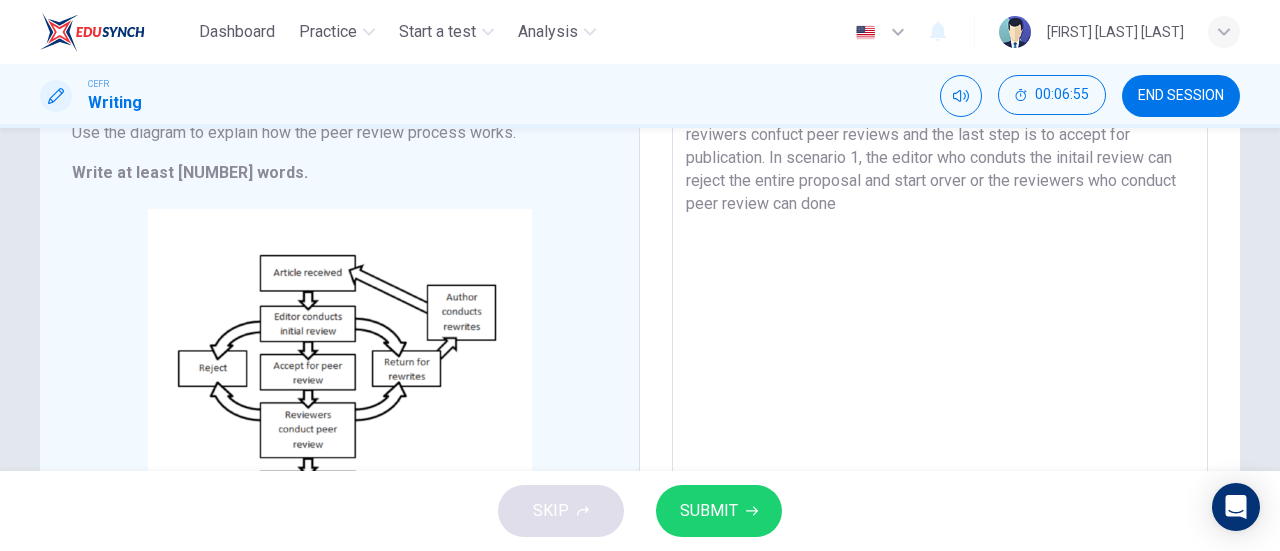 click on "The flow of the diagram consist of five main process but thhere are two potentaial rejection wether it is to reject the proposal or to return for rewrites the proposal based on the editor and peer review. In depth, the flive stages of flow starting from the first one article recieved, follows by efitor conduct initial review, then accept for peer review, follows by reviwers confuct peer reviews and the last step is to accept for publication. In scenario 1, the editor who conduts the initail review can reject the entire proposal and start orver or the reviewers who conduct peer review can done" at bounding box center [940, 275] 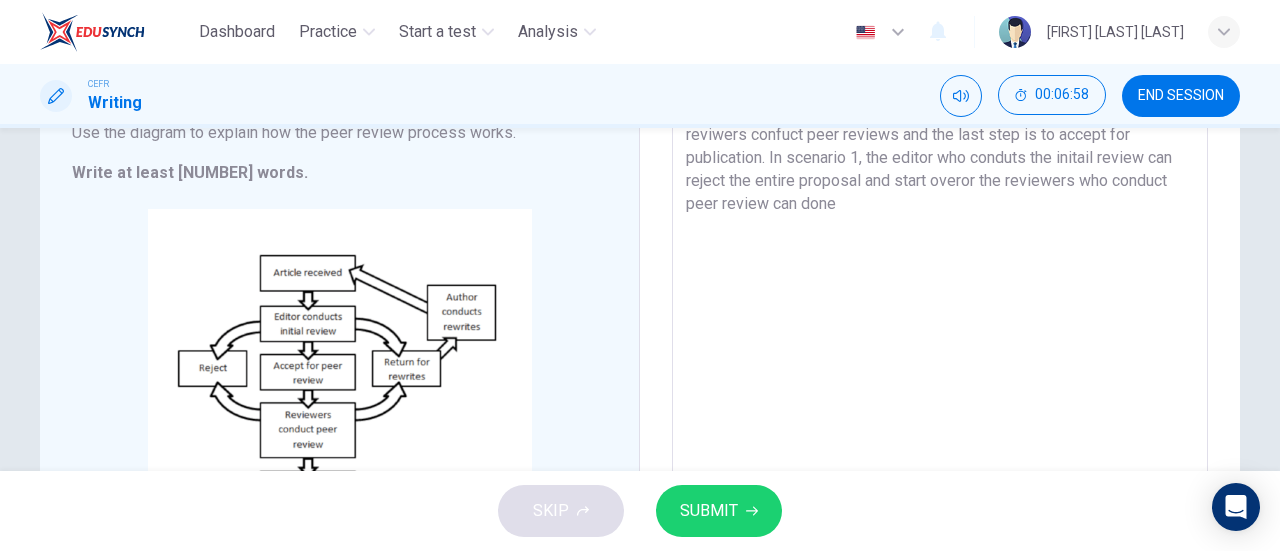 click on "The flow of the diagram consist of five main process but thhere are two potentaial rejection wether it is to reject the proposal or to return for rewrites the proposal based on the editor and peer review. In depth, the flive stages of flow starting from the first one article recieved, follows by efitor conduct initial review, then accept for peer review, follows by reviwers confuct peer reviews and the last step is to accept for publication. In scenario 1, the editor who conduts the initail review can reject the entire proposal and start overor the reviewers who conduct peer review can done" at bounding box center [940, 275] 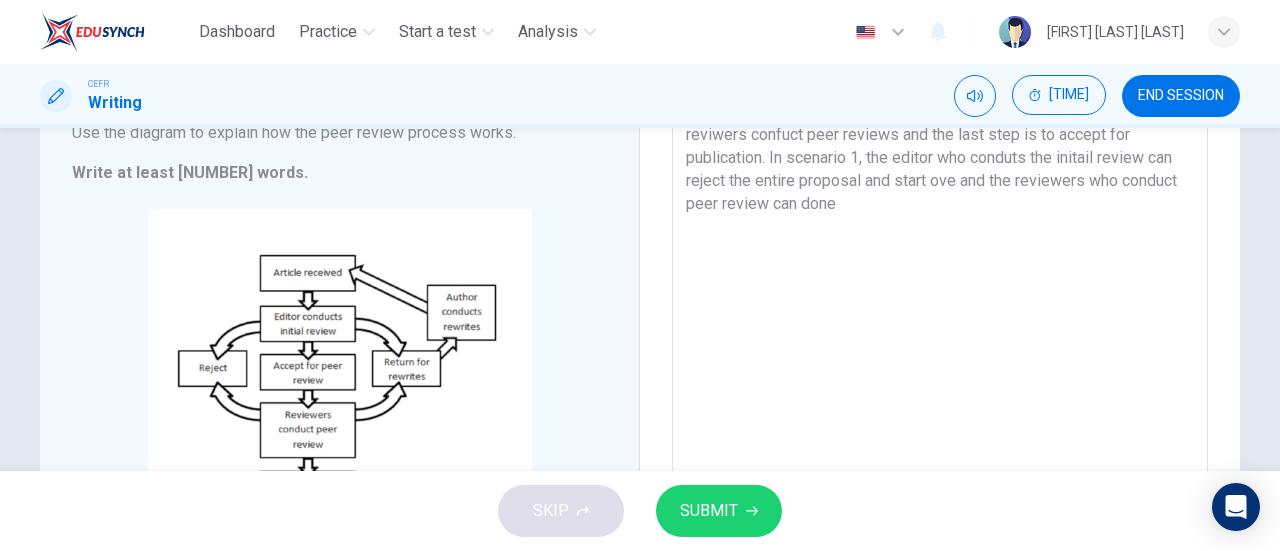 click on "The flow of the diagram consist of five main process but thhere are two potentaial rejection wether it is to reject the proposal or to return for rewrites the proposal based on the editor and peer review. In depth, the flive stages of flow starting from the first one article recieved, follows by efitor conduct initial review, then accept for peer review, follows by reviwers confuct peer reviews and the last step is to accept for publication. In scenario 1, the editor who conduts the initail review can reject the entire proposal and start ove and the reviewers who conduct peer review can done" at bounding box center [940, 275] 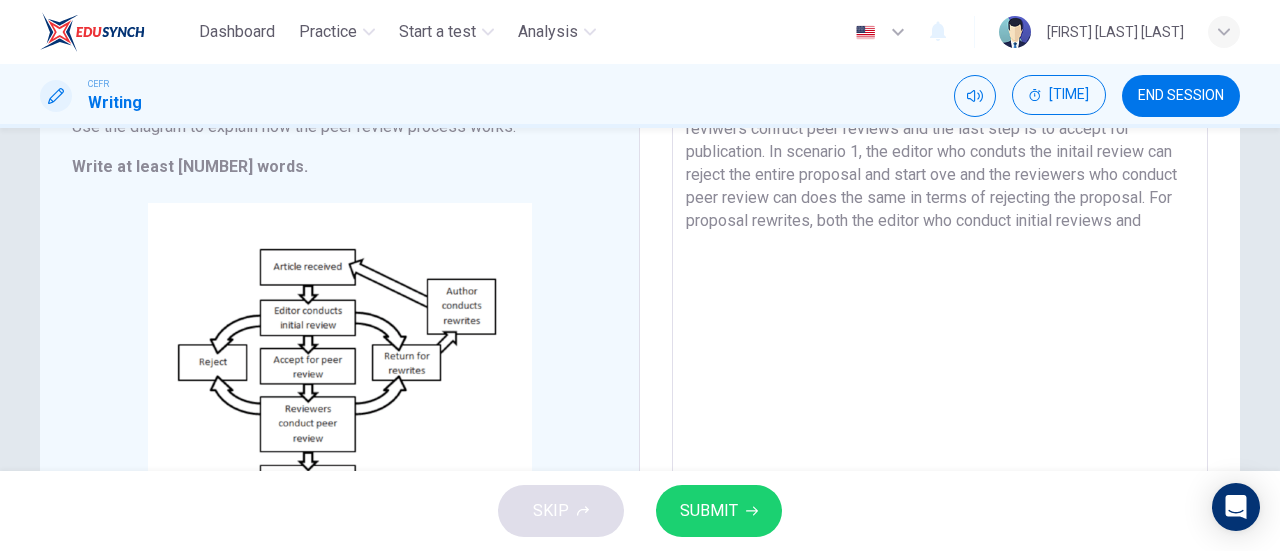 scroll, scrollTop: 252, scrollLeft: 0, axis: vertical 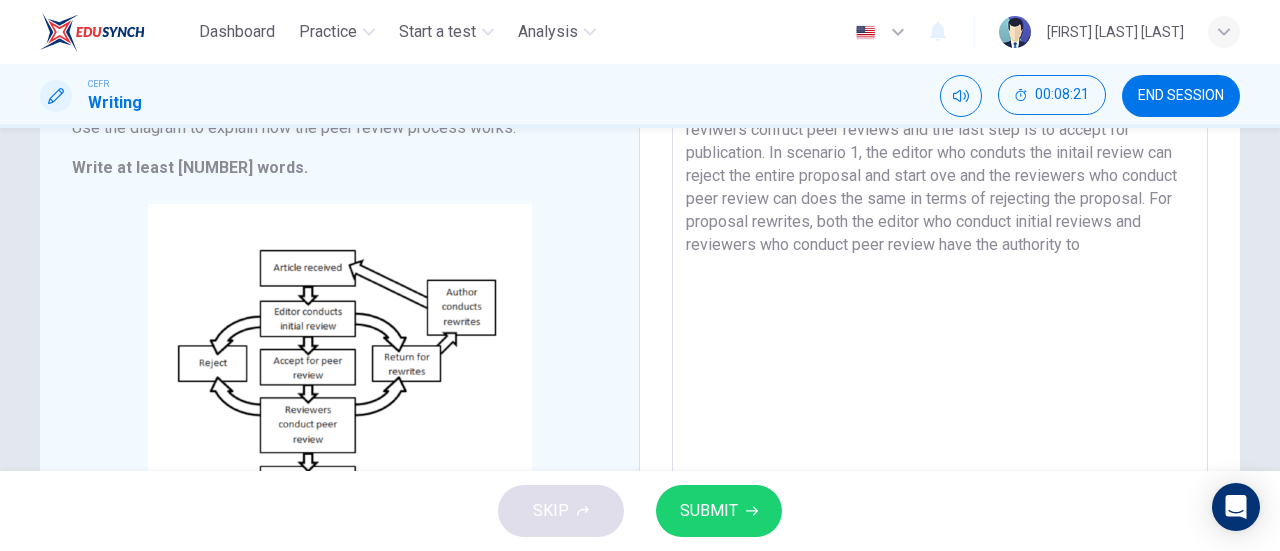 click on "The flow of the diagram consist of five main process but thhere are two potentaial rejection wether it is to reject the proposal or to return for rewrites the proposal based on the editor and peer review. In depth, the flive stages of flow starting from the first one article recieved, follows by efitor conduct initial review, then accept for peer review, follows by reviwers confuct peer reviews and the last step is to accept for publication. In scenario 1, the editor who conduts the initail review can reject the entire proposal and start ove and the reviewers who conduct peer review can does the same in terms of rejecting the proposal. For proposal rewrites, both the editor who conduct initial reviews and reviewers who conduct peer review have the authority to" at bounding box center (940, 270) 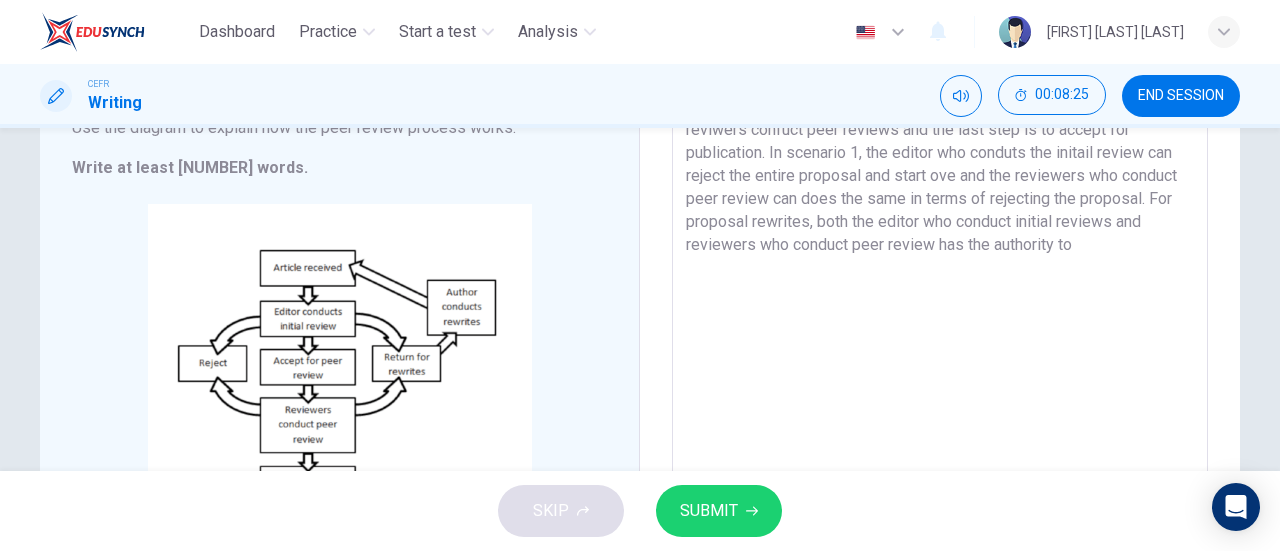 click on "The flow of the diagram consist of five main process but thhere are two potentaial rejection wether it is to reject the proposal or to return for rewrites the proposal based on the editor and peer review. In depth, the flive stages of flow starting from the first one article recieved, follows by efitor conduct initial review, then accept for peer review, follows by reviwers confuct peer reviews and the last step is to accept for publication. In scenario 1, the editor who conduts the initail review can reject the entire proposal and start ove and the reviewers who conduct peer review can does the same in terms of rejecting the proposal. For proposal rewrites, both the editor who conduct initial reviews and reviewers who conduct peer review has the authority to" at bounding box center [940, 270] 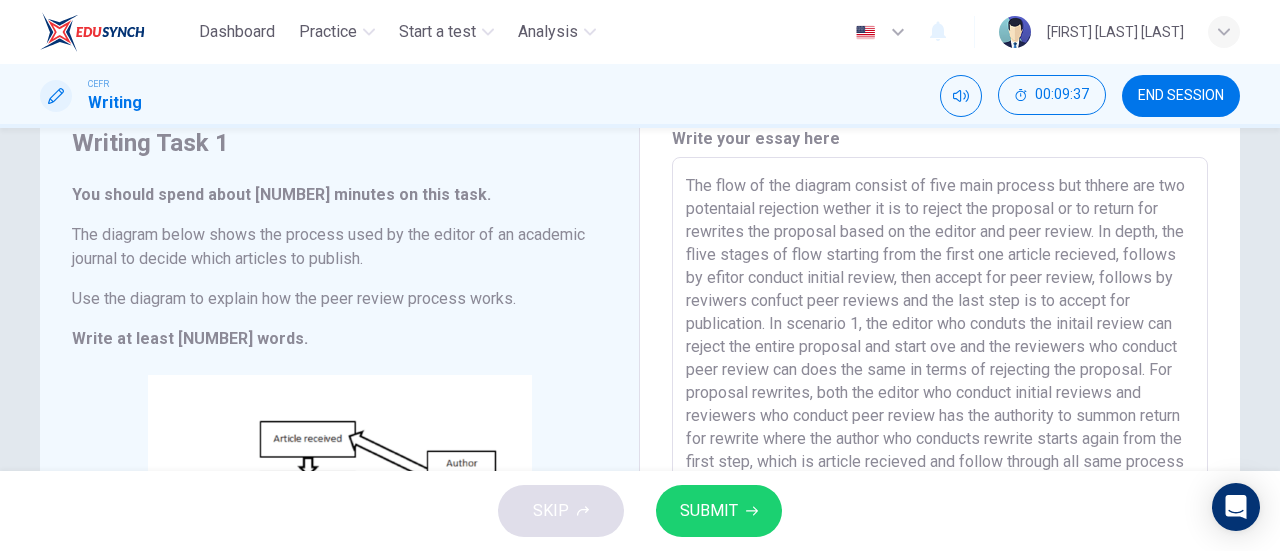 scroll, scrollTop: 80, scrollLeft: 0, axis: vertical 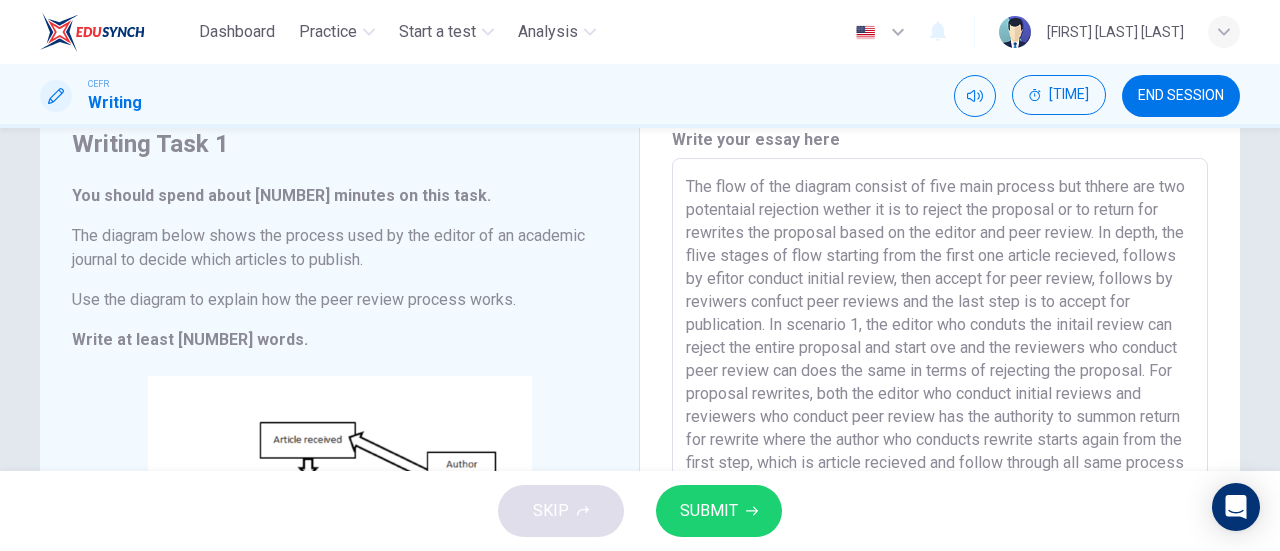 click on "The flow of the diagram consist of five main process but thhere are two potentaial rejection wether it is to reject the proposal or to return for rewrites the proposal based on the editor and peer review. In depth, the flive stages of flow starting from the first one article recieved, follows by efitor conduct initial review, then accept for peer review, follows by reviwers confuct peer reviews and the last step is to accept for publication. In scenario 1, the editor who conduts the initail review can reject the entire proposal and start ove and the reviewers who conduct peer review can does the same in terms of rejecting the proposal. For proposal rewrites, both the editor who conduct initial reviews and reviewers who conduct peer review has the authority to summon return for rewrite where the author who conducts rewrite starts again from the first step, which is article recieved and follow through all same process or flow." at bounding box center (940, 442) 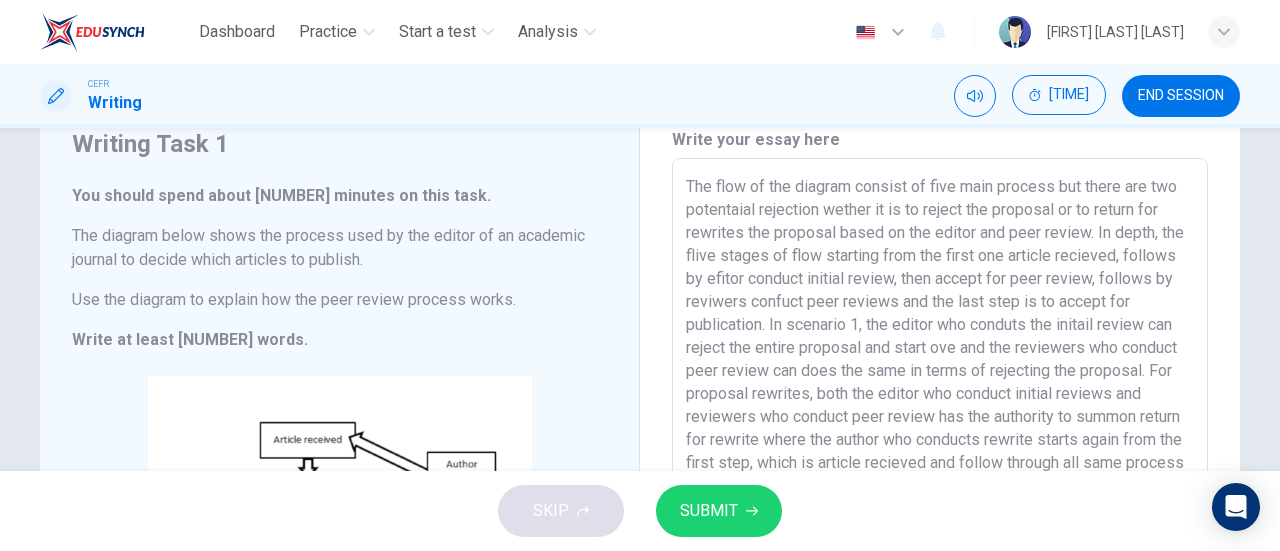 click on "The flow of the diagram consist of five main process but there are two potentaial rejection wether it is to reject the proposal or to return for rewrites the proposal based on the editor and peer review. In depth, the flive stages of flow starting from the first one article recieved, follows by efitor conduct initial review, then accept for peer review, follows by reviwers confuct peer reviews and the last step is to accept for publication. In scenario 1, the editor who conduts the initail review can reject the entire proposal and start ove and the reviewers who conduct peer review can does the same in terms of rejecting the proposal. For proposal rewrites, both the editor who conduct initial reviews and reviewers who conduct peer review has the authority to summon return for rewrite where the author who conducts rewrite starts again from the first step, which is article recieved and follow through all same process or flow." at bounding box center [940, 442] 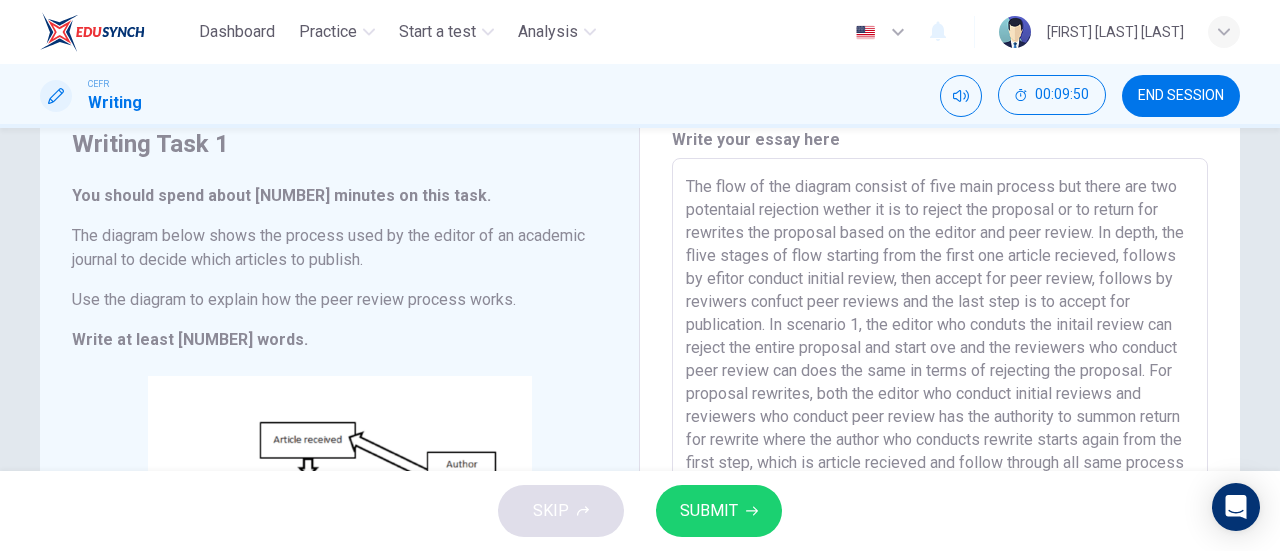 click on "The flow of the diagram consist of five main process but there are two potentaial rejection wether it is to reject the proposal or to return for rewrites the proposal based on the editor and peer review. In depth, the flive stages of flow starting from the first one article recieved, follows by efitor conduct initial review, then accept for peer review, follows by reviwers confuct peer reviews and the last step is to accept for publication. In scenario 1, the editor who conduts the initail review can reject the entire proposal and start ove and the reviewers who conduct peer review can does the same in terms of rejecting the proposal. For proposal rewrites, both the editor who conduct initial reviews and reviewers who conduct peer review has the authority to summon return for rewrite where the author who conducts rewrite starts again from the first step, which is article recieved and follow through all same process or flow." at bounding box center [940, 442] 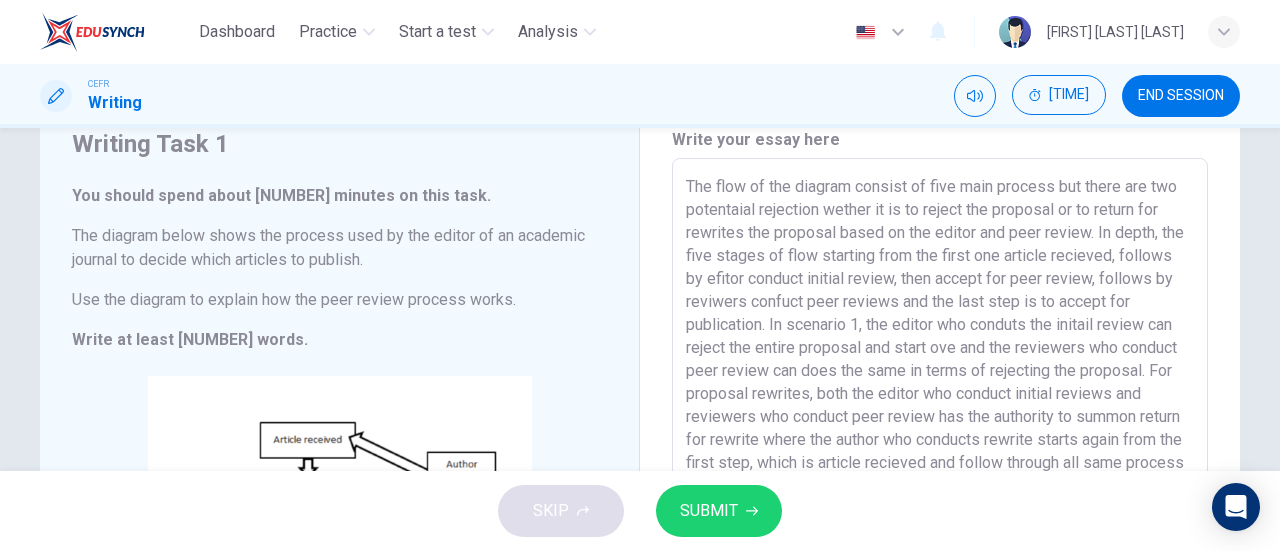 click on "The flow of the diagram consist of five main process but there are two potentaial rejection wether it is to reject the proposal or to return for rewrites the proposal based on the editor and peer review. In depth, the five stages of flow starting from the first one article recieved, follows by efitor conduct initial review, then accept for peer review, follows by reviwers confuct peer reviews and the last step is to accept for publication. In scenario 1, the editor who conduts the initail review can reject the entire proposal and start ove and the reviewers who conduct peer review can does the same in terms of rejecting the proposal. For proposal rewrites, both the editor who conduct initial reviews and reviewers who conduct peer review has the authority to summon return for rewrite where the author who conducts rewrite starts again from the first step, which is article recieved and follow through all same process or flow." at bounding box center [940, 442] 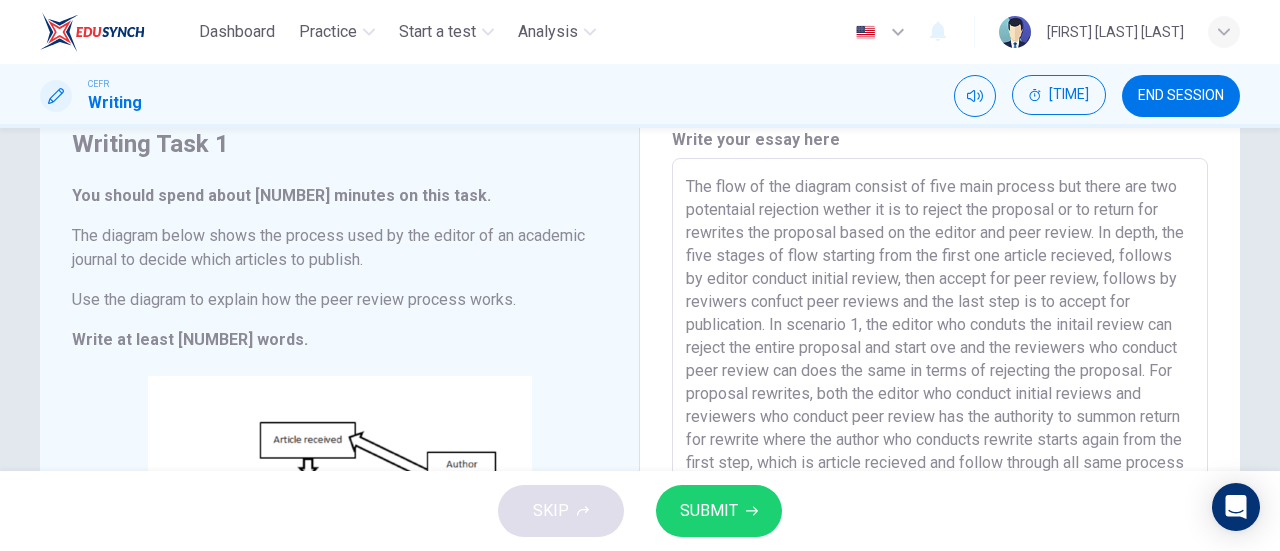 click on "The flow of the diagram consist of five main process but there are two potentaial rejection wether it is to reject the proposal or to return for rewrites the proposal based on the editor and peer review. In depth, the five stages of flow starting from the first one article recieved, follows by editor conduct initial review, then accept for peer review, follows by reviwers confuct peer reviews and the last step is to accept for publication. In scenario 1, the editor who conduts the initail review can reject the entire proposal and start ove and the reviewers who conduct peer review can does the same in terms of rejecting the proposal. For proposal rewrites, both the editor who conduct initial reviews and reviewers who conduct peer review has the authority to summon return for rewrite where the author who conducts rewrite starts again from the first step, which is article recieved and follow through all same process or flow." at bounding box center [940, 442] 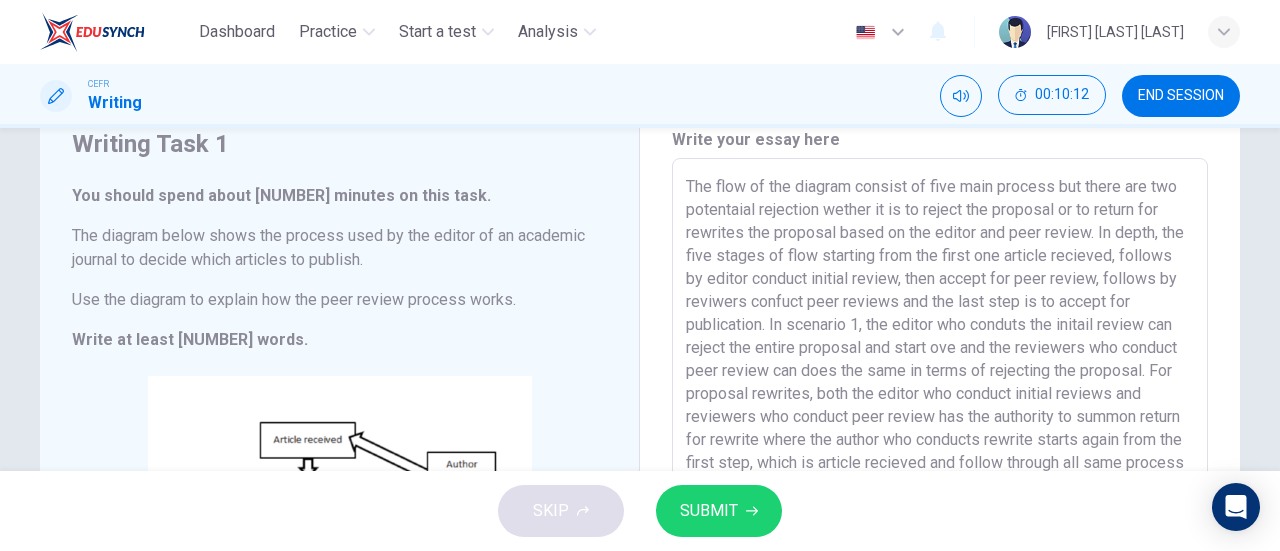 drag, startPoint x: 760, startPoint y: 301, endPoint x: 682, endPoint y: 307, distance: 78.23043 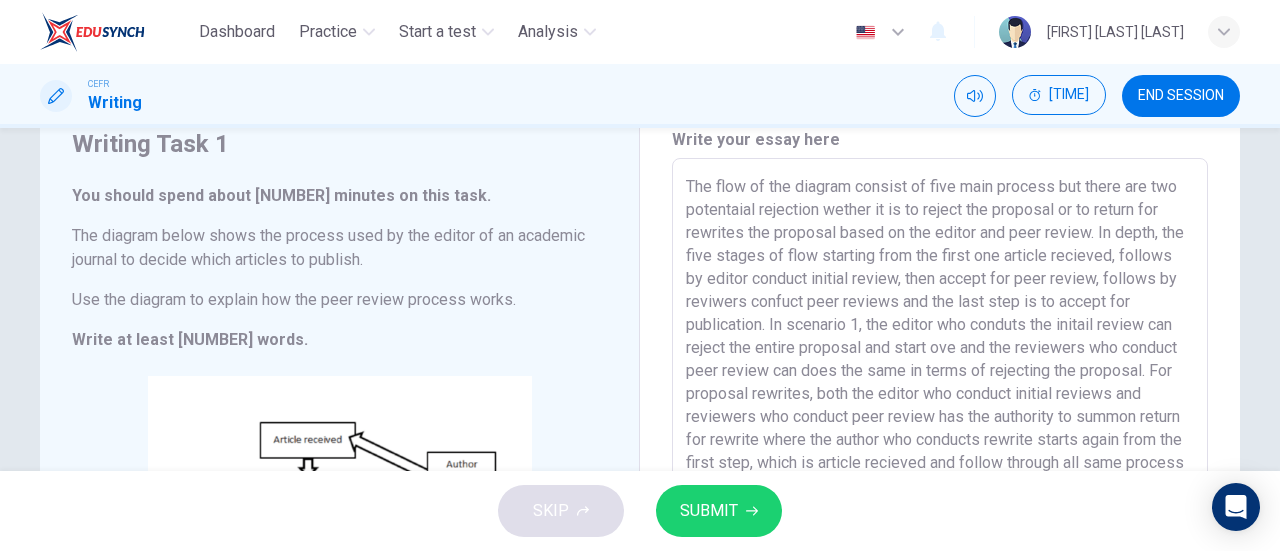 click on "The flow of the diagram consist of five main process but there are two potentaial rejection wether it is to reject the proposal or to return for rewrites the proposal based on the editor and peer review. In depth, the five stages of flow starting from the first one article recieved, follows by editor conduct initial review, then accept for peer review, follows by reviwers confuct peer reviews and the last step is to accept for publication. In scenario 1, the editor who conduts the initail review can reject the entire proposal and start ove and the reviewers who conduct peer review can does the same in terms of rejecting the proposal. For proposal rewrites, both the editor who conduct initial reviews and reviewers who conduct peer review has the authority to summon return for rewrite where the author who conducts rewrite starts again from the first step, which is article recieved and follow through all same process or flow." at bounding box center (940, 442) 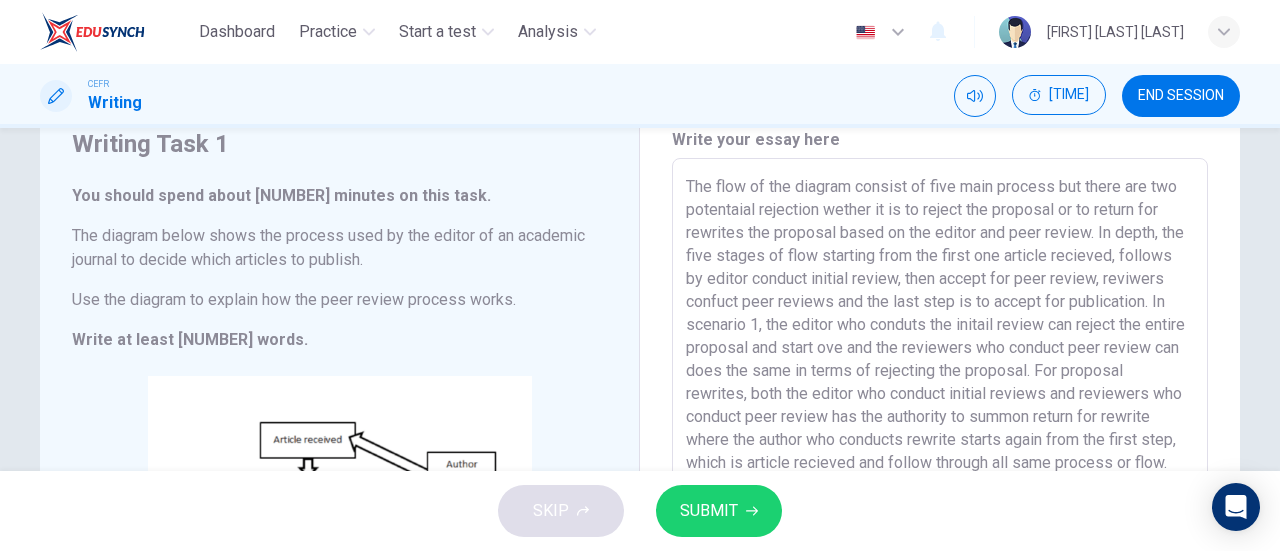 click on "The flow of the diagram consist of five main process but there are two potentaial rejection wether it is to reject the proposal or to return for rewrites the proposal based on the editor and peer review. In depth, the five stages of flow starting from the first one article recieved, follows by editor conduct initial review, then accept for peer review, reviwers confuct peer reviews and the last step is to accept for publication. In scenario 1, the editor who conduts the initail review can reject the entire proposal and start ove and the reviewers who conduct peer review can does the same in terms of rejecting the proposal. For proposal rewrites, both the editor who conduct initial reviews and reviewers who conduct peer review has the authority to summon return for rewrite where the author who conducts rewrite starts again from the first step, which is article recieved and follow through all same process or flow." at bounding box center (940, 442) 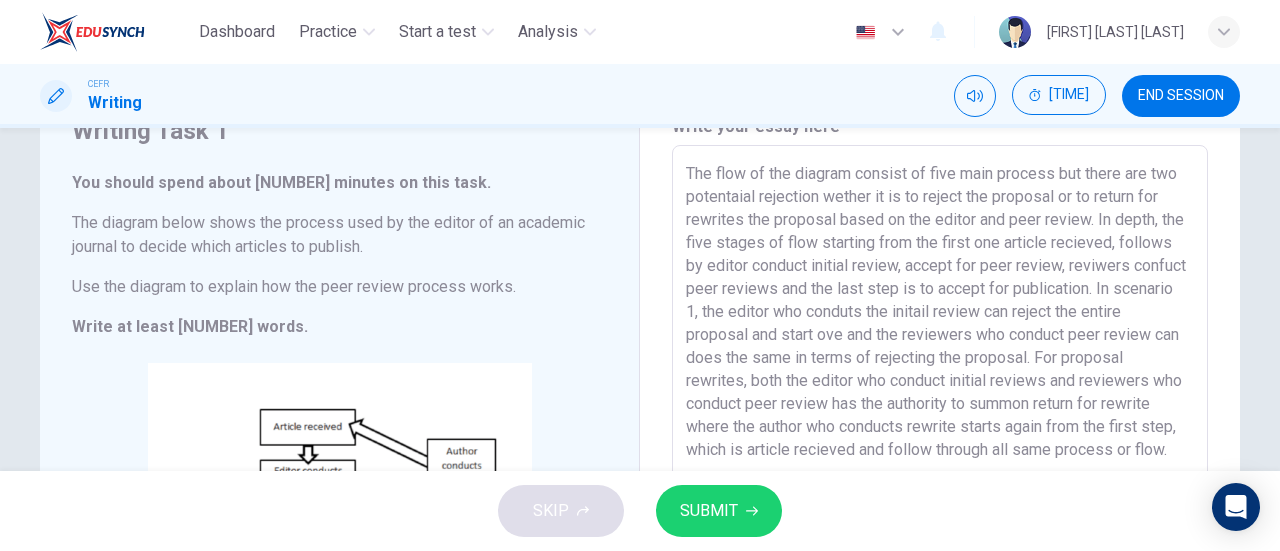 scroll, scrollTop: 94, scrollLeft: 0, axis: vertical 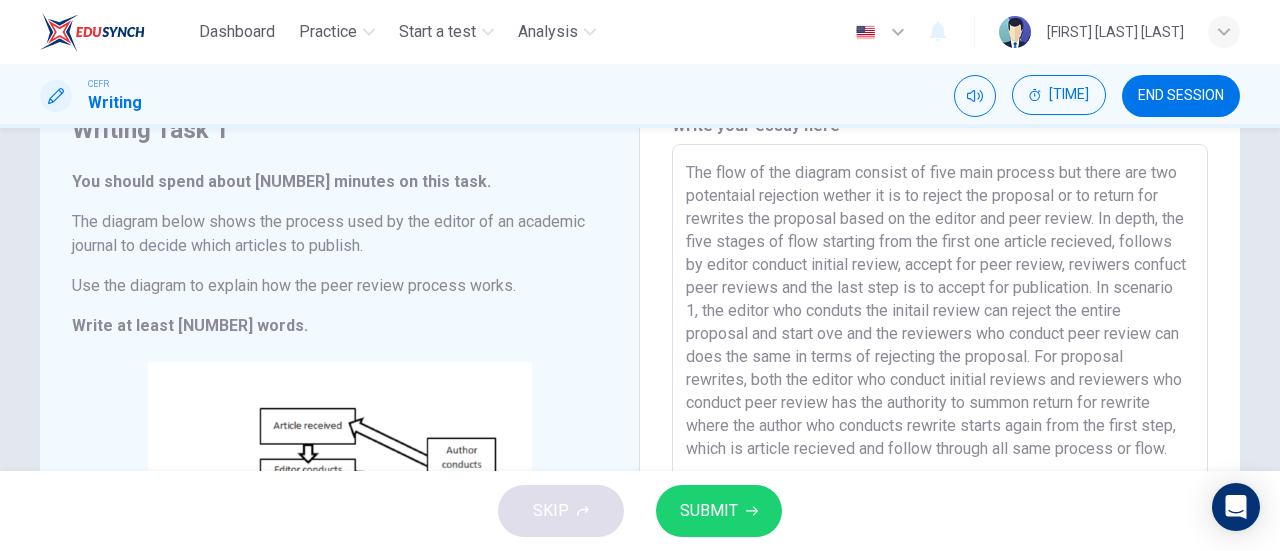 click on "The flow of the diagram consist of five main process but there are two potentaial rejection wether it is to reject the proposal or to return for rewrites the proposal based on the editor and peer review. In depth, the five stages of flow starting from the first one article recieved, follows by editor conduct initial review, accept for peer review, reviwers confuct peer reviews and the last step is to accept for publication. In scenario 1, the editor who conduts the initail review can reject the entire proposal and start ove and the reviewers who conduct peer review can does the same in terms of rejecting the proposal. For proposal rewrites, both the editor who conduct initial reviews and reviewers who conduct peer review has the authority to summon return for rewrite where the author who conducts rewrite starts again from the first step, which is article recieved and follow through all same process or flow." at bounding box center [940, 428] 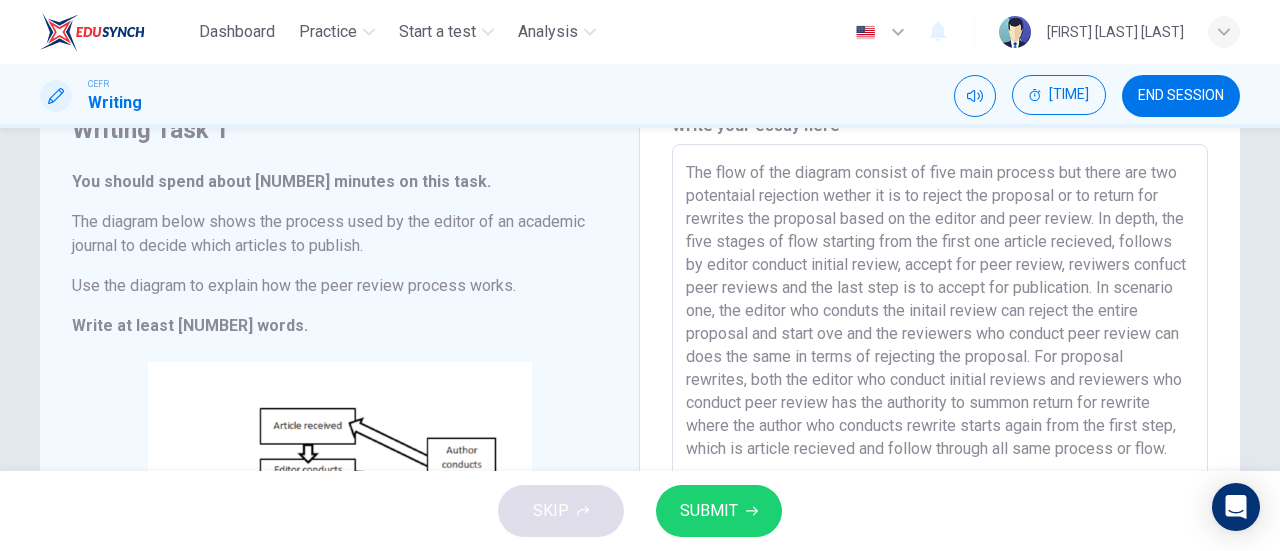 click on "The flow of the diagram consist of five main process but there are two potentaial rejection wether it is to reject the proposal or to return for rewrites the proposal based on the editor and peer review. In depth, the five stages of flow starting from the first one article recieved, follows by editor conduct initial review, accept for peer review, reviwers confuct peer reviews and the last step is to accept for publication. In scenario one, the editor who conduts the initail review can reject the entire proposal and start ove and the reviewers who conduct peer review can does the same in terms of rejecting the proposal. For proposal rewrites, both the editor who conduct initial reviews and reviewers who conduct peer review has the authority to summon return for rewrite where the author who conducts rewrite starts again from the first step, which is article recieved and follow through all same process or flow." at bounding box center (940, 428) 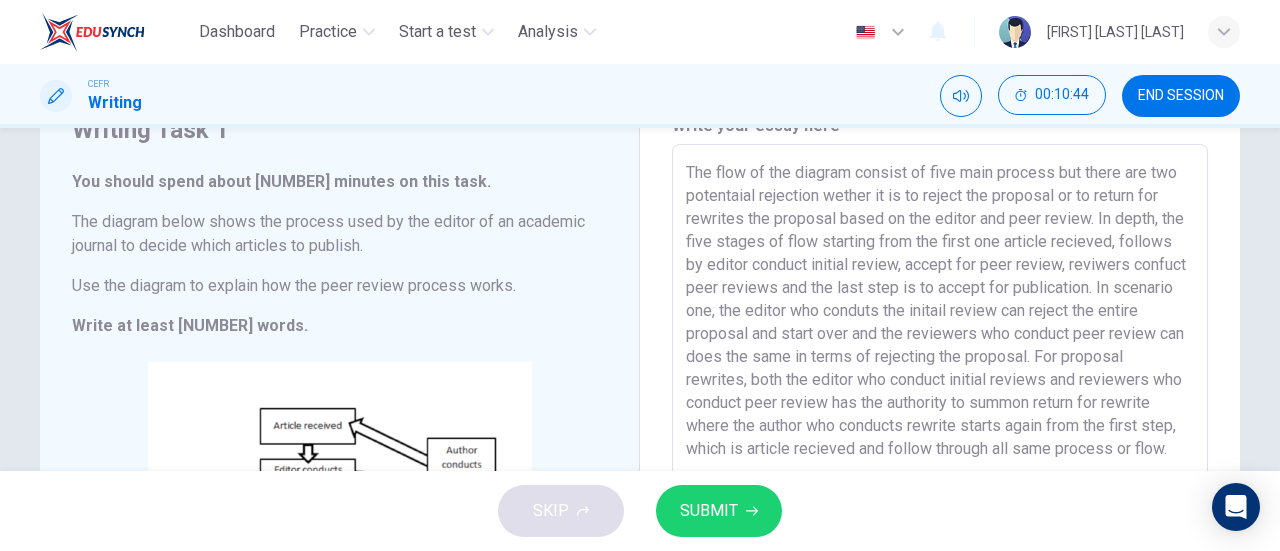 drag, startPoint x: 1044, startPoint y: 333, endPoint x: 995, endPoint y: 337, distance: 49.162994 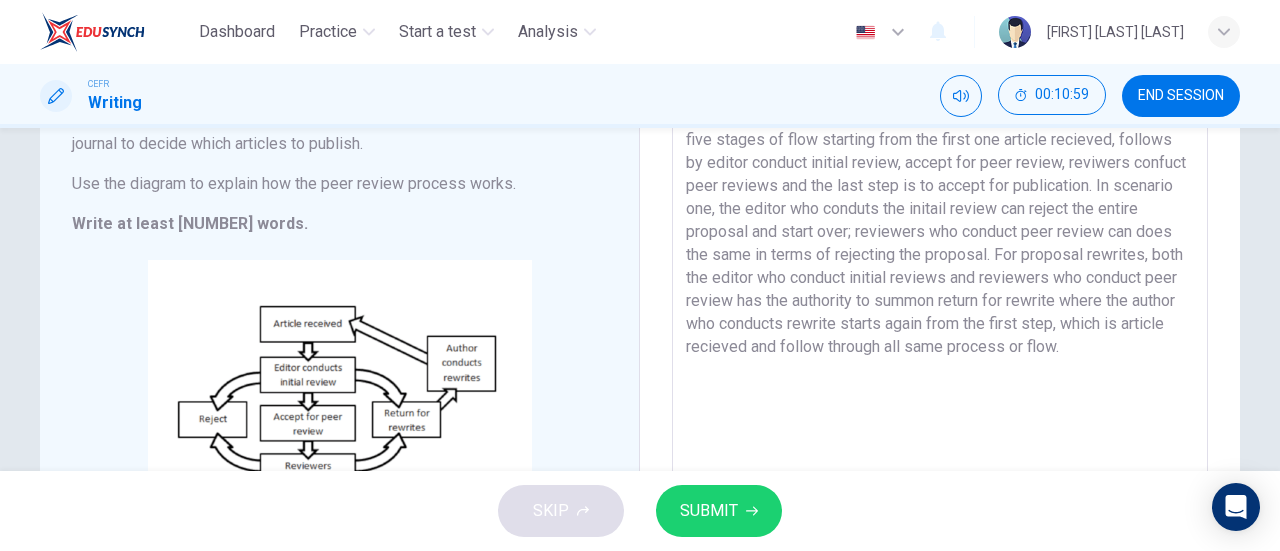 scroll, scrollTop: 148, scrollLeft: 0, axis: vertical 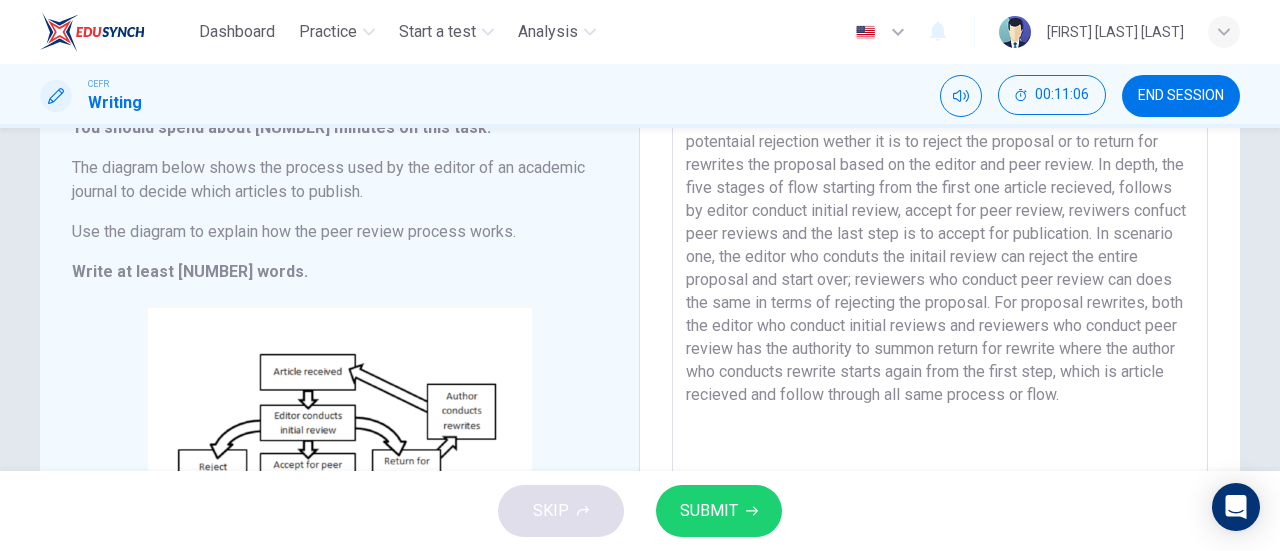 drag, startPoint x: 834, startPoint y: 302, endPoint x: 1139, endPoint y: 304, distance: 305.00656 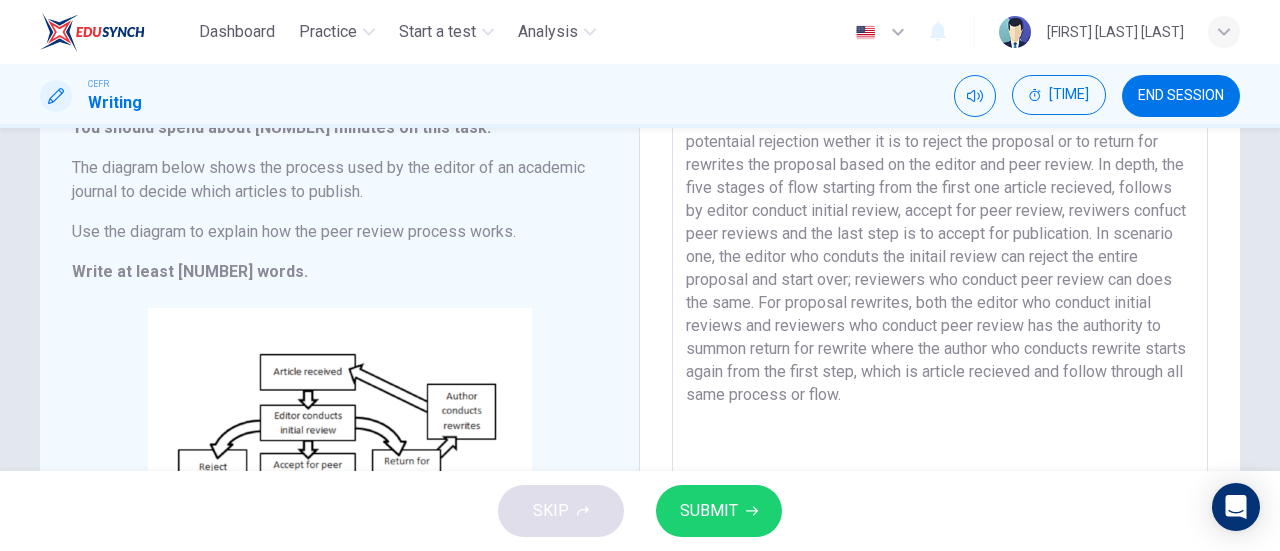 scroll, scrollTop: 196, scrollLeft: 0, axis: vertical 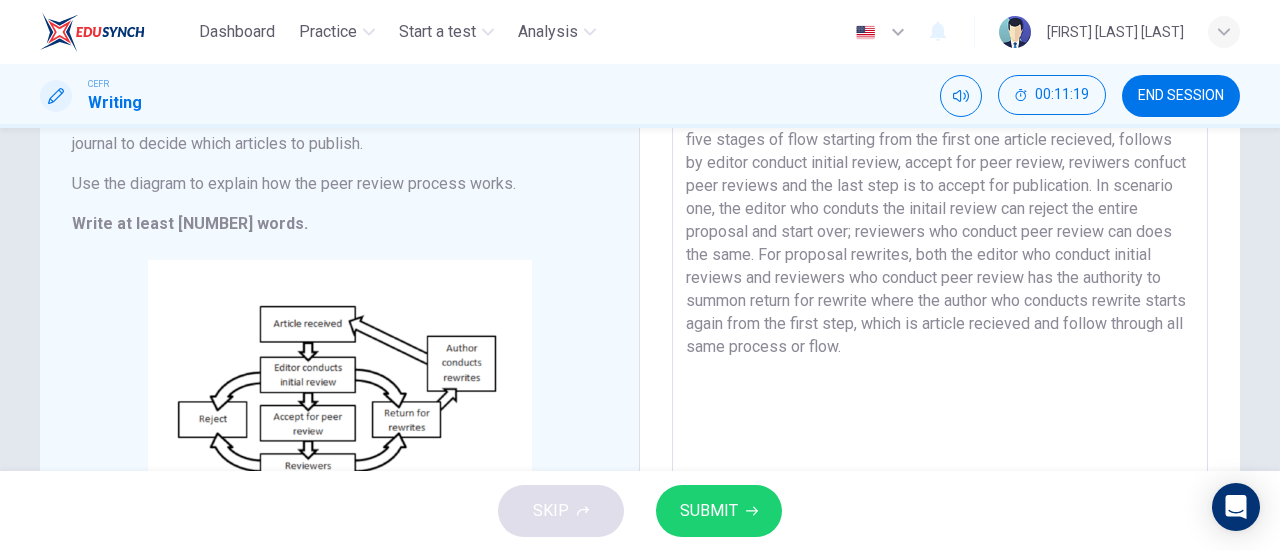 click on "The flow of the diagram consist of five main process but there are two potentaial rejection wether it is to reject the proposal or to return for rewrites the proposal based on the editor and peer review. In depth, the five stages of flow starting from the first one article recieved, follows by editor conduct initial review, accept for peer review, reviwers confuct peer reviews and the last step is to accept for publication. In scenario one, the editor who conduts the initail review can reject the entire proposal and start over; reviewers who conduct peer review can does the same. For proposal rewrites, both the editor who conduct initial reviews and reviewers who conduct peer review has the authority to summon return for rewrite where the author who conducts rewrite starts again from the first step, which is article recieved and follow through all same process or flow." at bounding box center (940, 326) 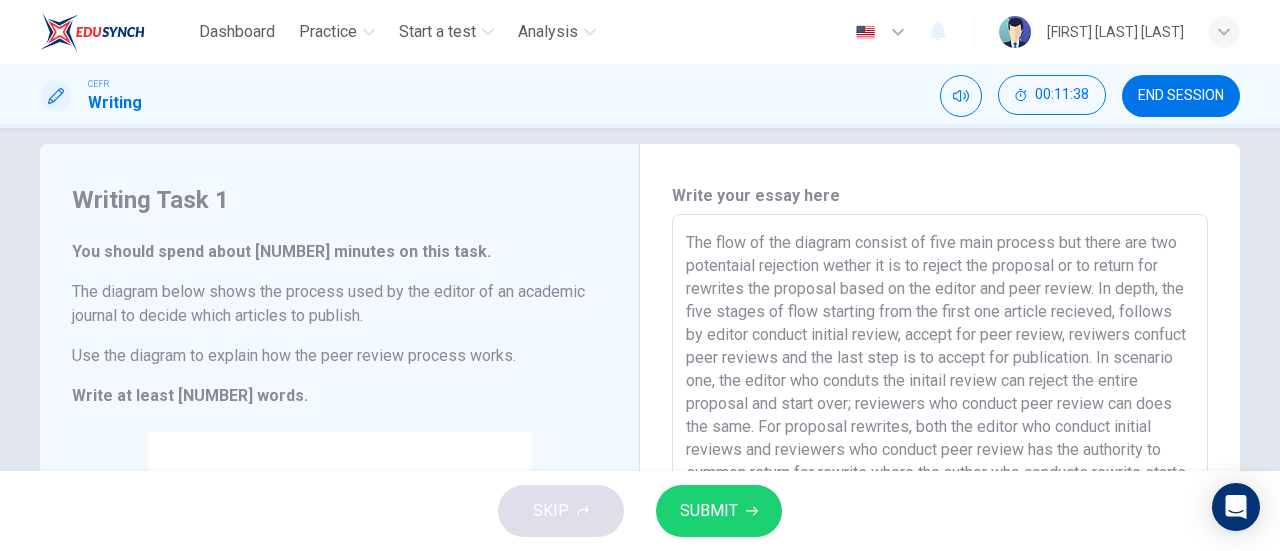 scroll, scrollTop: 40, scrollLeft: 0, axis: vertical 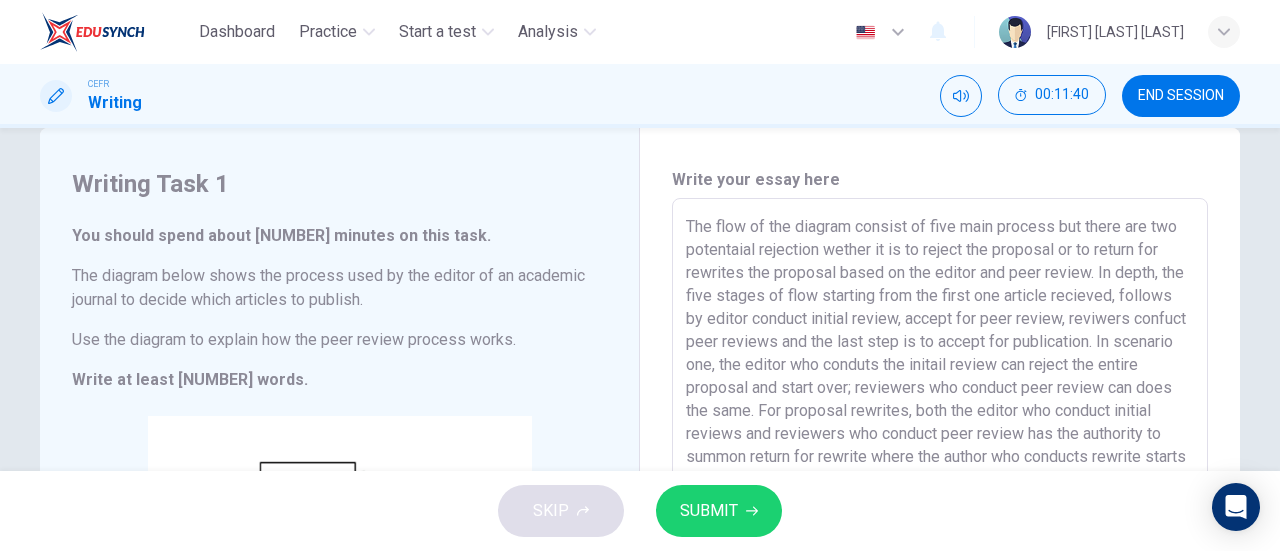 click on "The flow of the diagram consist of five main process but there are two potentaial rejection wether it is to reject the proposal or to return for rewrites the proposal based on the editor and peer review. In depth, the five stages of flow starting from the first one article recieved, follows by editor conduct initial review, accept for peer review, reviwers confuct peer reviews and the last step is to accept for publication. In scenario one, the editor who conduts the initail review can reject the entire proposal and start over; reviewers who conduct peer review can does the same. For proposal rewrites, both the editor who conduct initial reviews and reviewers who conduct peer review has the authority to summon return for rewrite where the author who conducts rewrite starts again from the first step, which is article recieved and follow through all same process or flow." at bounding box center [940, 482] 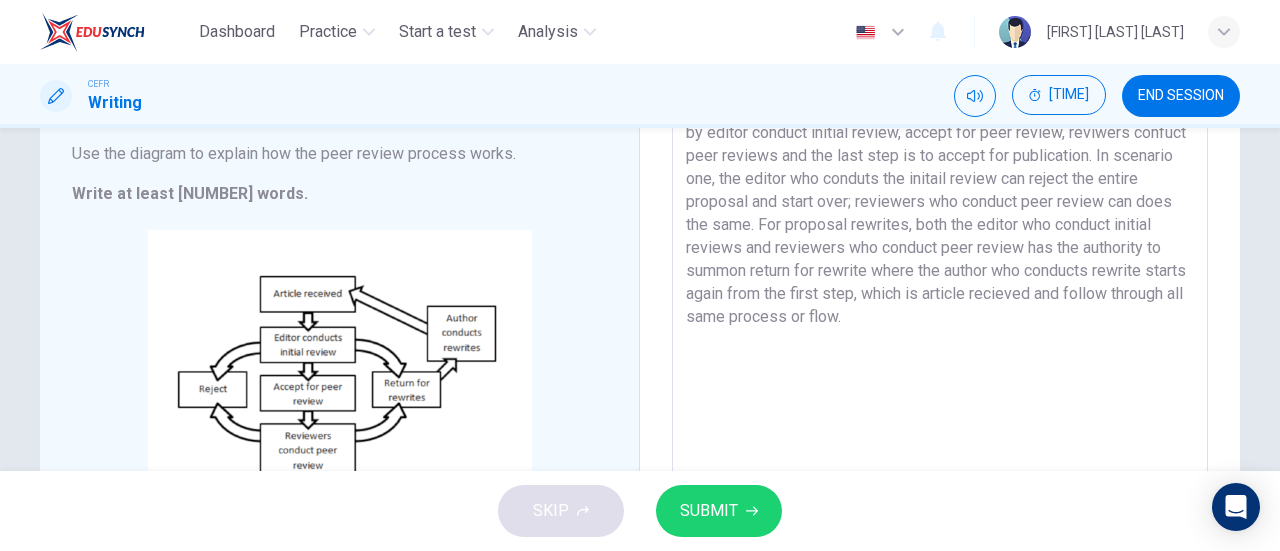 scroll, scrollTop: 237, scrollLeft: 0, axis: vertical 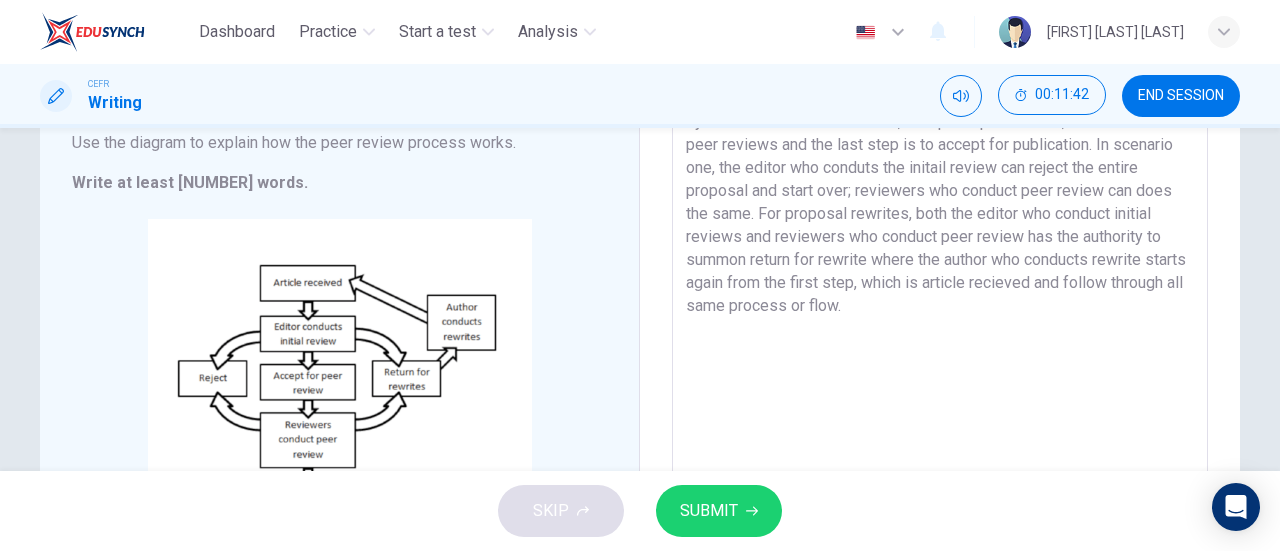drag, startPoint x: 685, startPoint y: 217, endPoint x: 1072, endPoint y: 323, distance: 401.25427 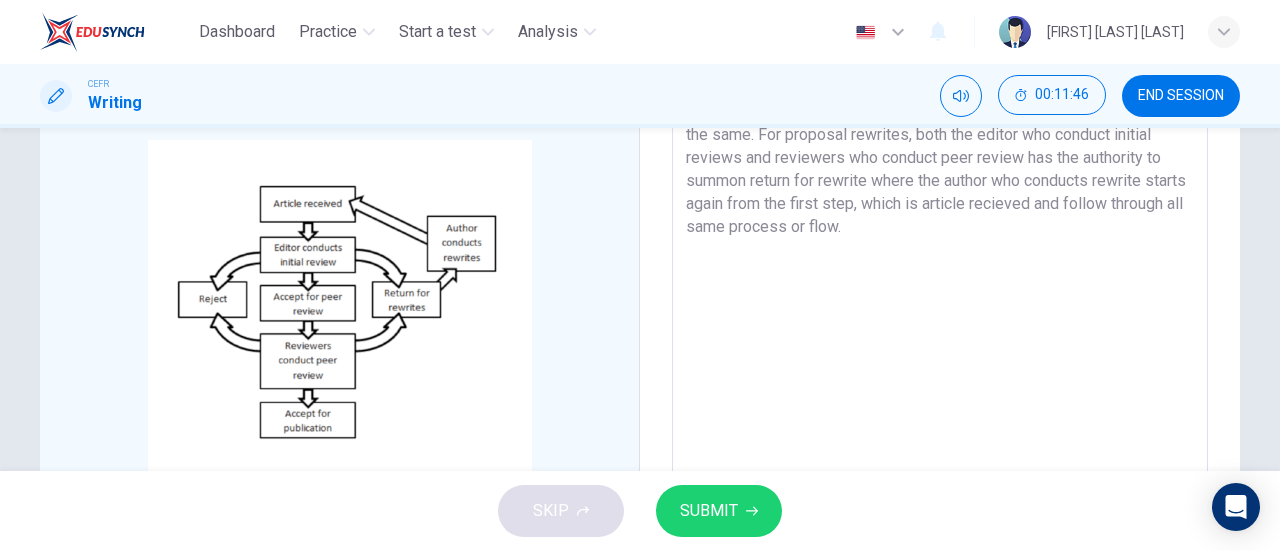 scroll, scrollTop: 315, scrollLeft: 0, axis: vertical 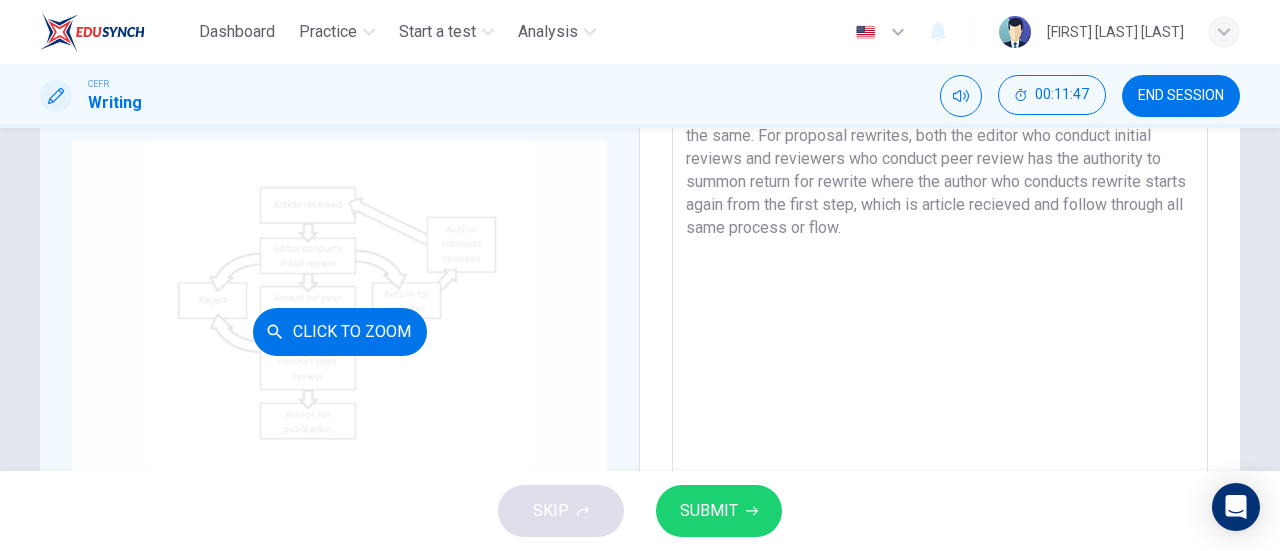 type on "The flow of the diagram consist of five main process but there are two potentaial rejection wether it is to reject the proposal or to return for rewrites the proposal based on the editor and peer review. In depth, the five stages of flow starting from the first one article recieved, follows by editor conduct initial review, accept for peer review, reviwers confuct peer reviews and the last step is to accept for publication. In scenario one, the editor who conduts the initail review can reject the entire proposal and start over; reviewers who conduct peer review can does the same. For proposal rewrites, both the editor who conduct initial reviews and reviewers who conduct peer review has the authority to summon return for rewrite where the author who conducts rewrite starts again from the first step, which is article recieved and follow through all same process or flow." 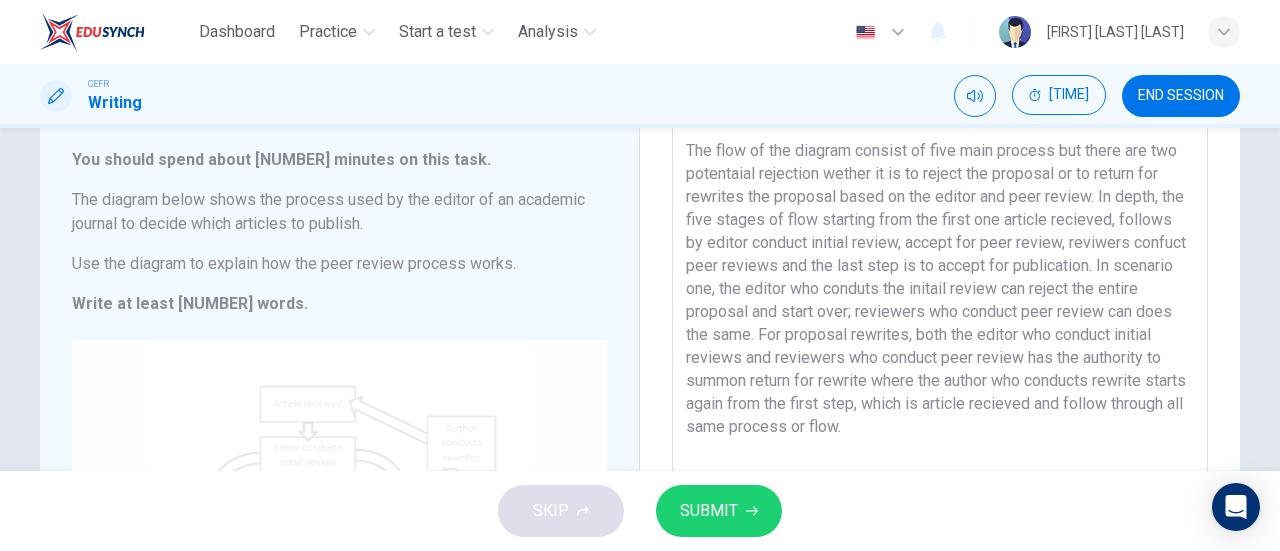 scroll, scrollTop: 59, scrollLeft: 0, axis: vertical 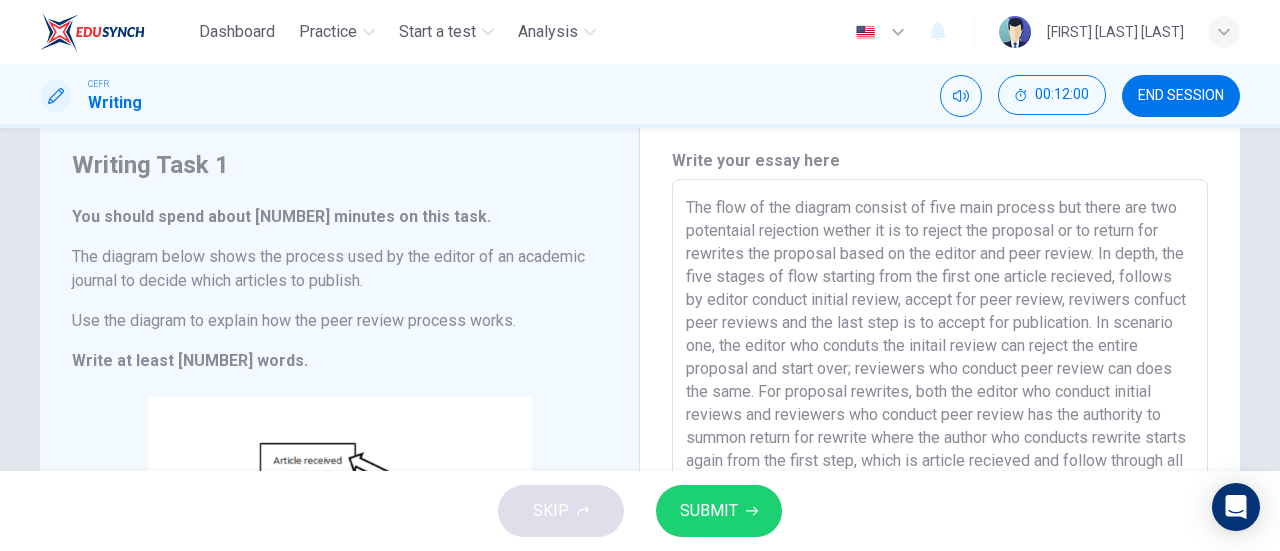drag, startPoint x: 68, startPoint y: 213, endPoint x: 204, endPoint y: 301, distance: 161.98766 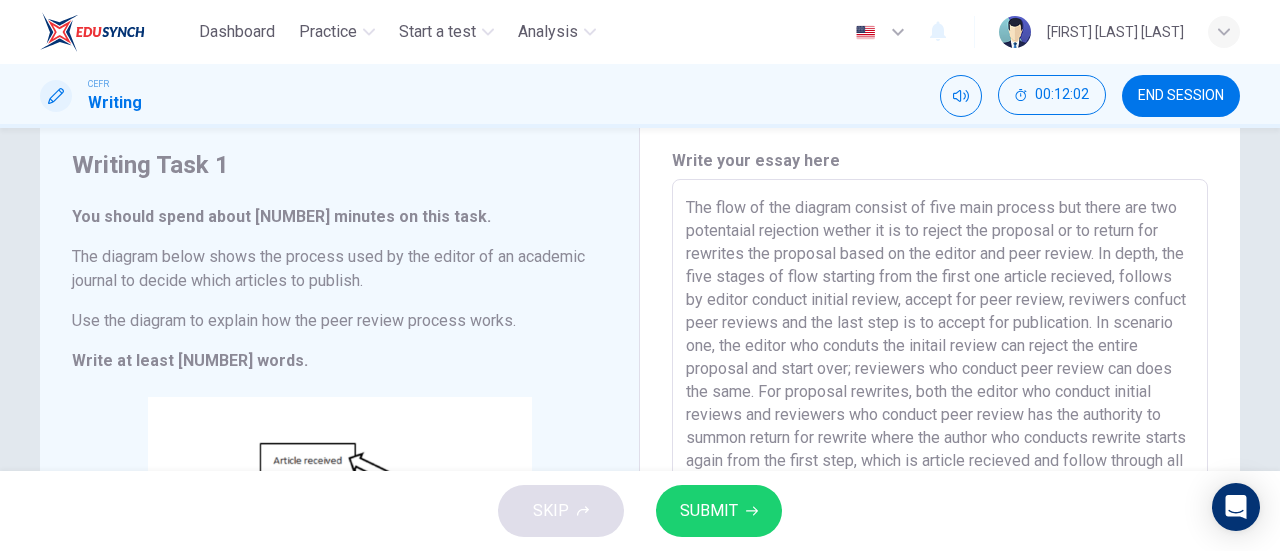 drag, startPoint x: 67, startPoint y: 215, endPoint x: 218, endPoint y: 311, distance: 178.93295 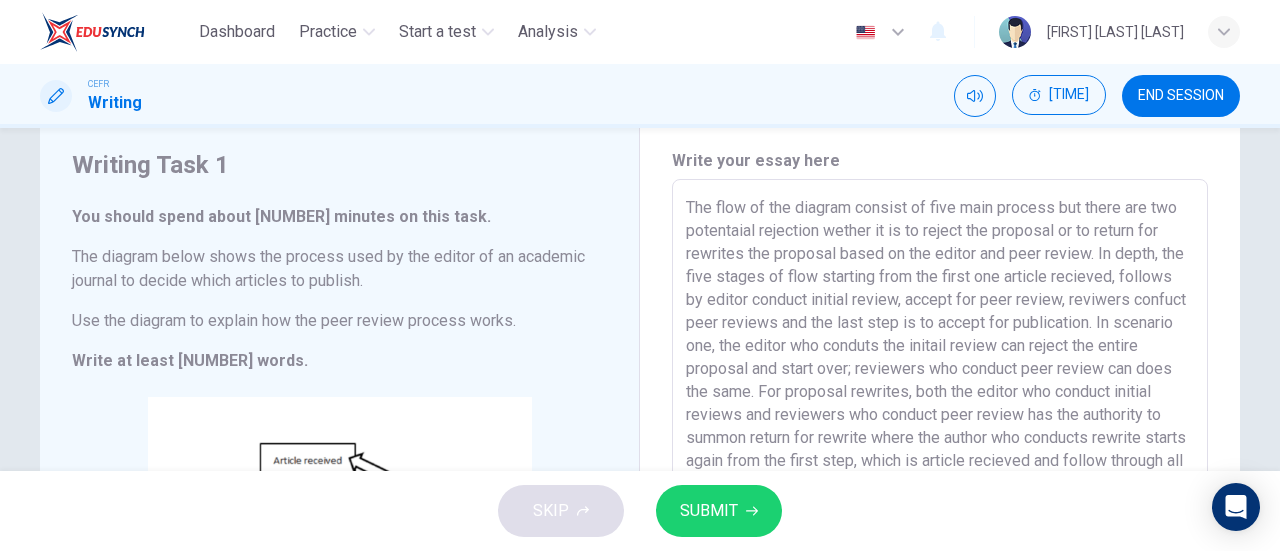 drag, startPoint x: 71, startPoint y: 163, endPoint x: 246, endPoint y: 345, distance: 252.48564 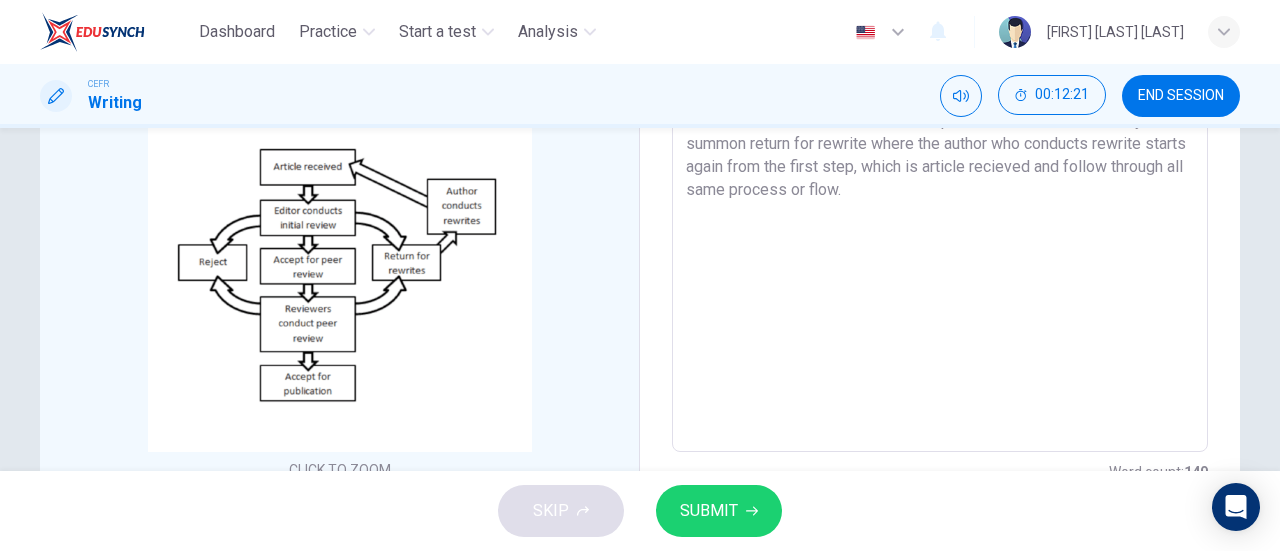 scroll, scrollTop: 355, scrollLeft: 0, axis: vertical 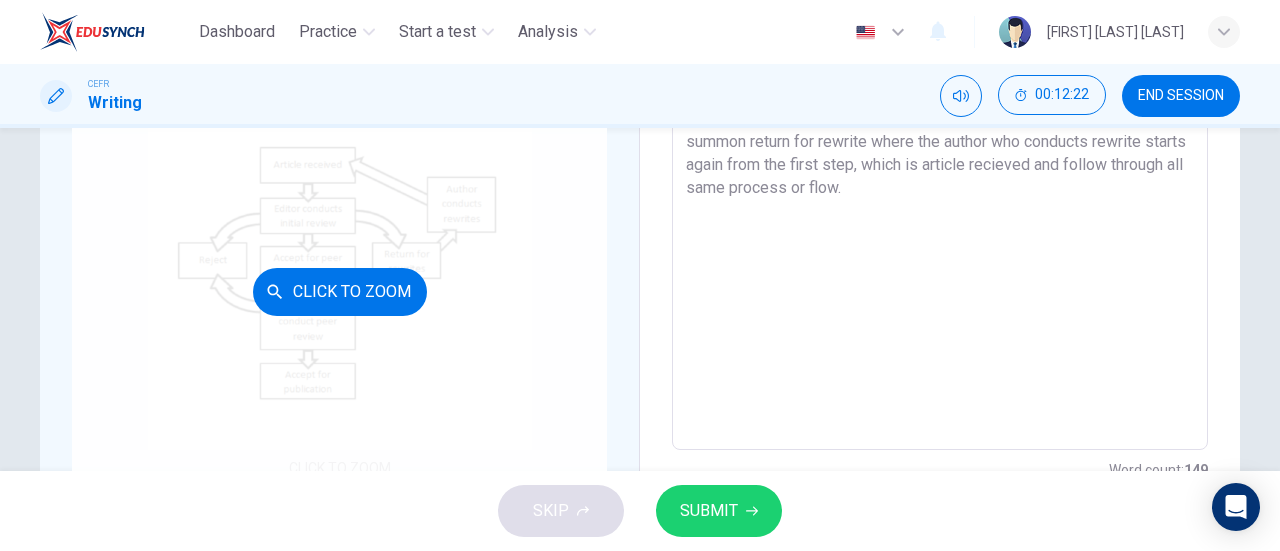 click on "Click to Zoom" at bounding box center (339, 291) 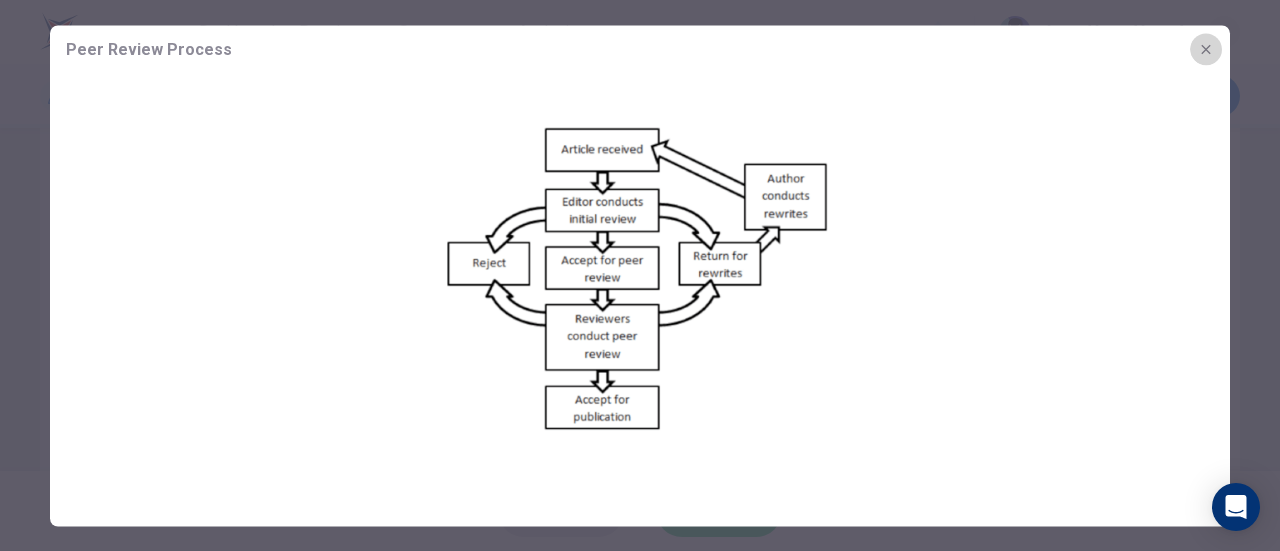 click at bounding box center [1206, 49] 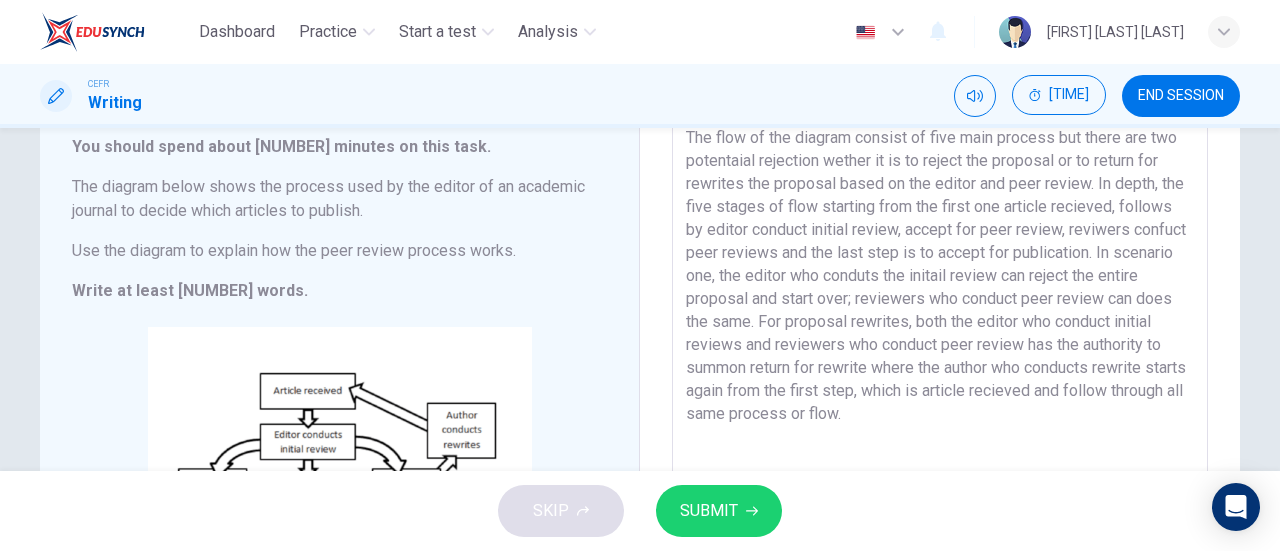 scroll, scrollTop: 130, scrollLeft: 0, axis: vertical 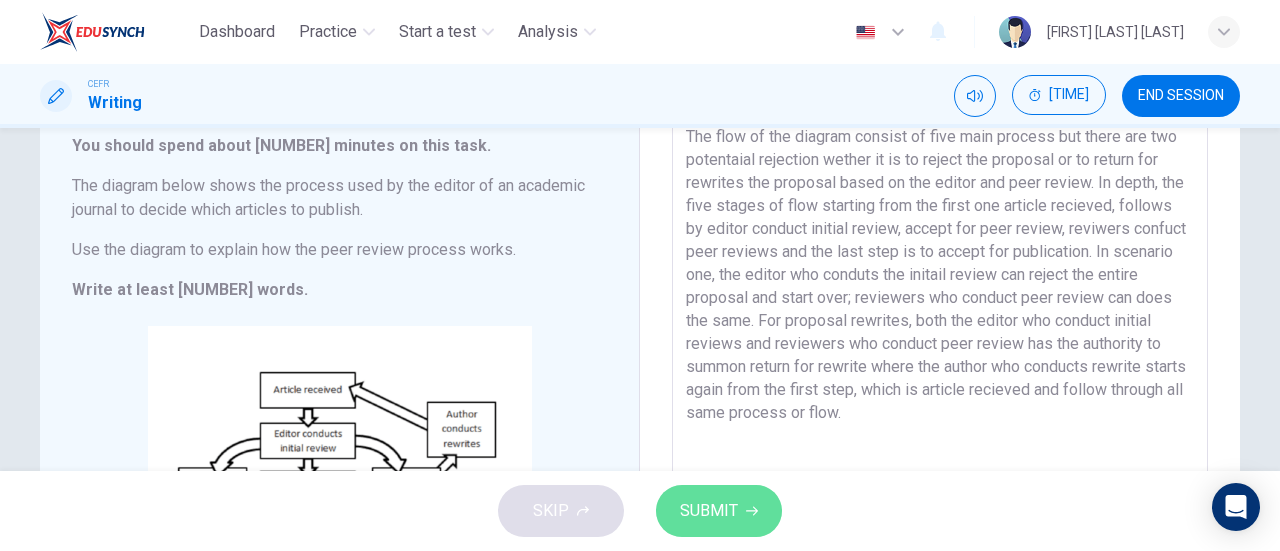 click on "SUBMIT" at bounding box center [719, 511] 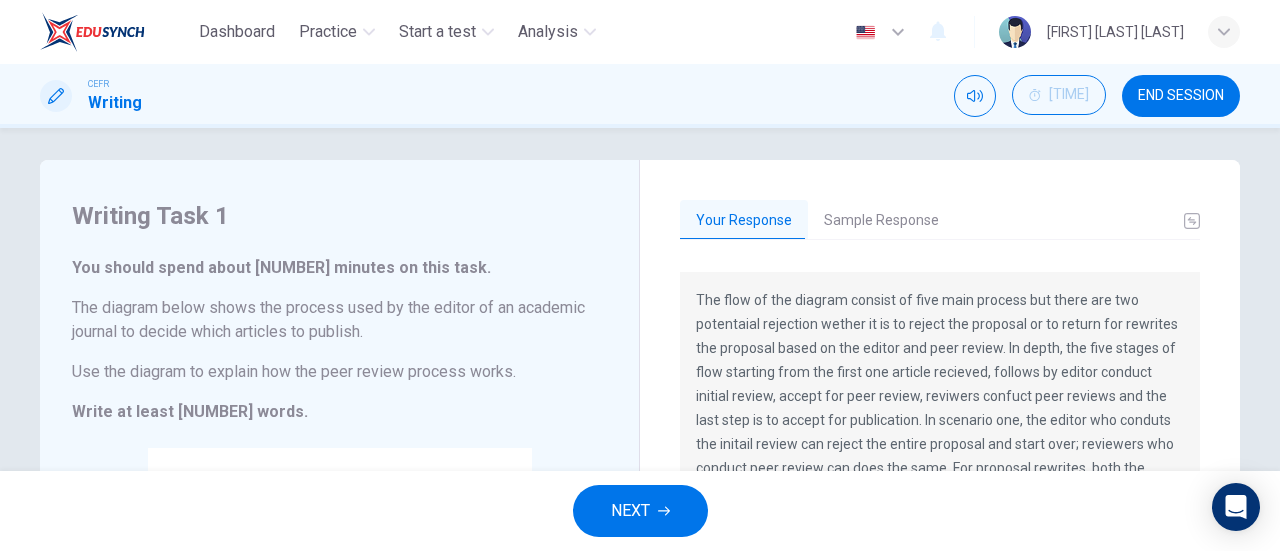 scroll, scrollTop: 0, scrollLeft: 0, axis: both 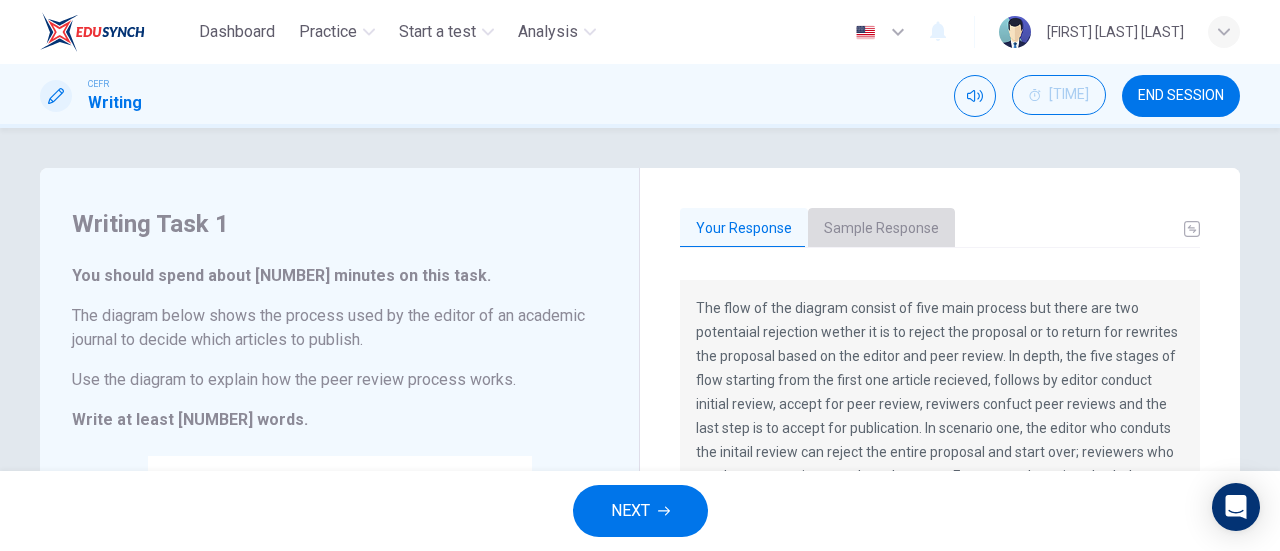 click on "Sample Response" at bounding box center (881, 229) 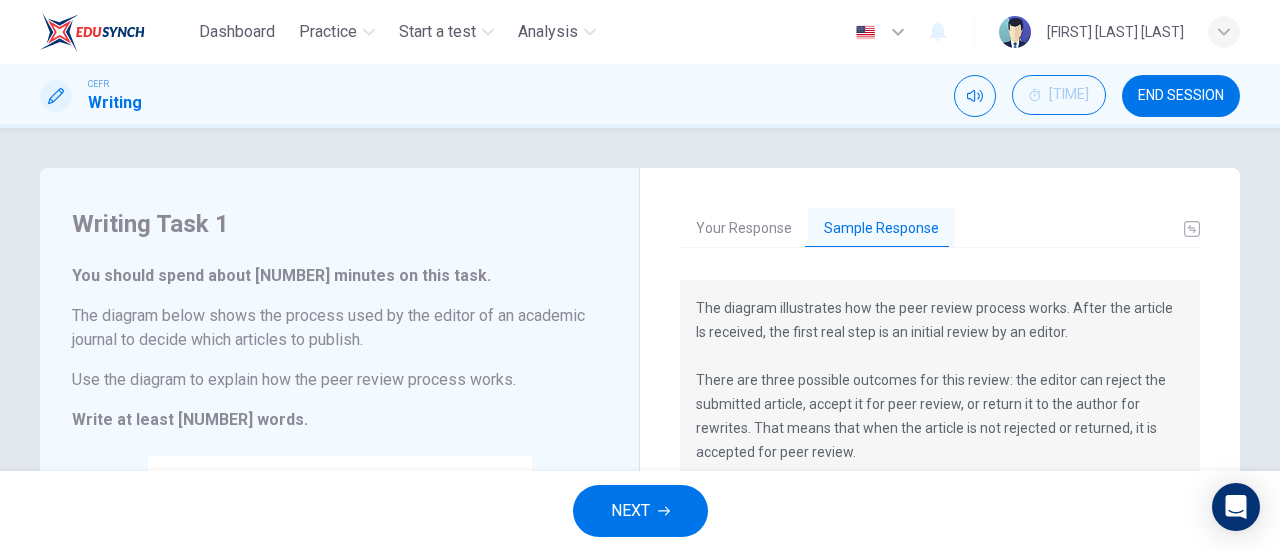scroll, scrollTop: 120, scrollLeft: 0, axis: vertical 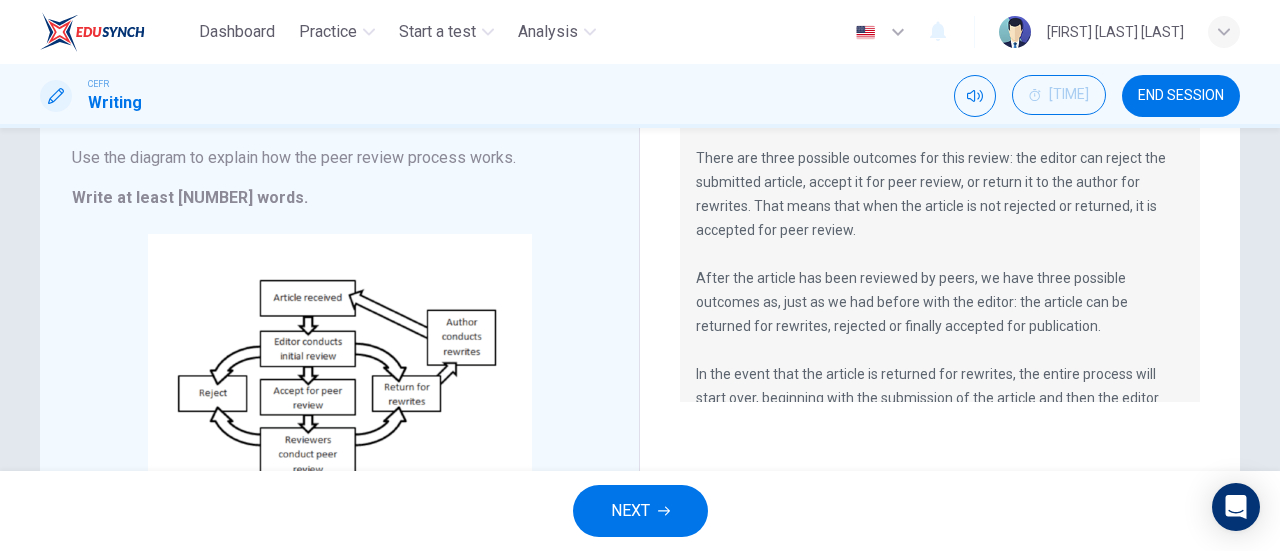 drag, startPoint x: 694, startPoint y: 154, endPoint x: 806, endPoint y: 248, distance: 146.21901 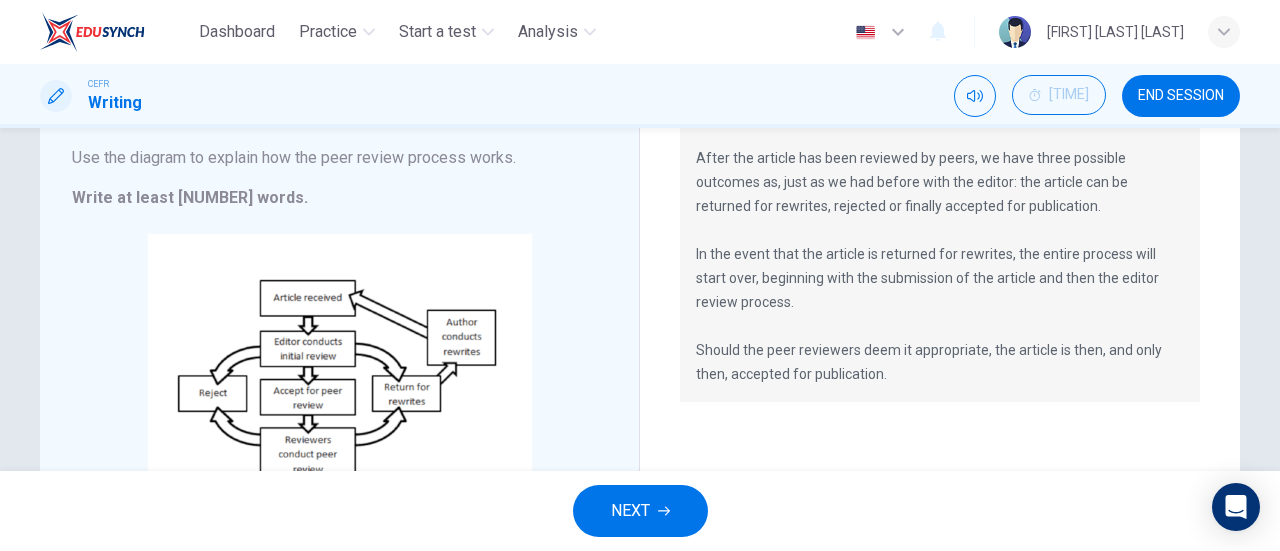 drag, startPoint x: 876, startPoint y: 377, endPoint x: 748, endPoint y: 243, distance: 185.31055 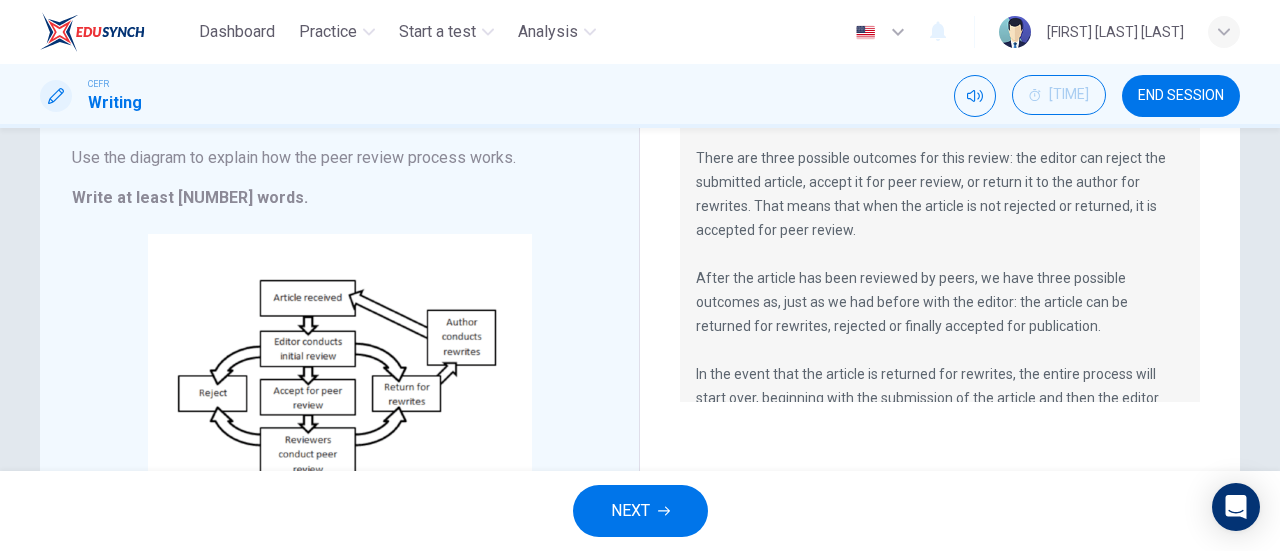 drag, startPoint x: 740, startPoint y: 159, endPoint x: 874, endPoint y: 299, distance: 193.7937 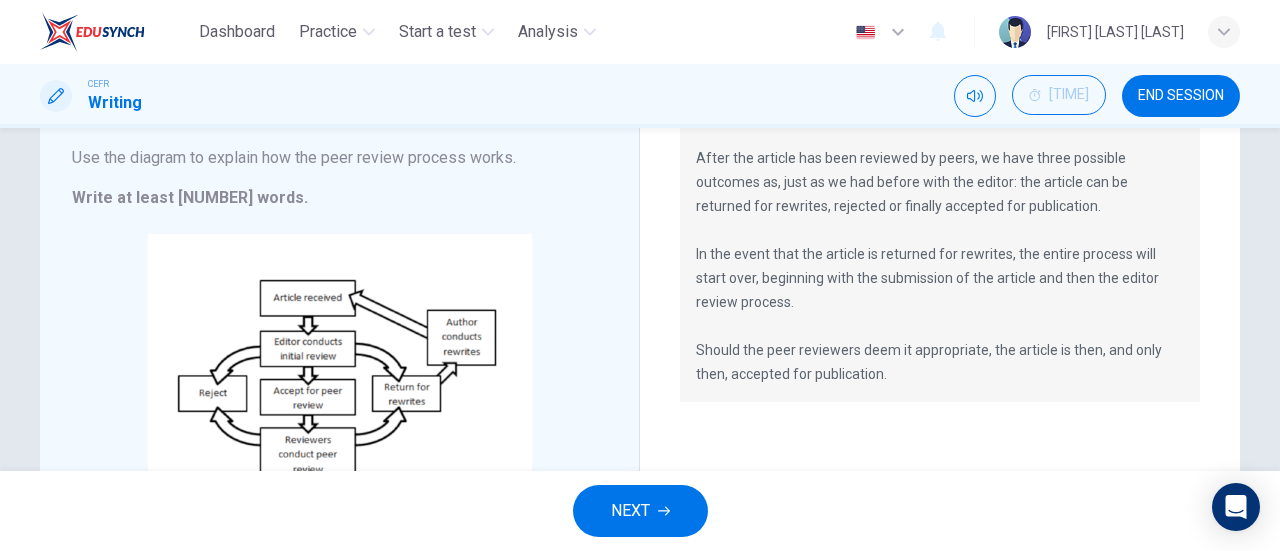 scroll, scrollTop: 0, scrollLeft: 0, axis: both 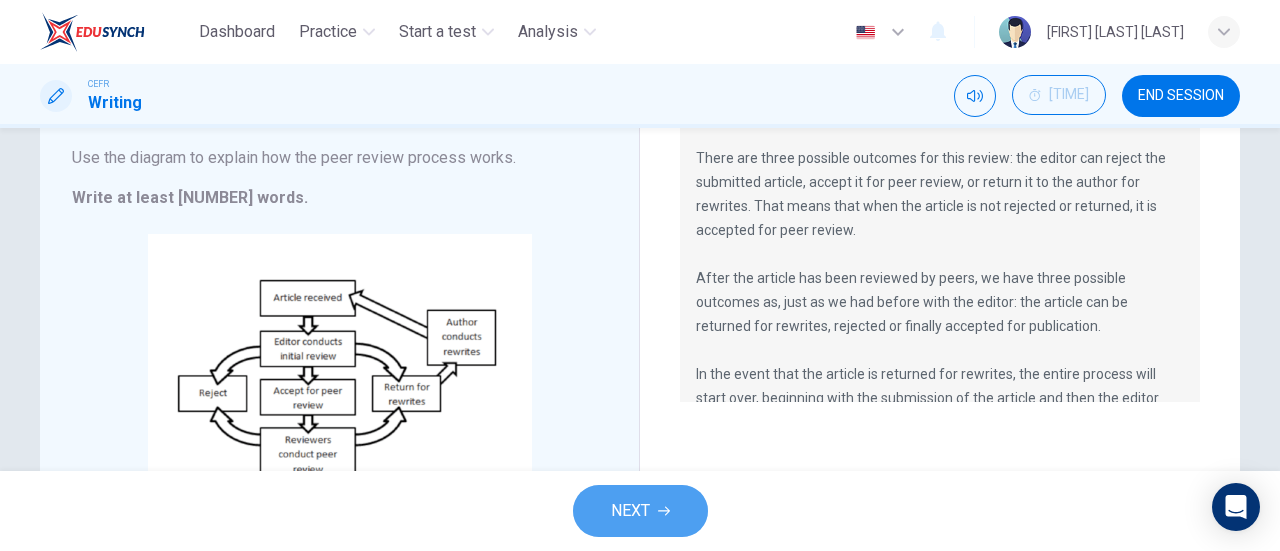 click on "NEXT" at bounding box center (640, 511) 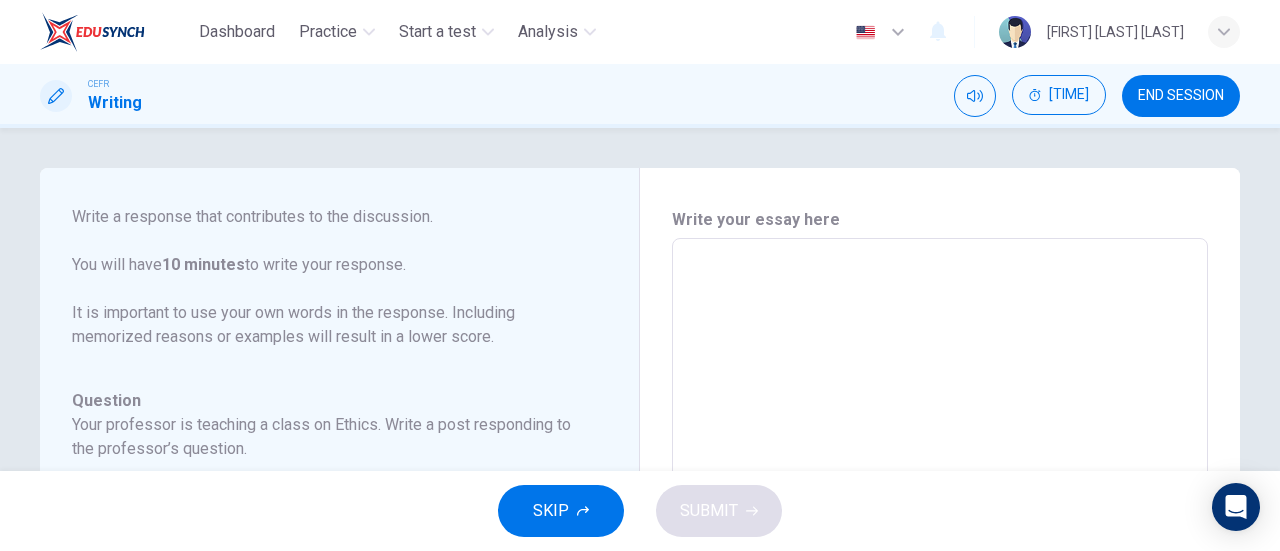 scroll, scrollTop: 246, scrollLeft: 0, axis: vertical 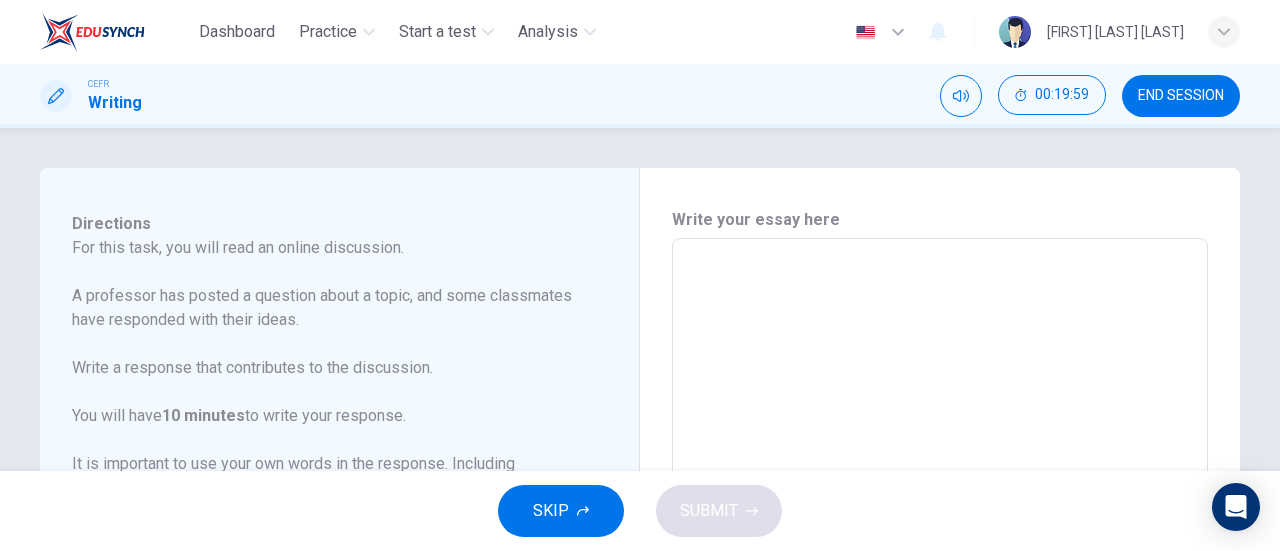 click on "x ​" at bounding box center (940, 572) 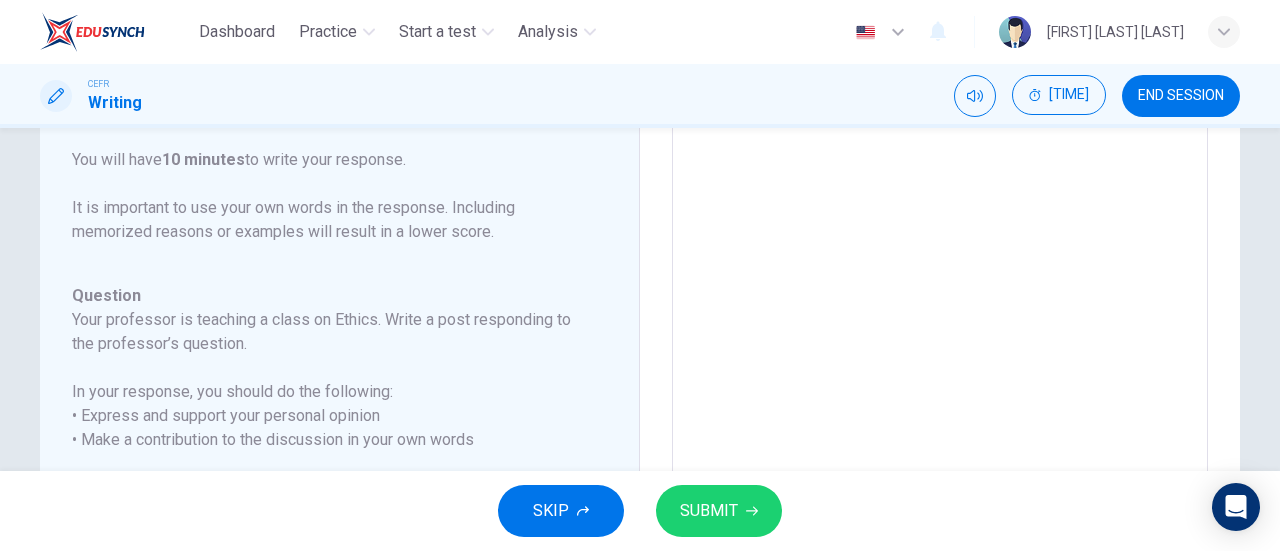 scroll, scrollTop: 258, scrollLeft: 0, axis: vertical 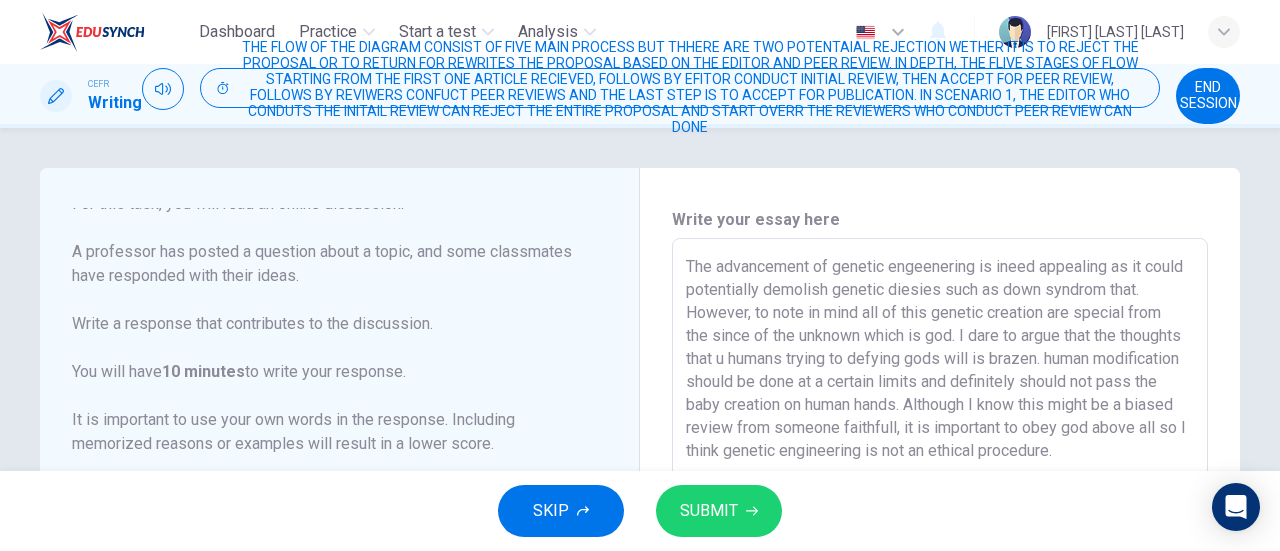 click on "The advancement of genetic engeenering is ineed appealing as it could potentially demolish genetic diesies such as down syndrom that. However, to note in mind all of this genetic creation are special from the since of the unknown which is god. I dare to argue that the thoughts that u humans trying to defying gods will is brazen. human modification should be done at a certain limits and definitely should not pass the baby creation on human hands. Although I know this might be a biased review from someone faithfull, it is important to obey god above all so I think genetic engineering is not an ethical procedure." at bounding box center [940, 572] 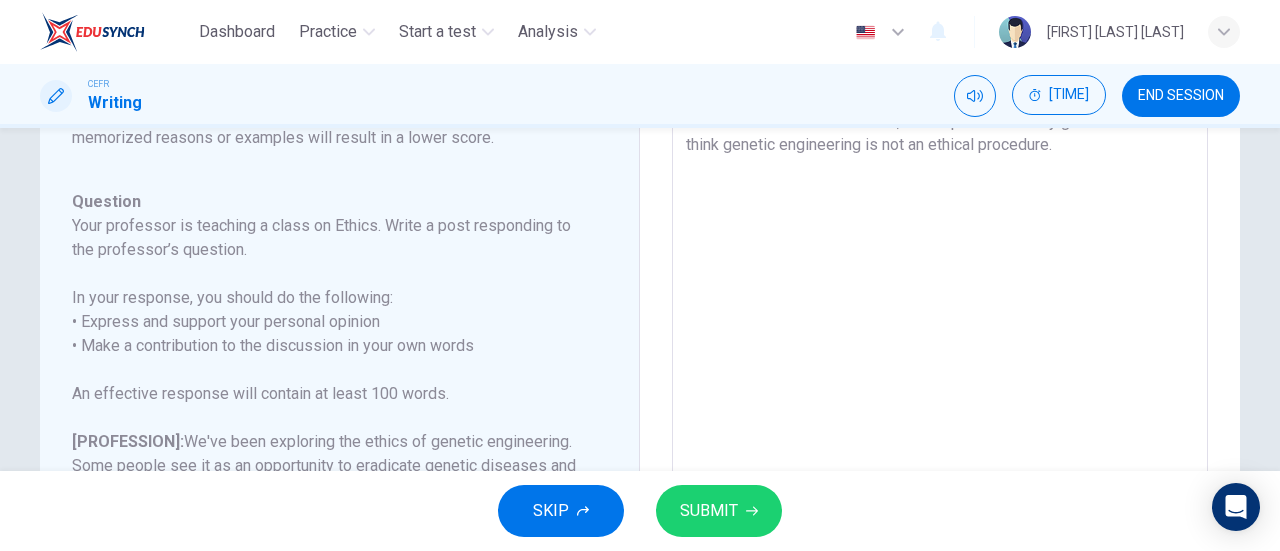 scroll, scrollTop: 286, scrollLeft: 0, axis: vertical 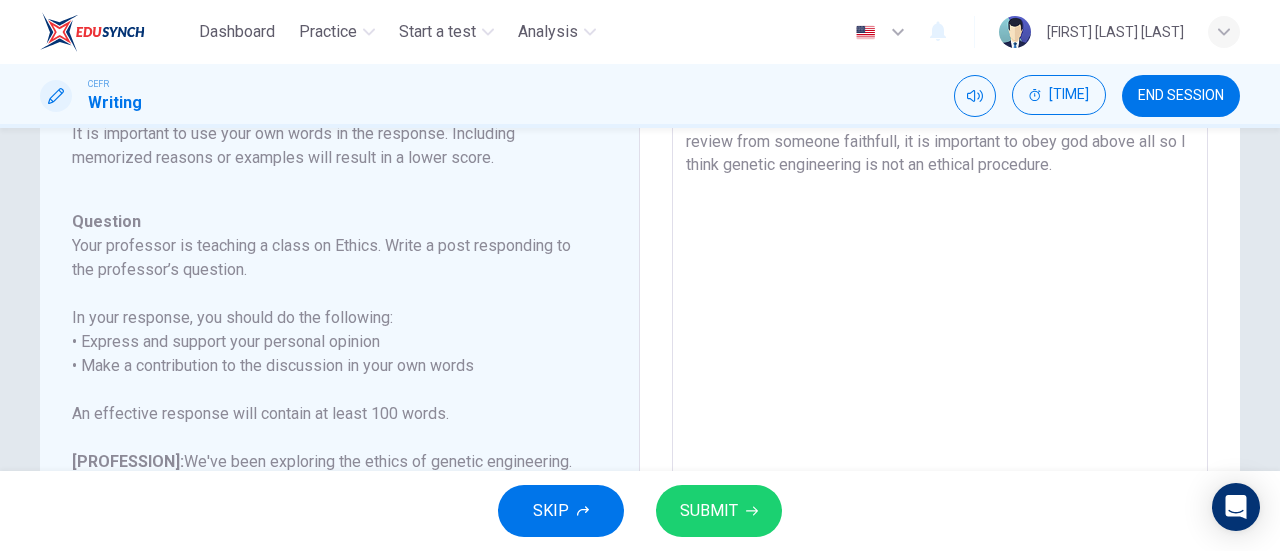 drag, startPoint x: 696, startPoint y: 262, endPoint x: 788, endPoint y: 189, distance: 117.4436 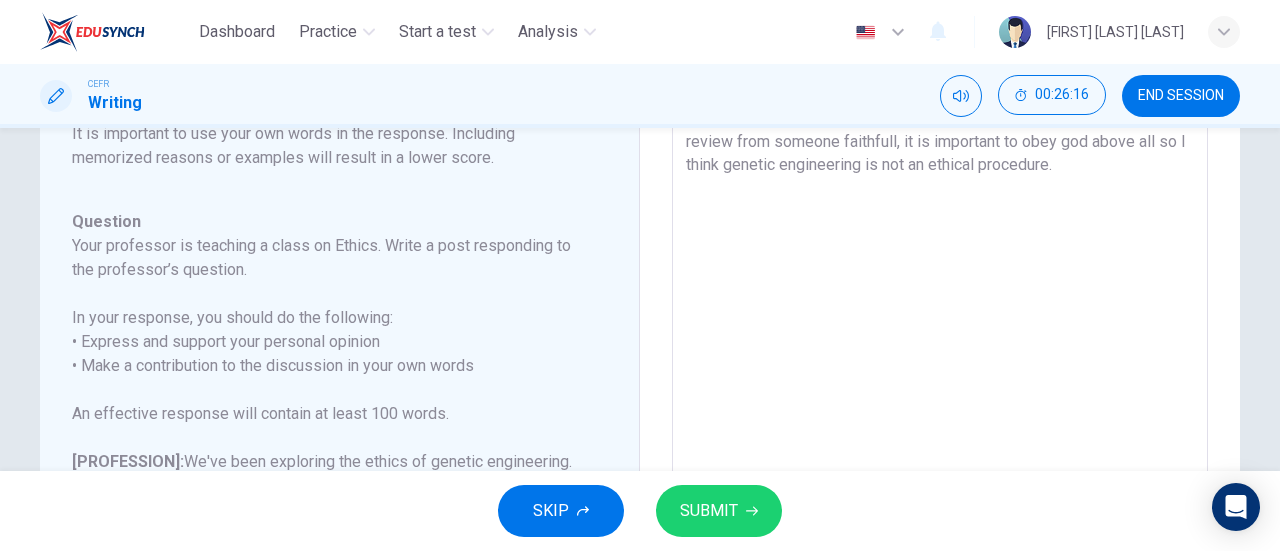scroll, scrollTop: 137, scrollLeft: 0, axis: vertical 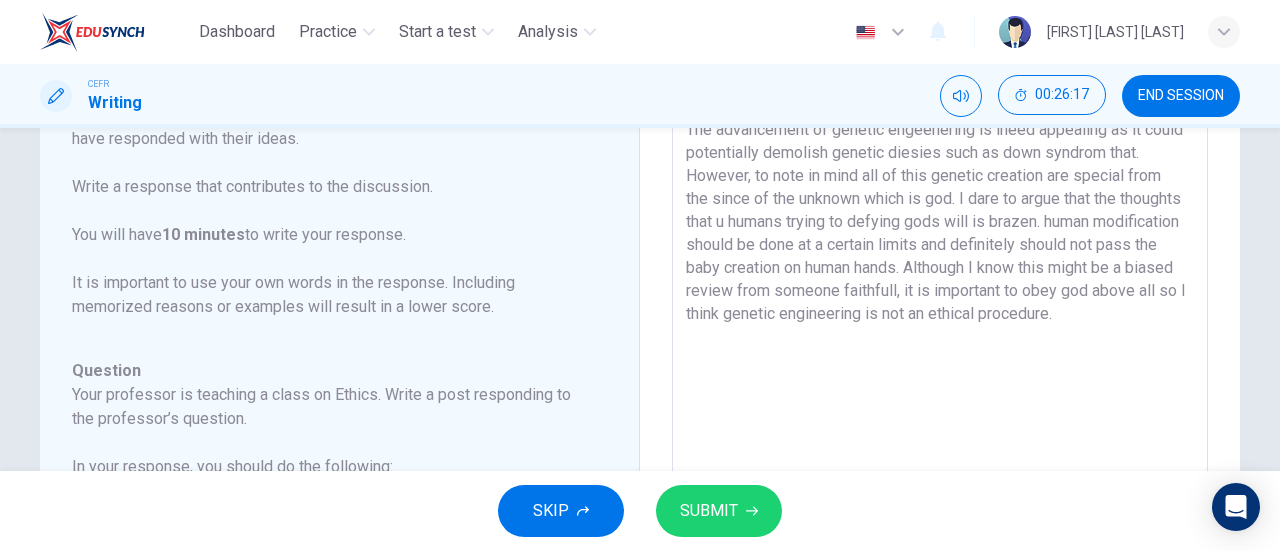 click on "The advancement of genetic engeenering is ineed appealing as it could potentially demolish genetic diesies such as down syndrom that. However, to note in mind all of this genetic creation are special from the since of the unknown which is god. I dare to argue that the thoughts that u humans trying to defying gods will is brazen. human modification should be done at a certain limits and definitely should not pass the baby creation on human hands. Although I know this might be a biased review from someone faithfull, it is important to obey god above all so I think genetic engineering is not an ethical procedure." at bounding box center (940, 435) 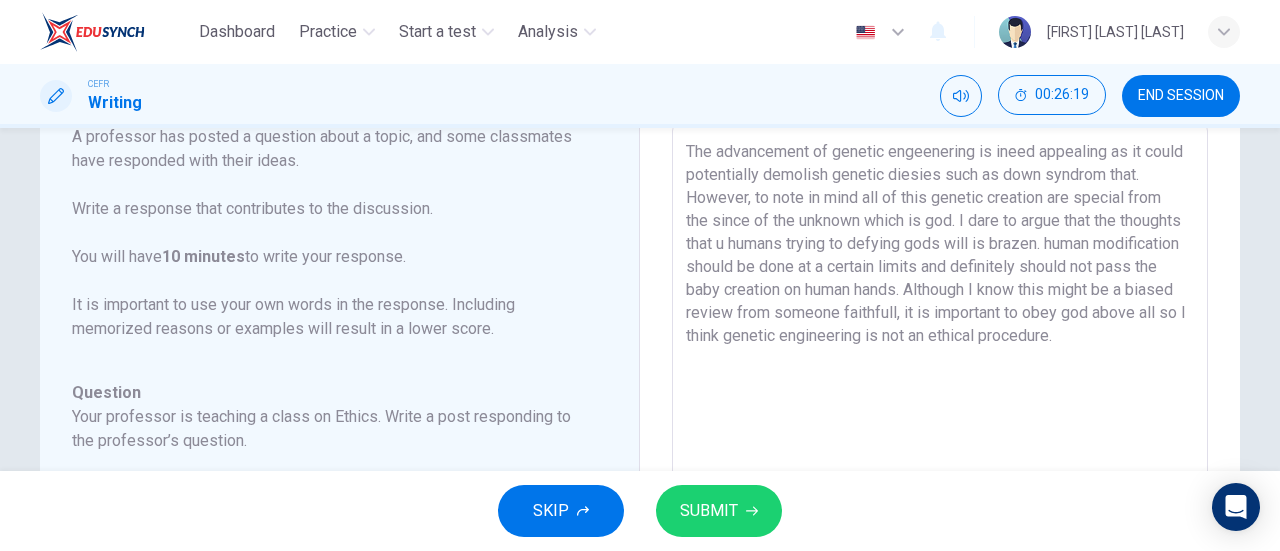 scroll, scrollTop: 80, scrollLeft: 0, axis: vertical 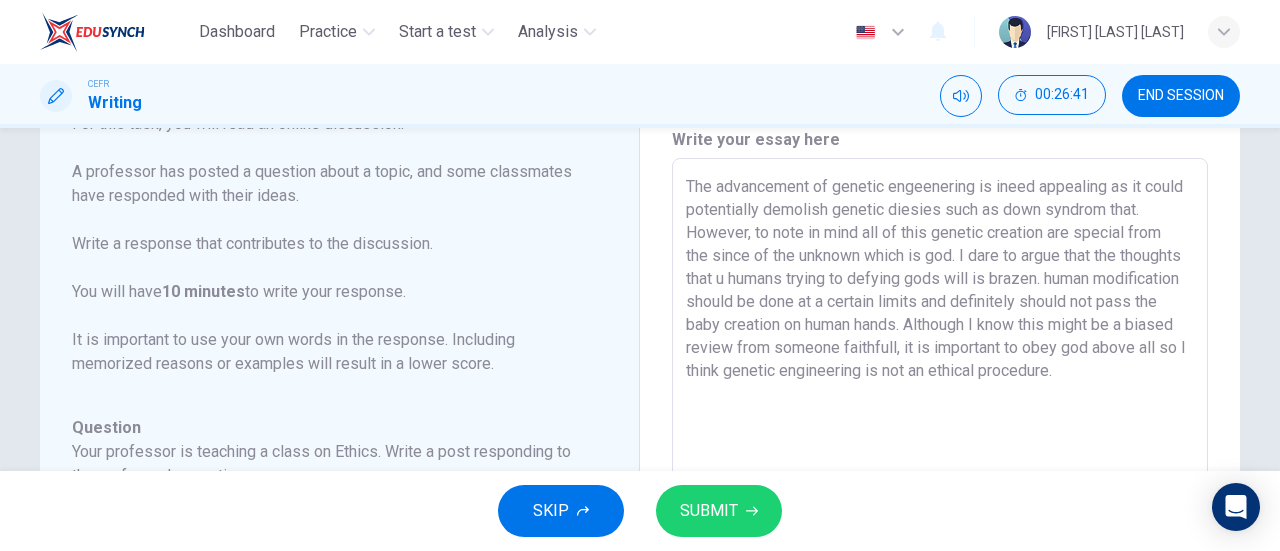 drag, startPoint x: 717, startPoint y: 253, endPoint x: 786, endPoint y: 256, distance: 69.065186 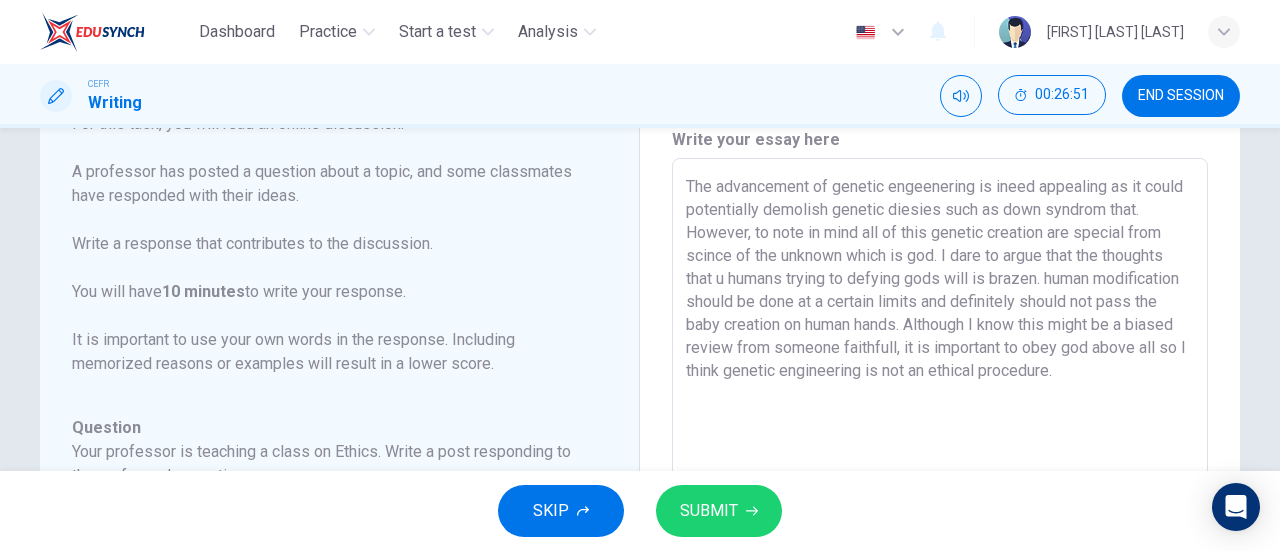 click on "The advancement of genetic engeenering is ineed appealing as it could potentially demolish genetic diesies such as down syndrom that. However, to note in mind all of this genetic creation are special from scince of the unknown which is god. I dare to argue that the thoughts that u humans trying to defying gods will is brazen. human modification should be done at a certain limits and definitely should not pass the baby creation on human hands. Although I know this might be a biased review from someone faithfull, it is important to obey god above all so I think genetic engineering is not an ethical procedure." at bounding box center (940, 492) 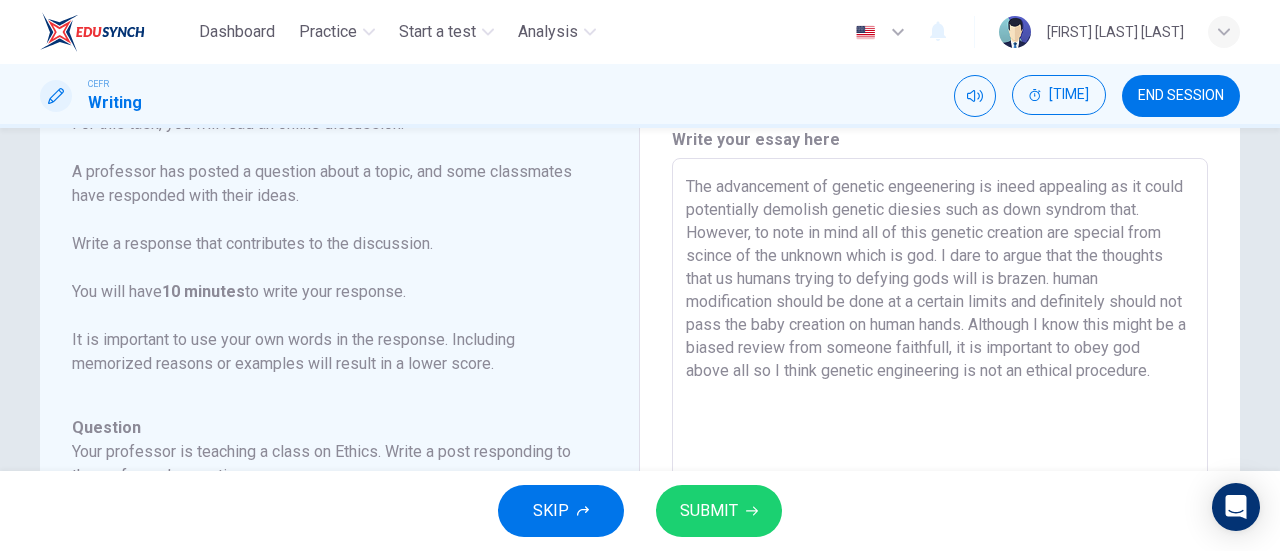 click on "The advancement of genetic engeenering is ineed appealing as it could potentially demolish genetic diesies such as down syndrom that. However, to note in mind all of this genetic creation are special from scince of the unknown which is god. I dare to argue that the thoughts that us humans trying to defying gods will is brazen. human modification should be done at a certain limits and definitely should not pass the baby creation on human hands. Although I know this might be a biased review from someone faithfull, it is important to obey god above all so I think genetic engineering is not an ethical procedure." at bounding box center (940, 492) 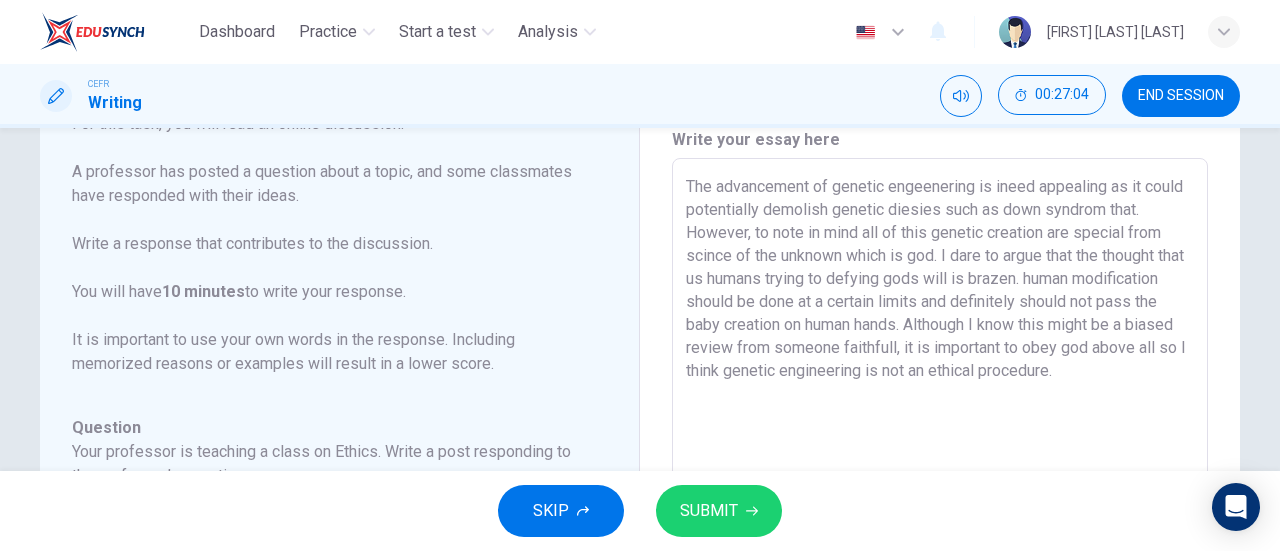 click on "The advancement of genetic engeenering is ineed appealing as it could potentially demolish genetic diesies such as down syndrom that. However, to note in mind all of this genetic creation are special from scince of the unknown which is god. I dare to argue that the thought that us humans trying to defying gods will is brazen. human modification should be done at a certain limits and definitely should not pass the baby creation on human hands. Although I know this might be a biased review from someone faithfull, it is important to obey god above all so I think genetic engineering is not an ethical procedure." at bounding box center [940, 492] 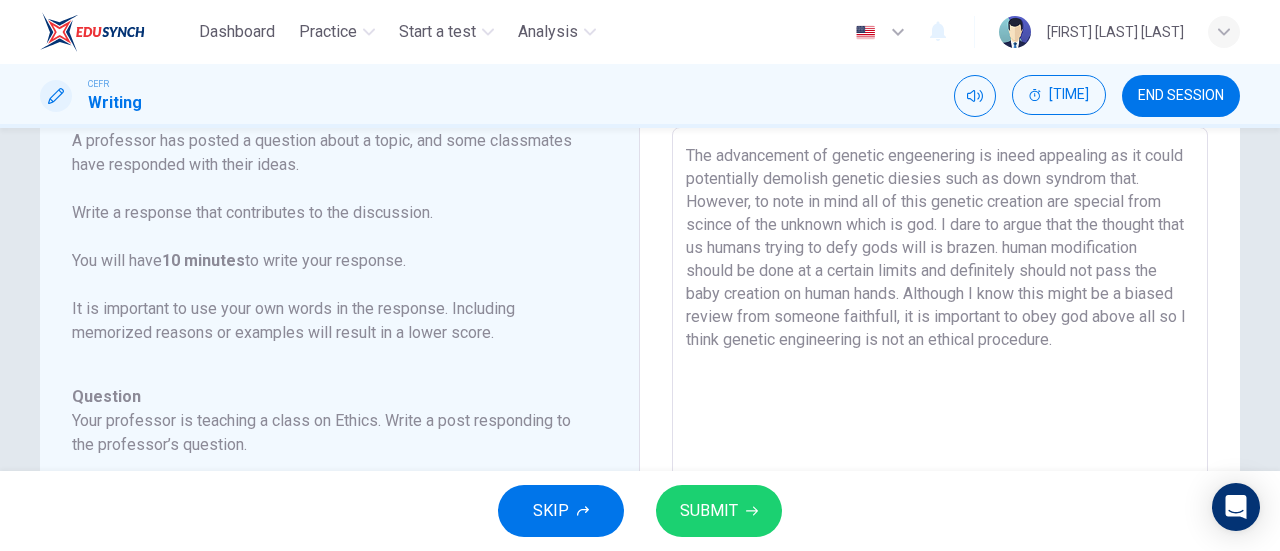 scroll, scrollTop: 112, scrollLeft: 0, axis: vertical 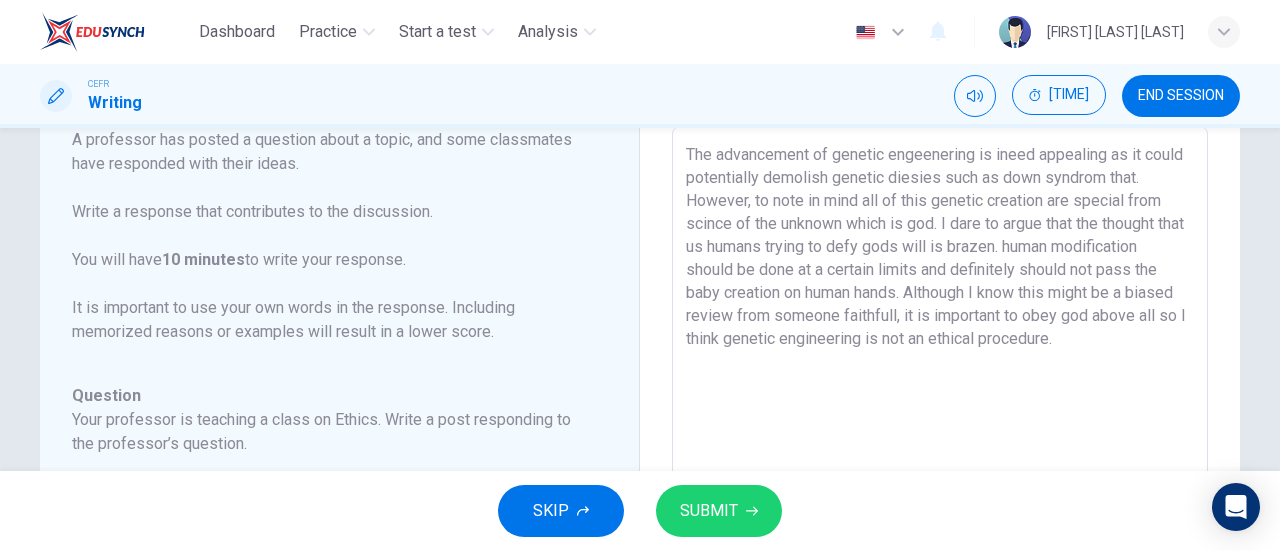click on "The advancement of genetic engeenering is ineed appealing as it could potentially demolish genetic diesies such as down syndrom that. However, to note in mind all of this genetic creation are special from scince of the unknown which is god. I dare to argue that the thought that us humans trying to defy gods will is brazen. human modification should be done at a certain limits and definitely should not pass the baby creation on human hands. Although I know this might be a biased review from someone faithfull, it is important to obey god above all so I think genetic engineering is not an ethical procedure." at bounding box center (940, 460) 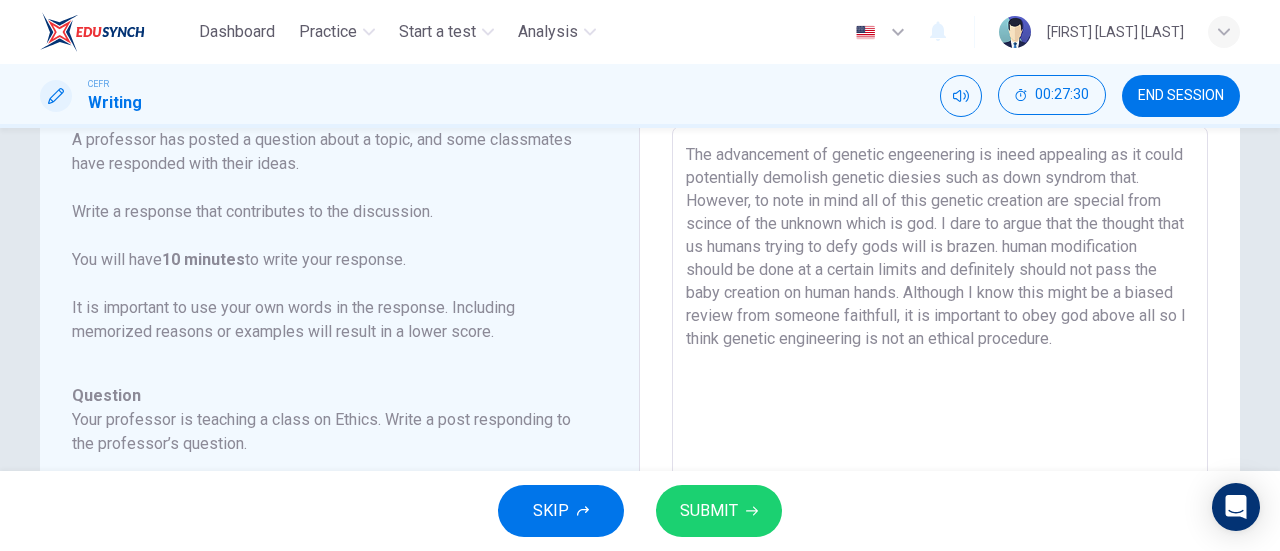 click on "The advancement of genetic engeenering is ineed appealing as it could potentially demolish genetic diesies such as down syndrom that. However, to note in mind all of this genetic creation are special from scince of the unknown which is god. I dare to argue that the thought that us humans trying to defy gods will is brazen. human modification should be done at a certain limits and definitely should not pass the baby creation on human hands. Although I know this might be a biased review from someone faithfull, it is important to obey god above all so I think genetic engineering is not an ethical procedure." at bounding box center (940, 460) 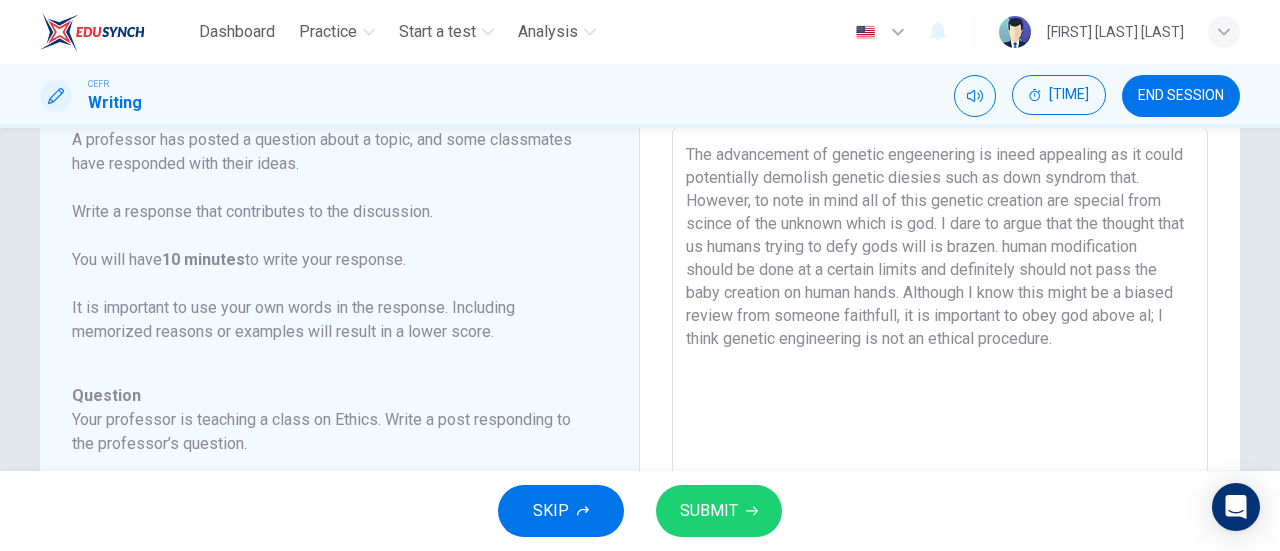 click on "The advancement of genetic engeenering is ineed appealing as it could potentially demolish genetic diesies such as down syndrom that. However, to note in mind all of this genetic creation are special from scince of the unknown which is god. I dare to argue that the thought that us humans trying to defy gods will is brazen. human modification should be done at a certain limits and definitely should not pass the baby creation on human hands. Although I know this might be a biased review from someone faithfull, it is important to obey god above al; I think genetic engineering is not an ethical procedure." at bounding box center [940, 460] 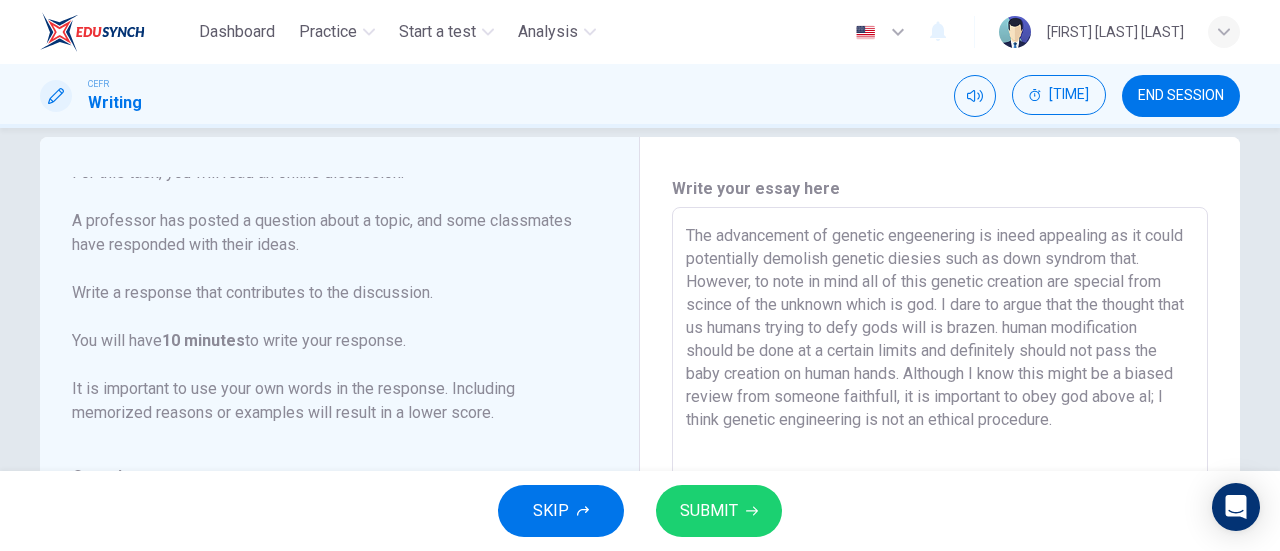 scroll, scrollTop: 32, scrollLeft: 0, axis: vertical 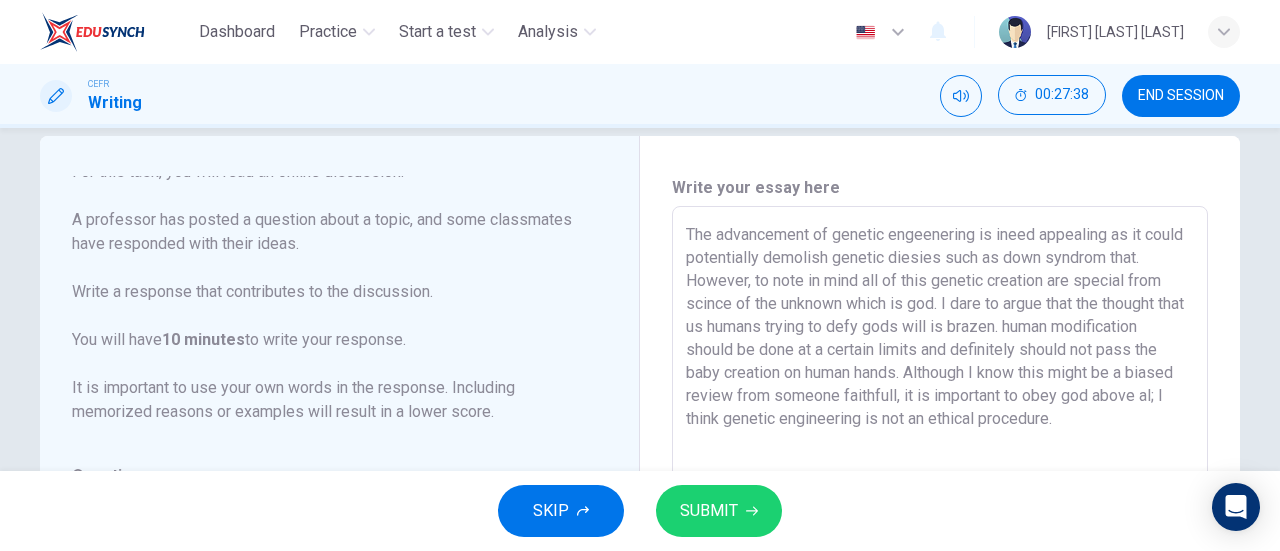 click on "The advancement of genetic engeenering is ineed appealing as it could potentially demolish genetic diesies such as down syndrom that. However, to note in mind all of this genetic creation are special from scince of the unknown which is god. I dare to argue that the thought that us humans trying to defy gods will is brazen. human modification should be done at a certain limits and definitely should not pass the baby creation on human hands. Although I know this might be a biased review from someone faithfull, it is important to obey god above al; I think genetic engineering is not an ethical procedure." at bounding box center (940, 540) 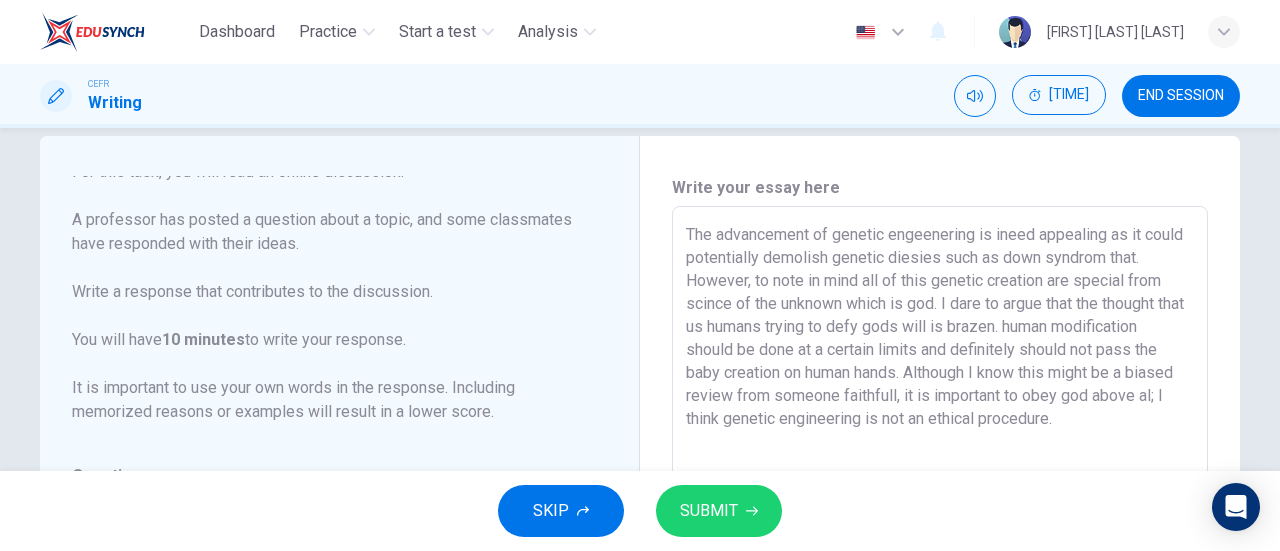 type on "The advancement of genetic engeenering is ineed appealing as it could potentially demolish genetic diesies such as down syndrom that. However, to note in mind all of this genetic creation are special from scince of the unknown which is god. I dare to argue that the thought that us humans trying to defy gods will is brazen. human modification should be done at a certain limits and definitely should not pass the baby creation on human hands. Although I know this might be a biased review from someone faithfull, it is important to obey god above al; I think genetic engineering is not an ethical procedure." 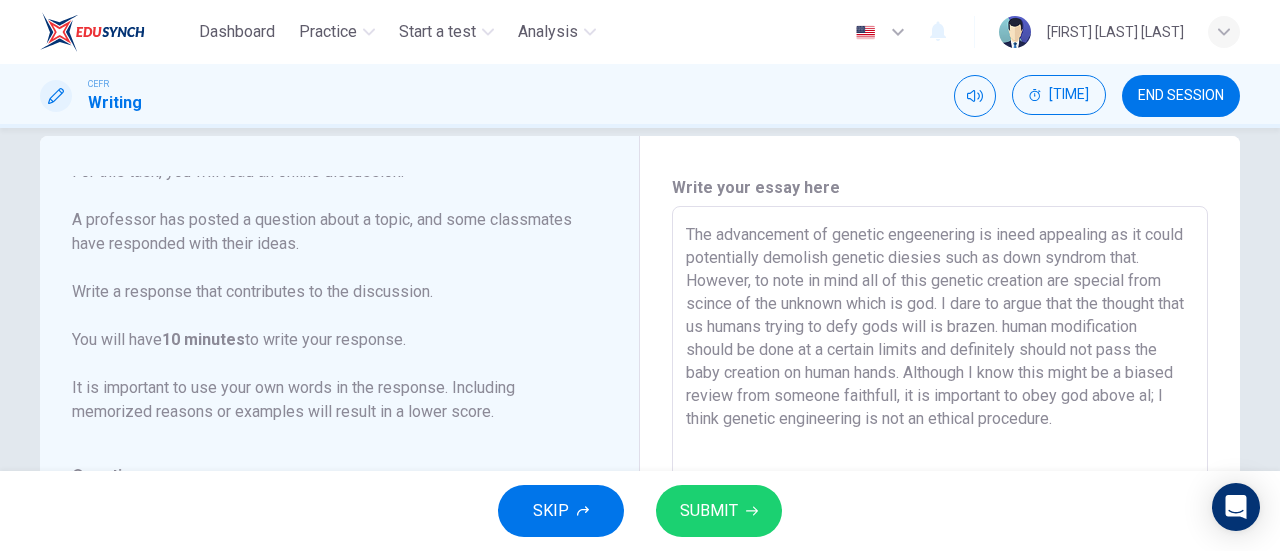 click on "The advancement of genetic engeenering is ineed appealing as it could potentially demolish genetic diesies such as down syndrom that. However, to note in mind all of this genetic creation are special from scince of the unknown which is god. I dare to argue that the thought that us humans trying to defy gods will is brazen. human modification should be done at a certain limits and definitely should not pass the baby creation on human hands. Although I know this might be a biased review from someone faithfull, it is important to obey god above al; I think genetic engineering is not an ethical procedure." at bounding box center [940, 540] 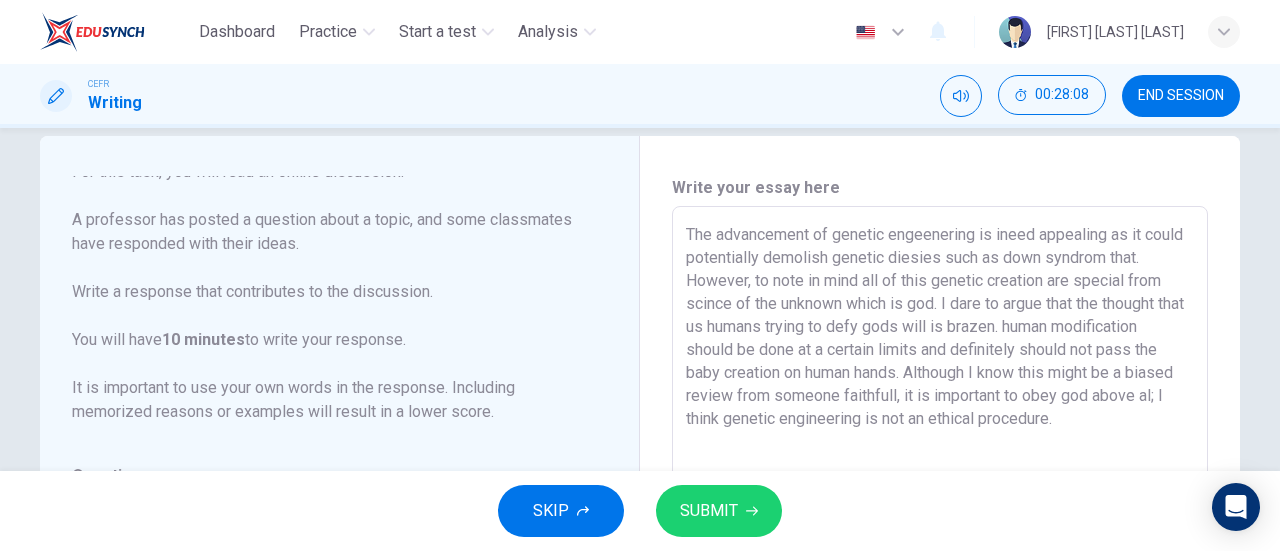 click on "The advancement of genetic engeenering is ineed appealing as it could potentially demolish genetic diesies such as down syndrom that. However, to note in mind all of this genetic creation are special from scince of the unknown which is god. I dare to argue that the thought that us humans trying to defy gods will is brazen. human modification should be done at a certain limits and definitely should not pass the baby creation on human hands. Although I know this might be a biased review from someone faithfull, it is important to obey god above al; I think genetic engineering is not an ethical procedure." at bounding box center [940, 540] 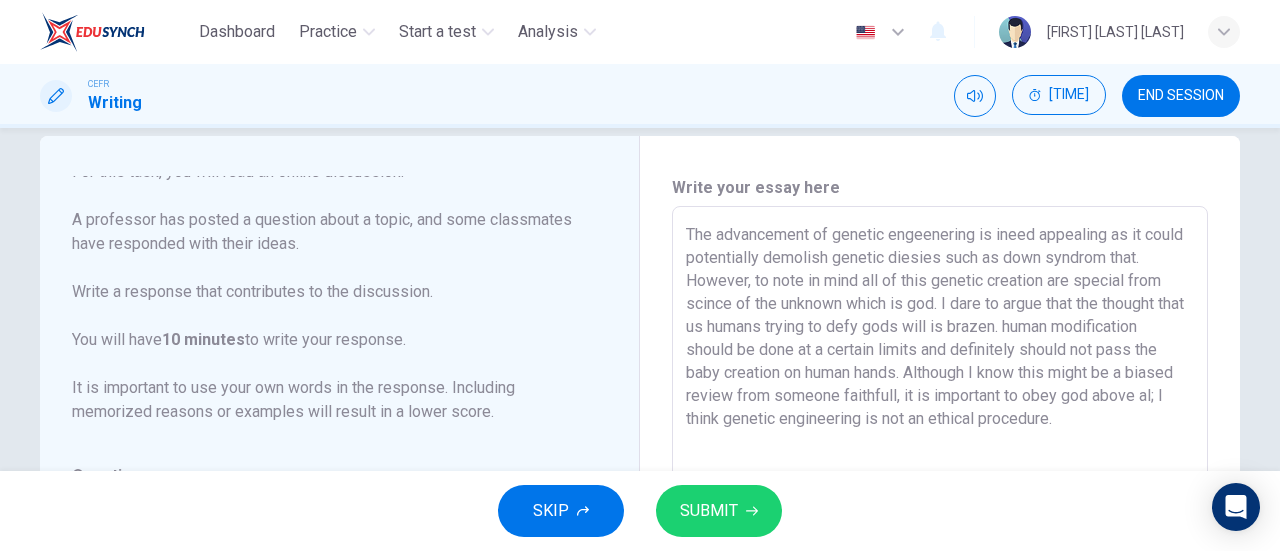 click on "The advancement of genetic engeenering is ineed appealing as it could potentially demolish genetic diesies such as down syndrom that. However, to note in mind all of this genetic creation are special from scince of the unknown which is god. I dare to argue that the thought that us humans trying to defy gods will is brazen. human modification should be done at a certain limits and definitely should not pass the baby creation on human hands. Although I know this might be a biased review from someone faithfull, it is important to obey god above al; I think genetic engineering is not an ethical procedure." at bounding box center [940, 540] 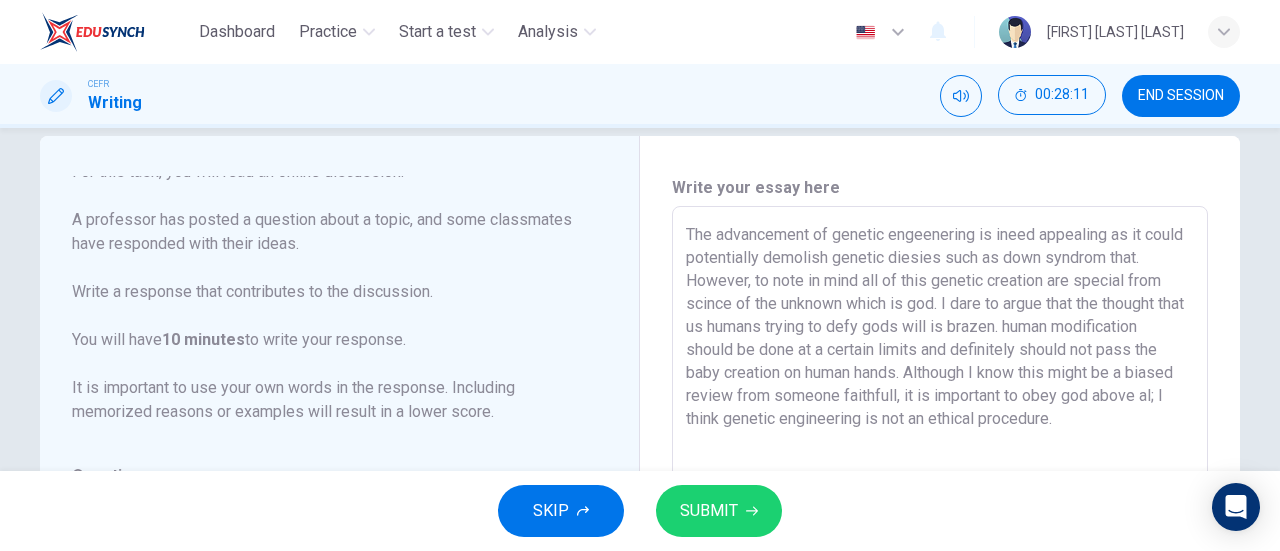 drag, startPoint x: 682, startPoint y: 227, endPoint x: 762, endPoint y: 437, distance: 224.72205 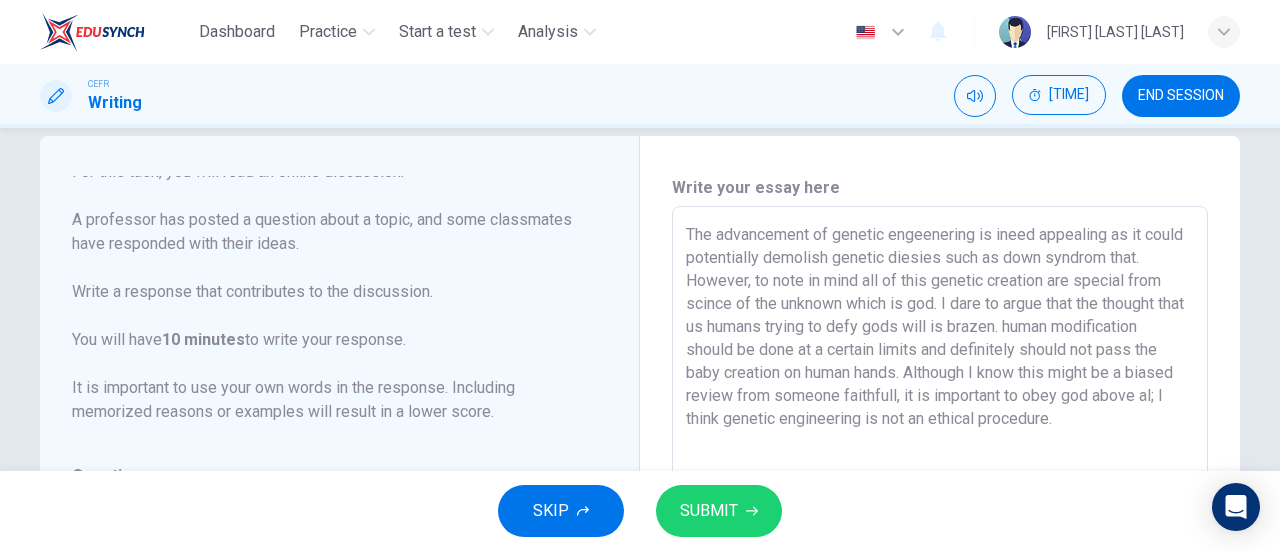 click on "The advancement of genetic engeenering is ineed appealing as it could potentially demolish genetic diesies such as down syndrom that. However, to note in mind all of this genetic creation are special from scince of the unknown which is god. I dare to argue that the thought that us humans trying to defy gods will is brazen. human modification should be done at a certain limits and definitely should not pass the baby creation on human hands. Although I know this might be a biased review from someone faithfull, it is important to obey god above al; I think genetic engineering is not an ethical procedure." at bounding box center (940, 540) 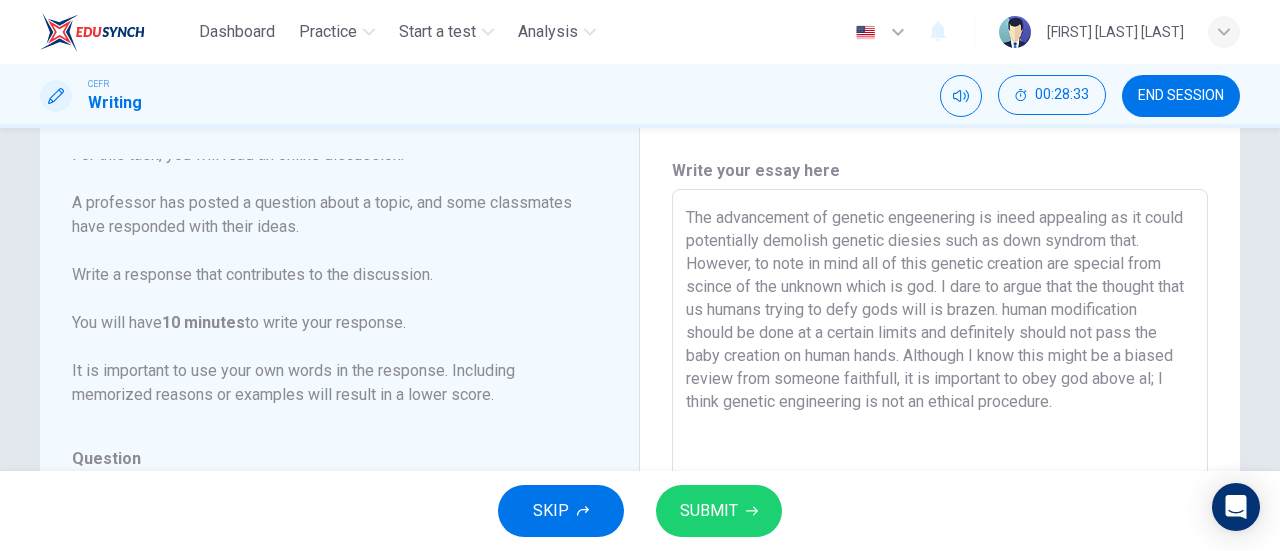 scroll, scrollTop: 50, scrollLeft: 0, axis: vertical 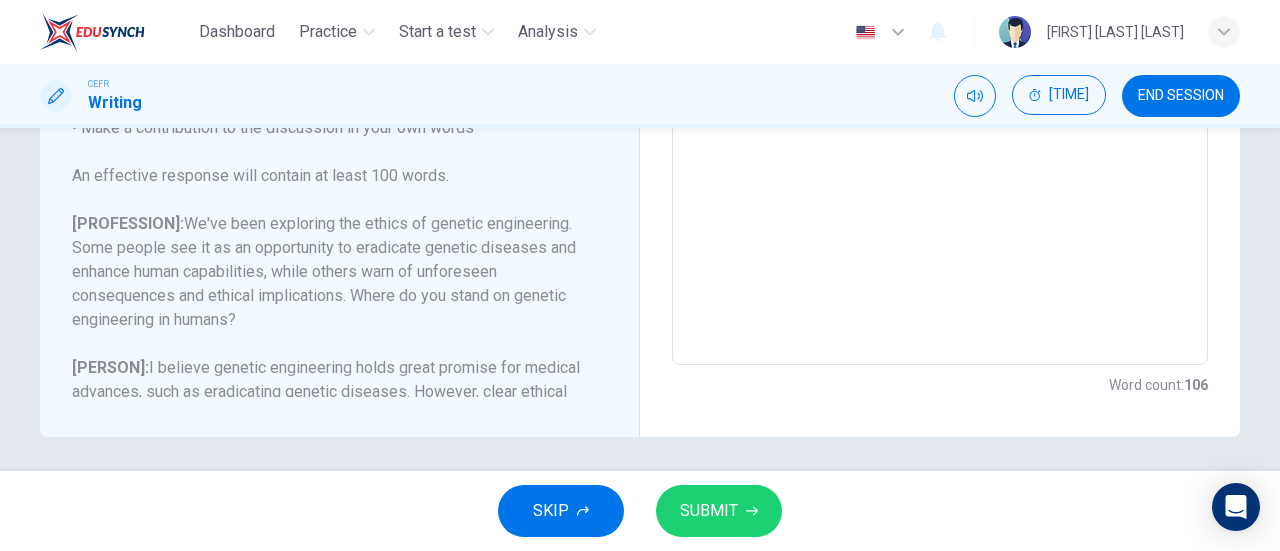 click on "[NAME]: I believe genetic engineering holds great promise for medical advances, such as eradicating genetic diseases. However, clear ethical guidelines need to be established to prevent misuse." at bounding box center (327, 392) 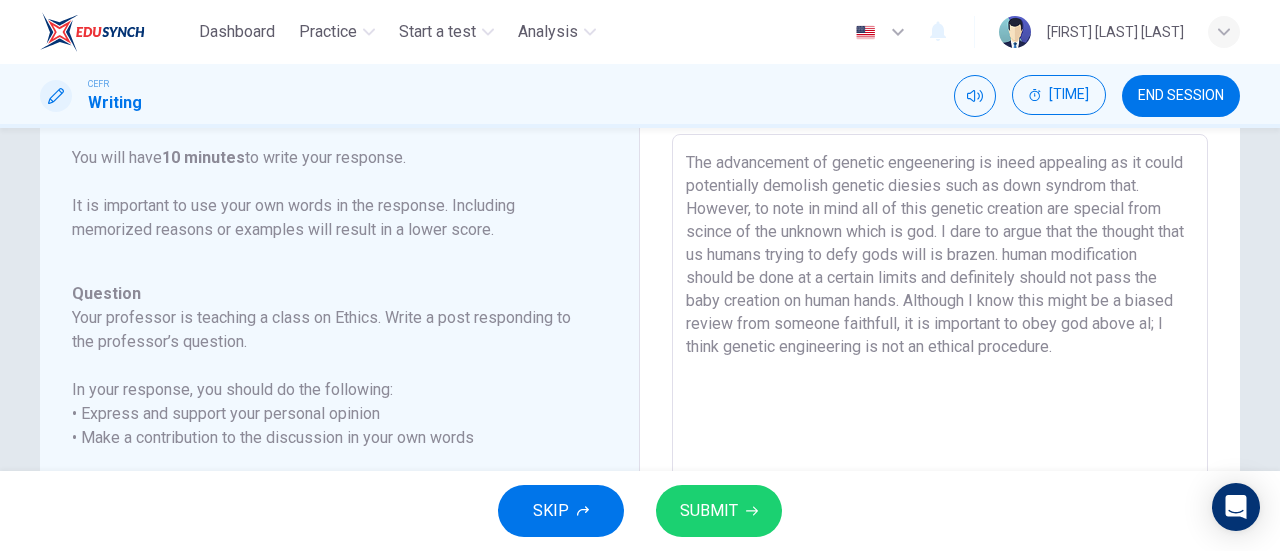scroll, scrollTop: 75, scrollLeft: 0, axis: vertical 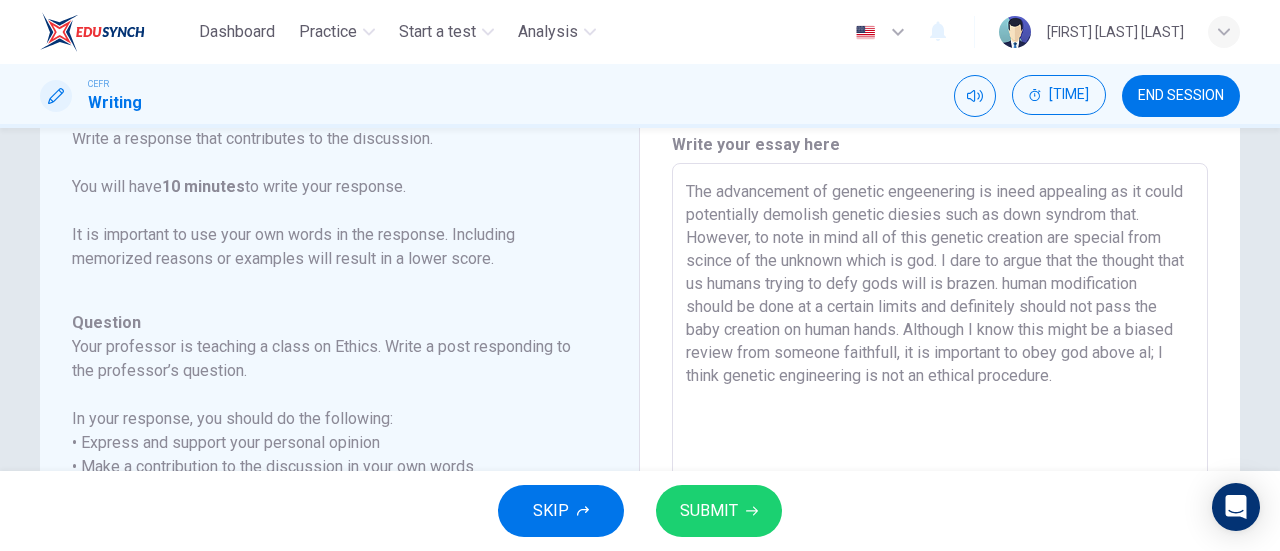 click on "The advancement of genetic engeenering is ineed appealing as it could potentially demolish genetic diesies such as down syndrom that. However, to note in mind all of this genetic creation are special from scince of the unknown which is god. I dare to argue that the thought that us humans trying to defy gods will is brazen. human modification should be done at a certain limits and definitely should not pass the baby creation on human hands. Although I know this might be a biased review from someone faithfull, it is important to obey god above al; I think genetic engineering is not an ethical procedure." at bounding box center (940, 497) 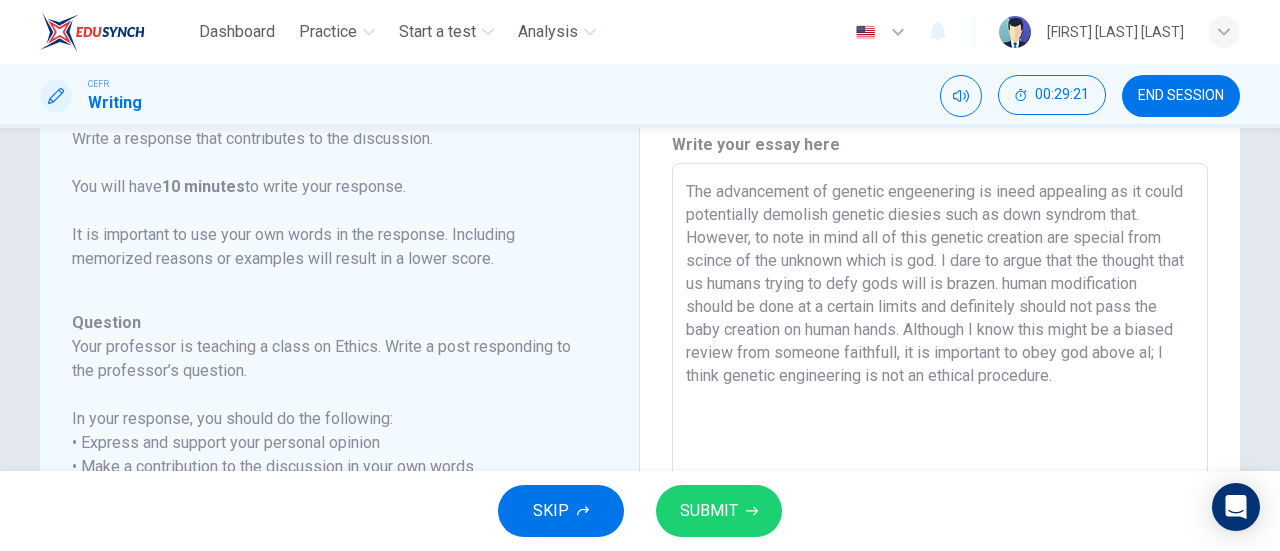click on "The advancement of genetic engeenering is ineed appealing as it could potentially demolish genetic diesies such as down syndrom that. However, to note in mind all of this genetic creation are special from scince of the unknown which is god. I dare to argue that the thought that us humans trying to defy gods will is brazen. human modification should be done at a certain limits and definitely should not pass the baby creation on human hands. Although I know this might be a biased review from someone faithfull, it is important to obey god above al; I think genetic engineering is not an ethical procedure." at bounding box center [940, 497] 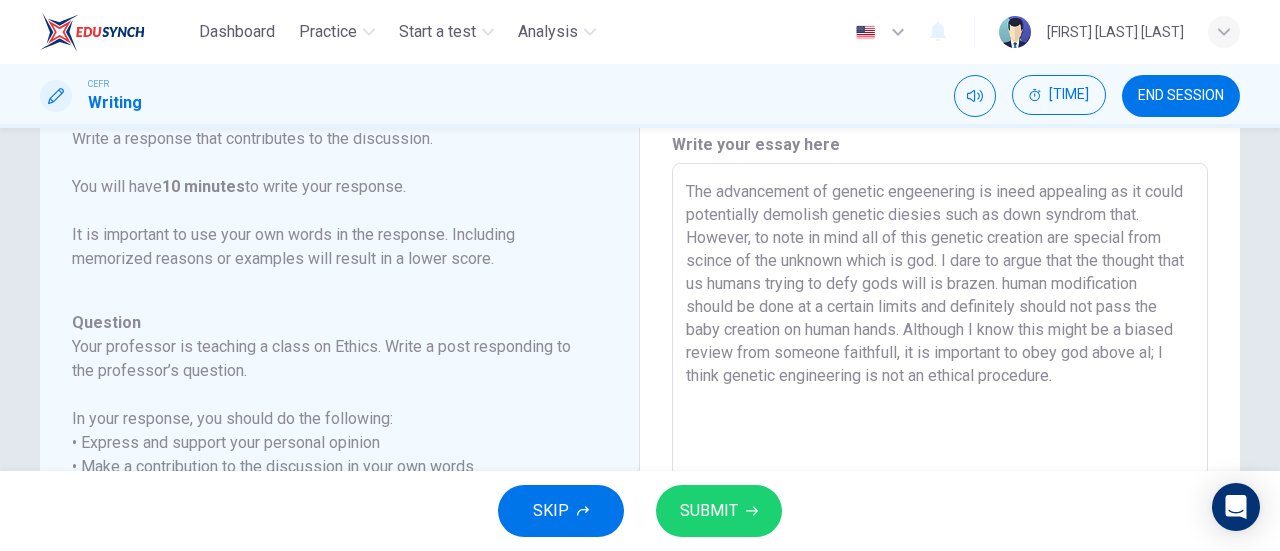 click on "The advancement of genetic engeenering is ineed appealing as it could potentially demolish genetic diesies such as down syndrom that. However, to note in mind all of this genetic creation are special from scince of the unknown which is god. I dare to argue that the thought that us humans trying to defy gods will is brazen. human modification should be done at a certain limits and definitely should not pass the baby creation on human hands. Although I know this might be a biased review from someone faithfull, it is important to obey god above al; I think genetic engineering is not an ethical procedure." at bounding box center (940, 497) 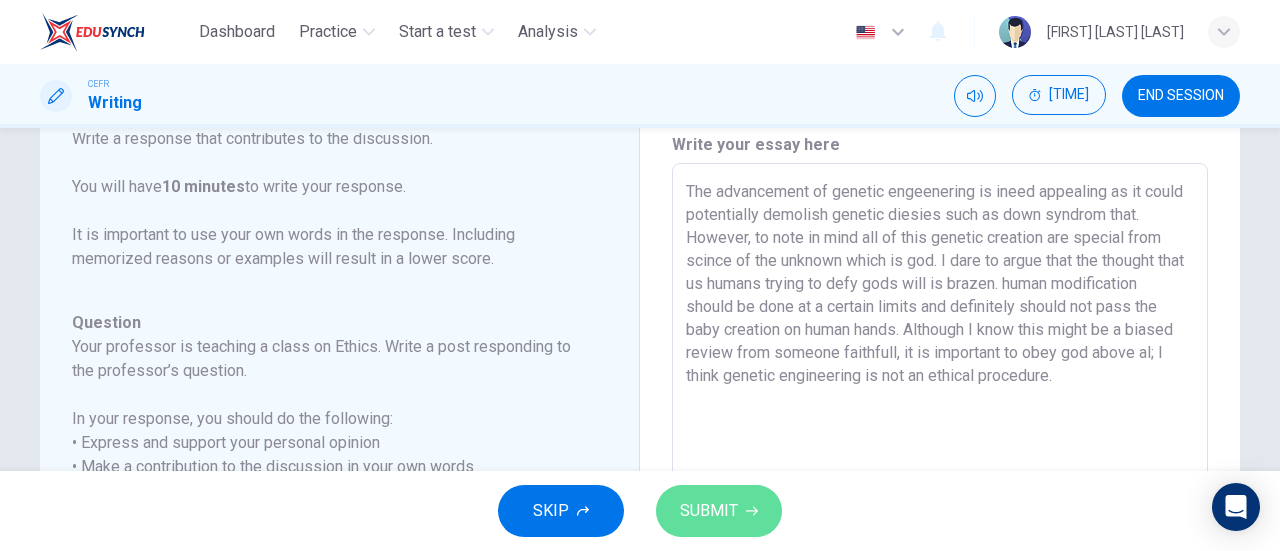 click on "SUBMIT" at bounding box center [719, 511] 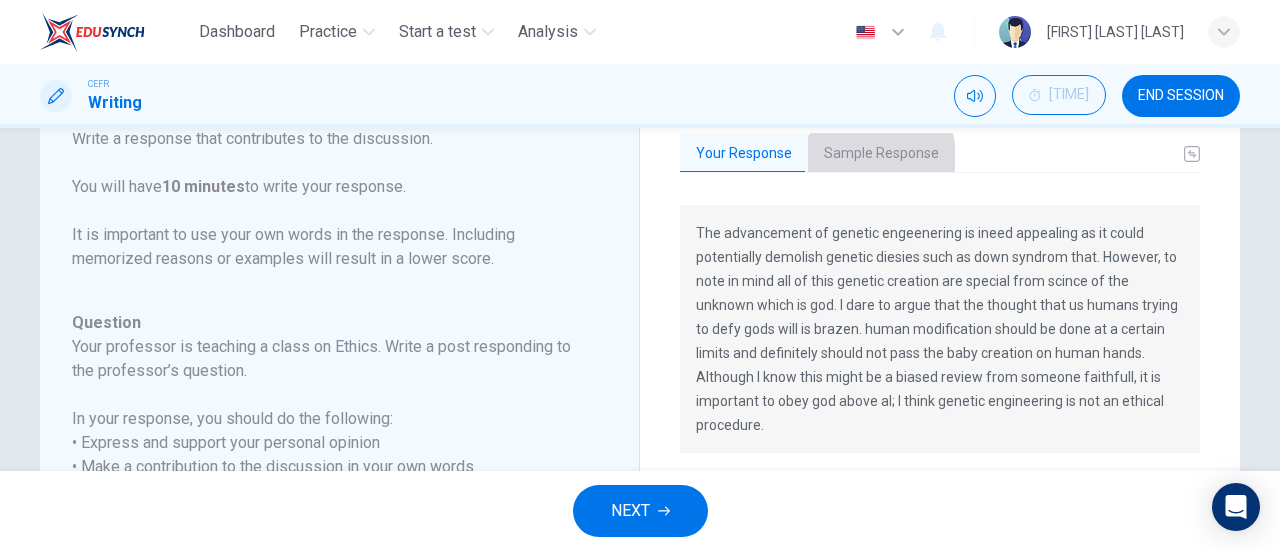 click on "Sample Response" at bounding box center [881, 154] 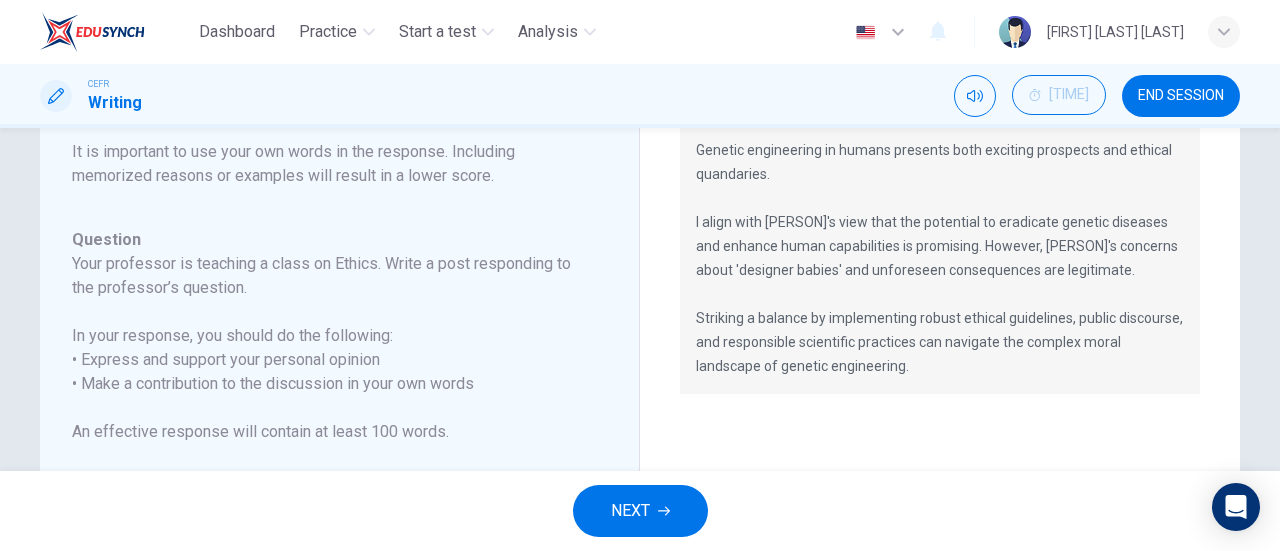 scroll, scrollTop: 159, scrollLeft: 0, axis: vertical 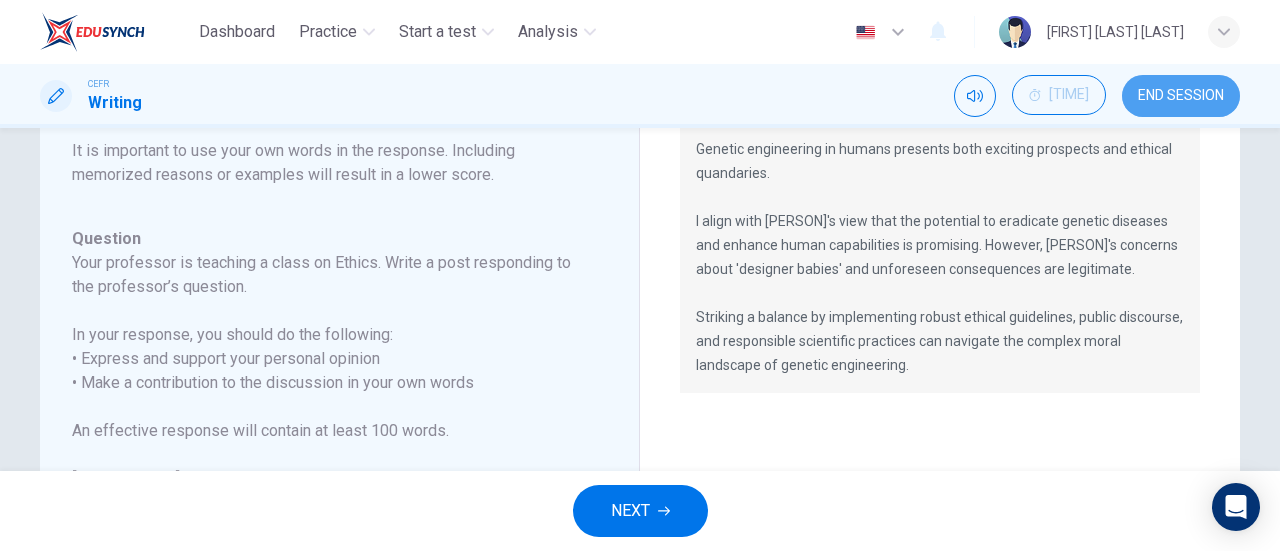 click on "END SESSION" at bounding box center (1181, 96) 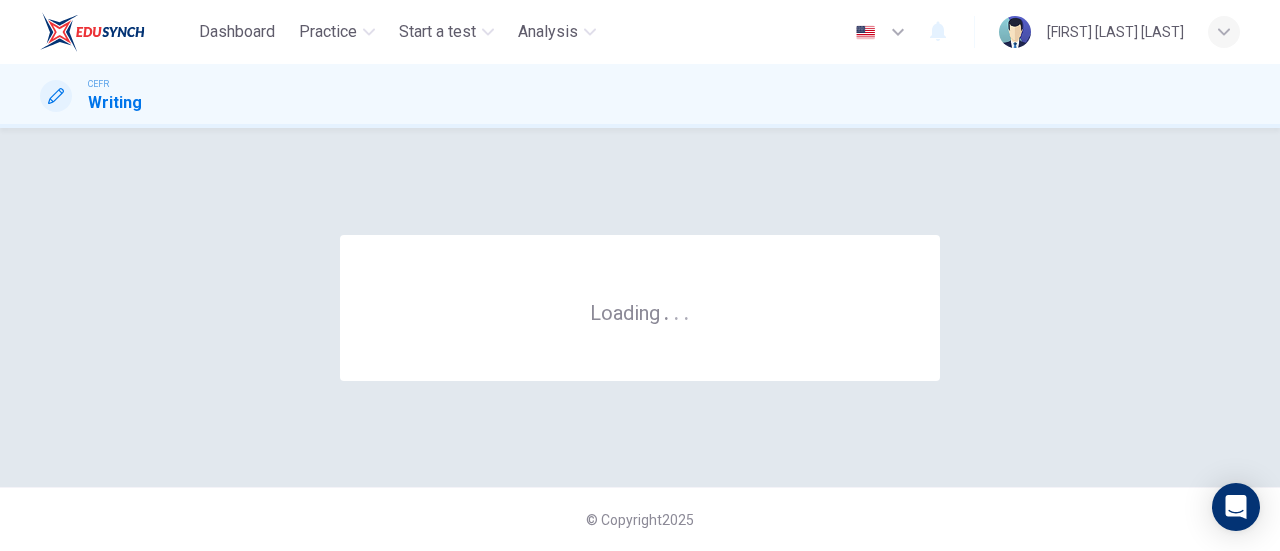 scroll, scrollTop: 0, scrollLeft: 0, axis: both 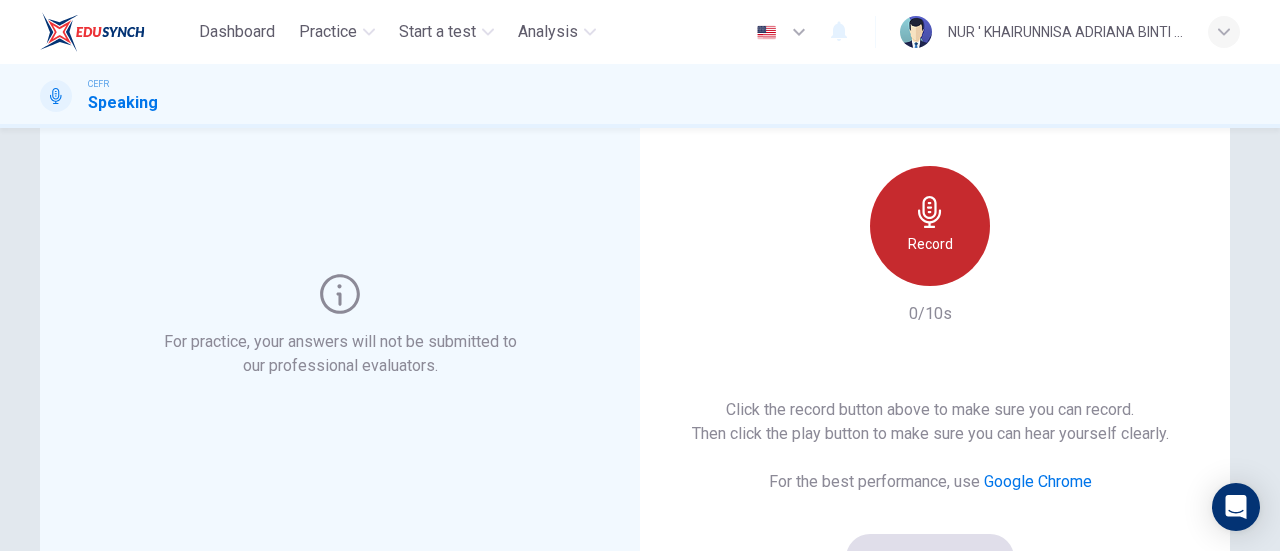 click at bounding box center (929, 212) 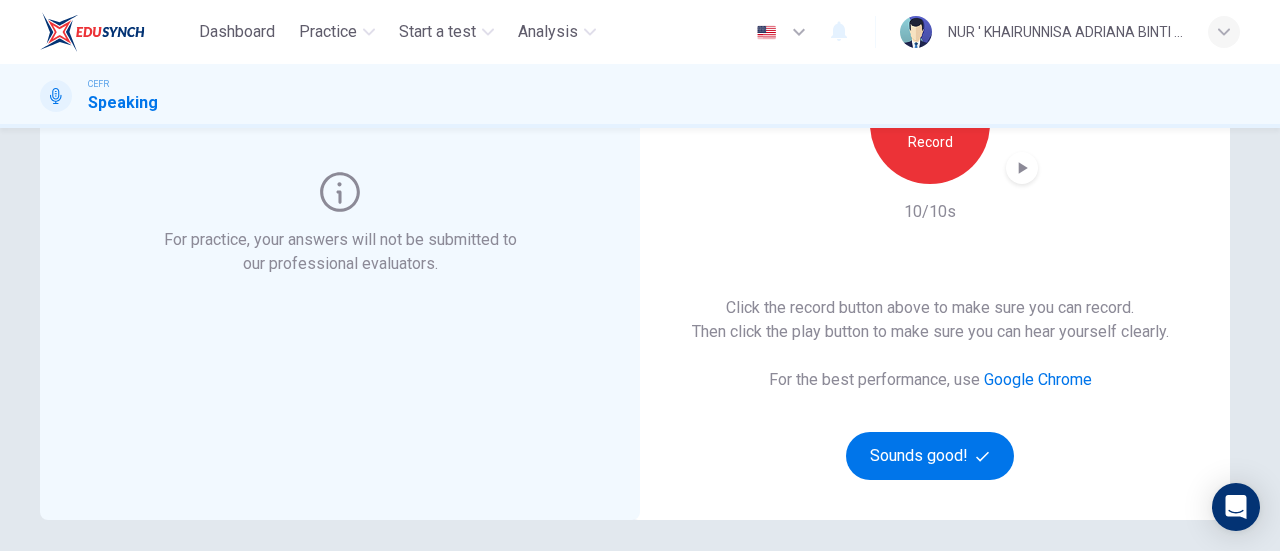scroll, scrollTop: 244, scrollLeft: 0, axis: vertical 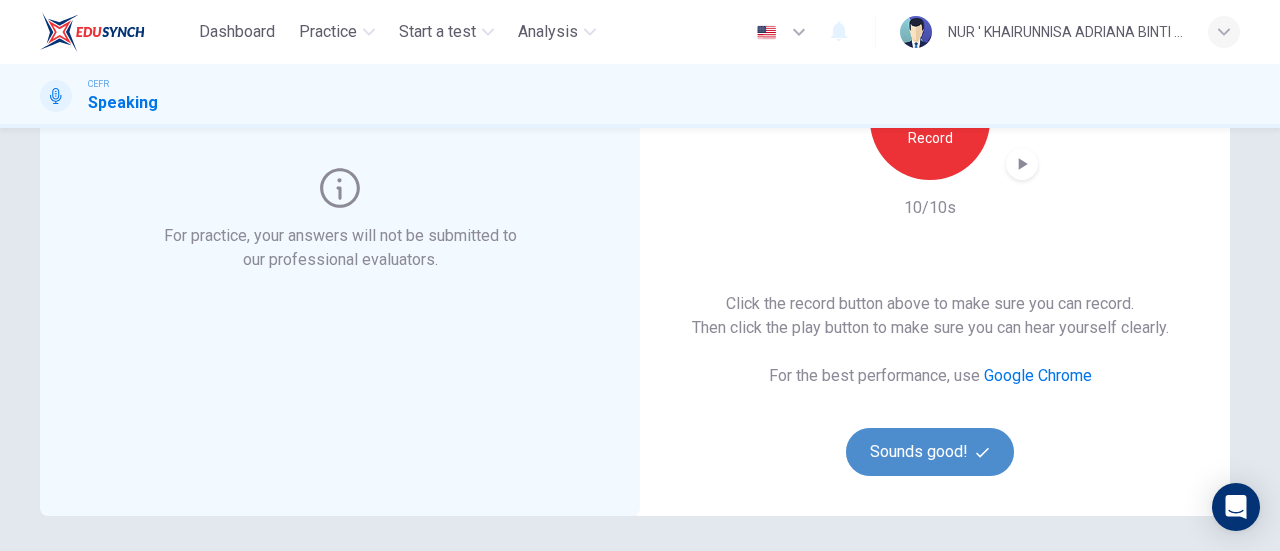 click on "Sounds good!" at bounding box center [930, 452] 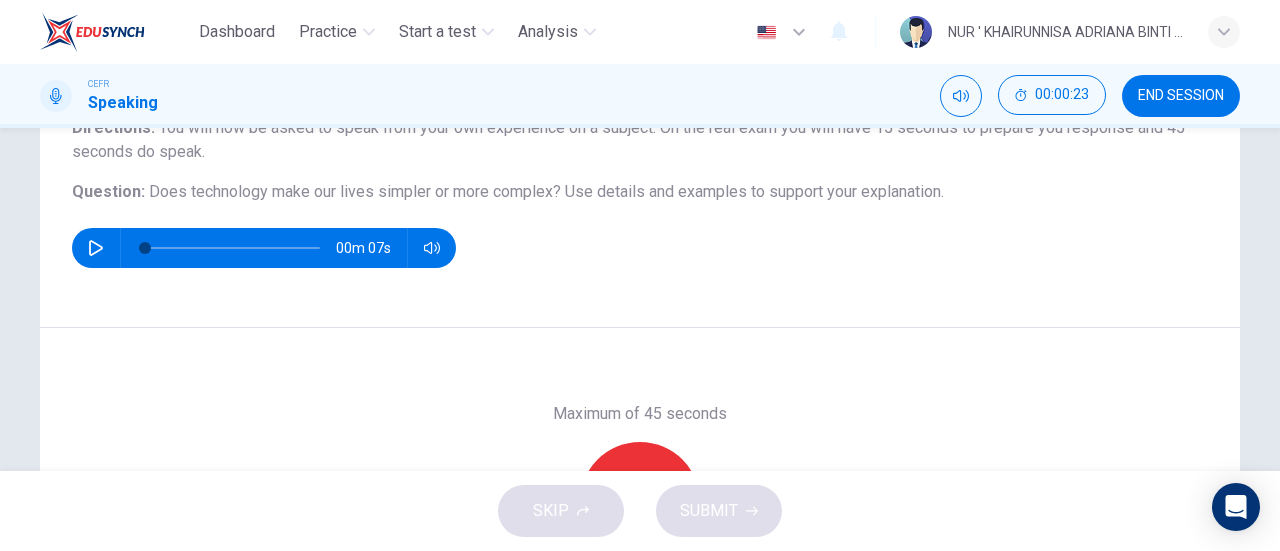 scroll, scrollTop: 170, scrollLeft: 0, axis: vertical 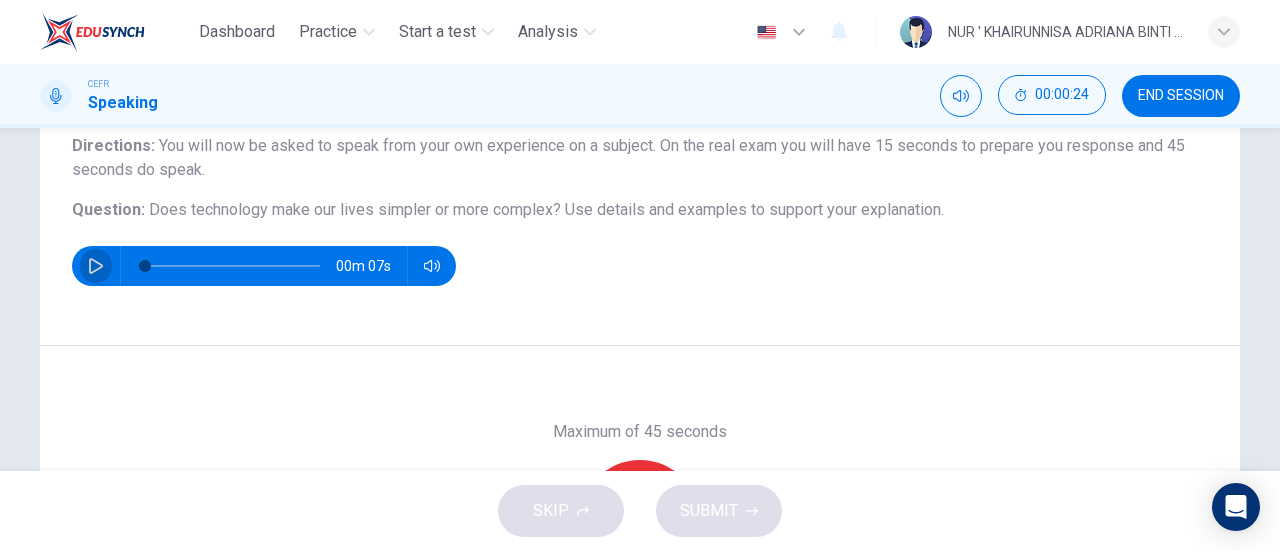 click at bounding box center (96, 266) 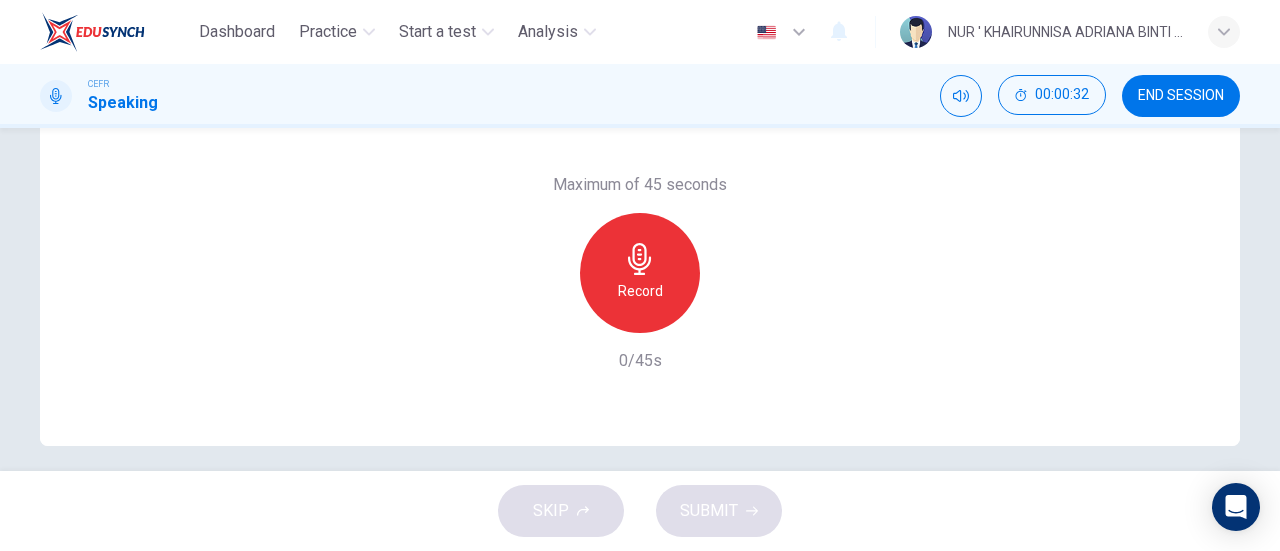 scroll, scrollTop: 418, scrollLeft: 0, axis: vertical 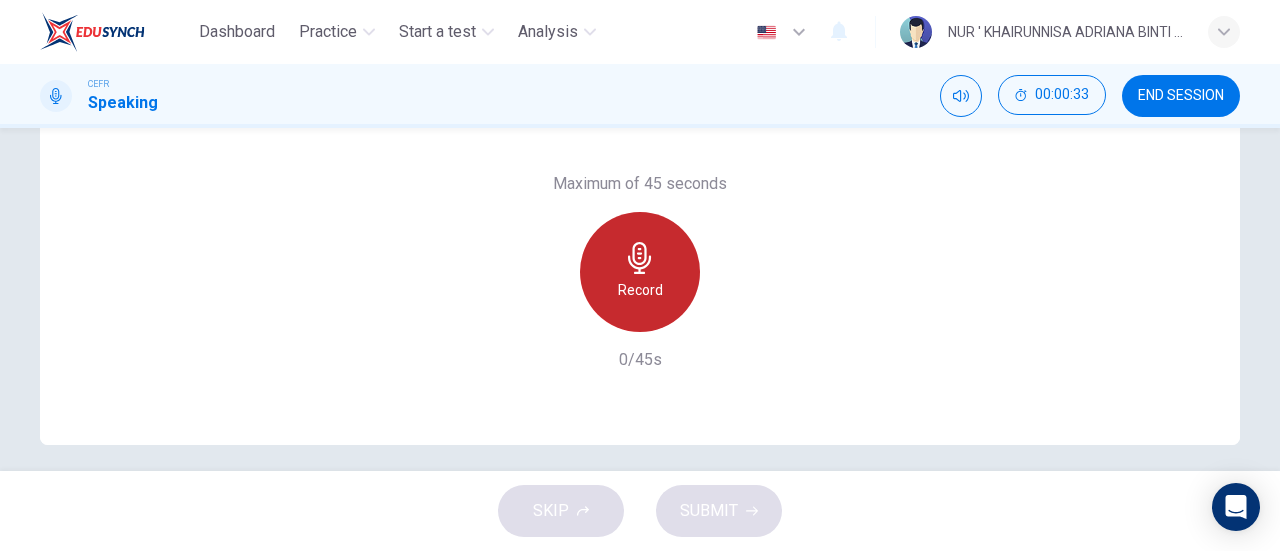 click on "Record" at bounding box center (640, 272) 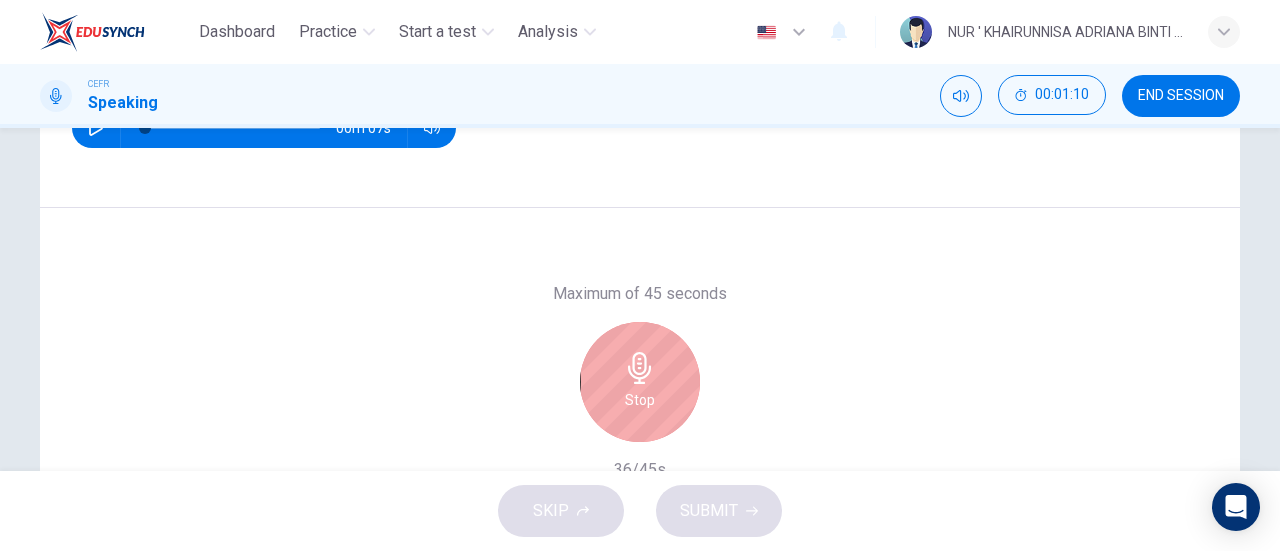 scroll, scrollTop: 383, scrollLeft: 0, axis: vertical 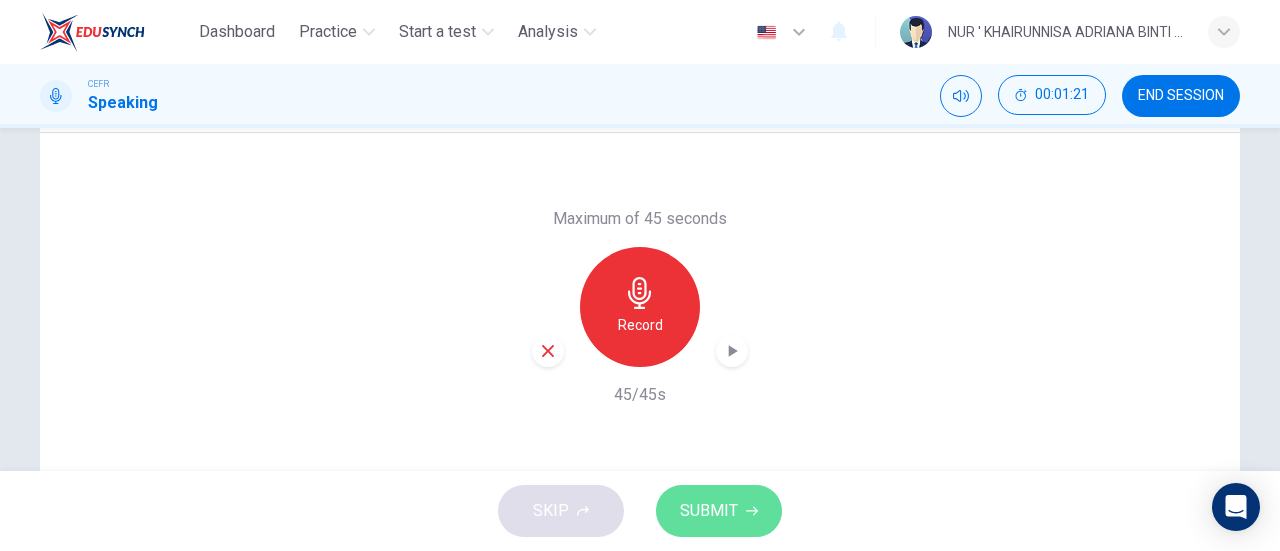 click on "SUBMIT" at bounding box center (709, 511) 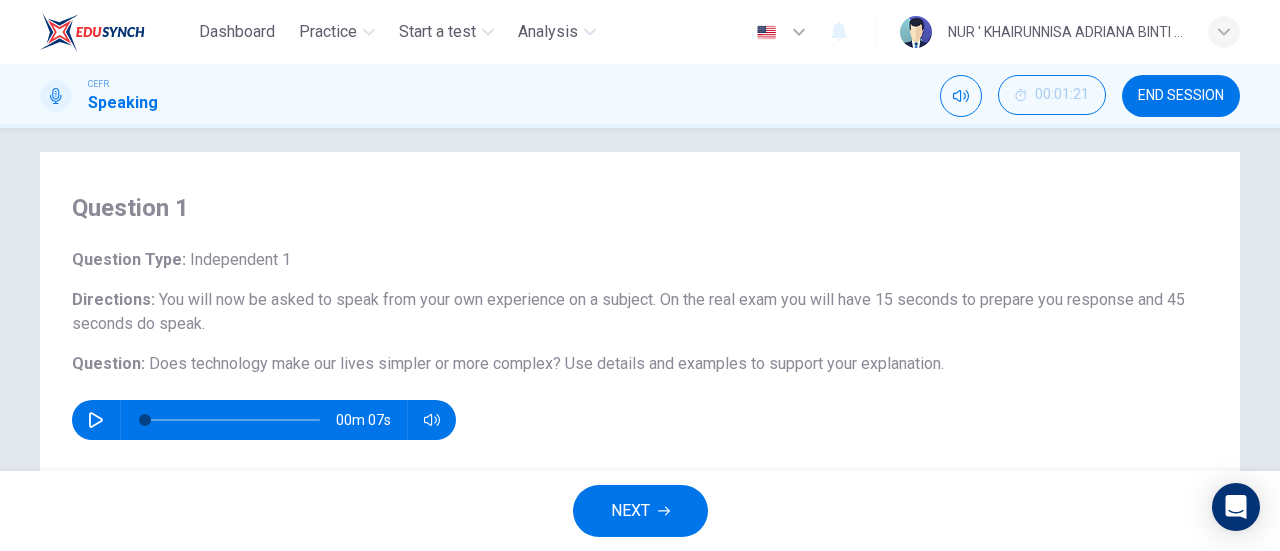 scroll, scrollTop: 297, scrollLeft: 0, axis: vertical 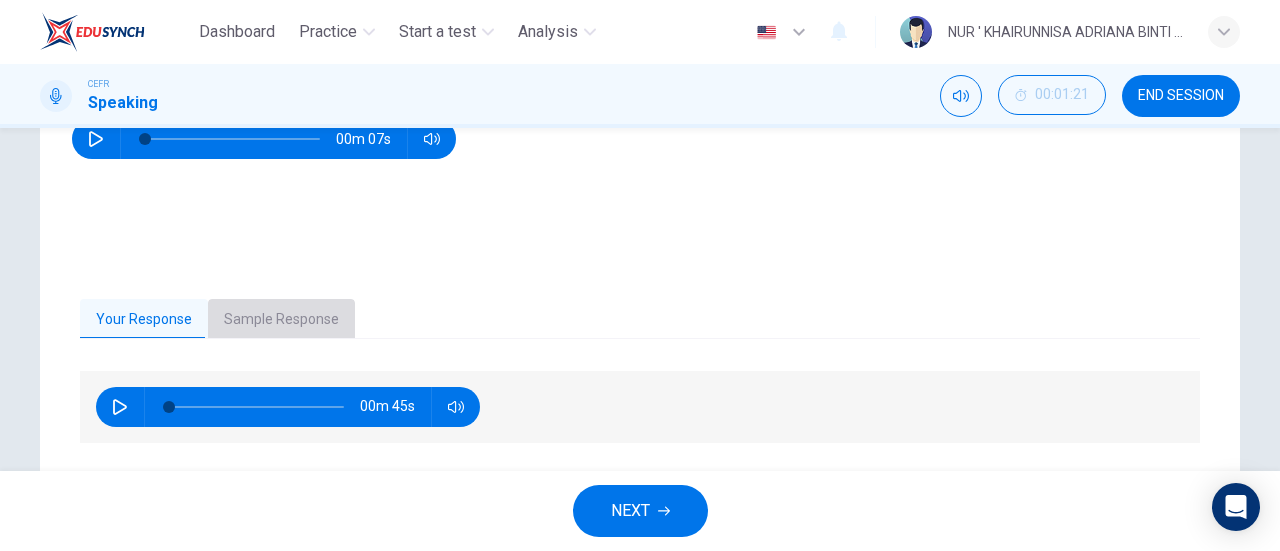 click on "Sample Response" at bounding box center [281, 320] 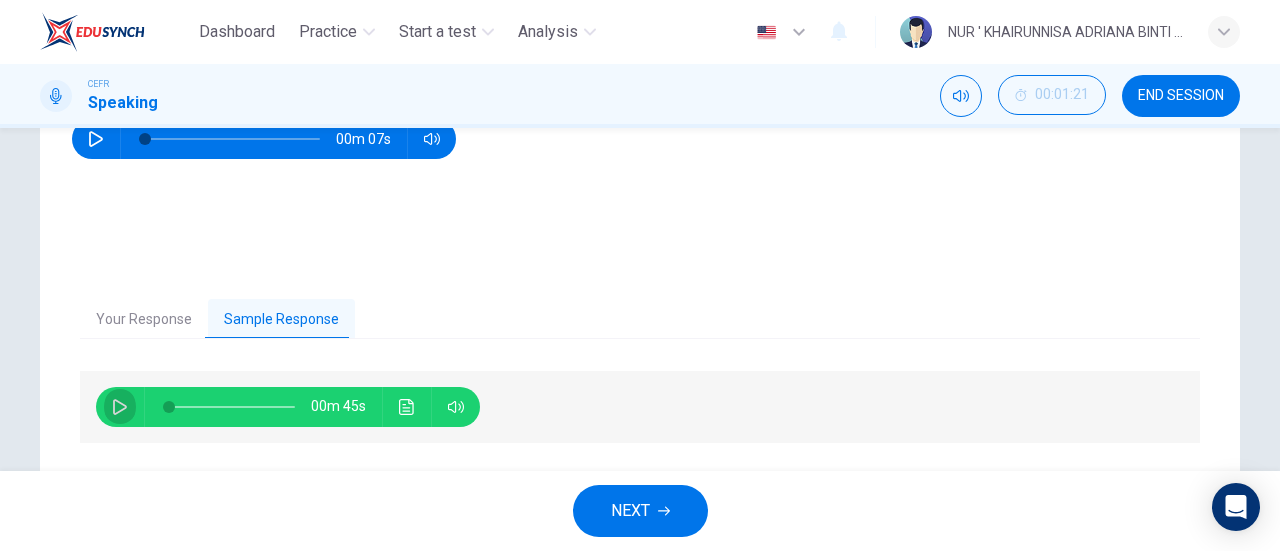 click at bounding box center [120, 407] 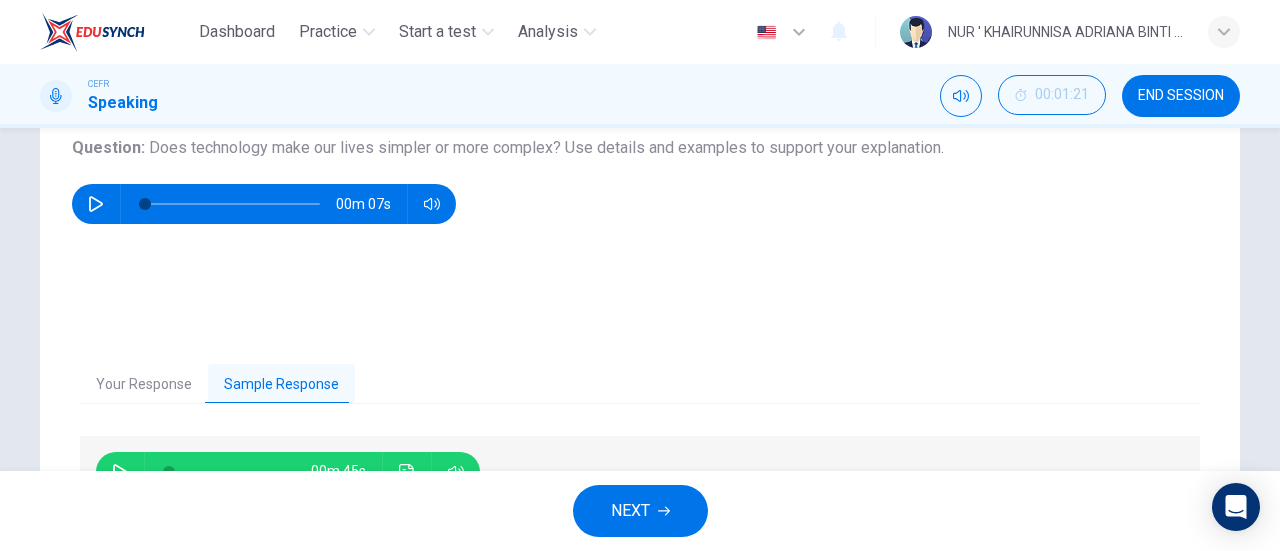 scroll, scrollTop: 222, scrollLeft: 0, axis: vertical 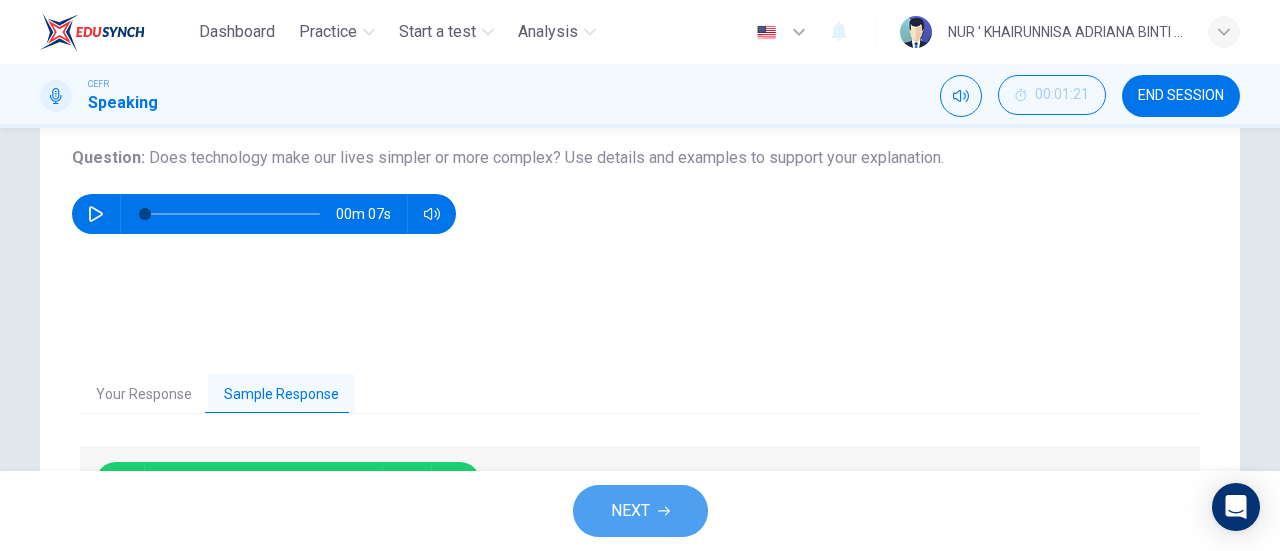 click on "NEXT" at bounding box center (630, 511) 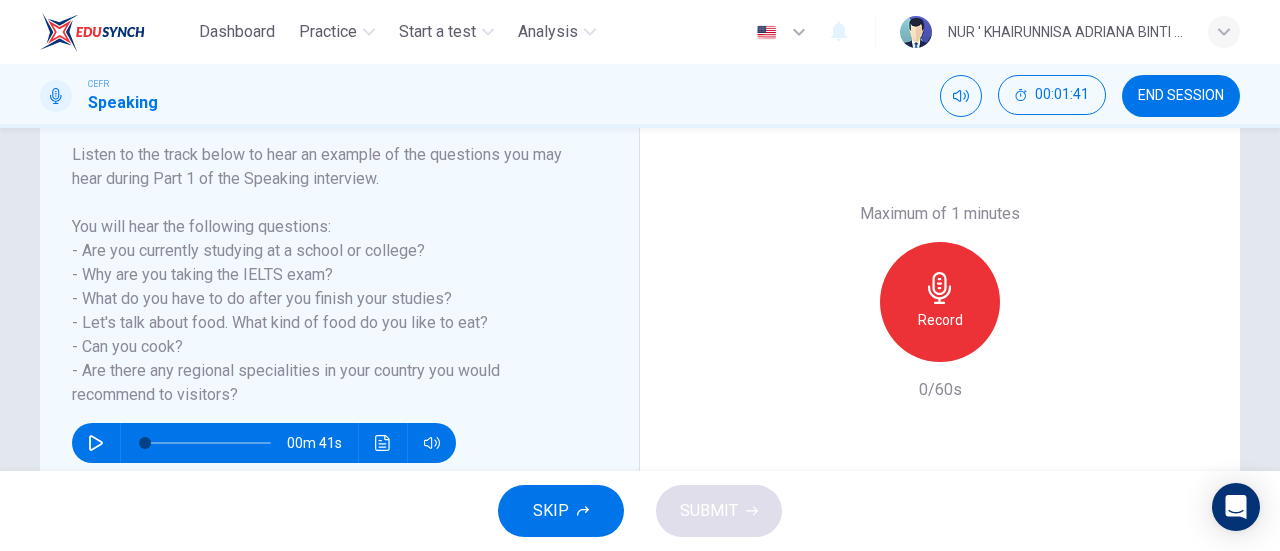 scroll, scrollTop: 315, scrollLeft: 0, axis: vertical 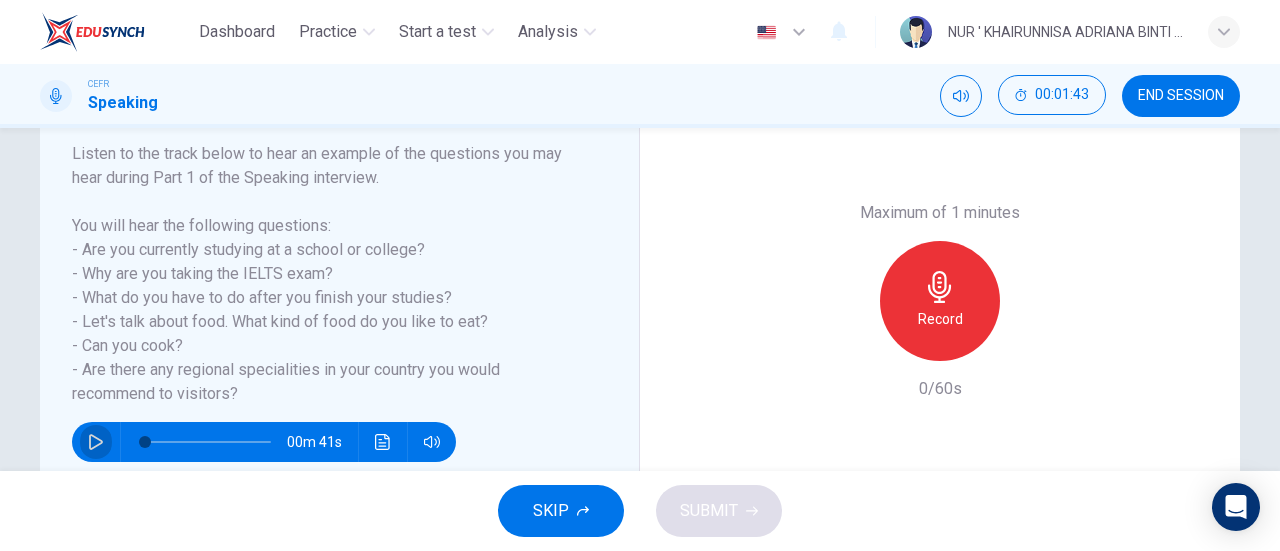 click at bounding box center (96, 442) 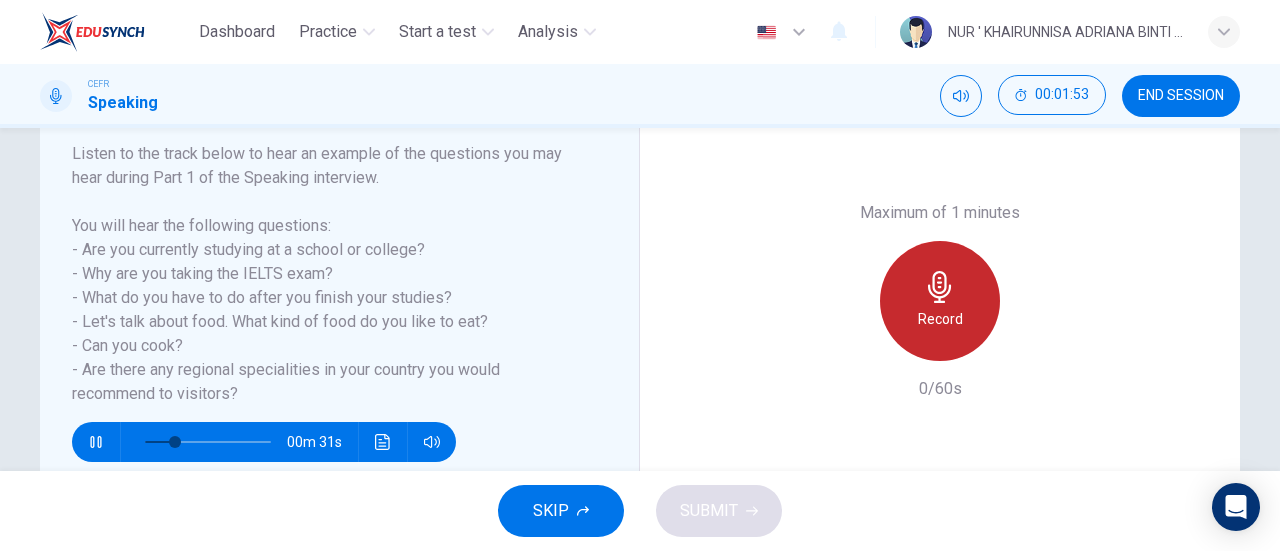 click on "Record" at bounding box center (940, 301) 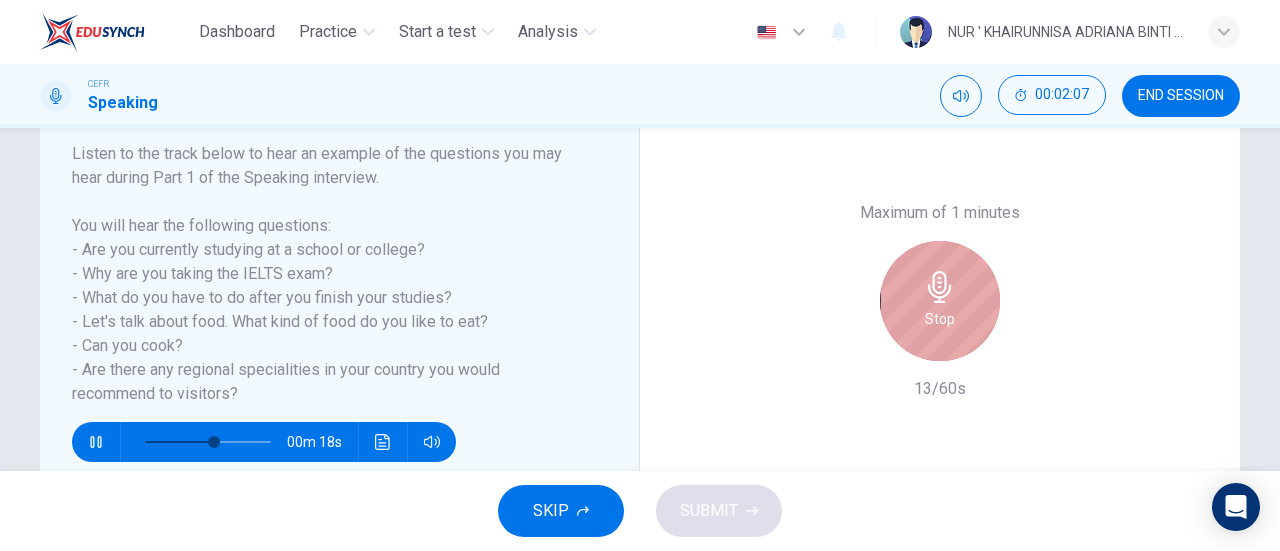 click at bounding box center [939, 287] 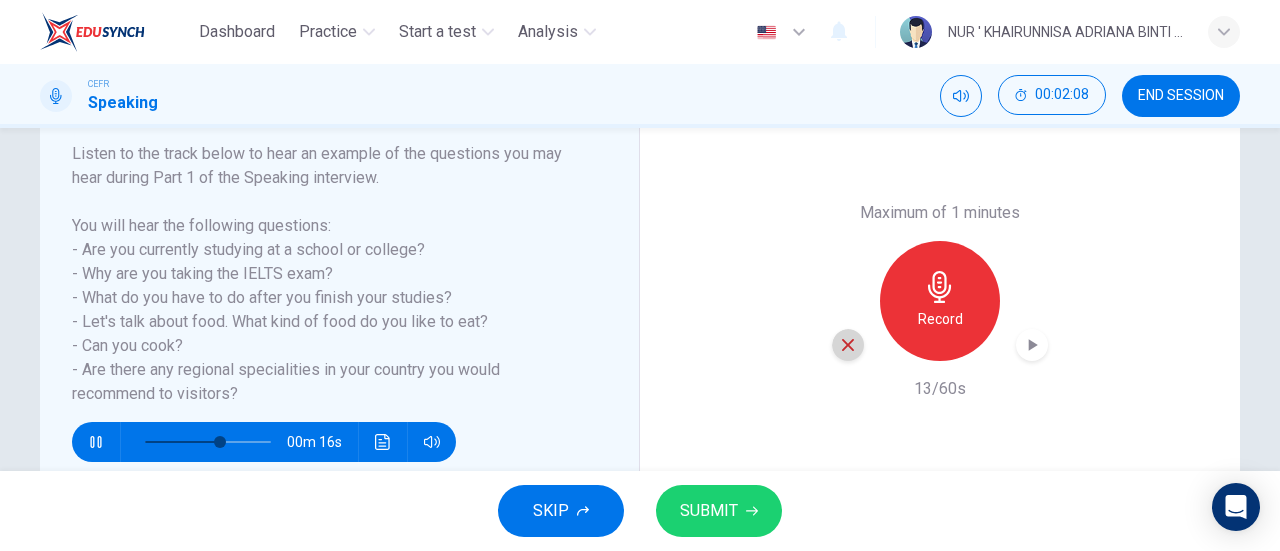 click at bounding box center (848, 345) 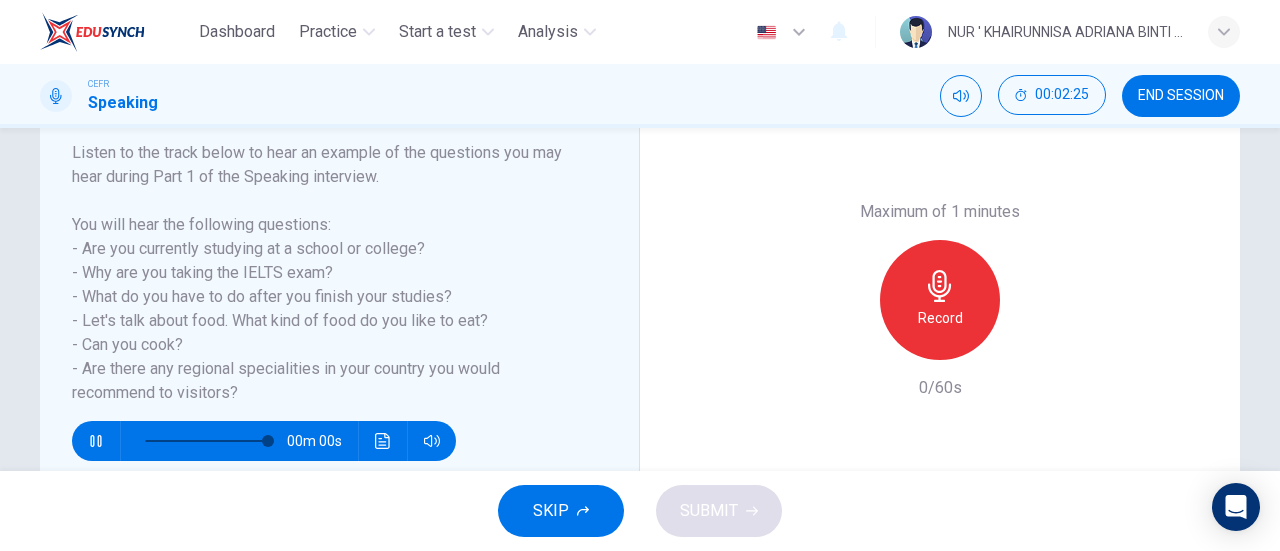 scroll, scrollTop: 318, scrollLeft: 0, axis: vertical 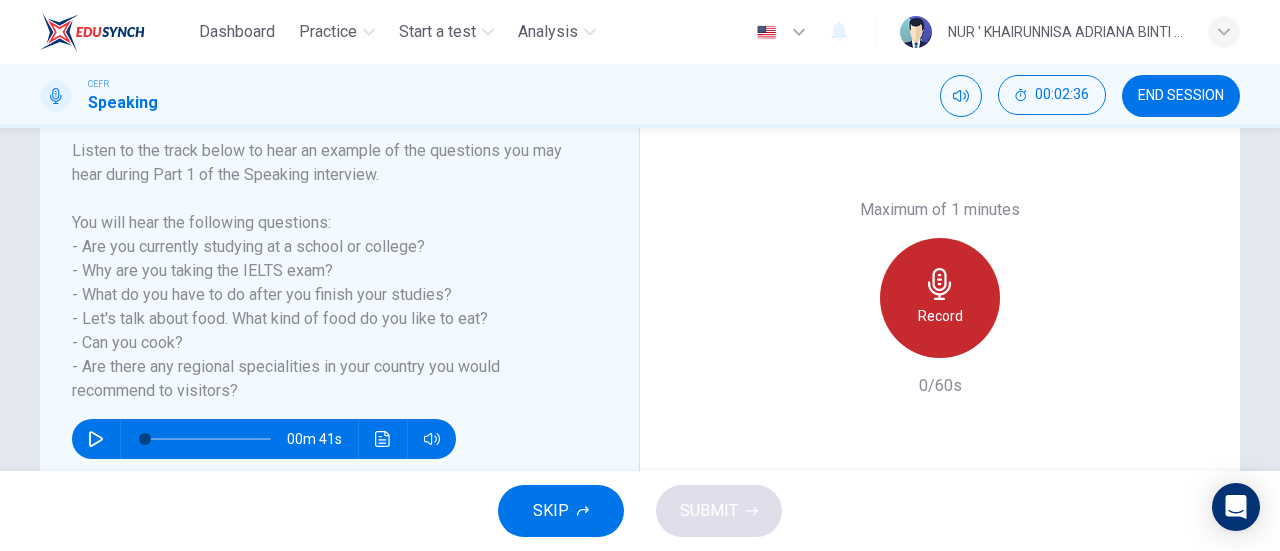 click at bounding box center [939, 284] 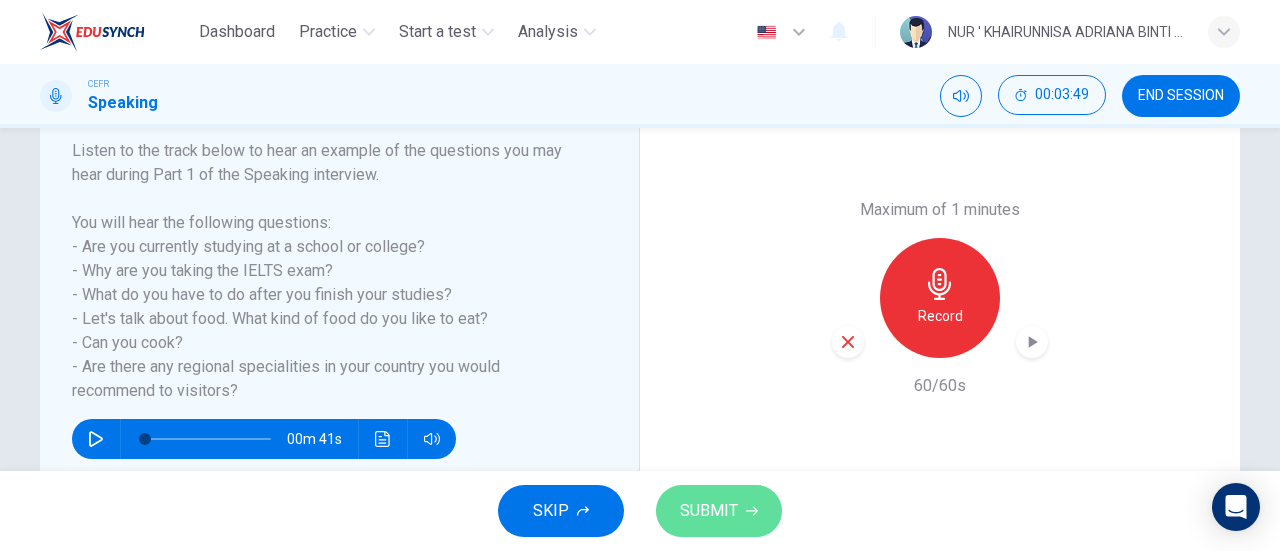 click on "SUBMIT" at bounding box center [709, 511] 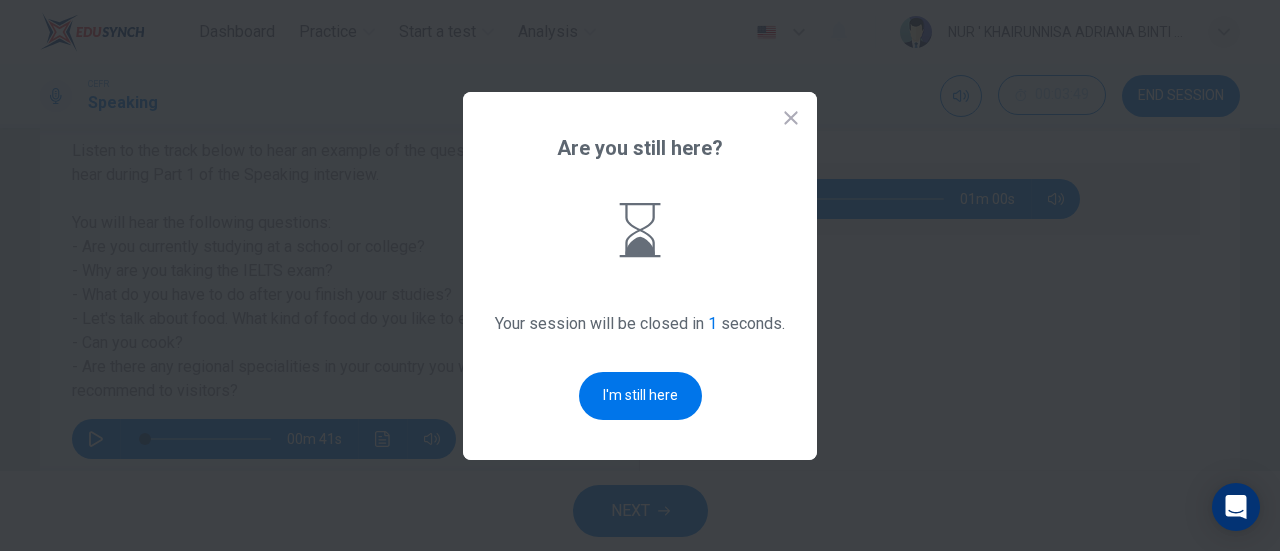 scroll, scrollTop: 0, scrollLeft: 0, axis: both 